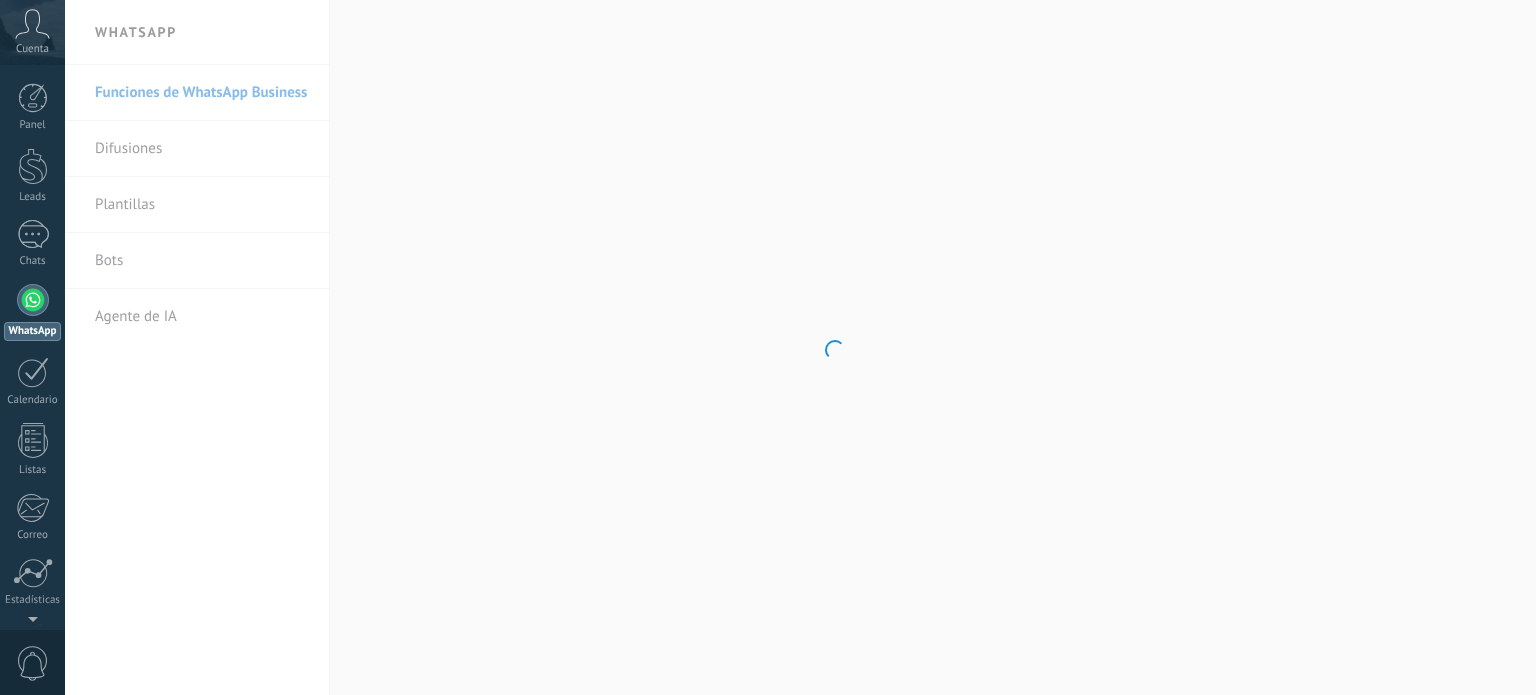 scroll, scrollTop: 0, scrollLeft: 0, axis: both 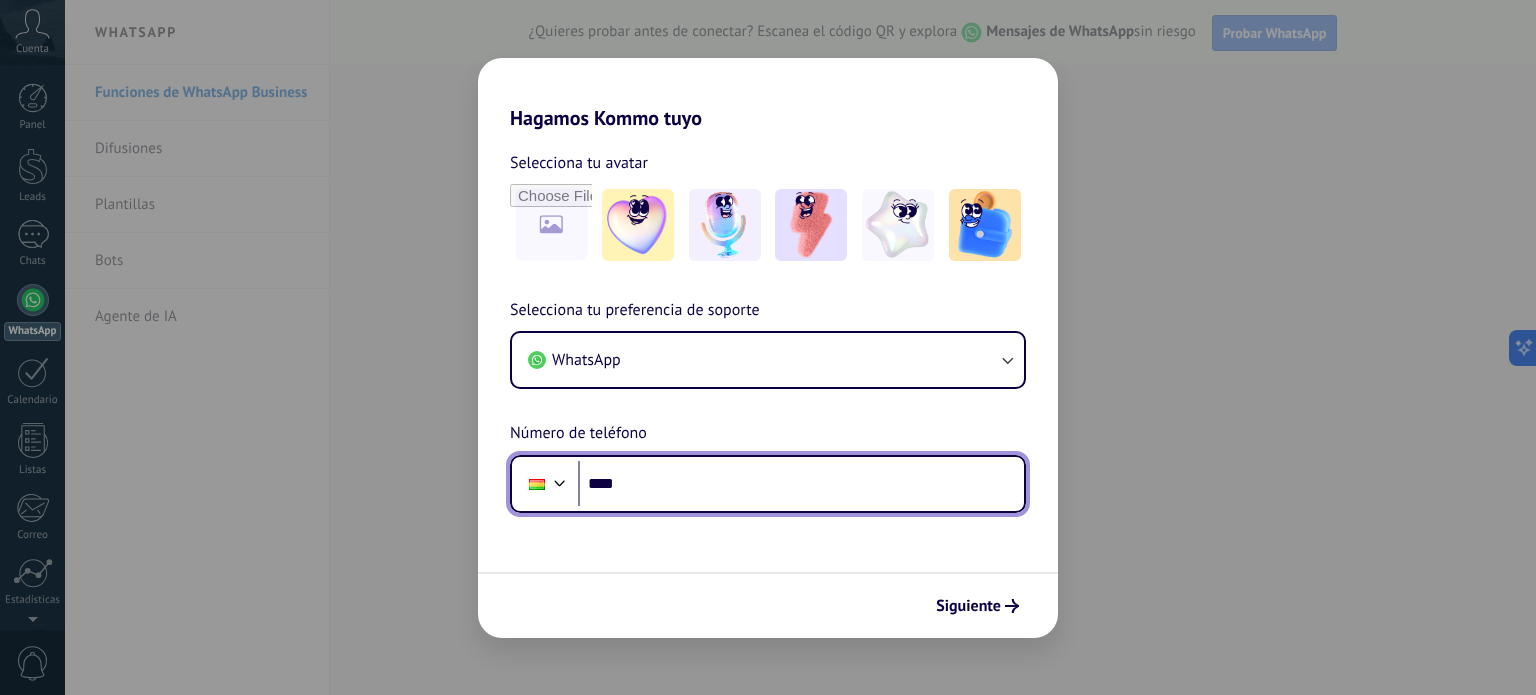 click on "****" at bounding box center (801, 484) 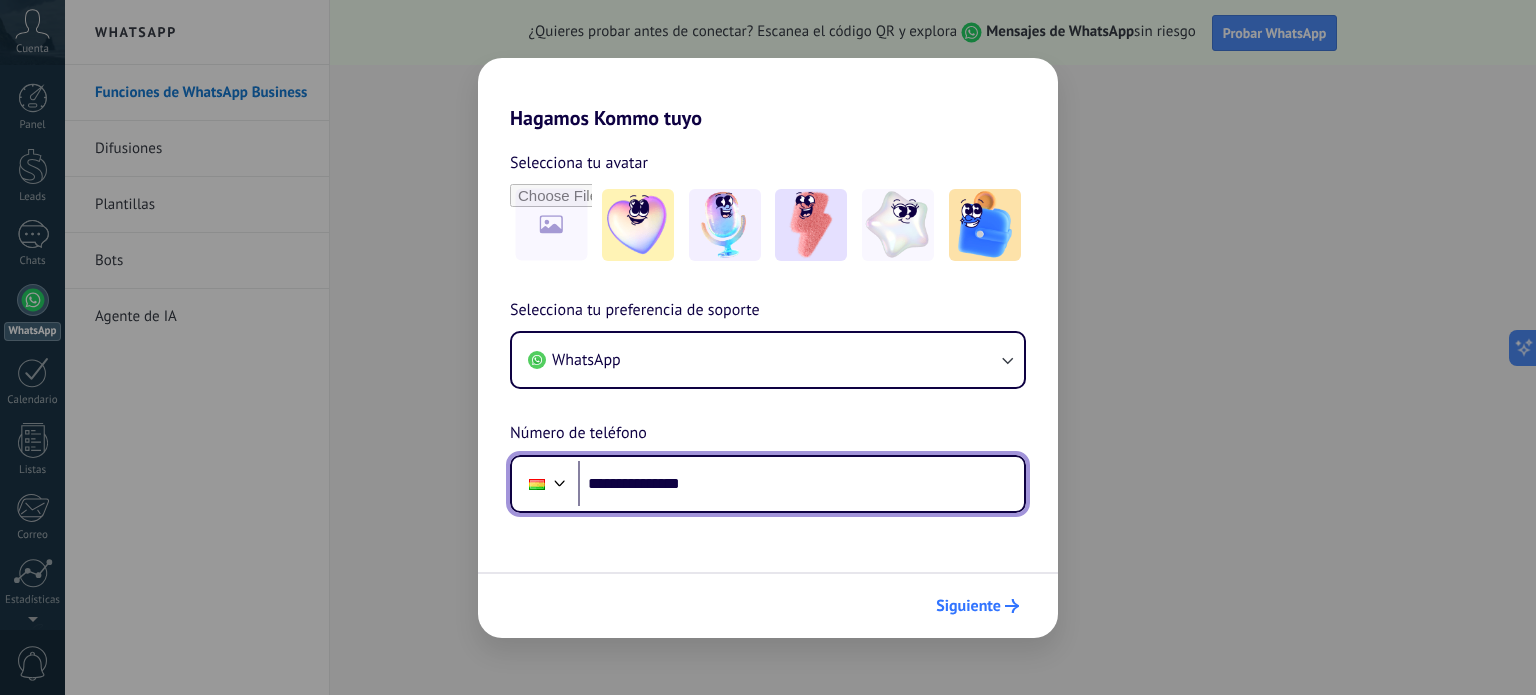 type on "**********" 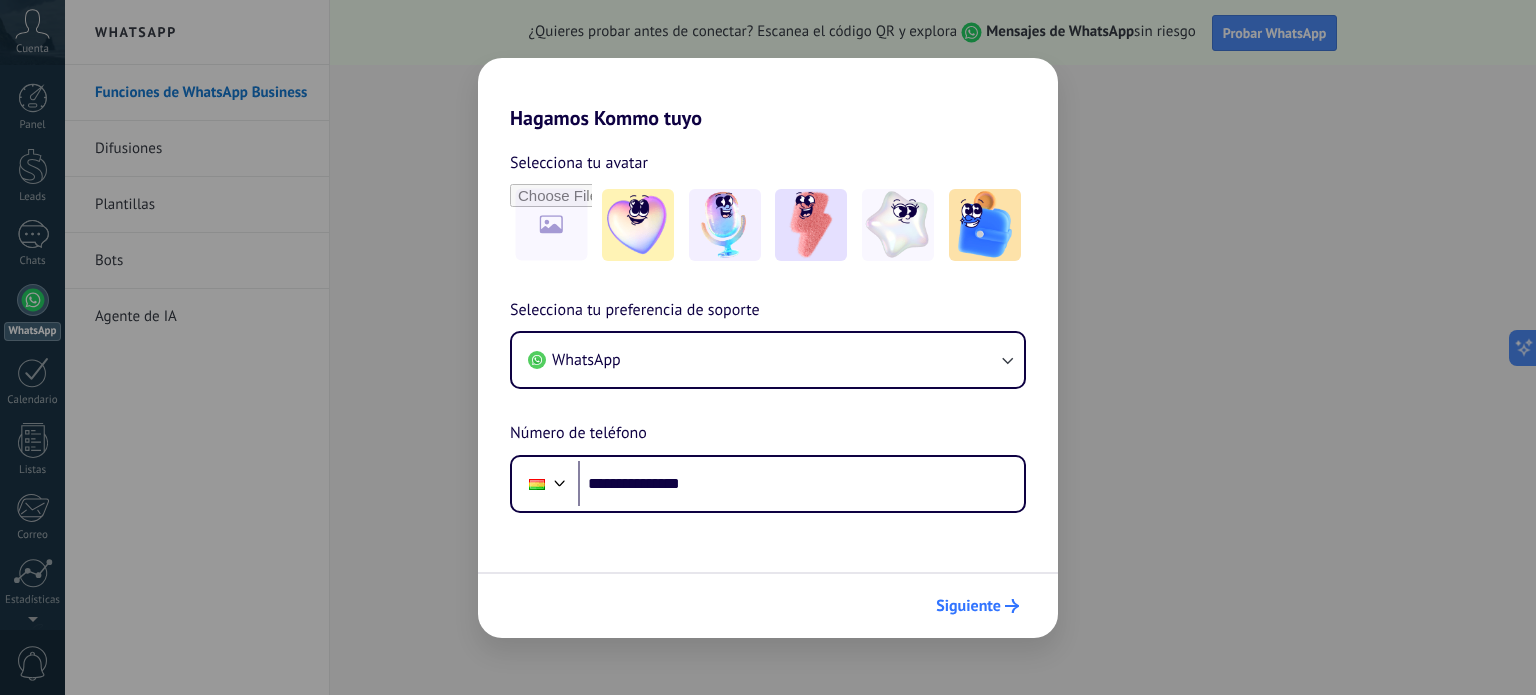 click on "Siguiente" at bounding box center [968, 606] 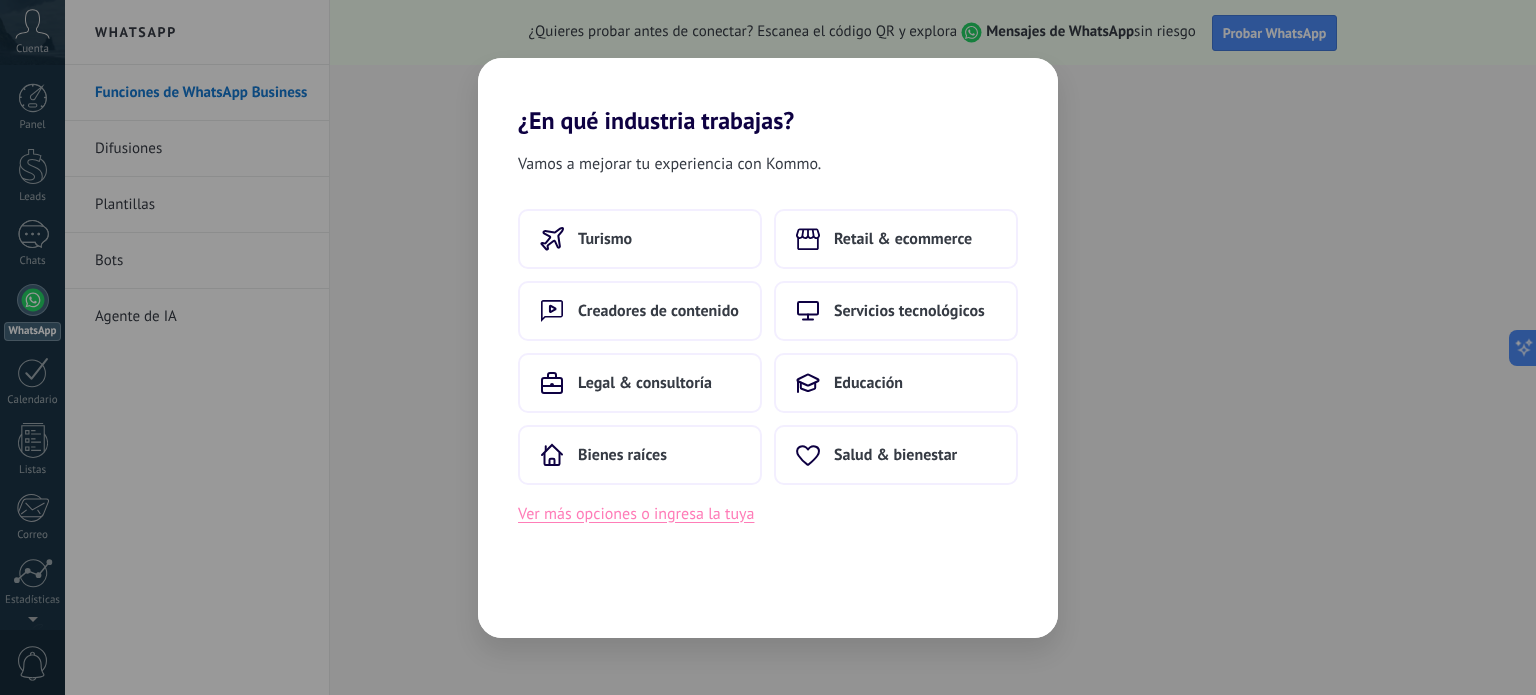 click on "Ver más opciones o ingresa la tuya" at bounding box center [636, 514] 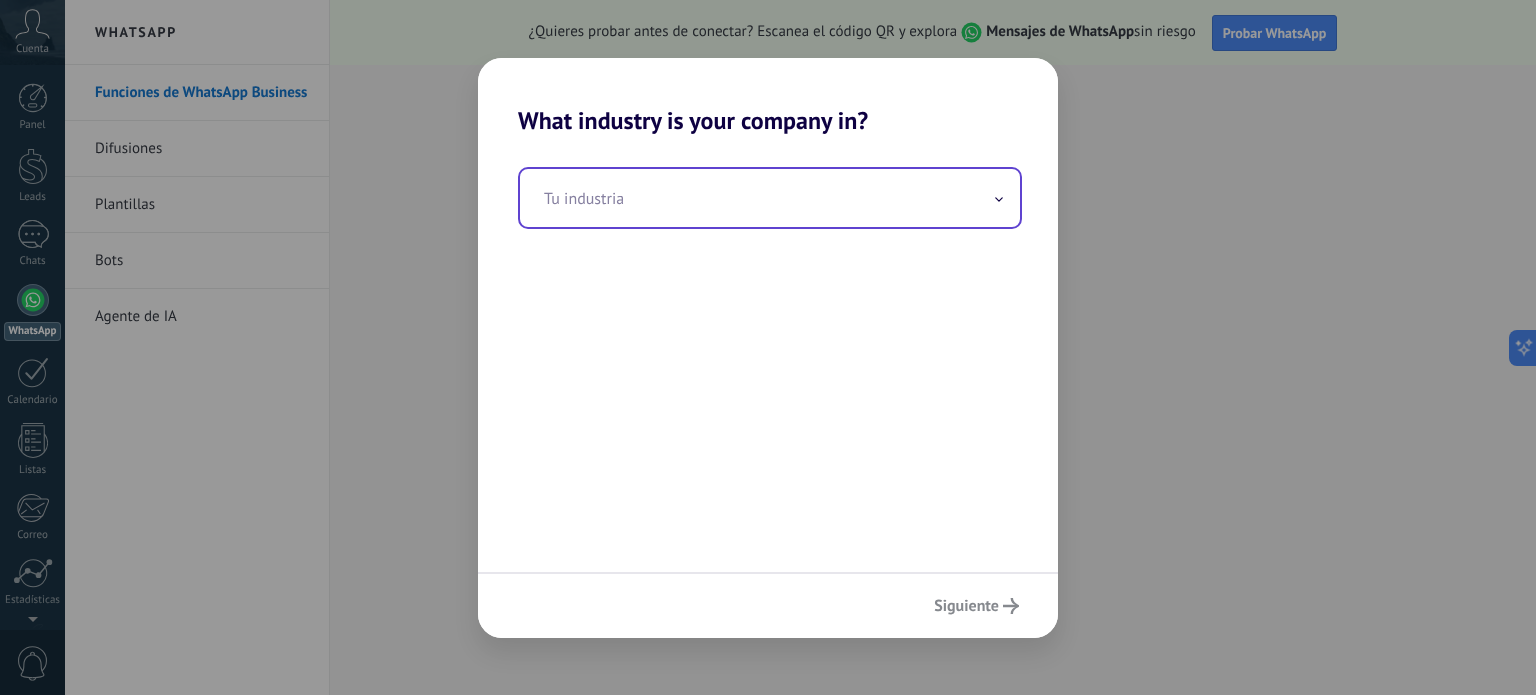 click at bounding box center (770, 198) 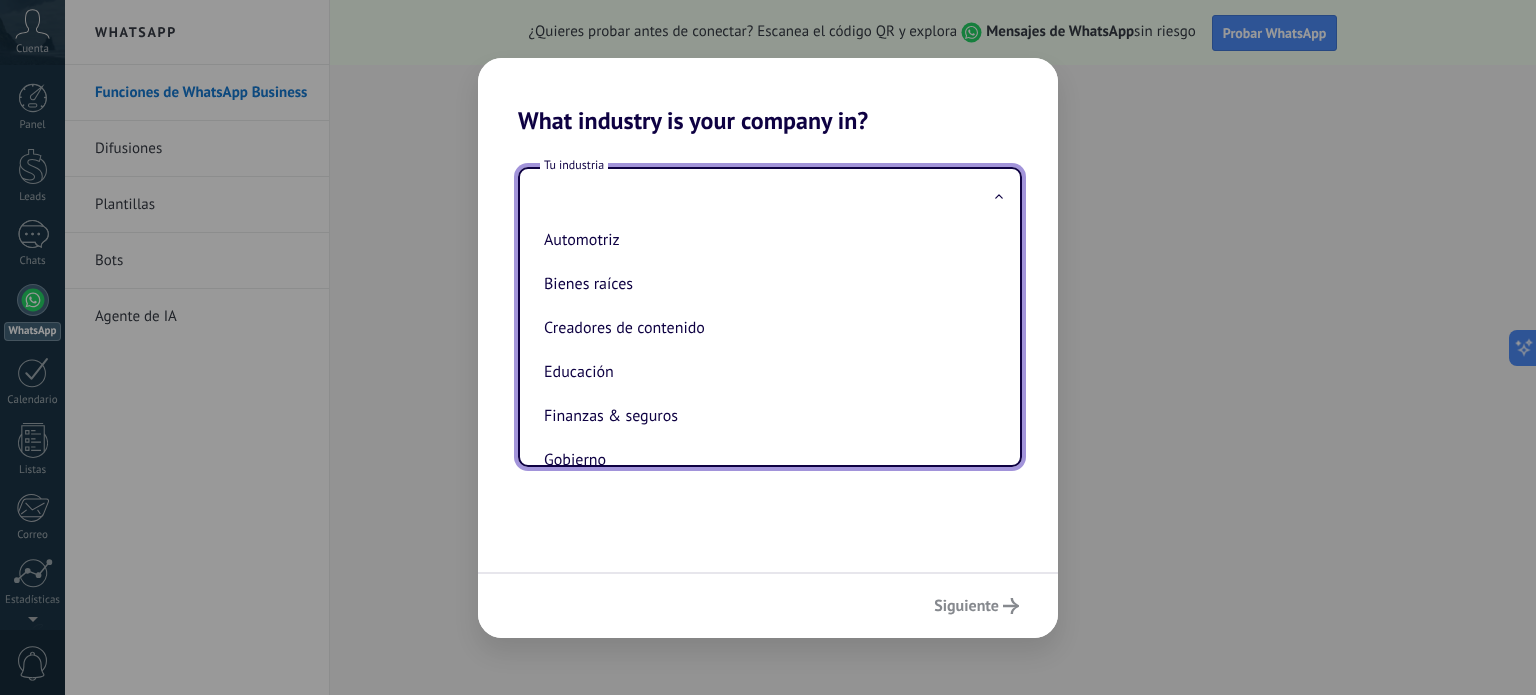 scroll, scrollTop: 0, scrollLeft: 0, axis: both 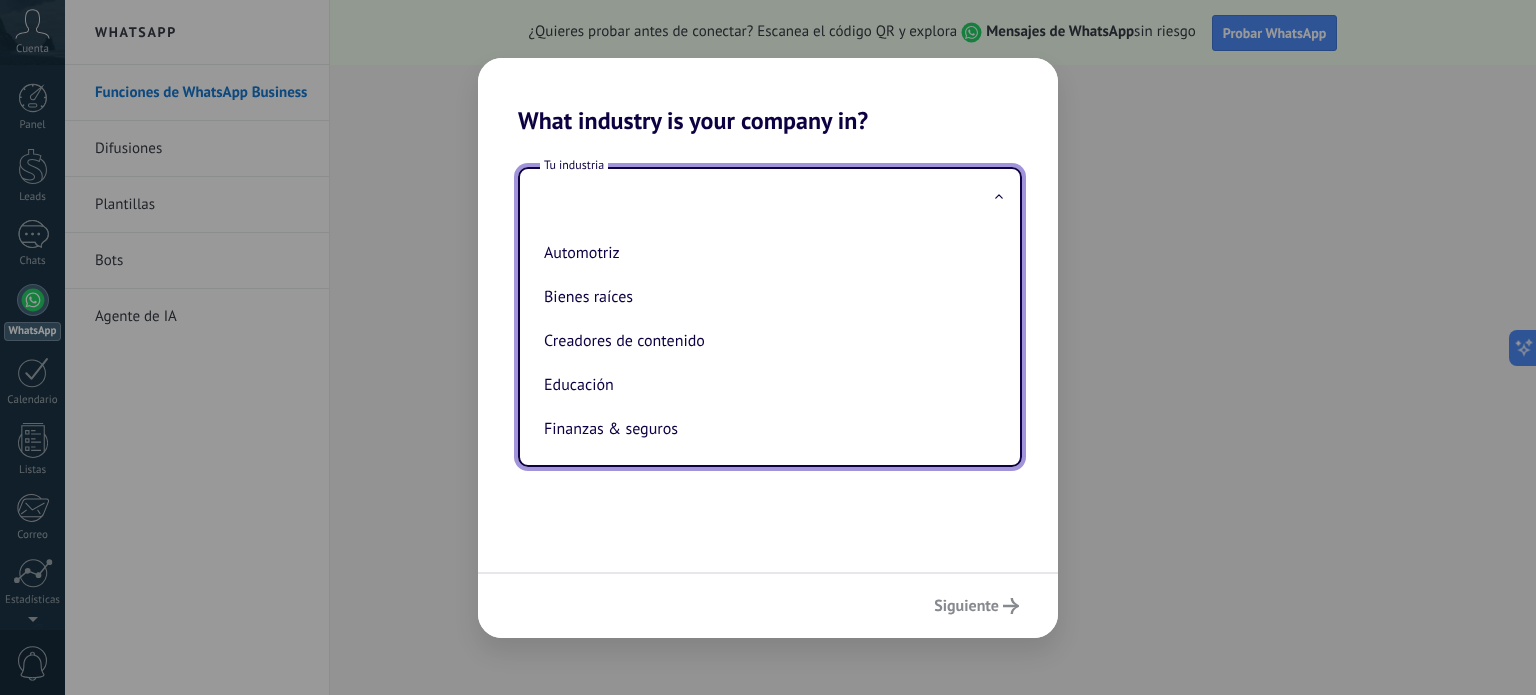 click on "Siguiente" at bounding box center [768, 605] 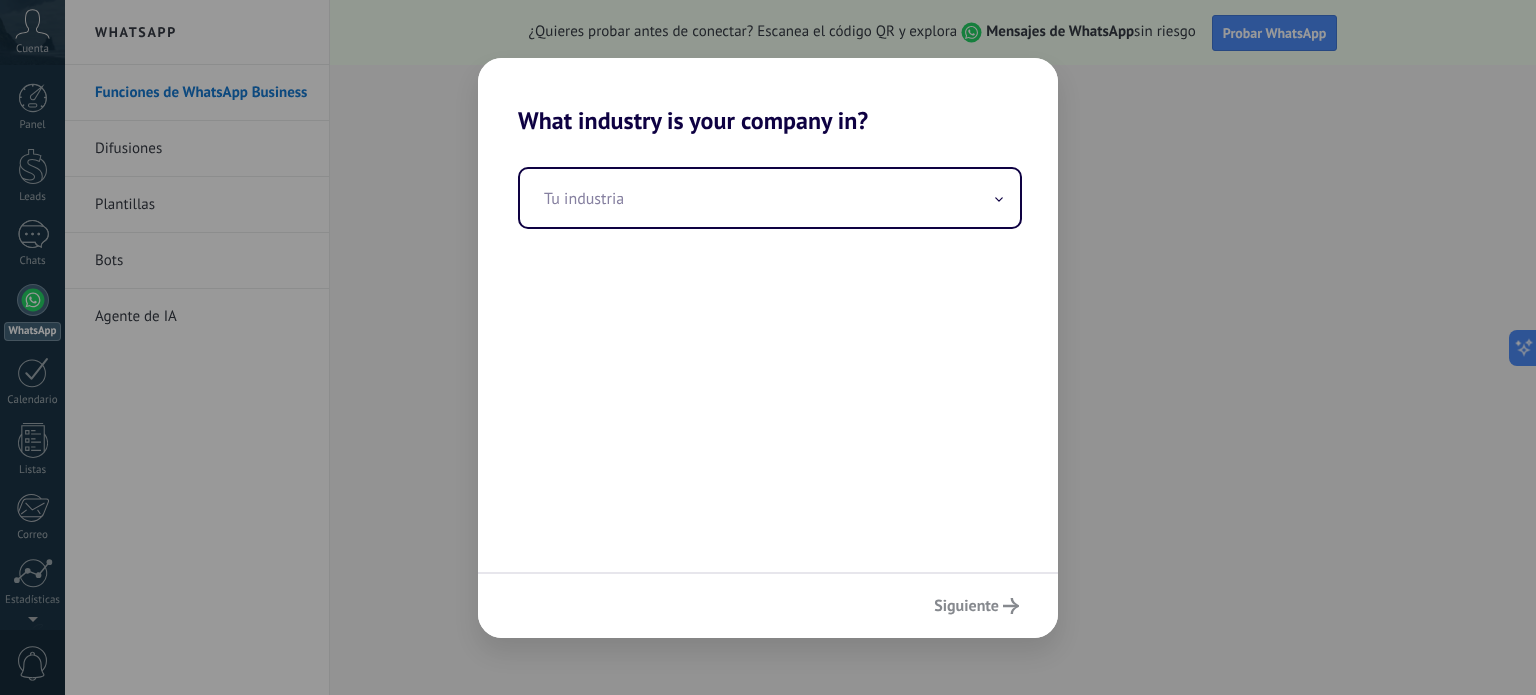 click on "Siguiente" at bounding box center (768, 605) 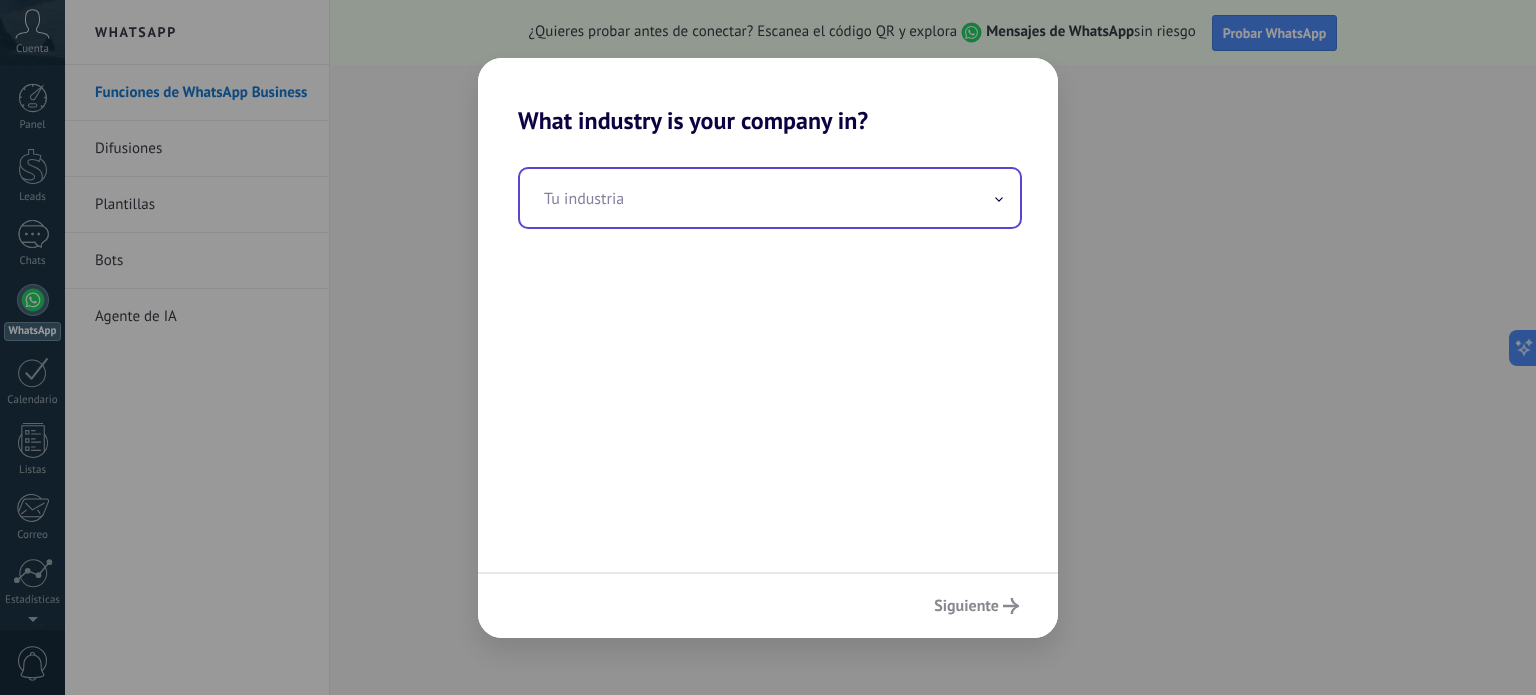 click at bounding box center (770, 198) 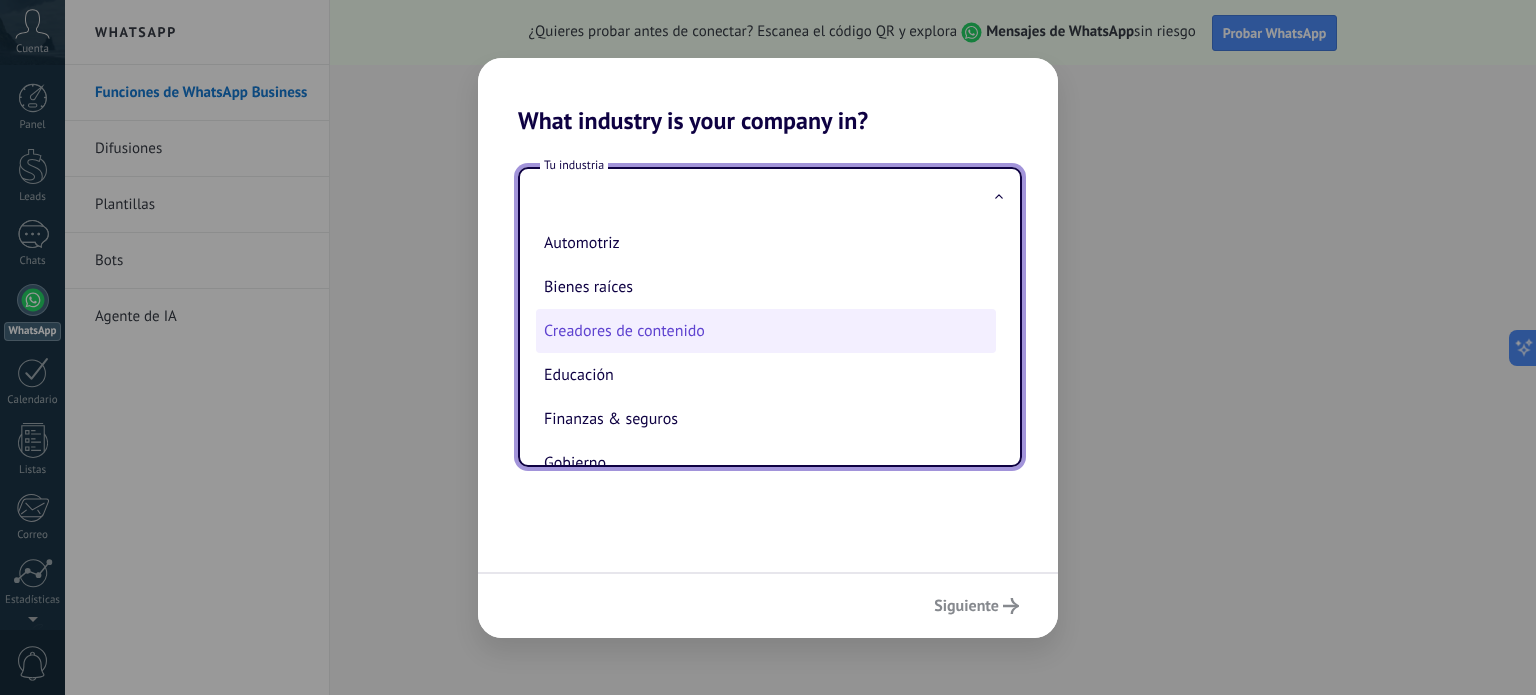 scroll, scrollTop: 0, scrollLeft: 0, axis: both 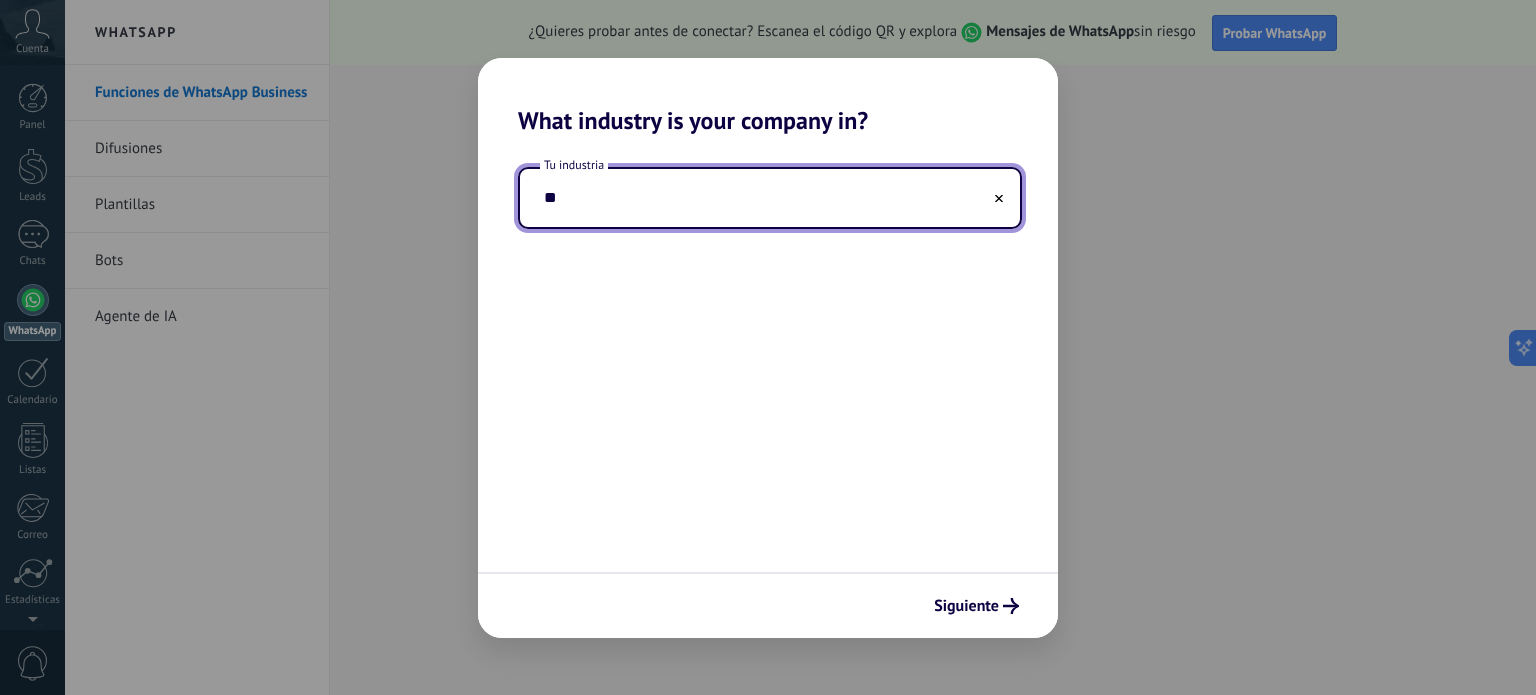 type on "*" 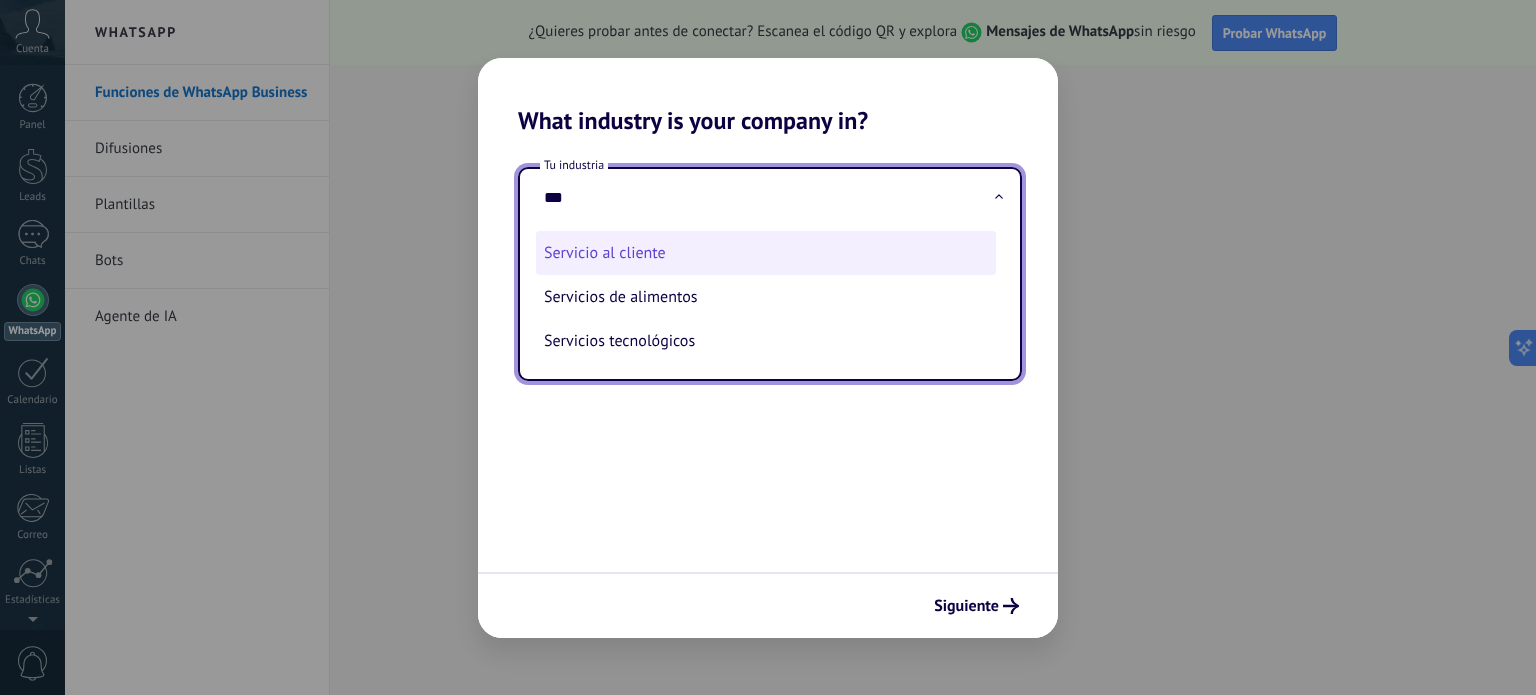 click on "Servicio al cliente" at bounding box center [766, 253] 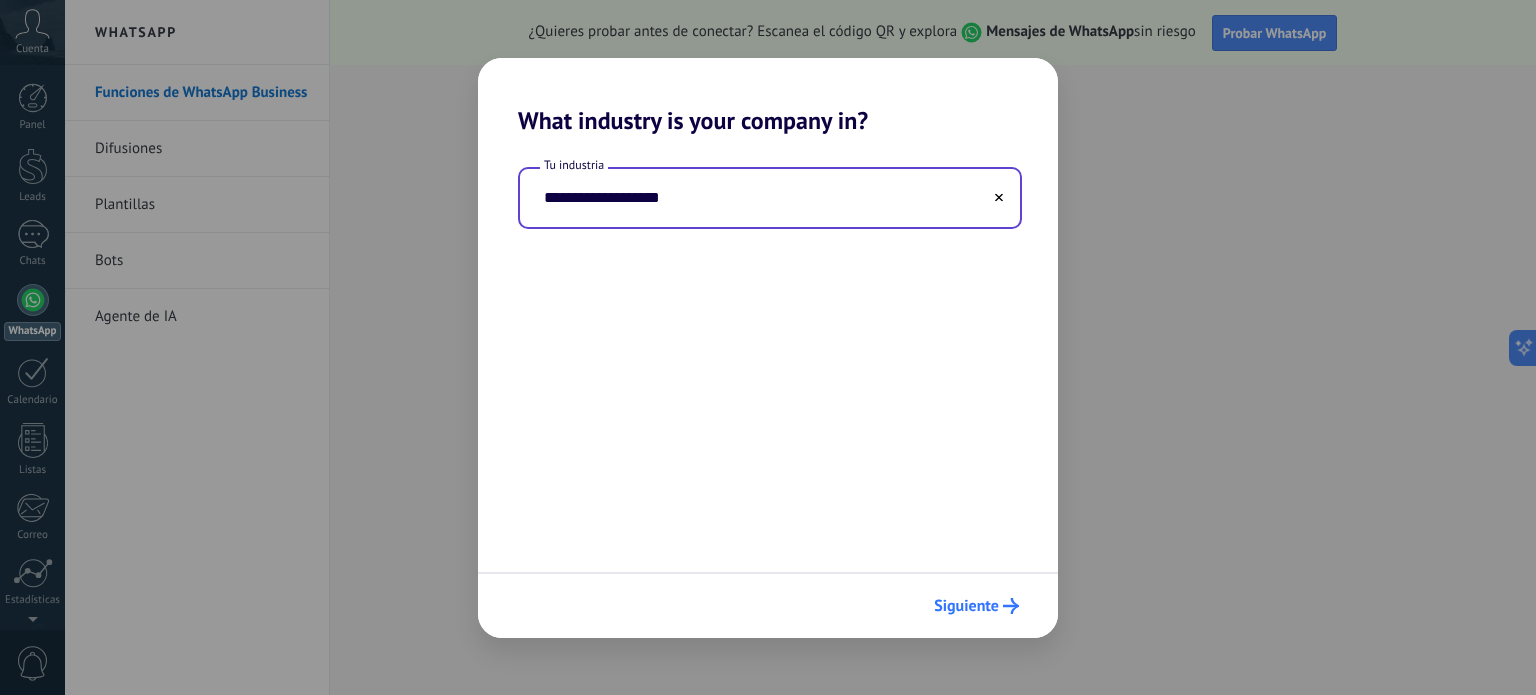click on "Siguiente" at bounding box center (966, 606) 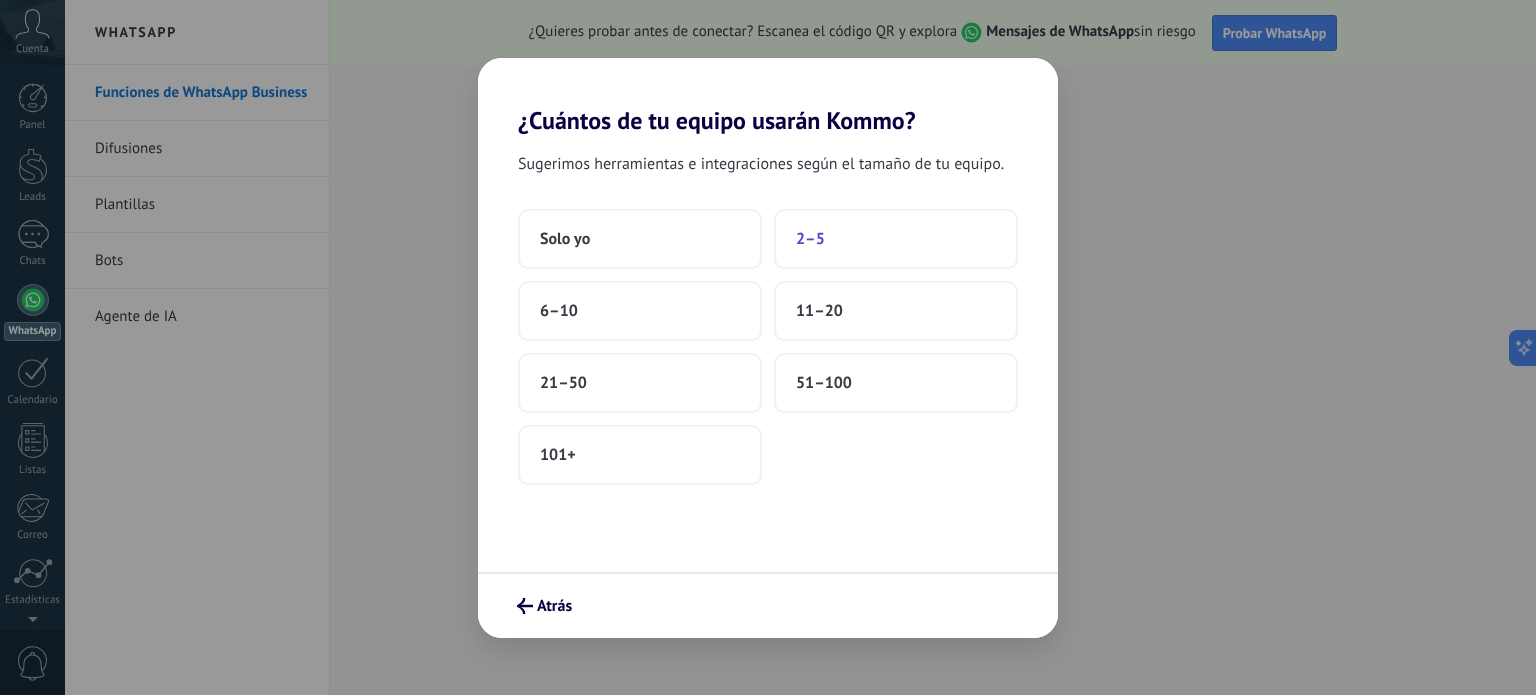 click on "2–5" at bounding box center (896, 239) 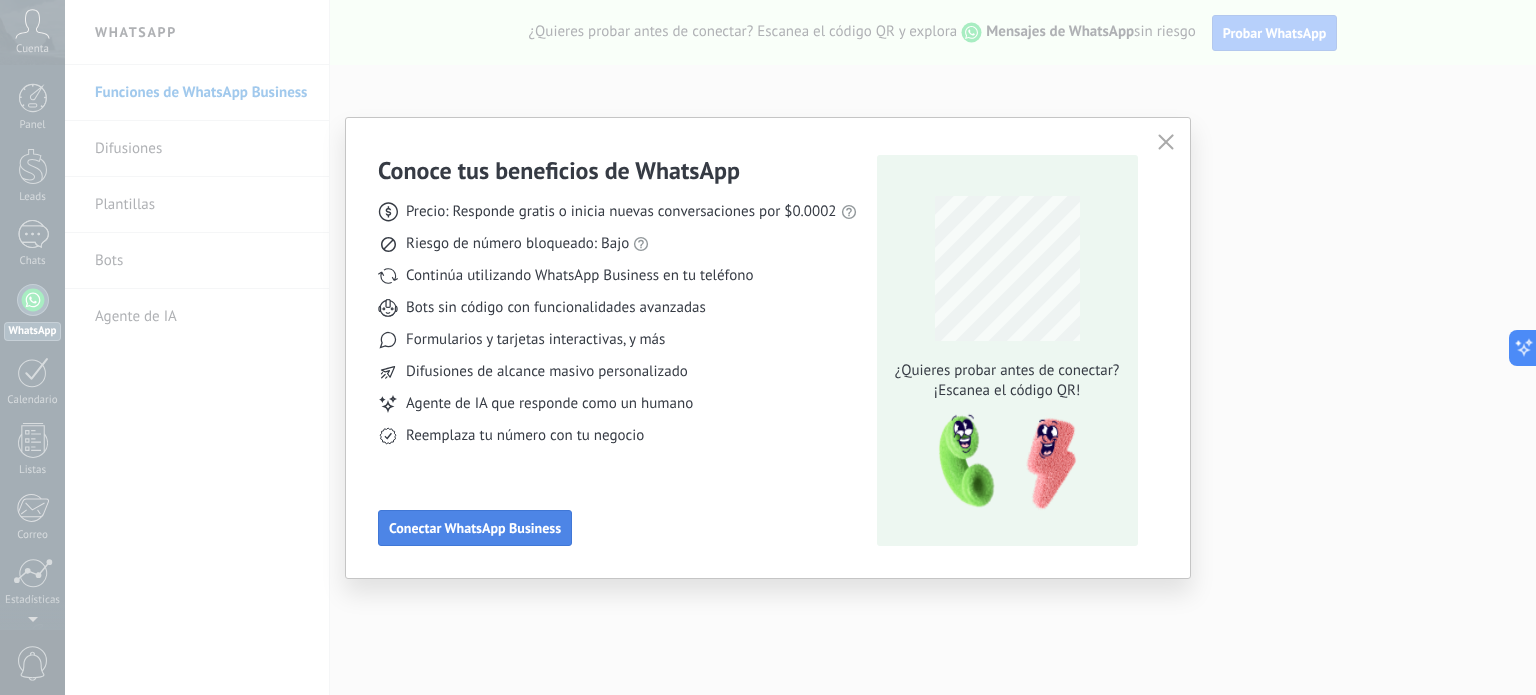 click on "Conectar WhatsApp Business" at bounding box center [475, 528] 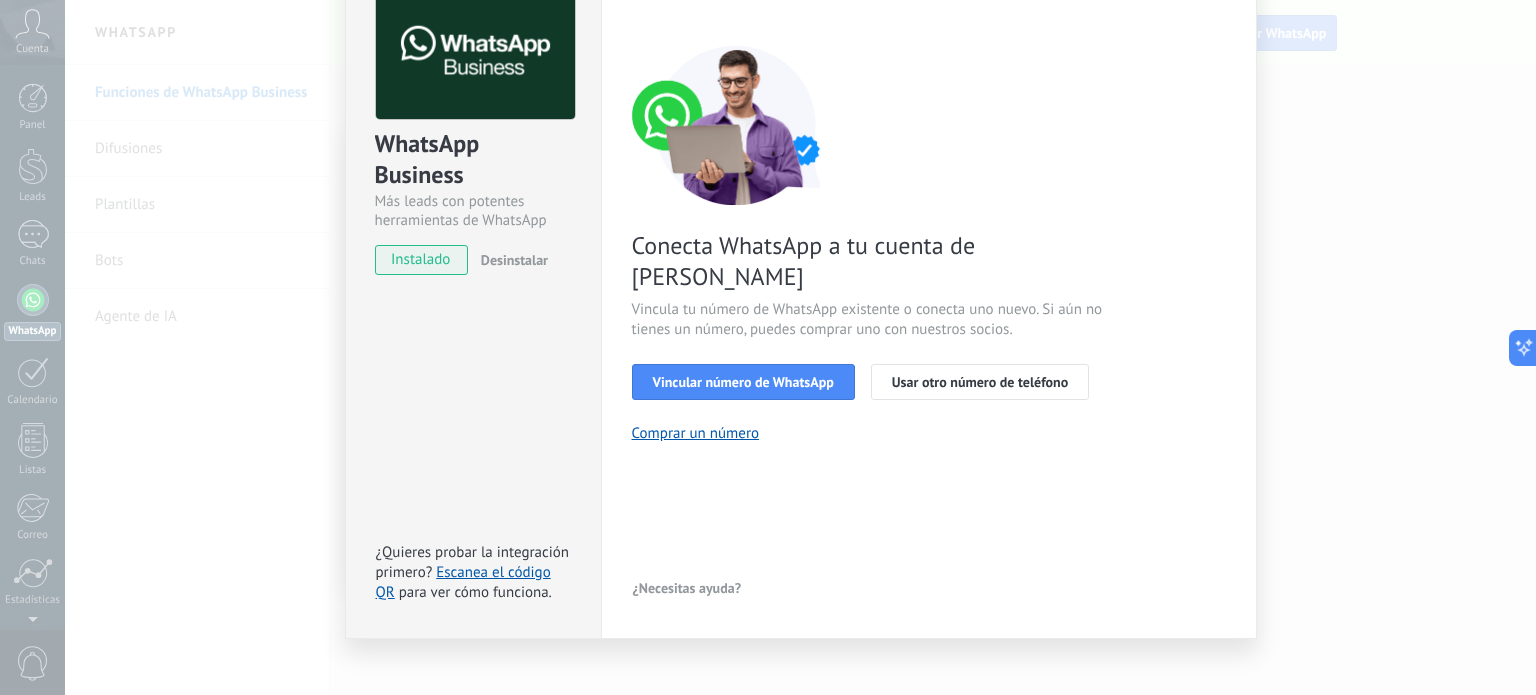 scroll, scrollTop: 134, scrollLeft: 0, axis: vertical 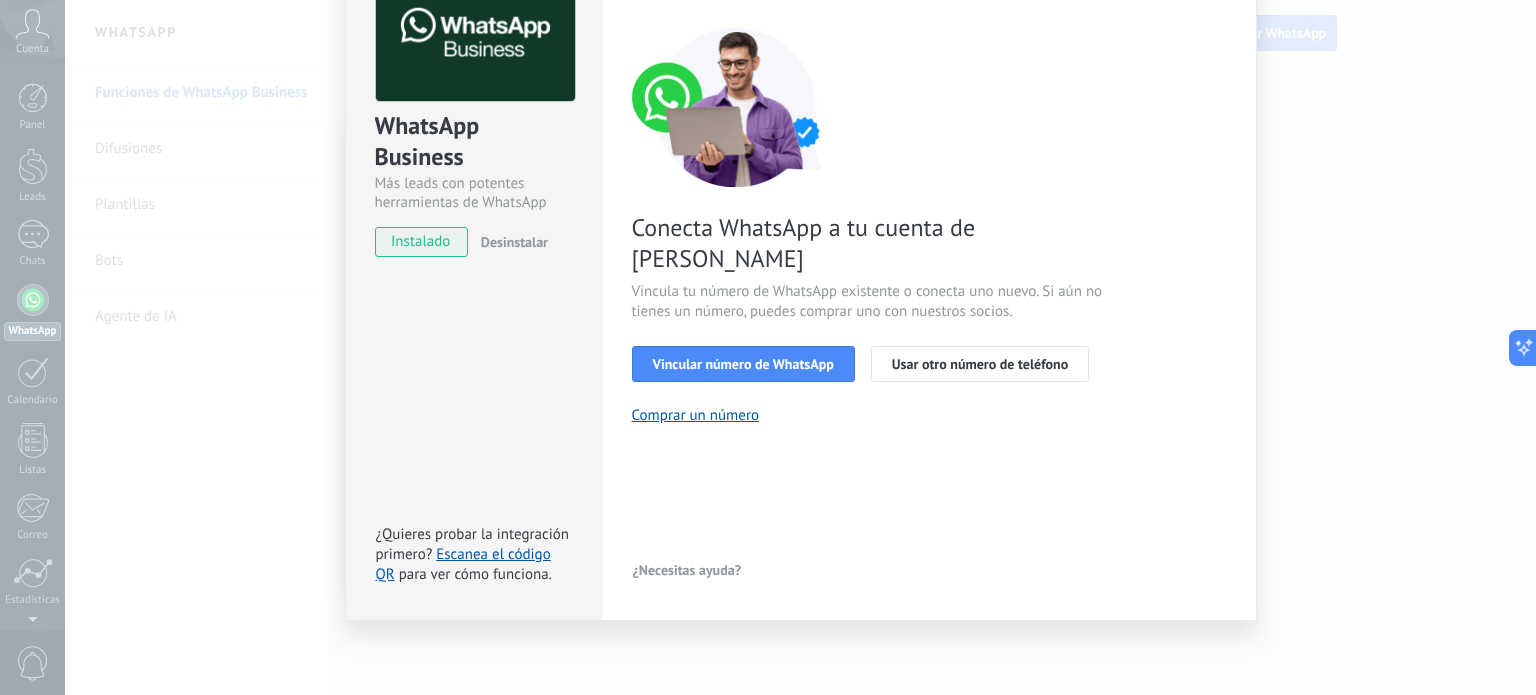 click on "WhatsApp Business Más leads con potentes herramientas de WhatsApp instalado Desinstalar ¿Quieres probar la integración primero?   Escanea el código QR   para ver cómo funciona. Configuraciones Autorizaciones This tab logs the users who have granted integration access to this account. If you want to to remove a user's ability to send requests to the account on behalf of this integration, you can revoke access. If access is revoked from all users, the integration will stop working. This app is installed, but no one has given it access yet. WhatsApp Cloud API más _:  Guardar < Volver 1 Seleccionar aplicación 2 Conectar Facebook  3 Finalizar configuración Conecta WhatsApp a tu cuenta de Kommo Vincula tu número de WhatsApp existente o conecta uno nuevo. Si aún no tienes un número, puedes comprar uno con nuestros socios. Vincular número de WhatsApp Usar otro número de teléfono Comprar un número ¿Necesitas ayuda?" at bounding box center (800, 347) 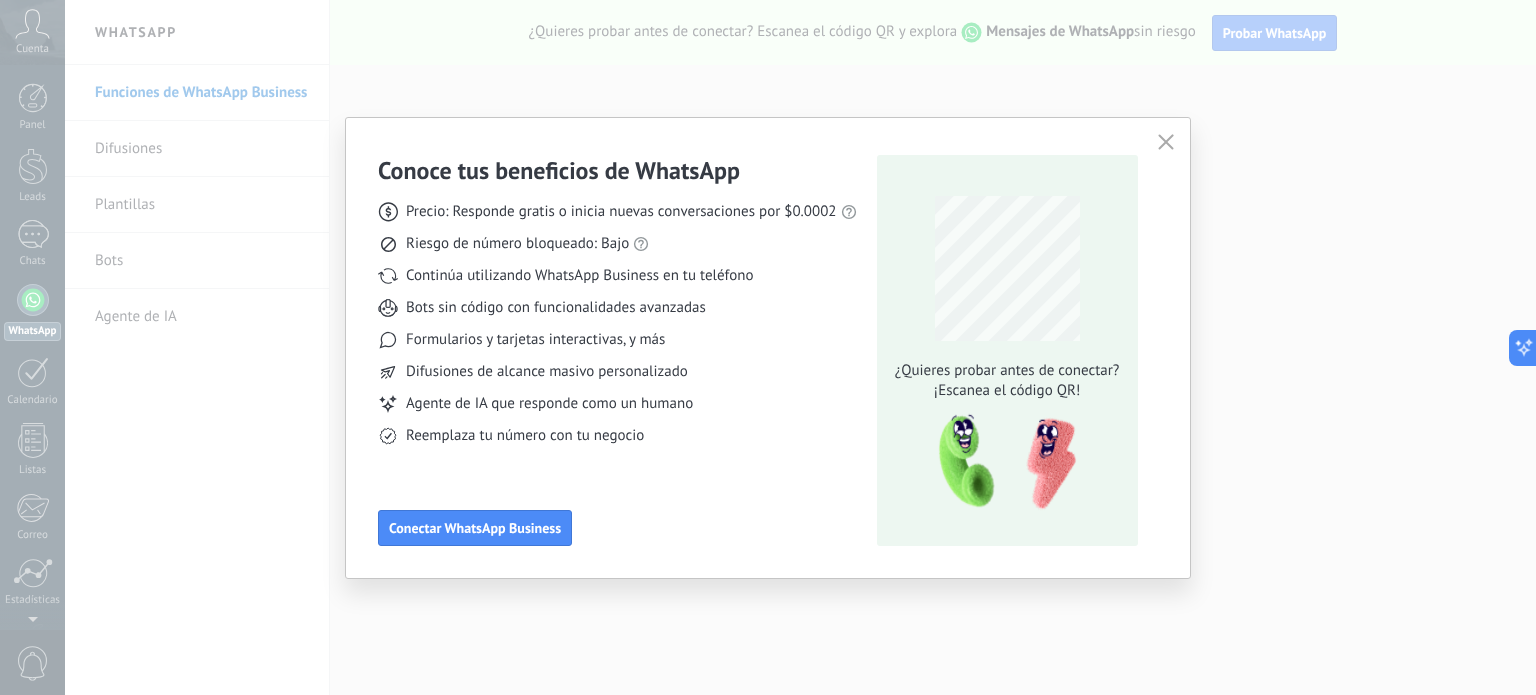click on "Conoce tus beneficios de WhatsApp Precio: Responde gratis o inicia nuevas conversaciones por $0.0002 Riesgo de número bloqueado: Bajo Continúa utilizando WhatsApp Business en tu teléfono Bots sin código con funcionalidades avanzadas Formularios y tarjetas interactivas, y más Difusiones de alcance masivo personalizado Agente de IA que responde como un humano Reemplaza tu número con tu negocio Conectar WhatsApp Business ¿Quieres probar antes de conectar? ¡Escanea el código QR!" at bounding box center [768, 347] 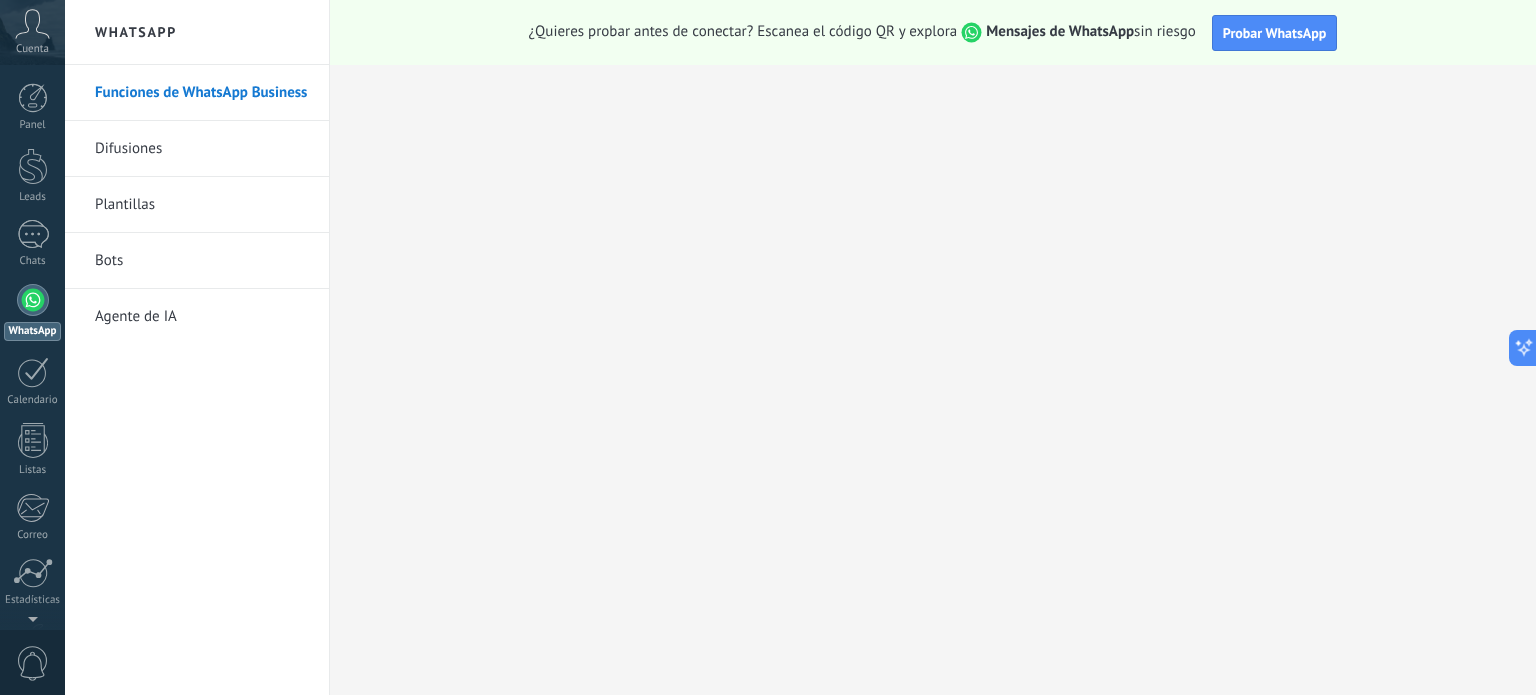 scroll, scrollTop: 136, scrollLeft: 0, axis: vertical 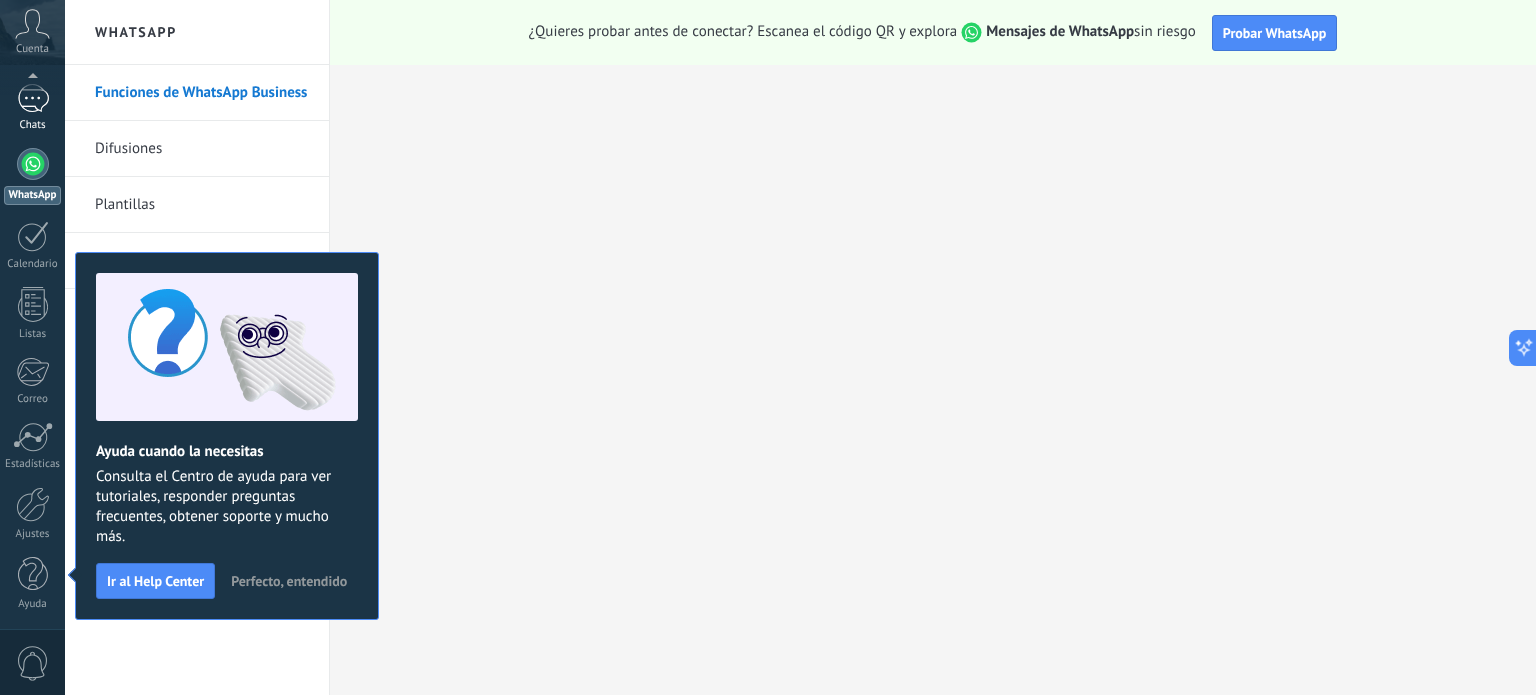 click at bounding box center [33, 98] 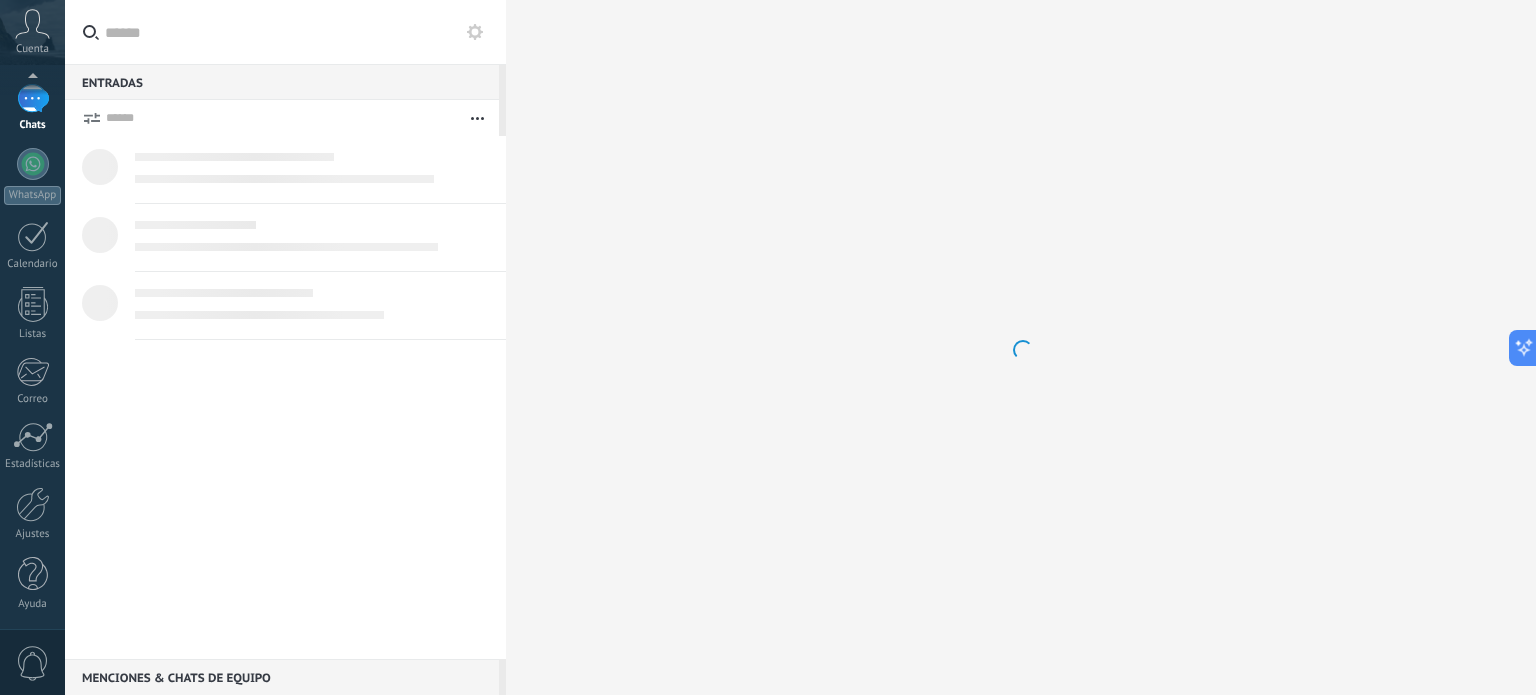 scroll, scrollTop: 0, scrollLeft: 0, axis: both 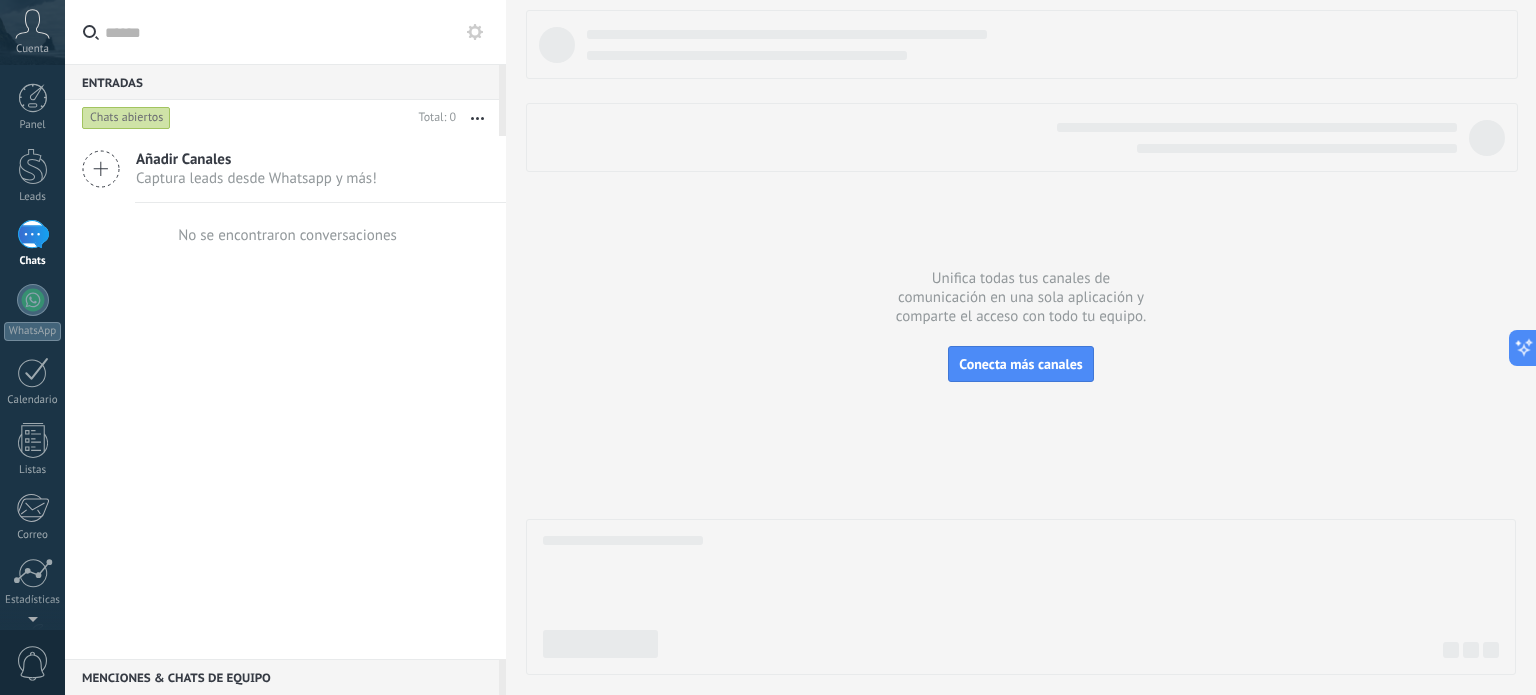 click on "Añadir Canales" at bounding box center [256, 159] 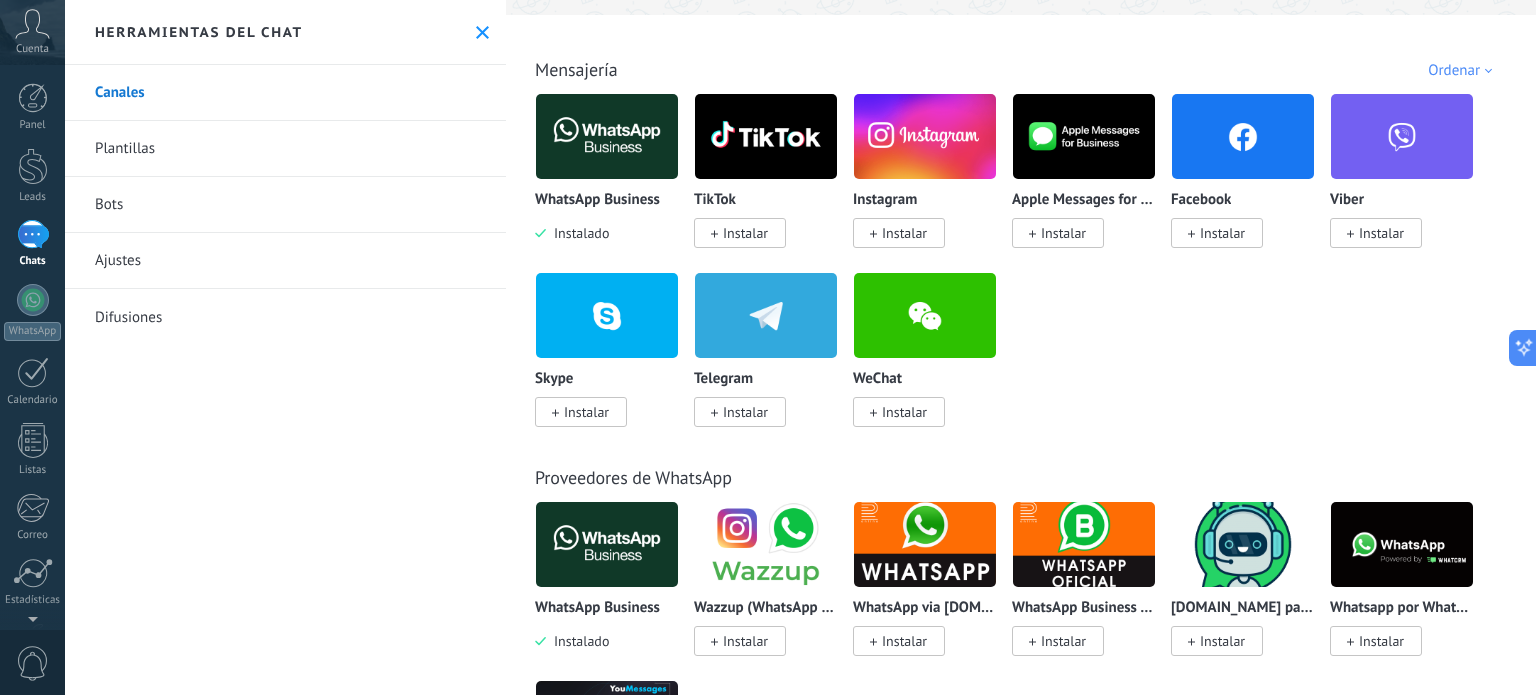 scroll, scrollTop: 400, scrollLeft: 0, axis: vertical 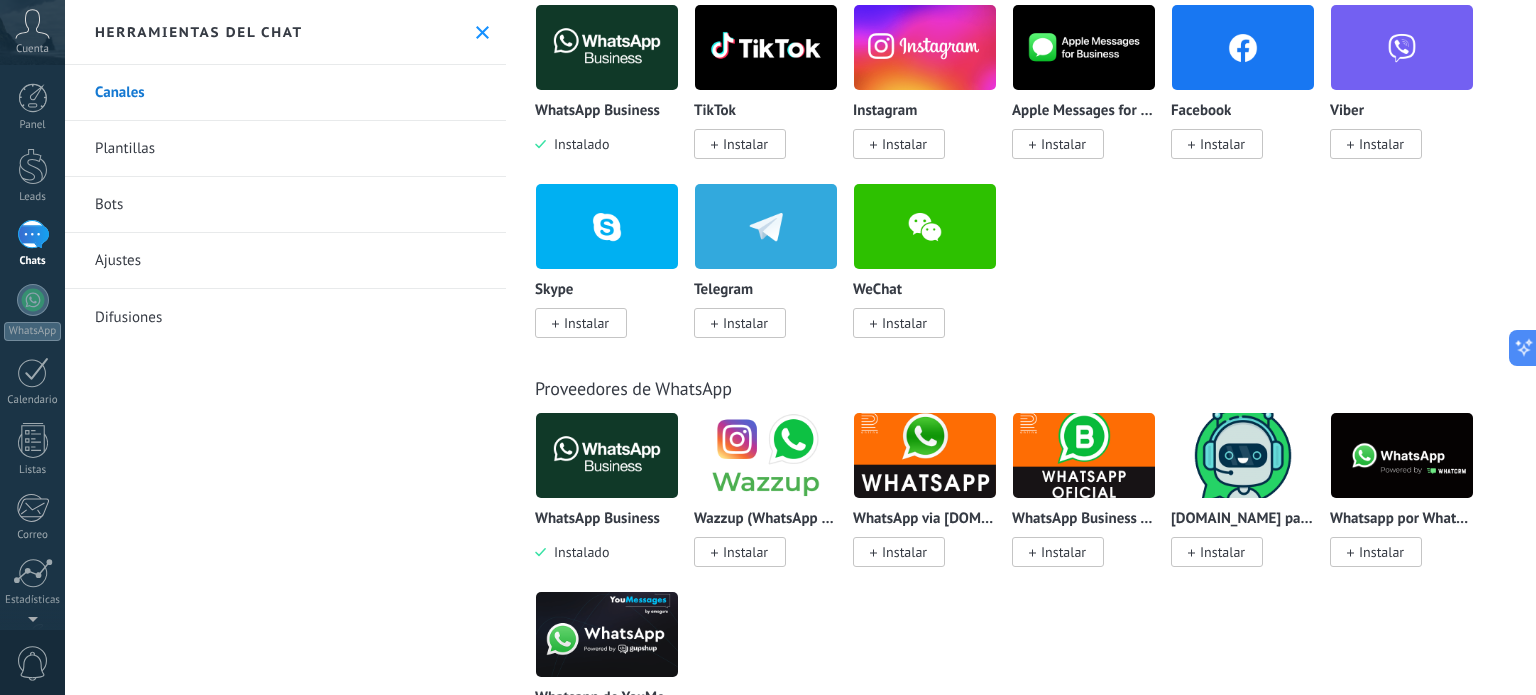 click at bounding box center [766, 455] 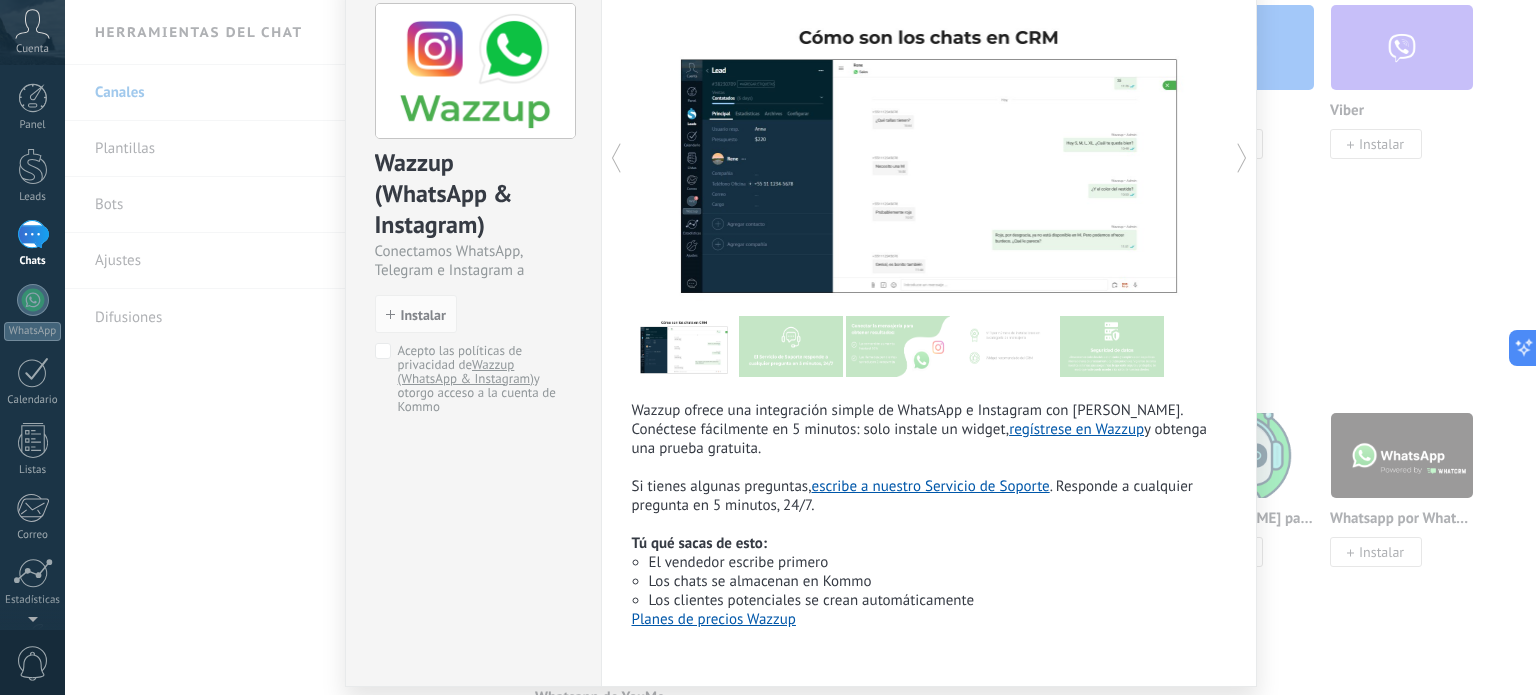 scroll, scrollTop: 100, scrollLeft: 0, axis: vertical 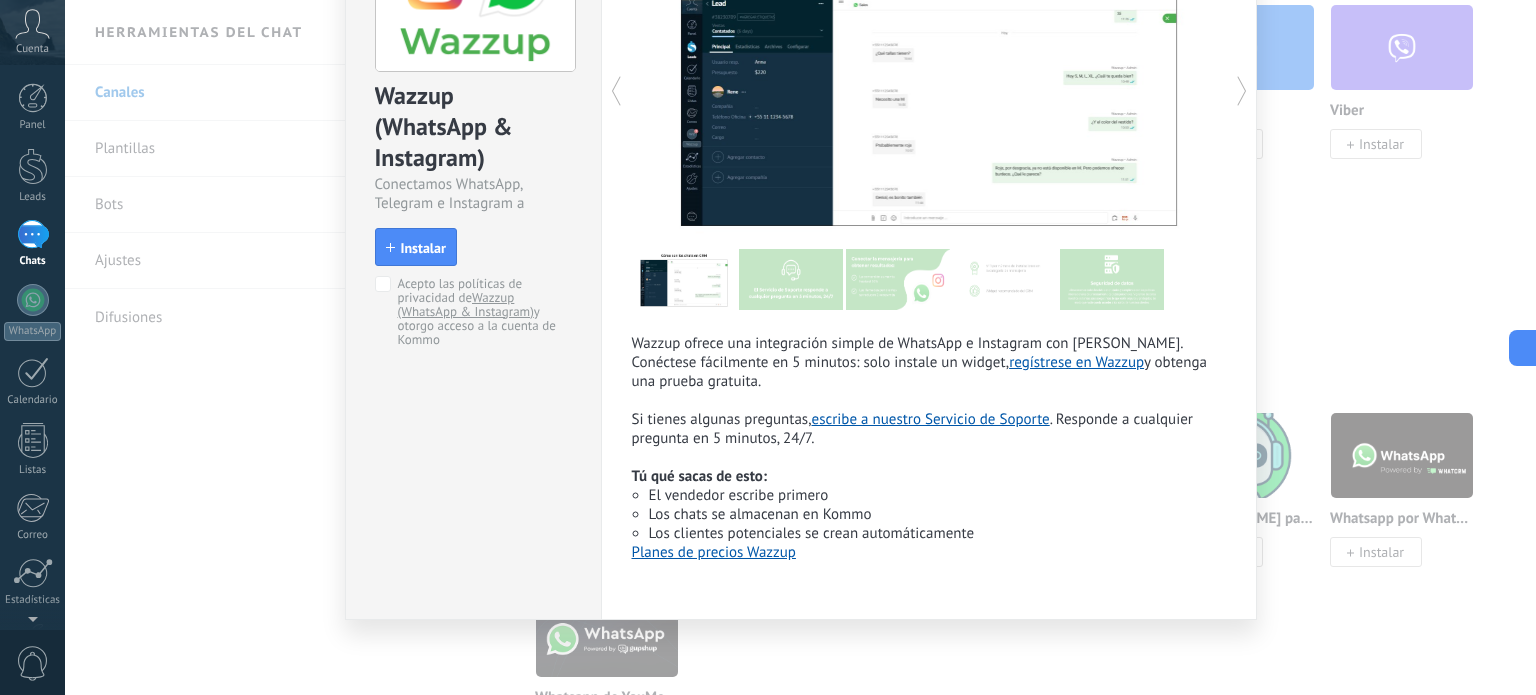 click on "Wazzup (WhatsApp & Instagram) Conectamos WhatsApp, Telegram e Instagram a Kommo install Instalar Acepto las políticas de privacidad de  Wazzup (WhatsApp & Instagram)  y otorgo acceso a la cuenta de Kommo Wazzup ofrece una integración simple de WhatsApp e Instagram con Kommo. Conéctese fácilmente en 5 minutos: solo instale un widget,  regístrese en Wazzup  y obtenga una prueba gratuita.
Si tienes algunas preguntas,  escribe a nuestro Servicio de Soporte .  Responde a cualquier pregunta en 5 minutos, 24/7.
Tú qué sacas de esto:
El vendedor escribe primero
Los chats se almacenan en Kommo
Los clientes potenciales se crean automáticamente
Planes de precios Wazzup más" at bounding box center (800, 347) 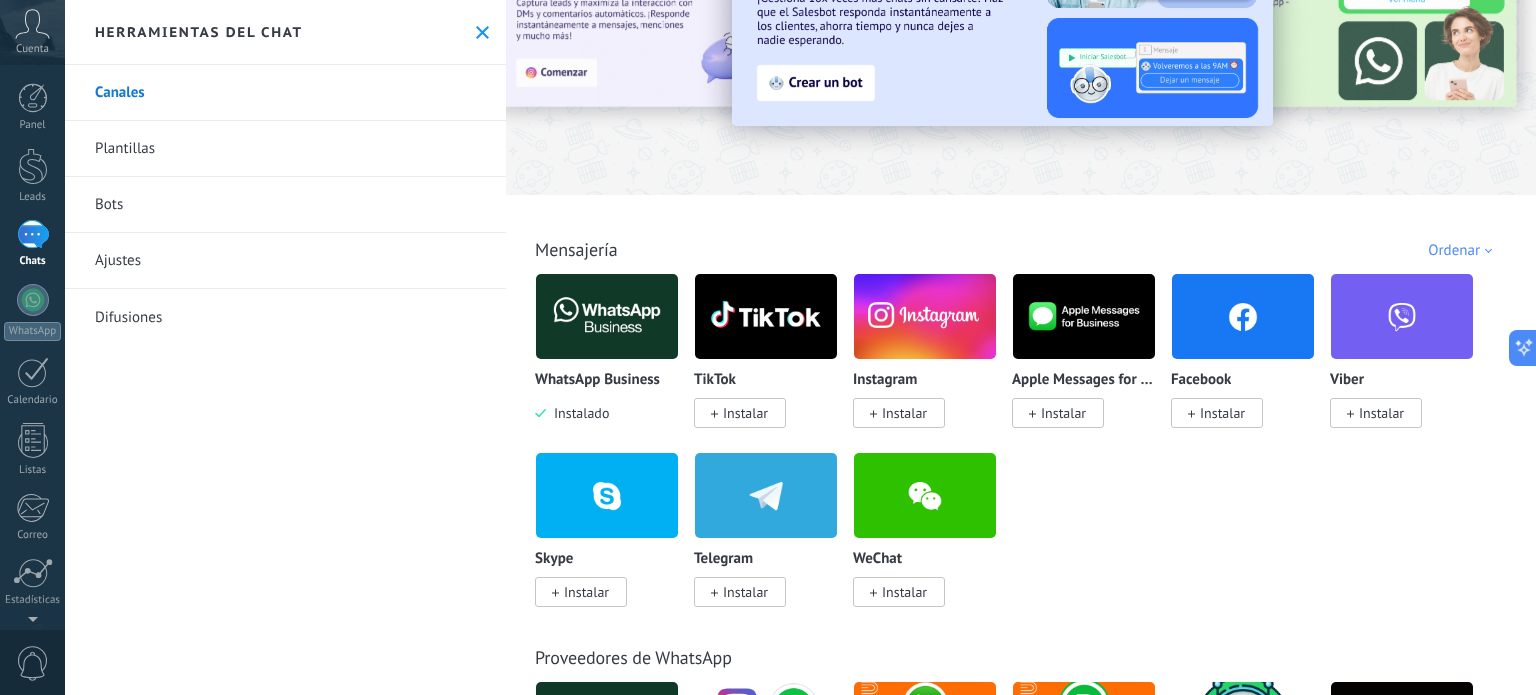 scroll, scrollTop: 200, scrollLeft: 0, axis: vertical 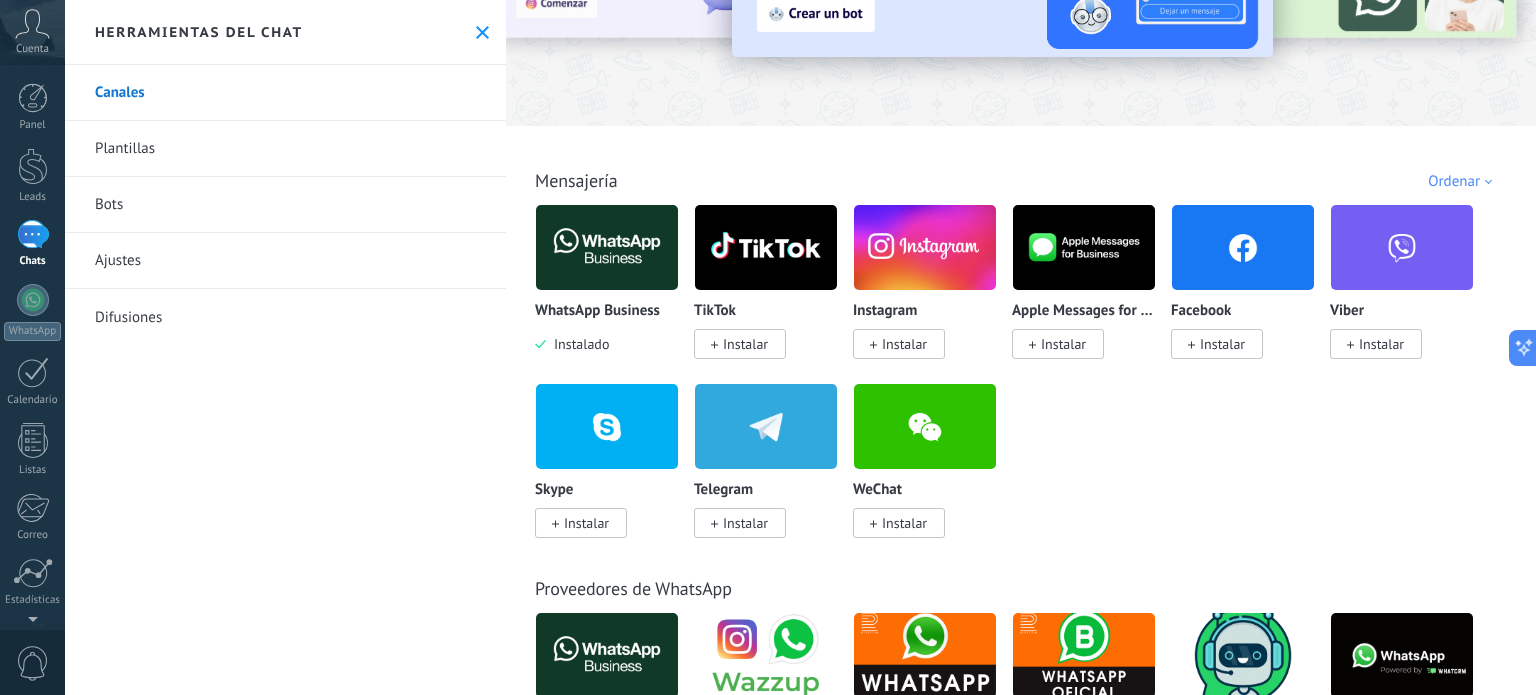 click on "Canales" at bounding box center [285, 93] 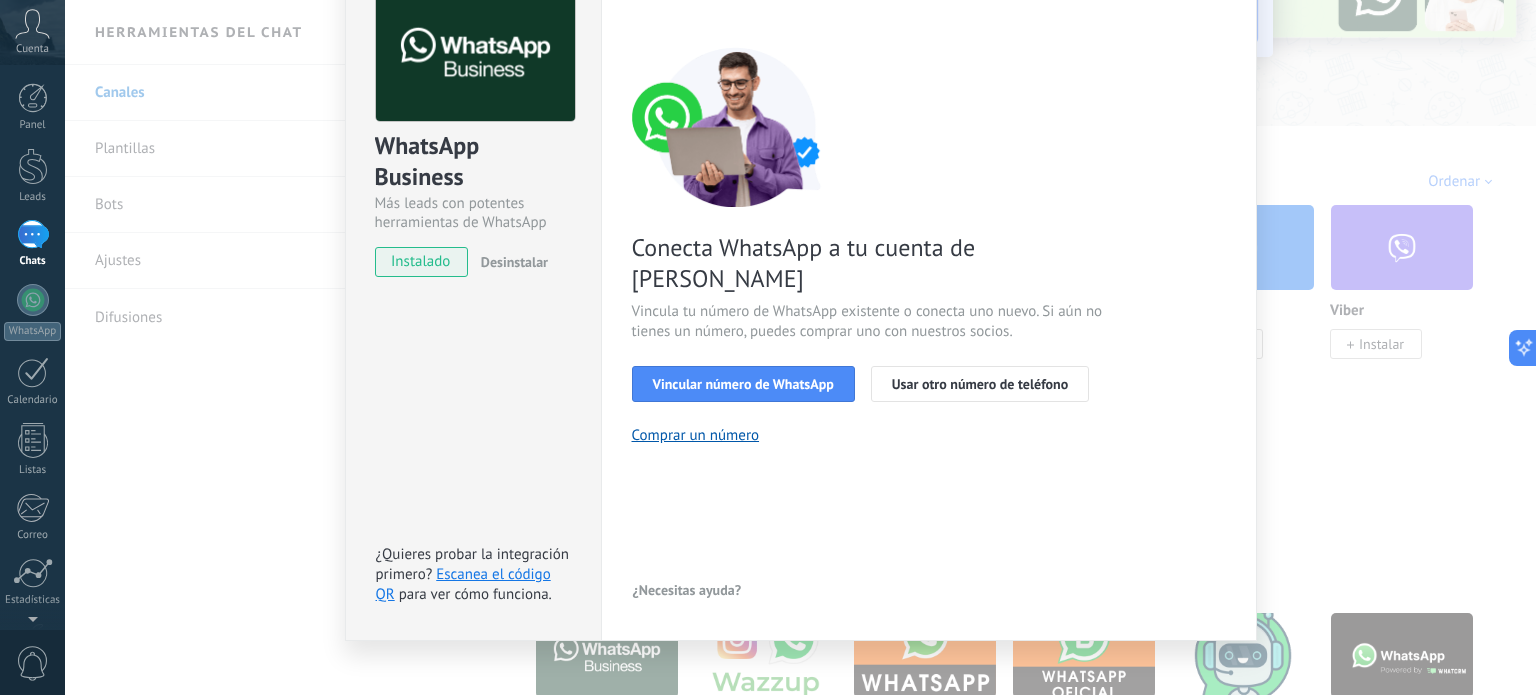 scroll, scrollTop: 134, scrollLeft: 0, axis: vertical 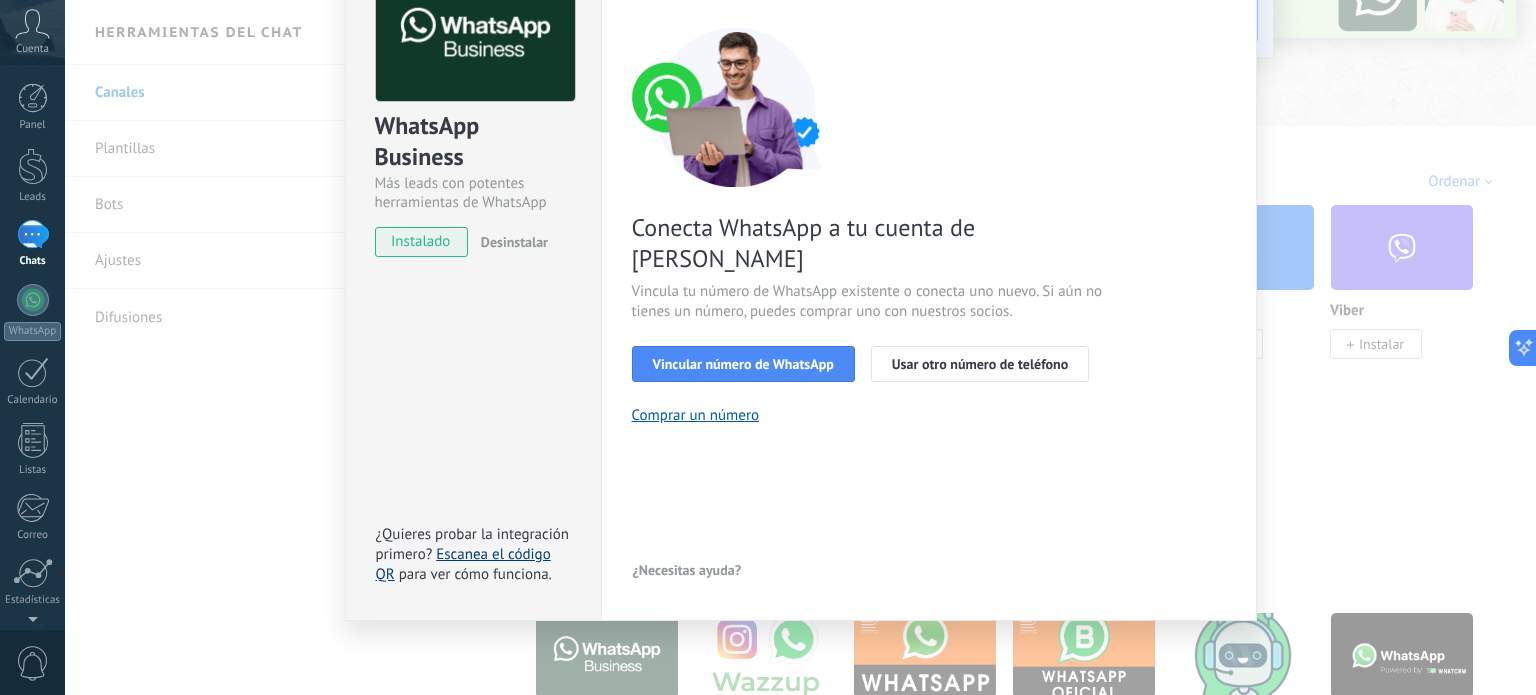 click on "Escanea el código QR" at bounding box center [463, 564] 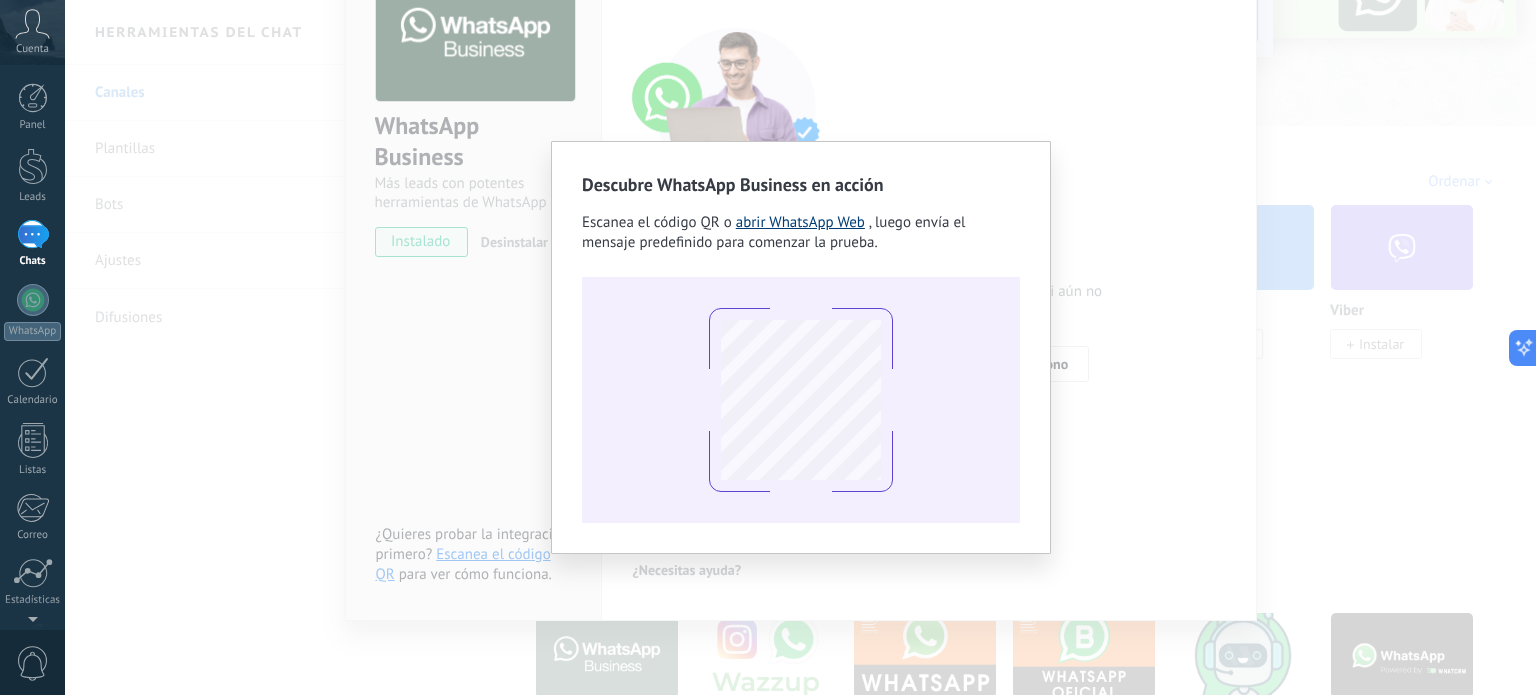click on "abrir WhatsApp Web" at bounding box center [800, 222] 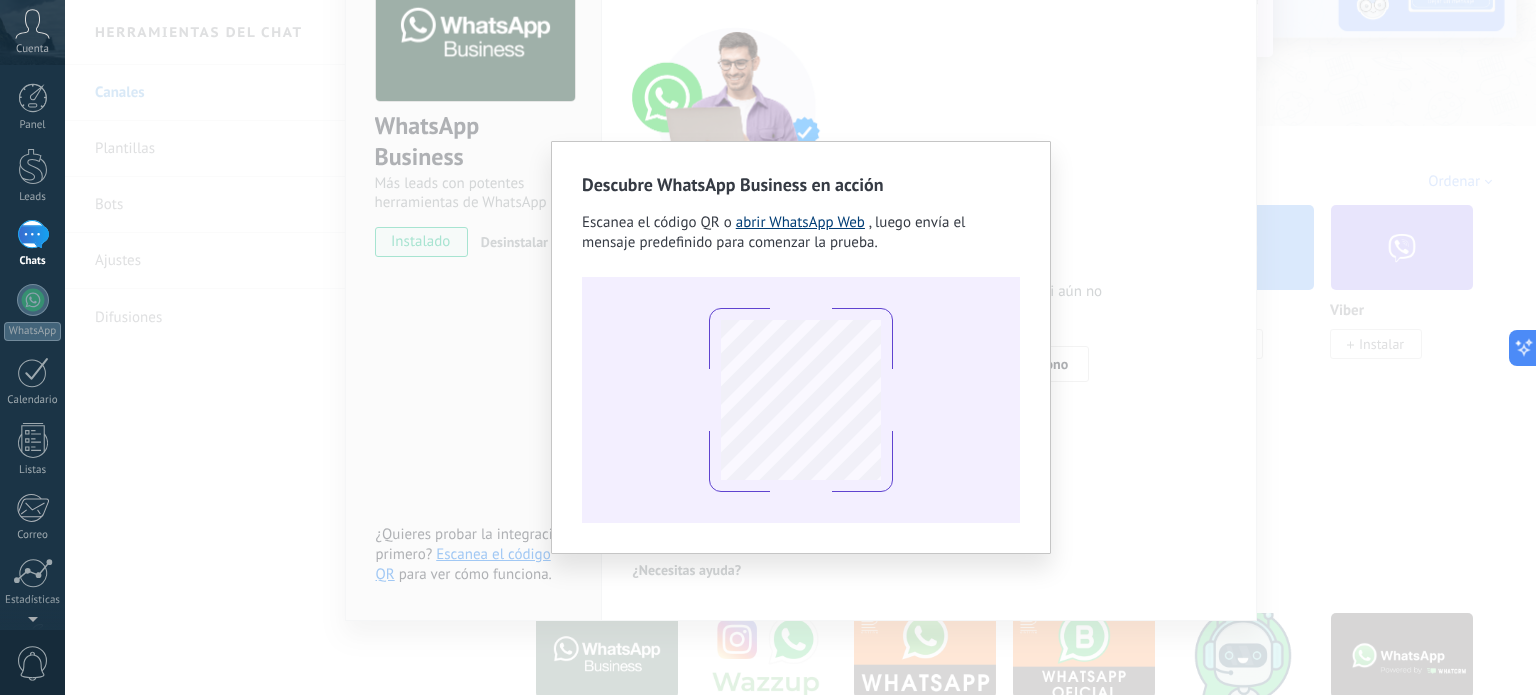 click on "abrir WhatsApp Web" at bounding box center (800, 222) 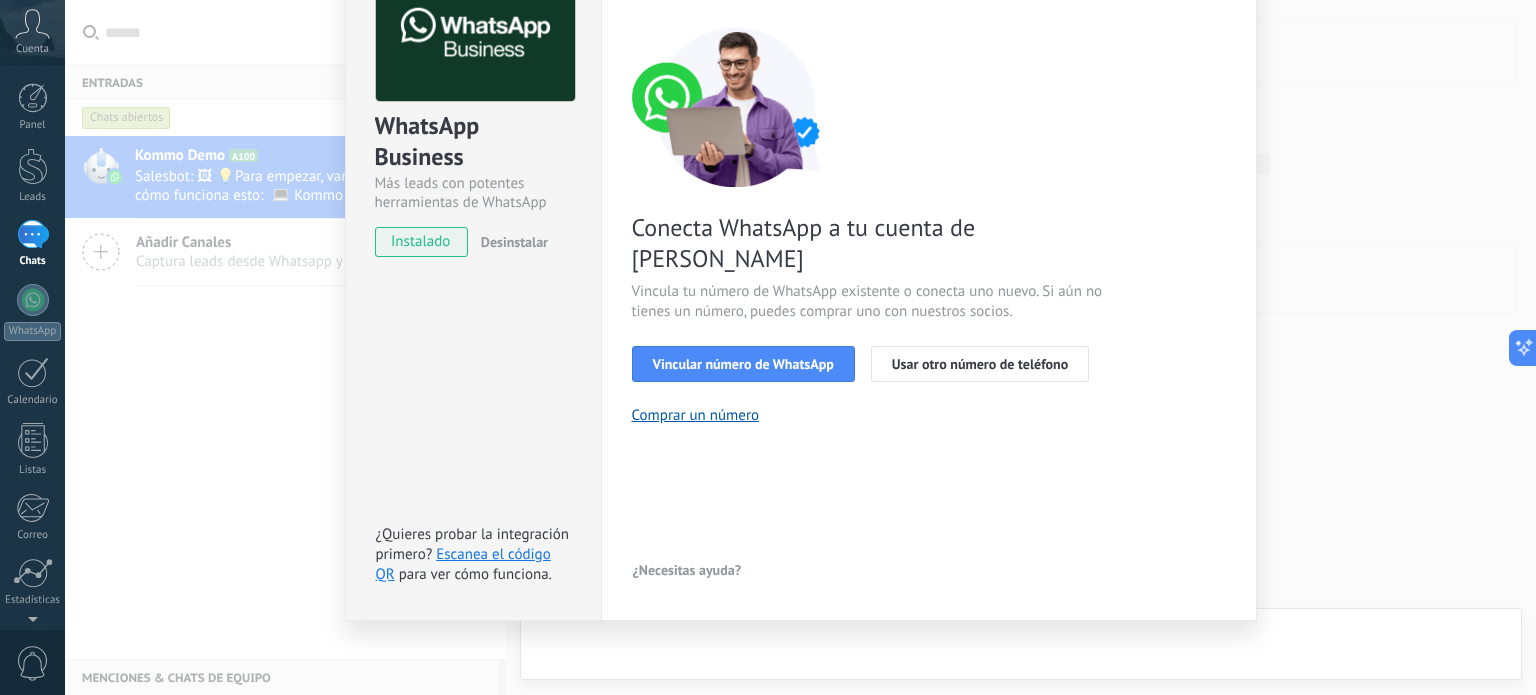 scroll, scrollTop: 0, scrollLeft: 0, axis: both 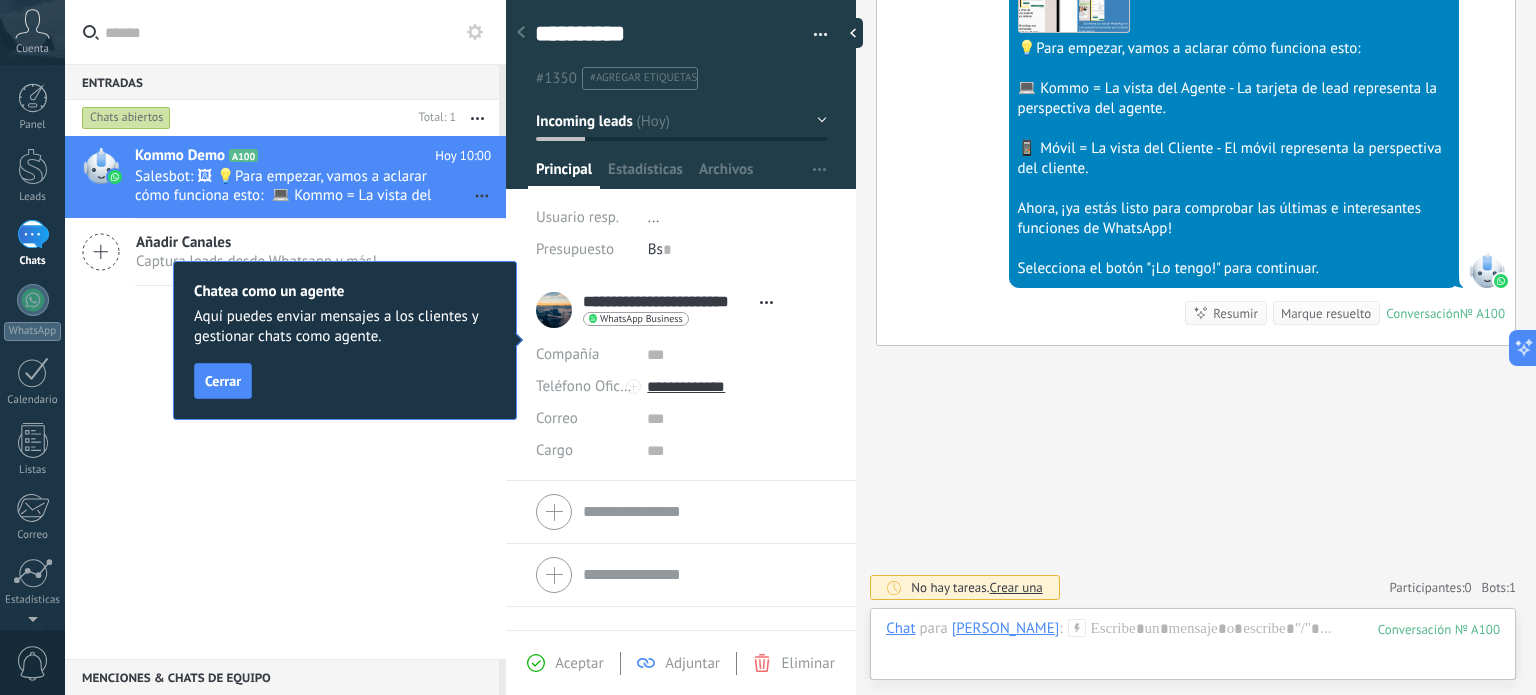 click on "Kommo Demo
A100
Hoy 10:00
Salesbot: 🖼 💡Para empezar, vamos a aclarar cómo funciona esto:
💻 Kommo = La vista del Agente - La tarjeta de lead representa la perspectiva del agente.
📱 Móvil = La vista del Cliente - El móvil representa la perspectiva del cliente.
Ahora, ¡ya estás listo para comprobar las últimas e interesantes funciones de WhatsApp!
Selecciona el botón "¡Lo tengo!" para continuar." at bounding box center (285, 397) 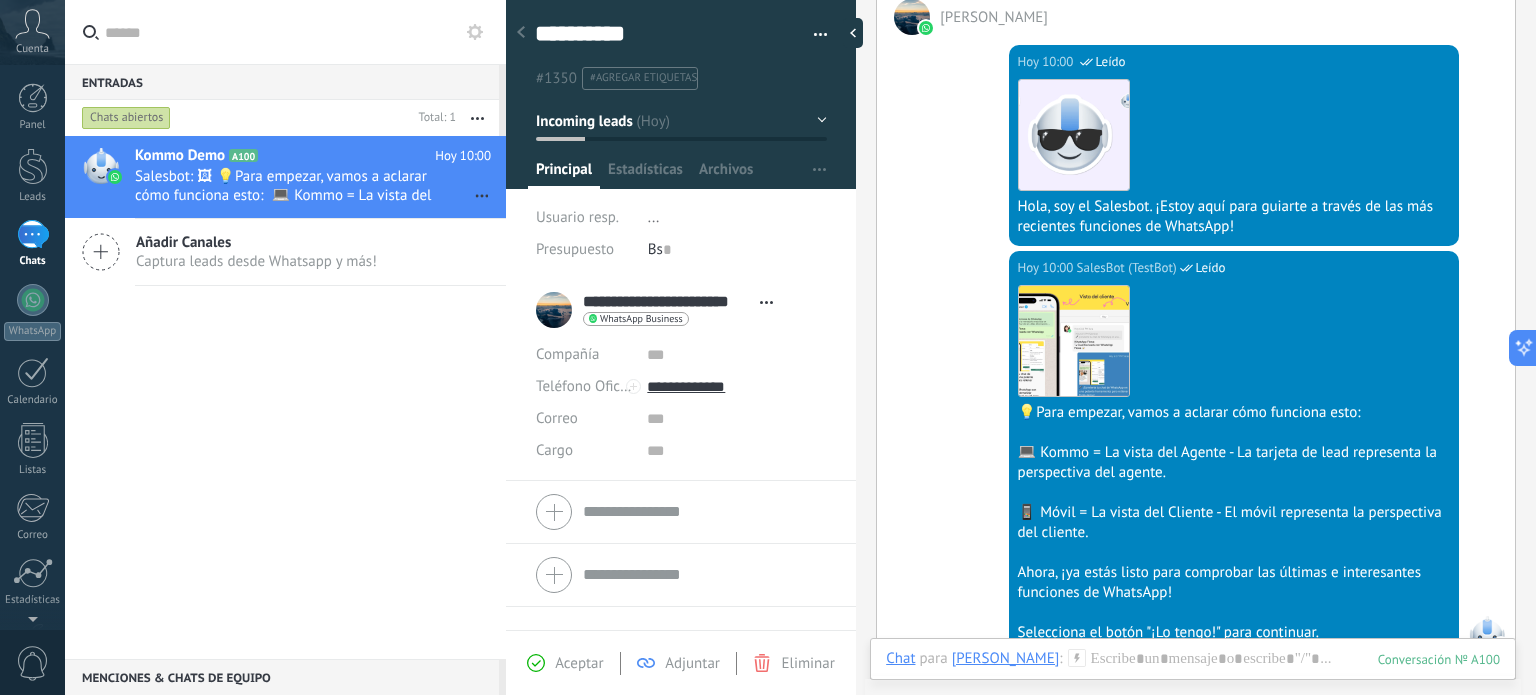 scroll, scrollTop: 364, scrollLeft: 0, axis: vertical 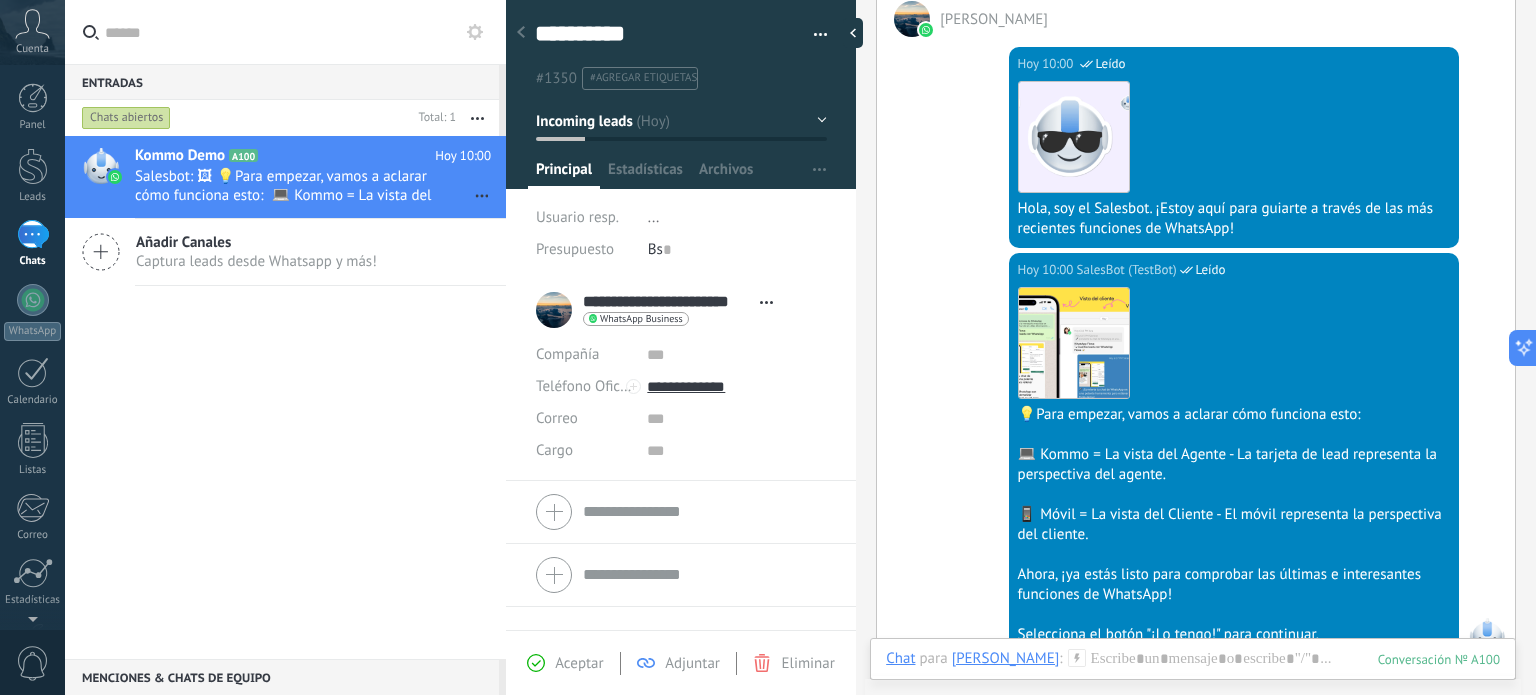 click on "**********" at bounding box center (659, 310) 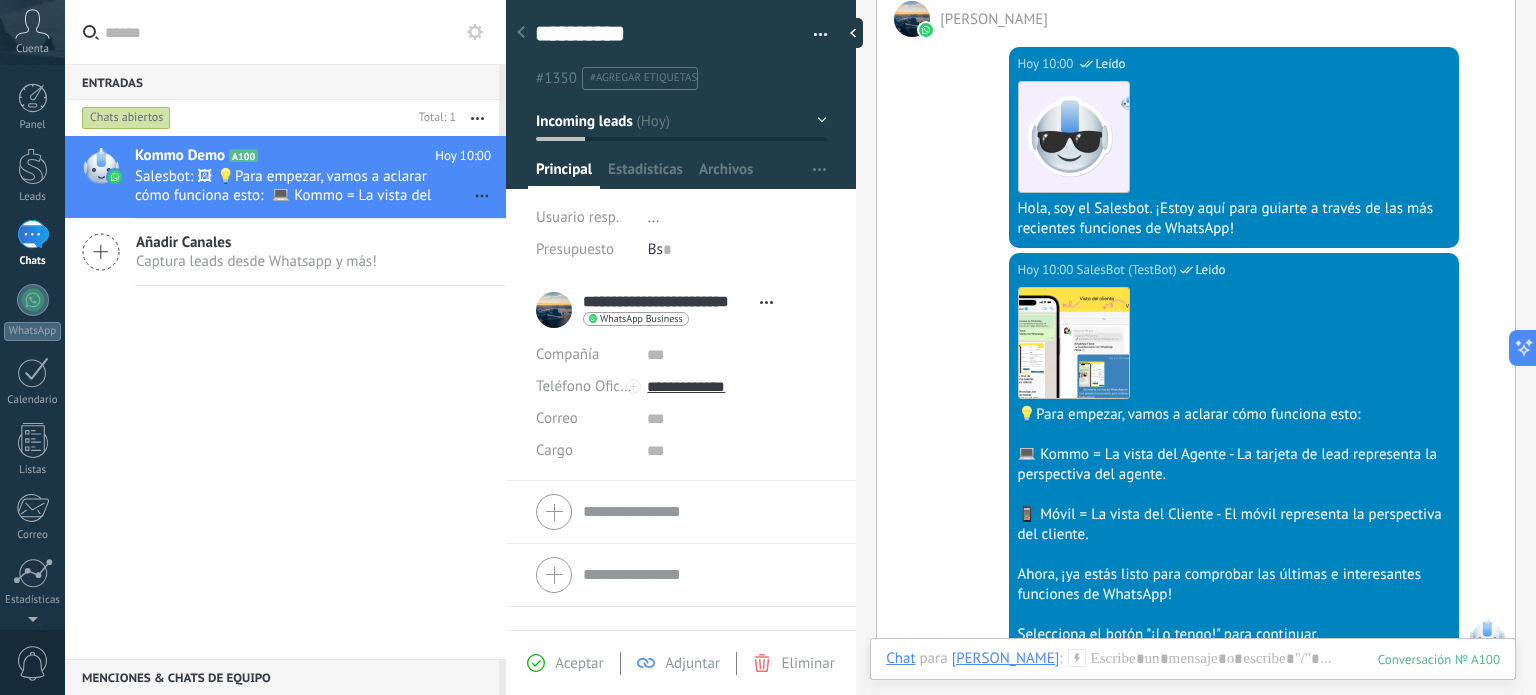 click on "Aceptar" at bounding box center (579, 663) 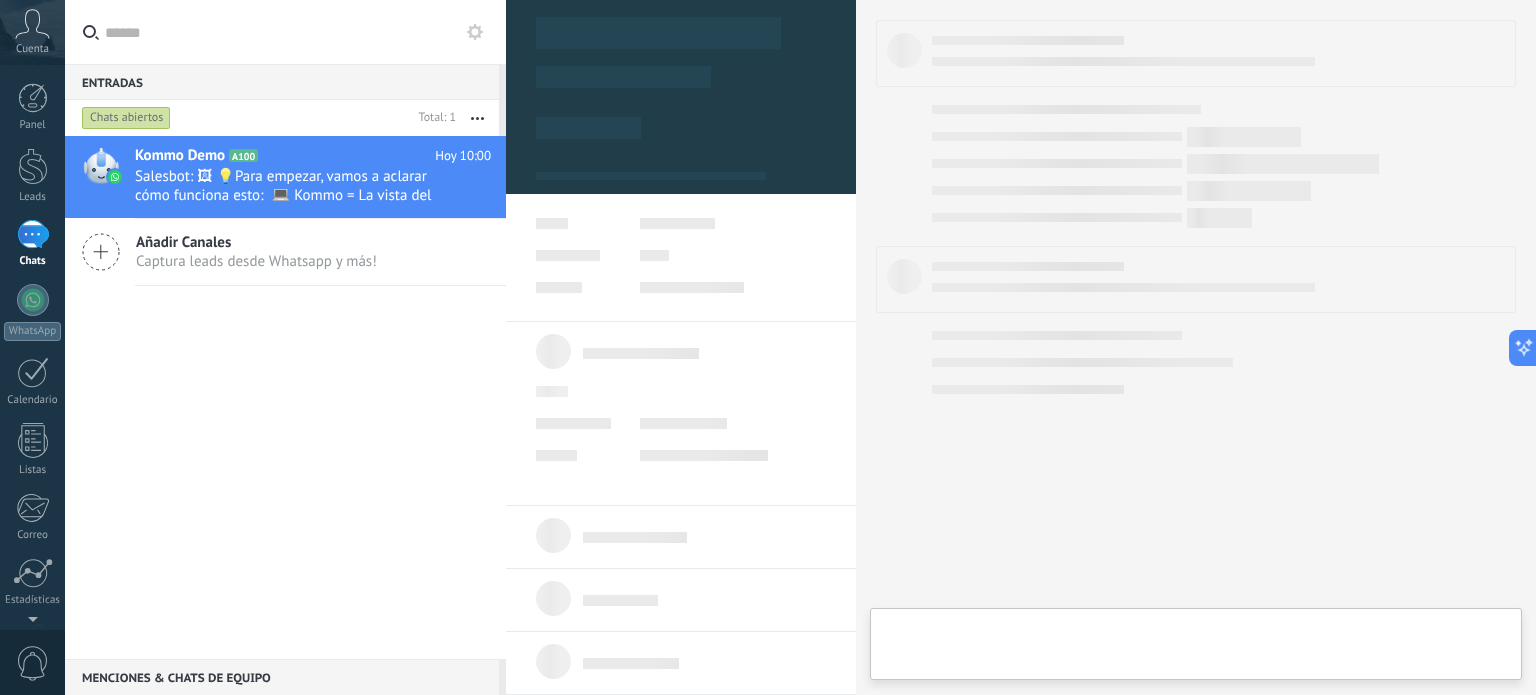 type on "**********" 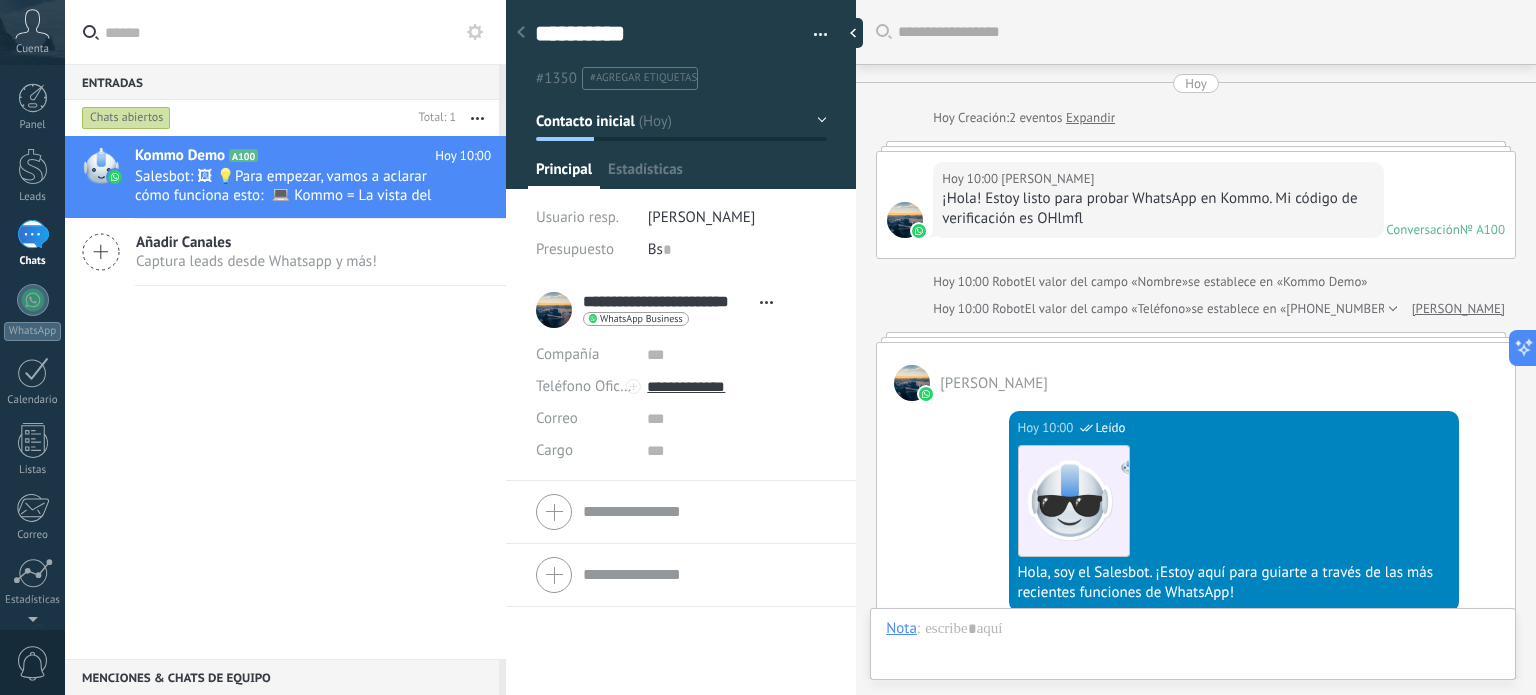 scroll, scrollTop: 29, scrollLeft: 0, axis: vertical 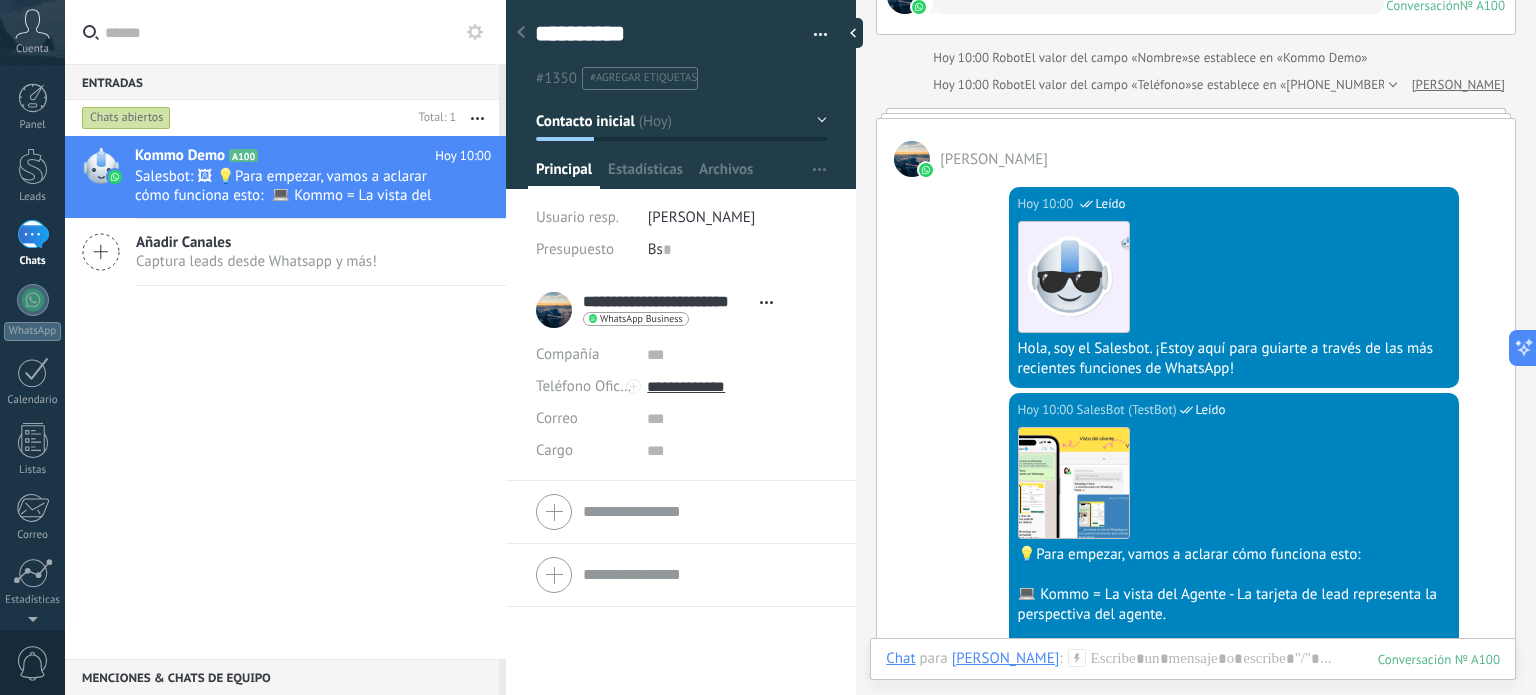 click on "[PERSON_NAME]" at bounding box center (1196, 148) 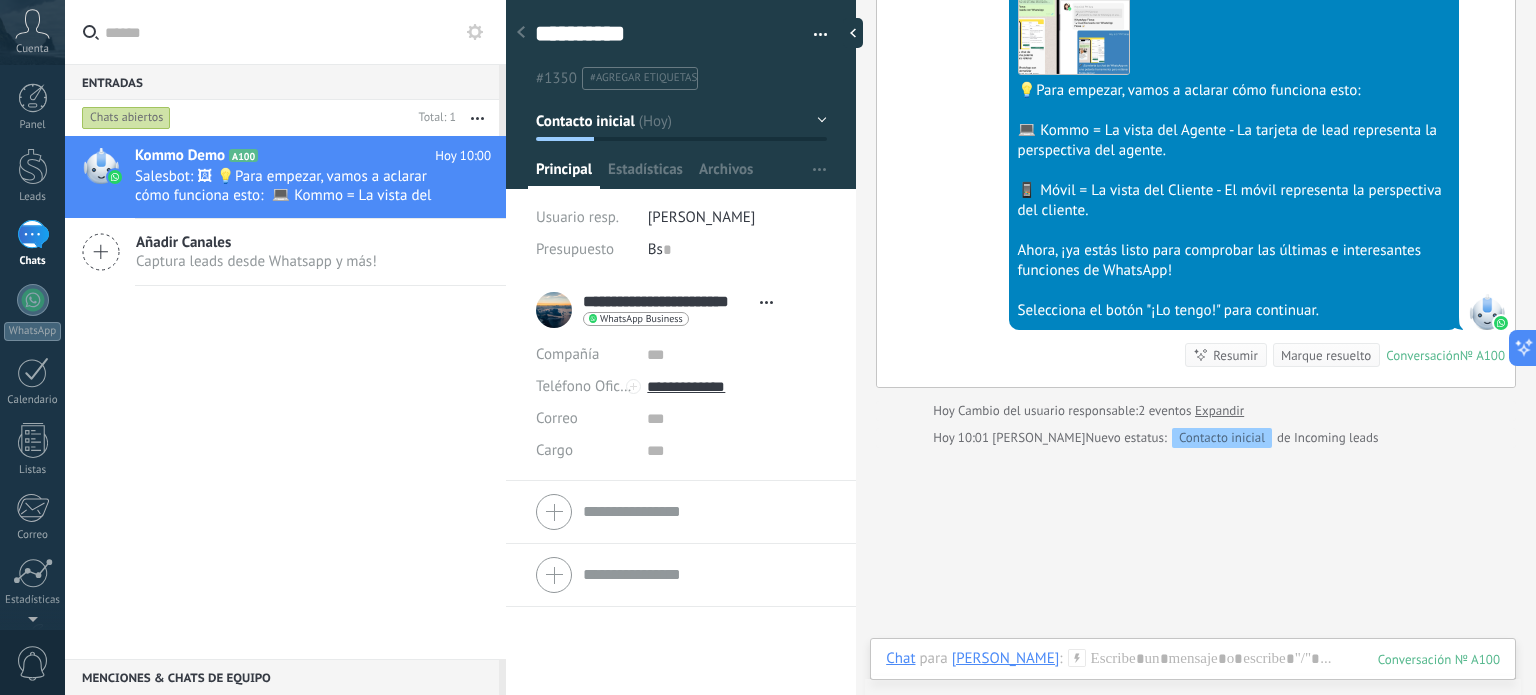 scroll, scrollTop: 824, scrollLeft: 0, axis: vertical 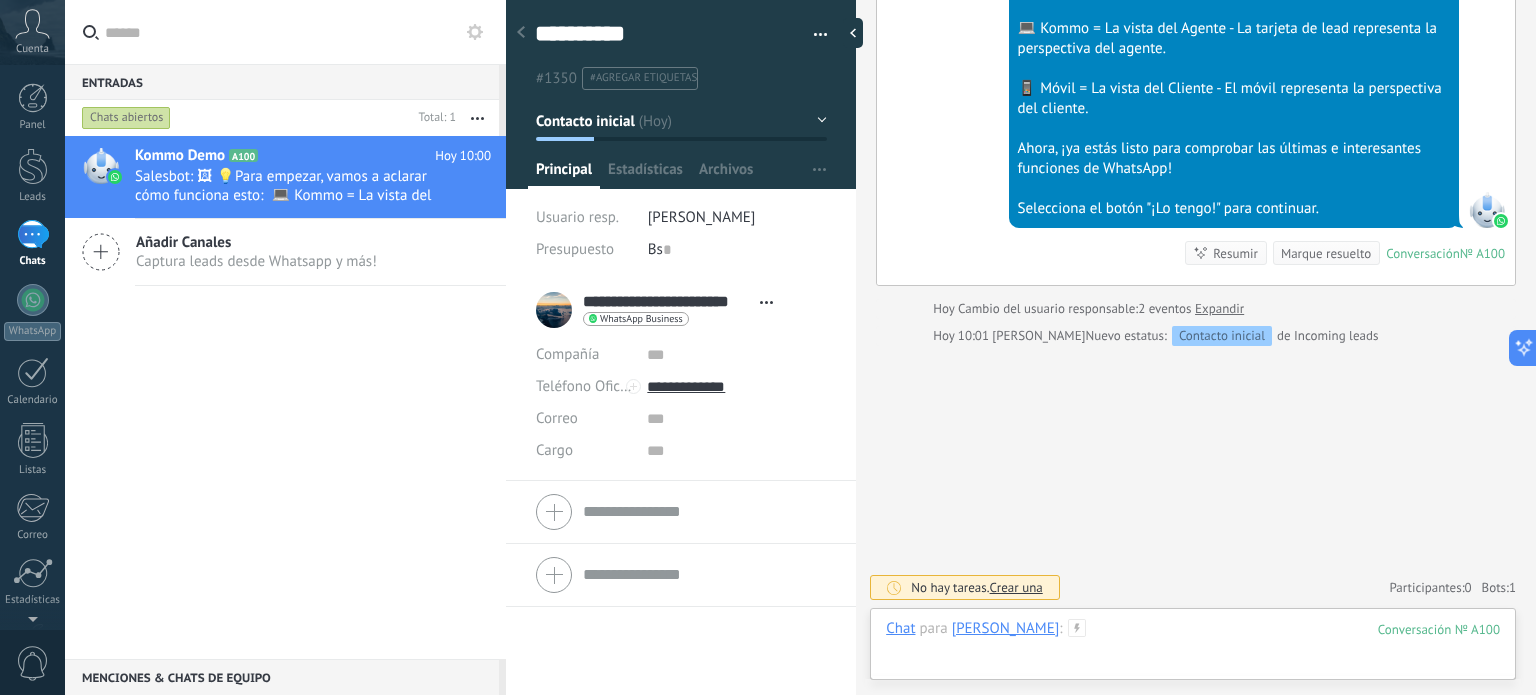 click at bounding box center (1193, 649) 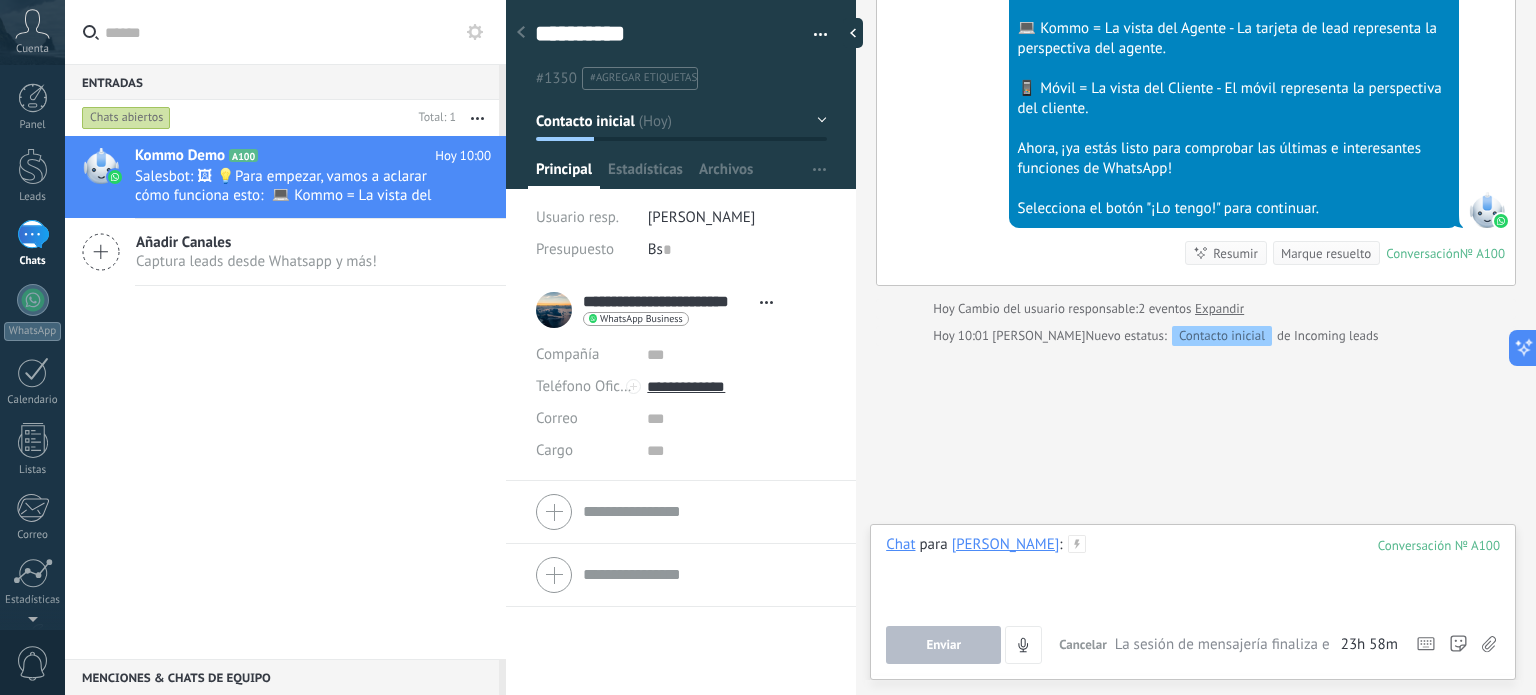 type 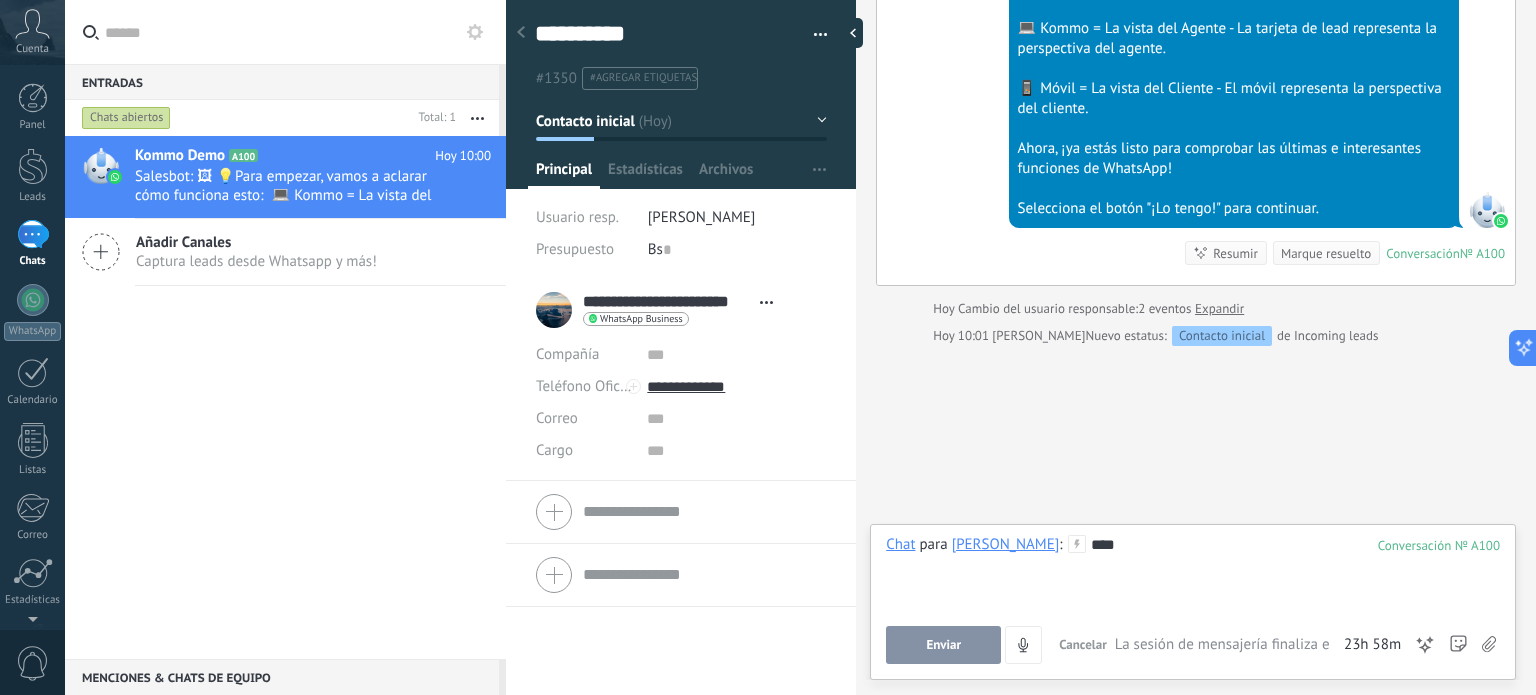 click on "Enviar" at bounding box center [943, 645] 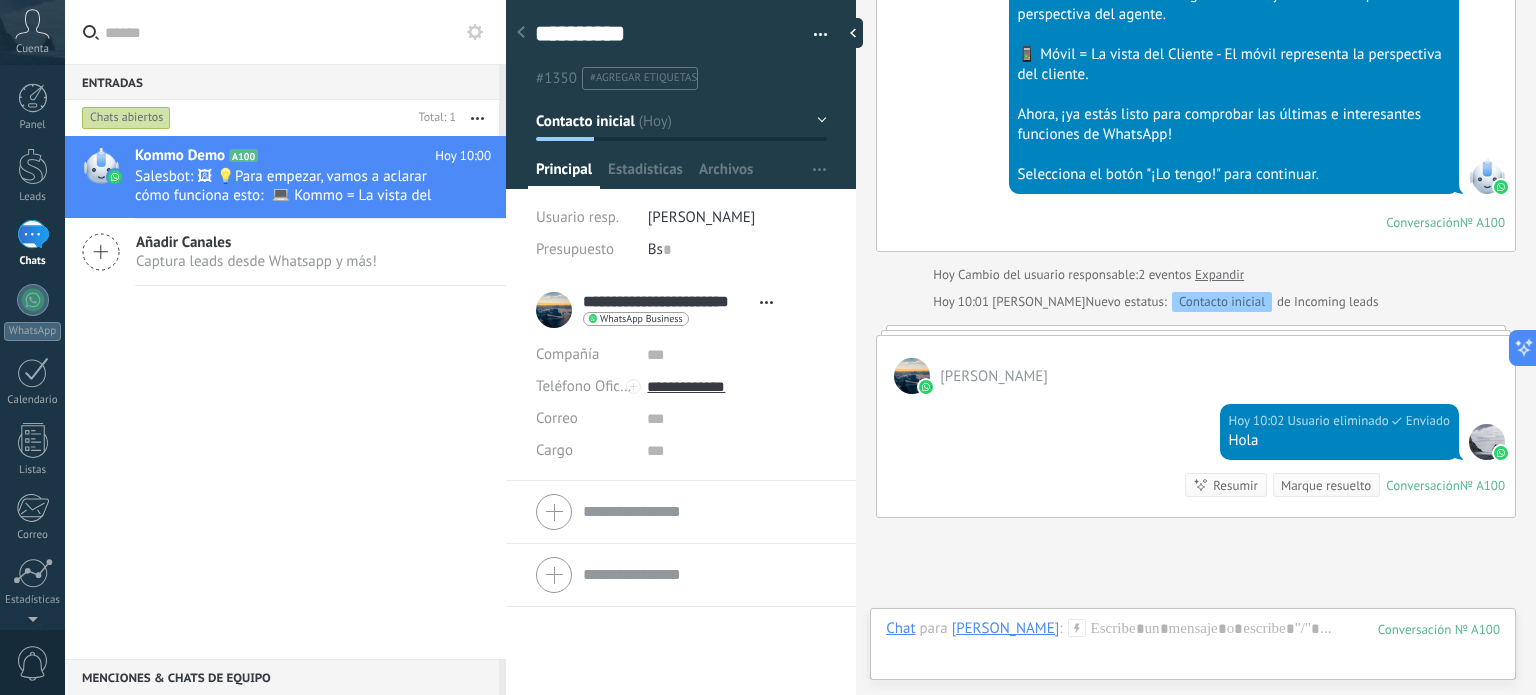 scroll, scrollTop: 811, scrollLeft: 0, axis: vertical 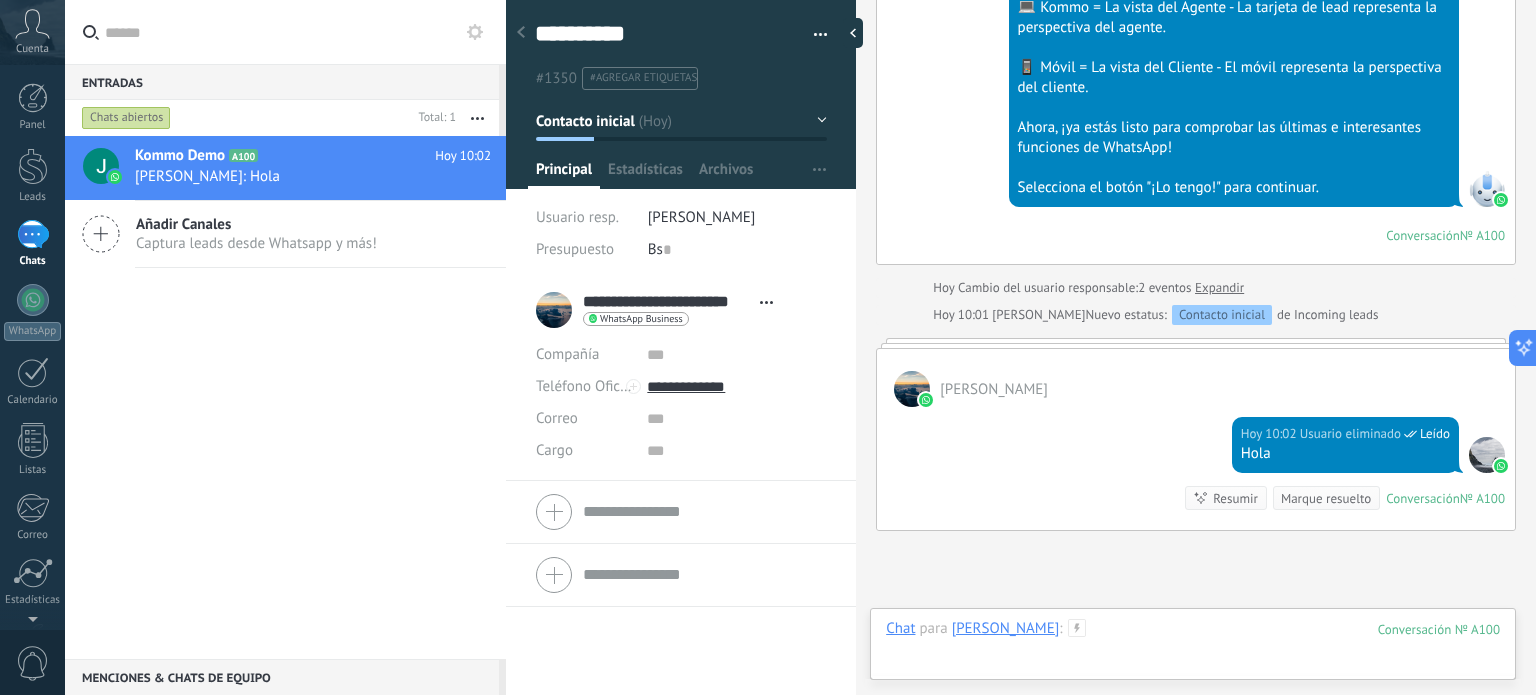 click at bounding box center [1193, 649] 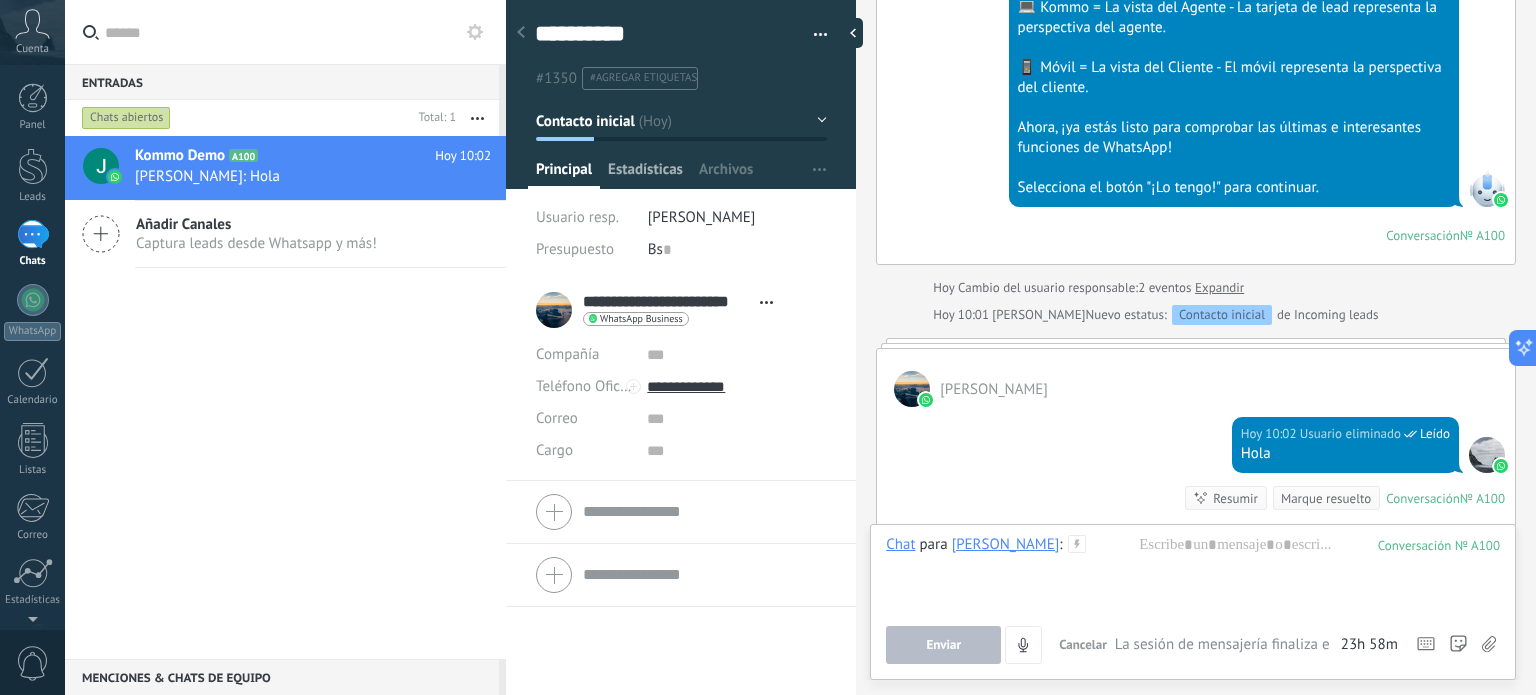 click on "Estadísticas" at bounding box center [645, 174] 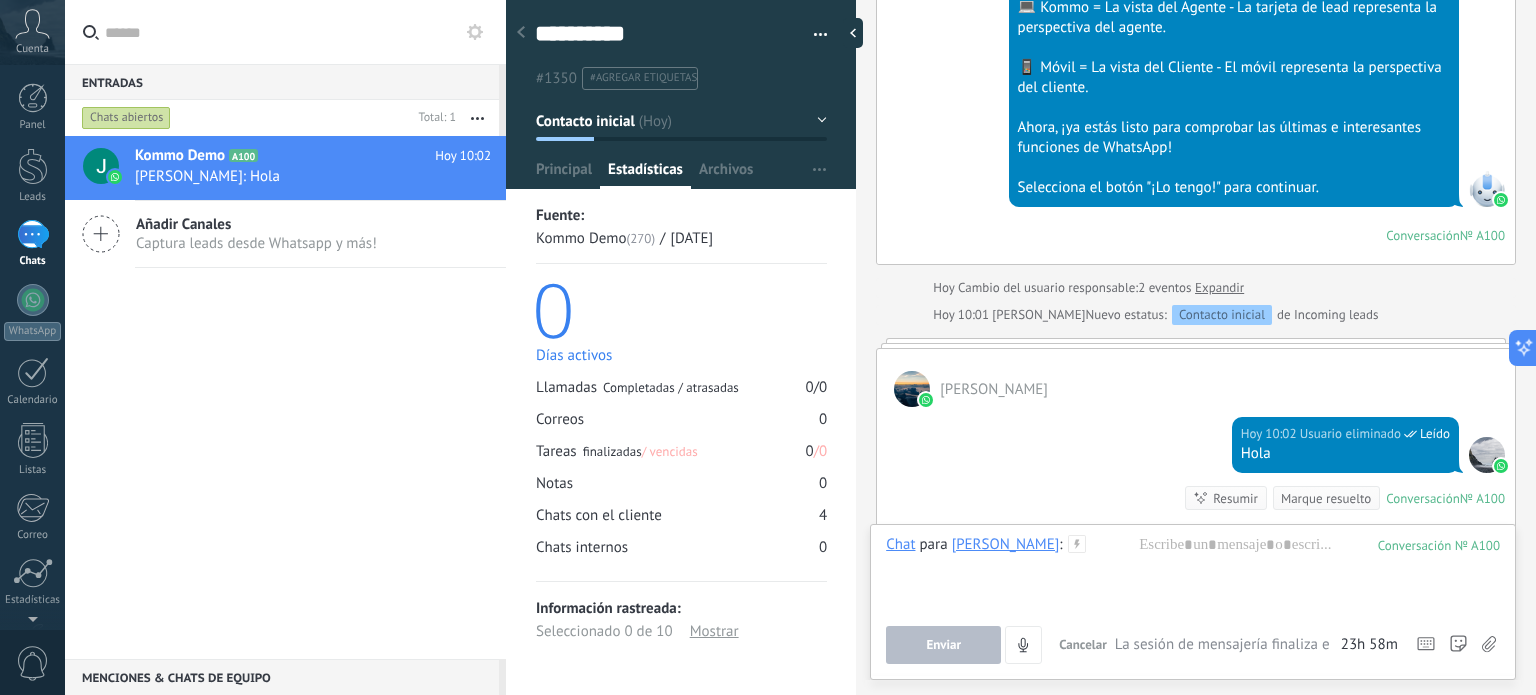 click on "Productos Configurar
Principal Estadísticas Archivos" at bounding box center [681, 174] 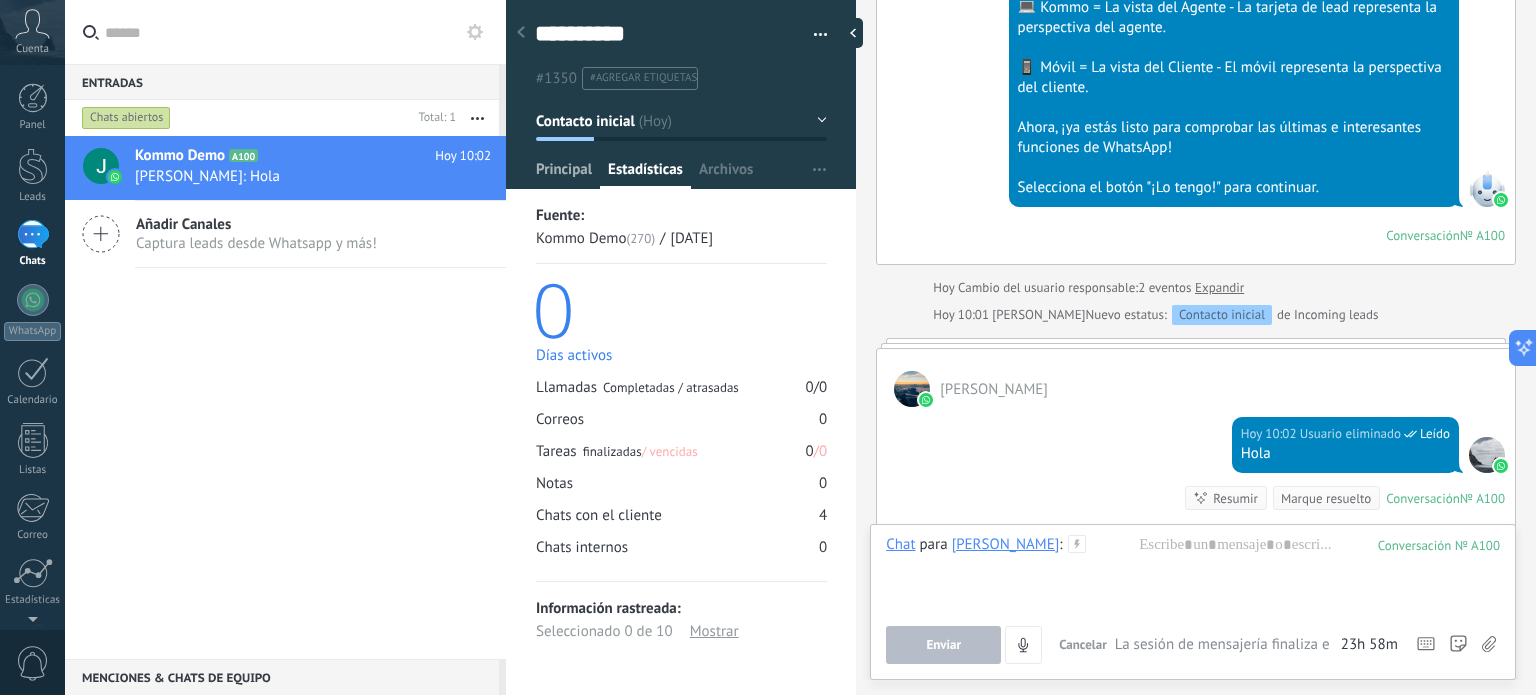 click on "Principal" at bounding box center (564, 174) 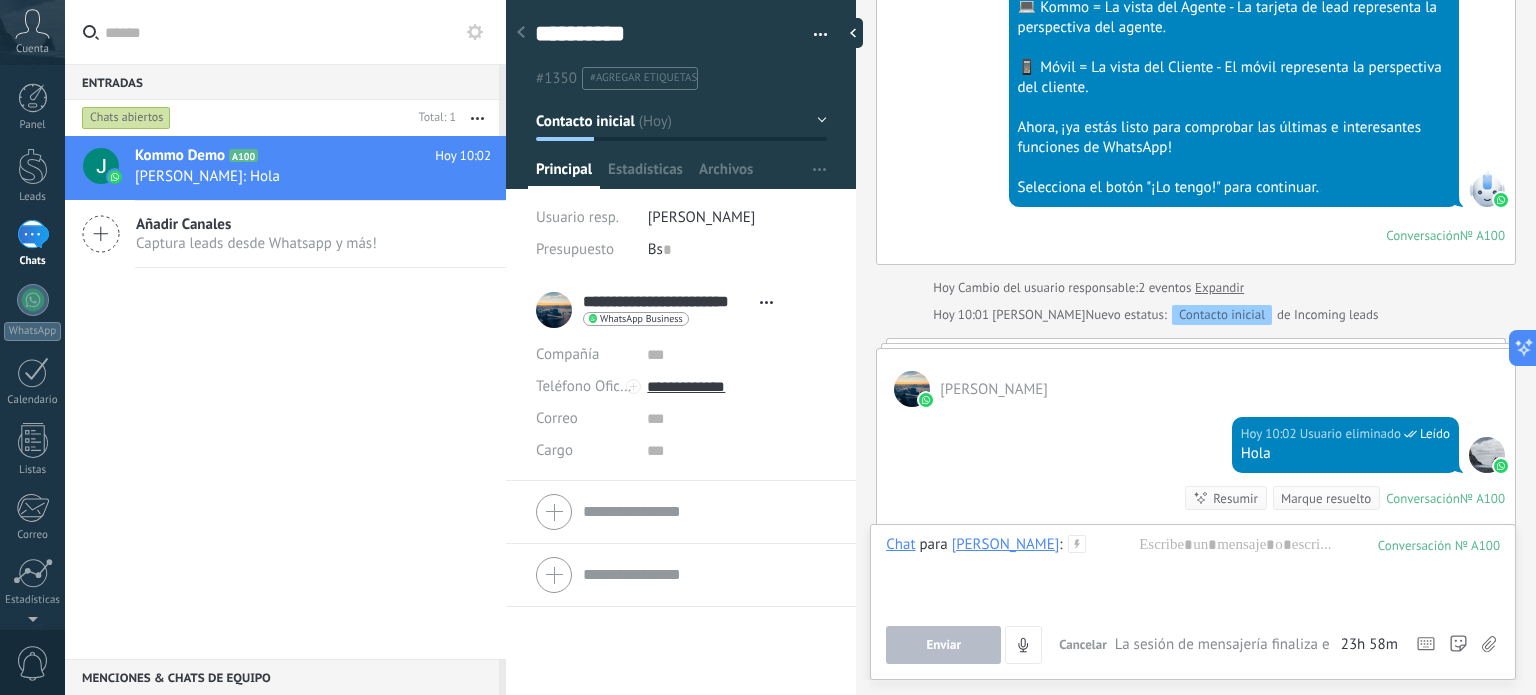 click 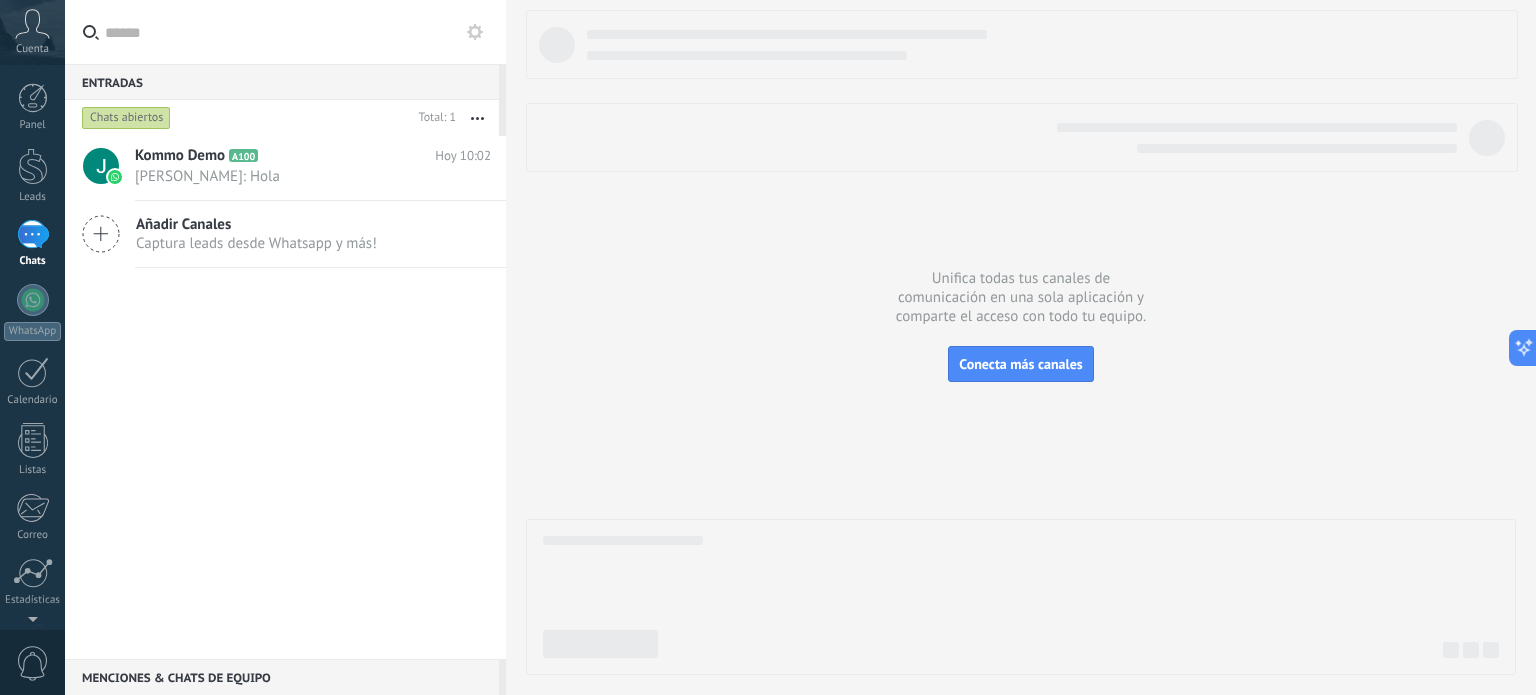 drag, startPoint x: 287, startPoint y: 26, endPoint x: 38, endPoint y: 237, distance: 326.37708 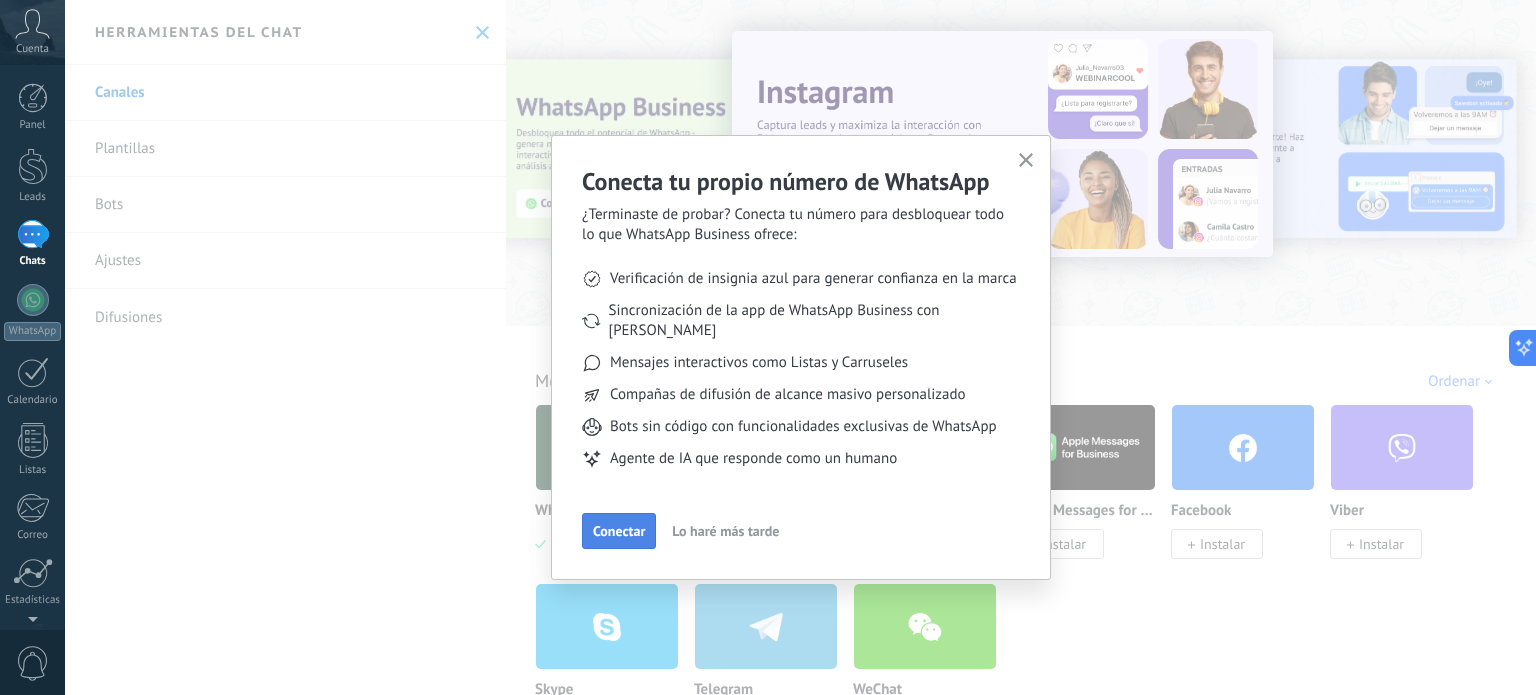 click on "Conectar" at bounding box center [619, 531] 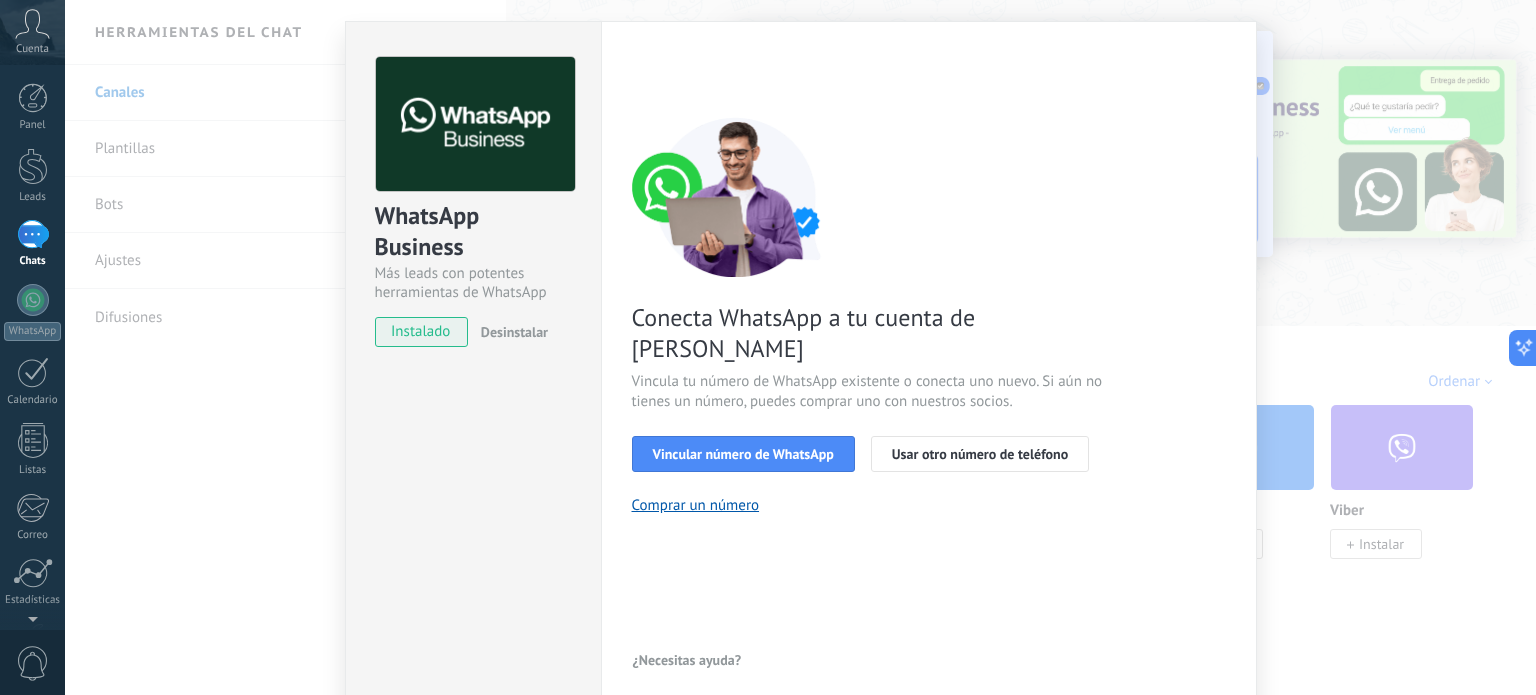 scroll, scrollTop: 100, scrollLeft: 0, axis: vertical 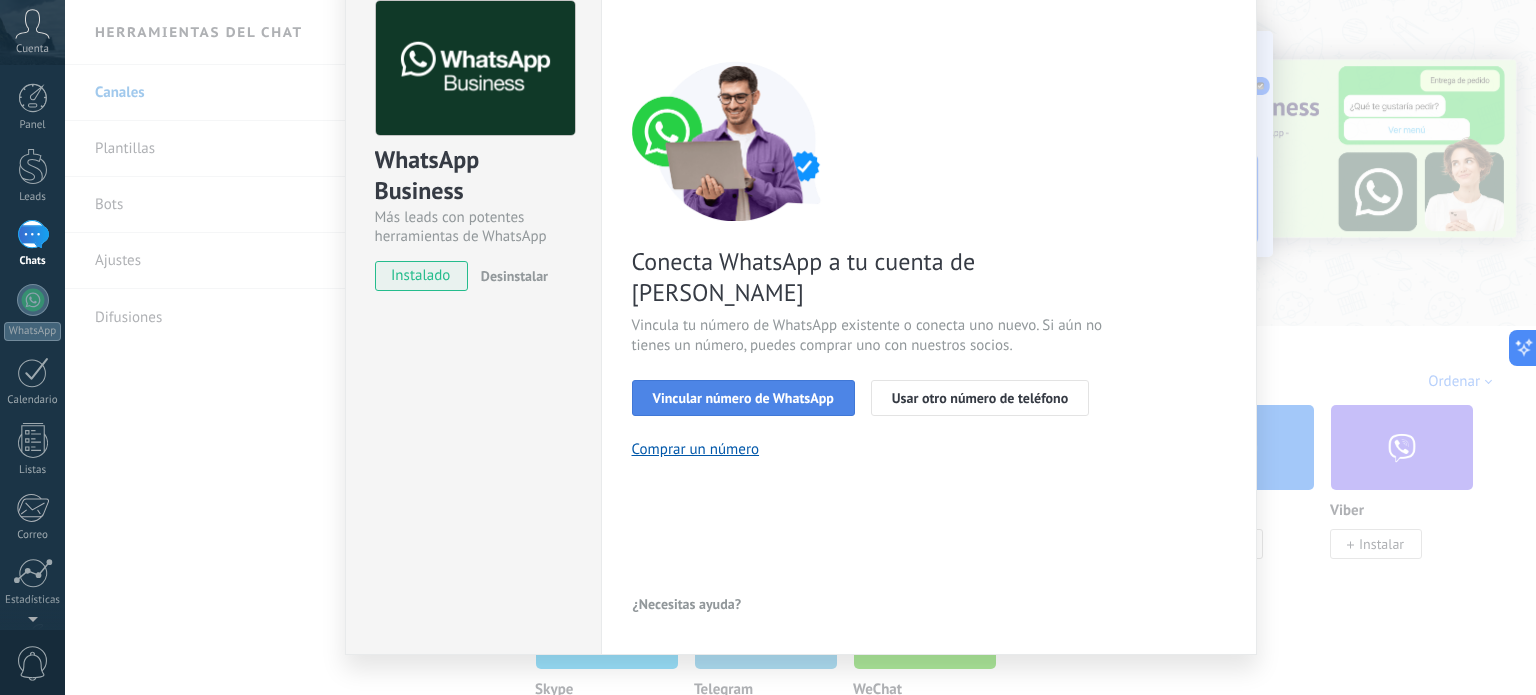 click on "Vincular número de WhatsApp" at bounding box center (743, 398) 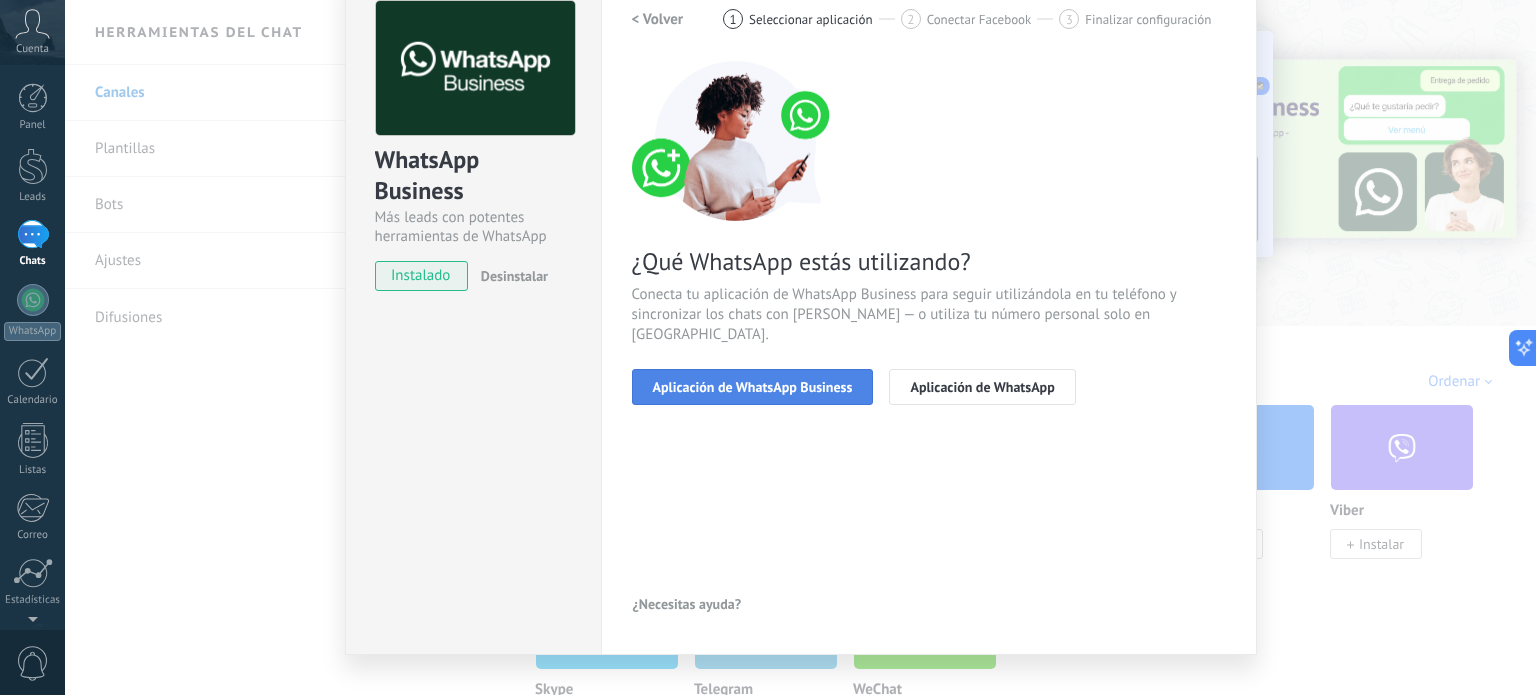 click on "Aplicación de WhatsApp Business" at bounding box center [753, 387] 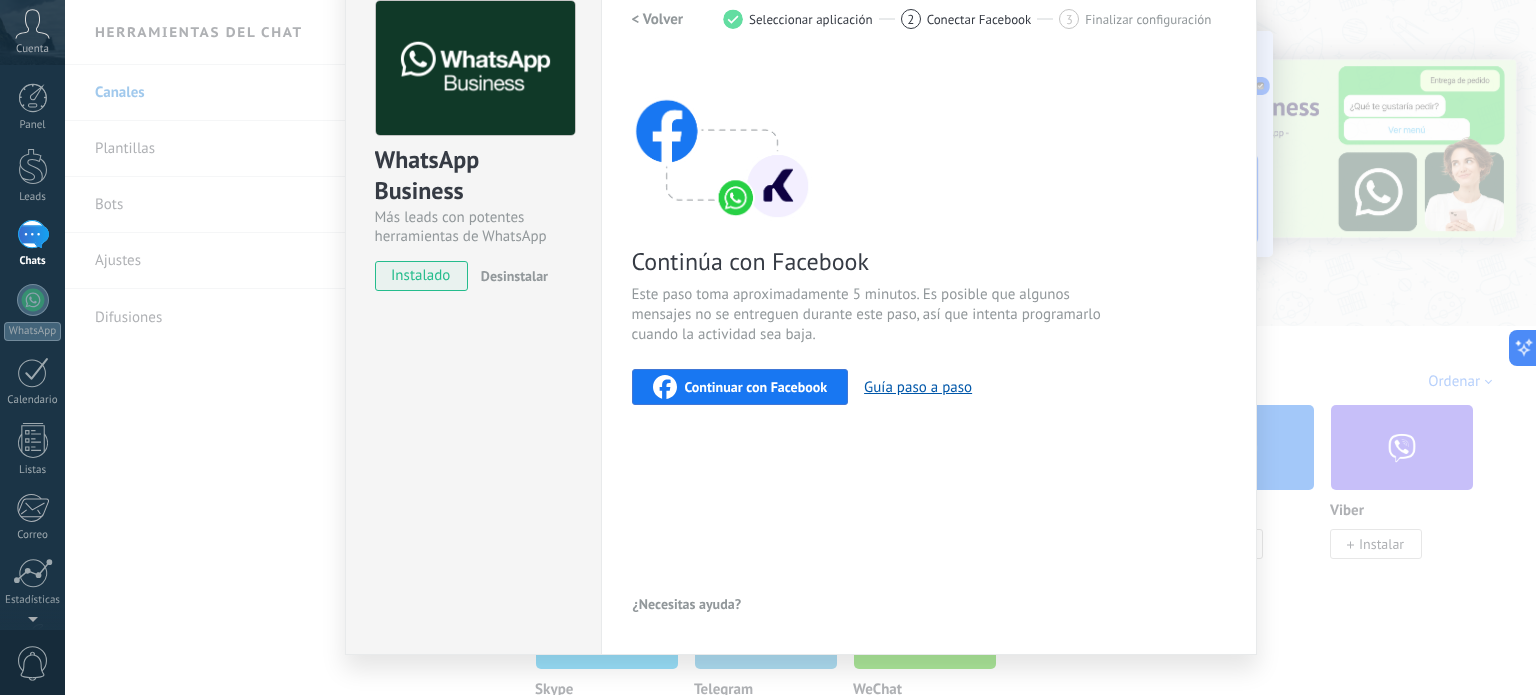 click on "Continuar con Facebook" at bounding box center [740, 387] 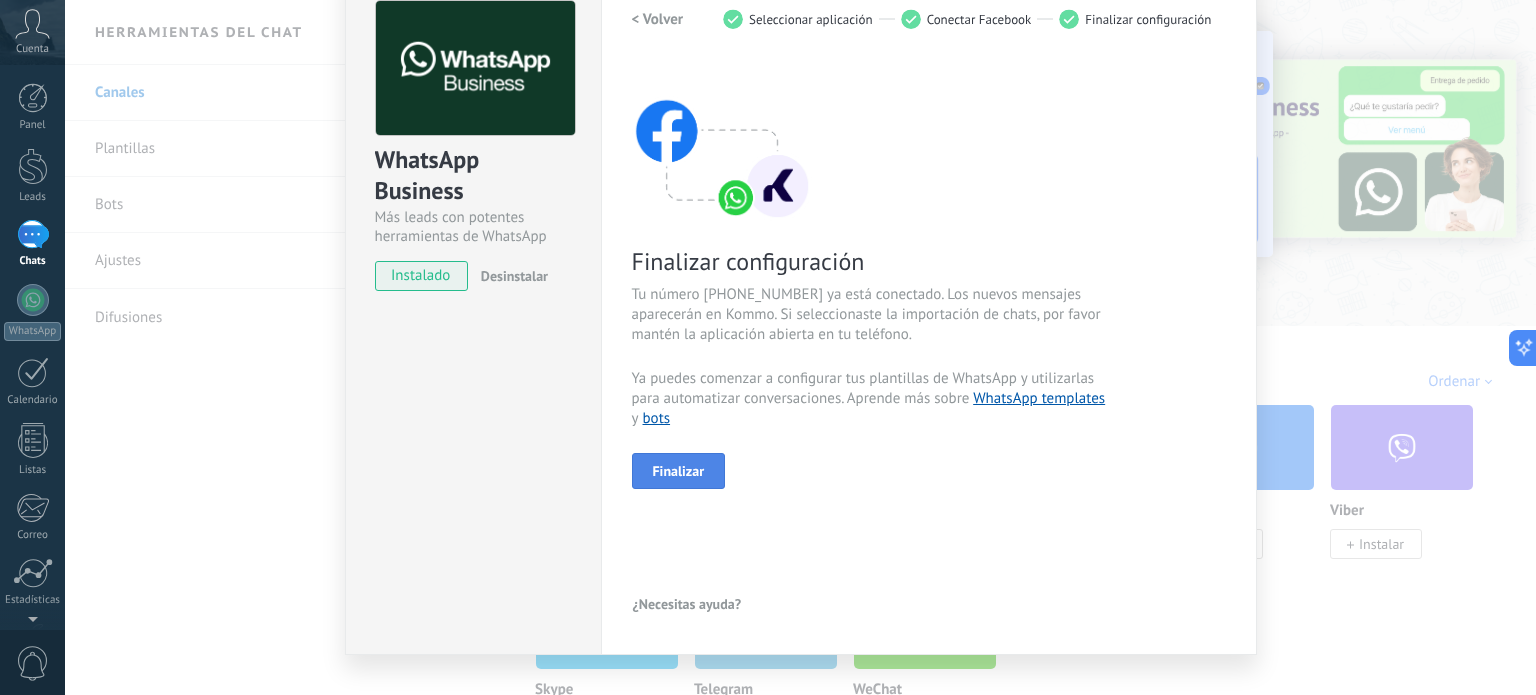 click on "Finalizar" at bounding box center (679, 471) 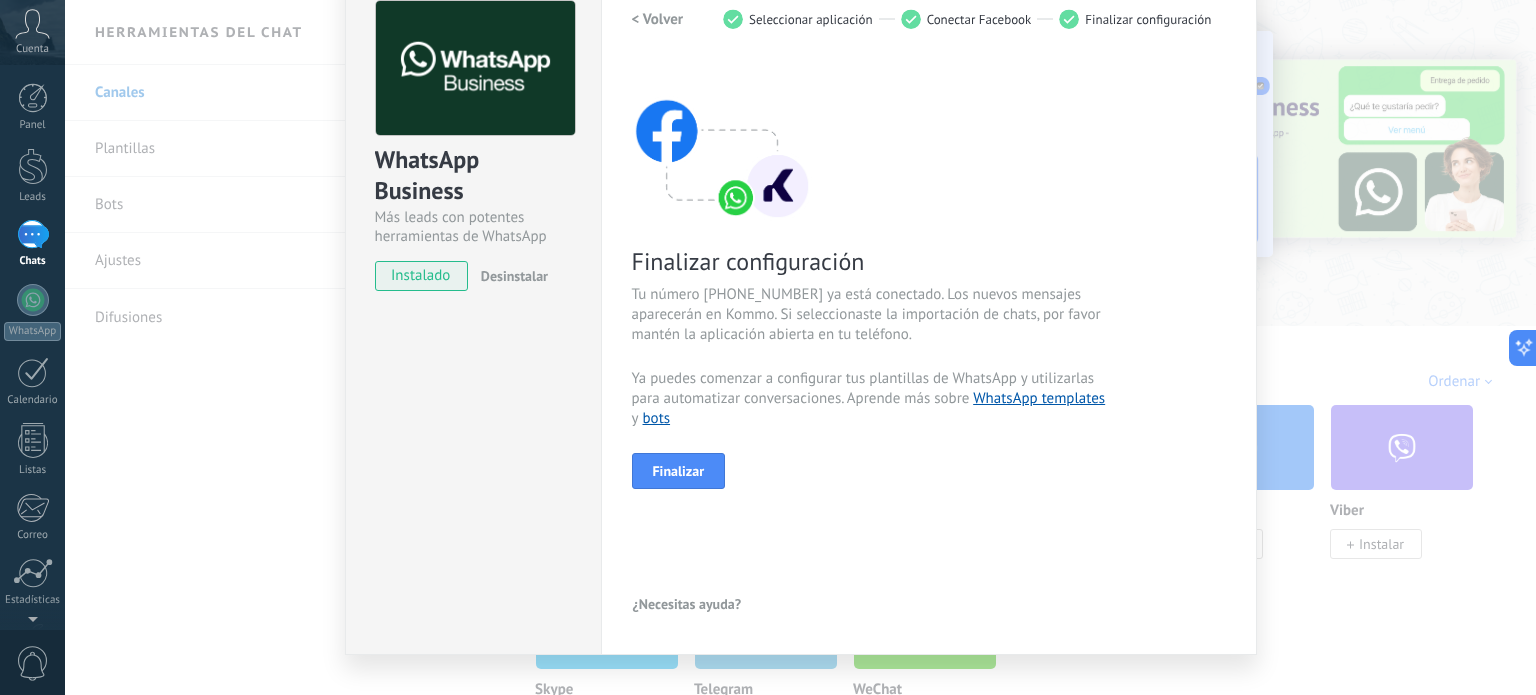 scroll, scrollTop: 40, scrollLeft: 0, axis: vertical 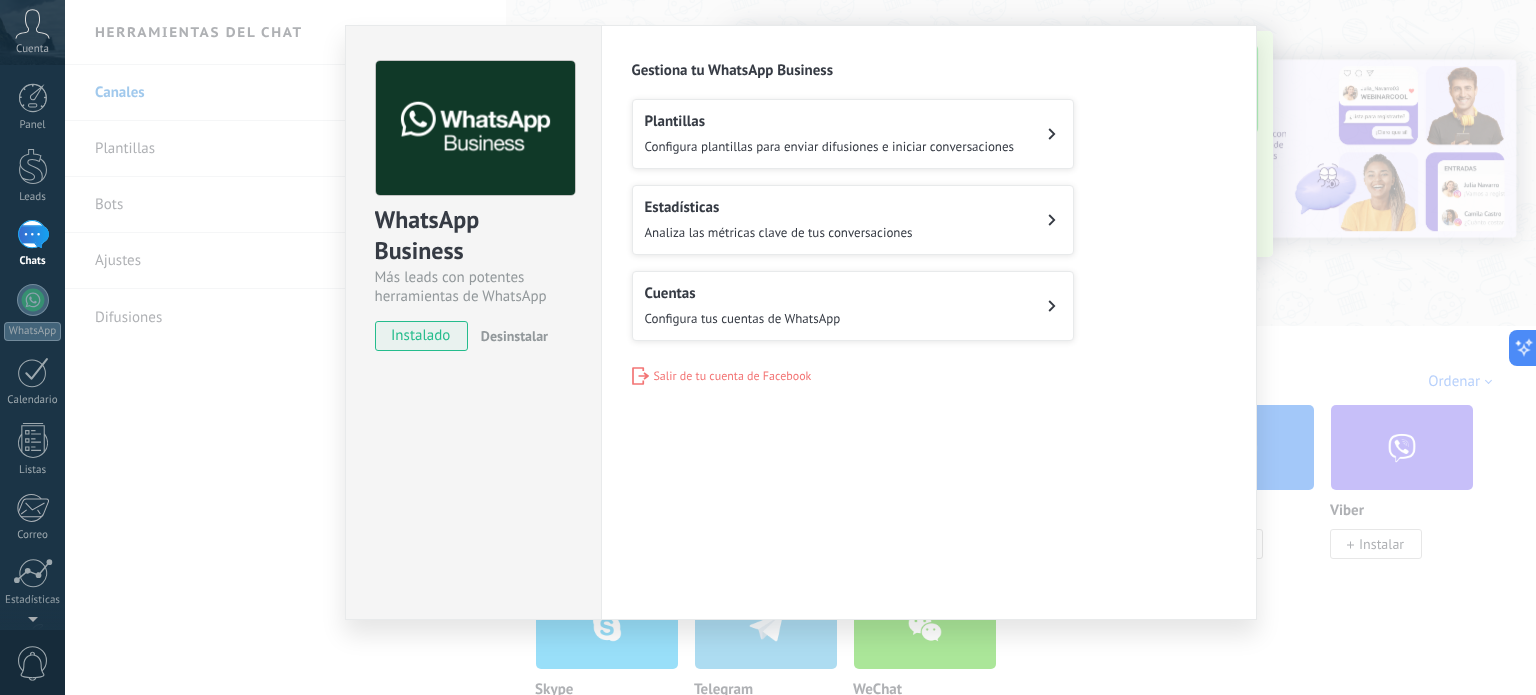 click on "Cuentas Configura tus cuentas de WhatsApp" at bounding box center [853, 306] 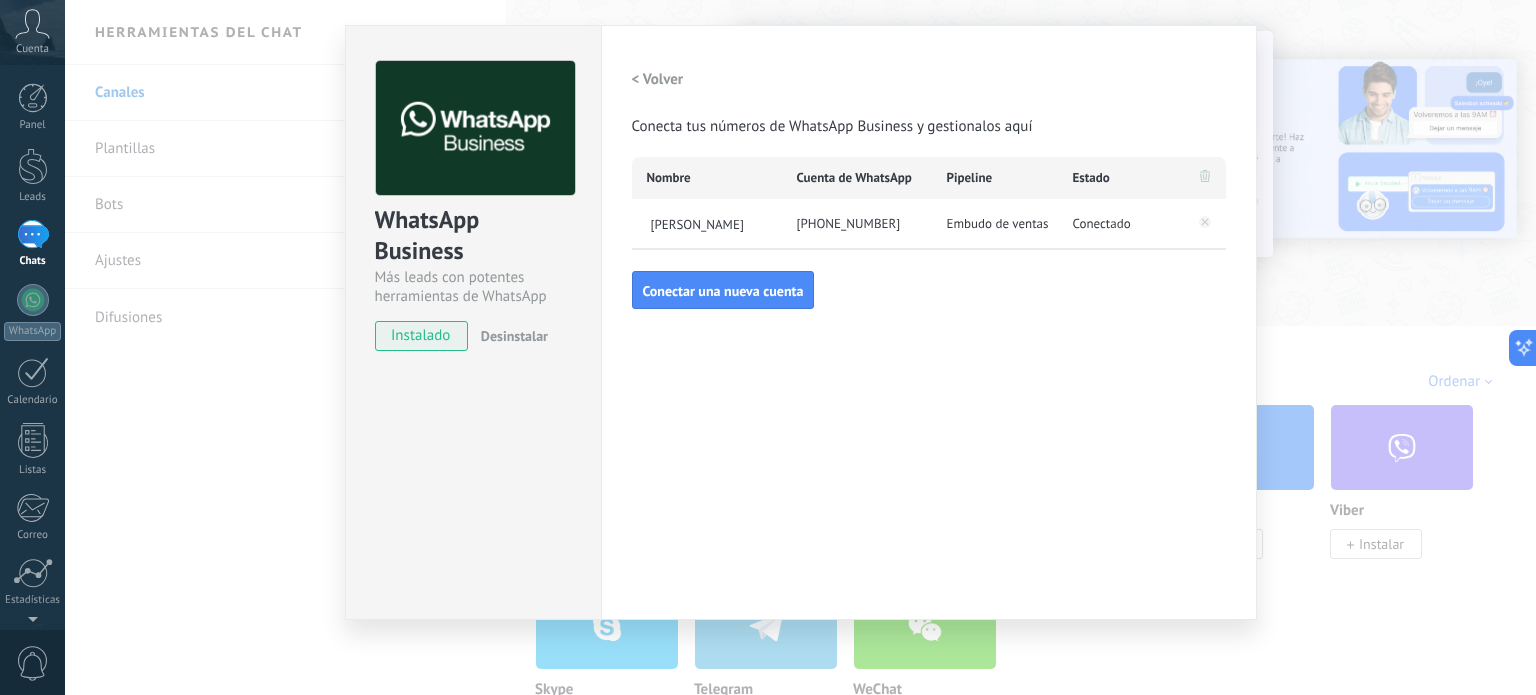 click on "[PHONE_NUMBER]" at bounding box center [857, 224] 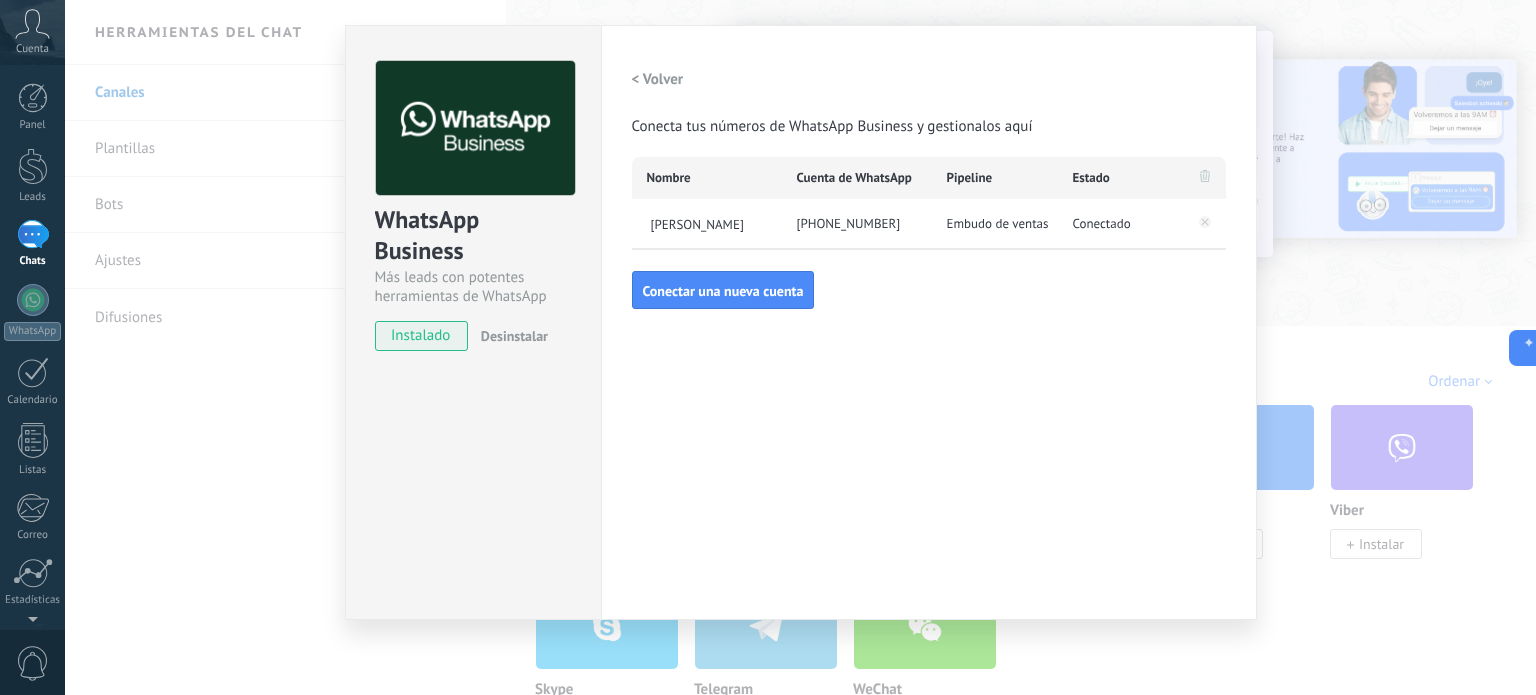 drag, startPoint x: 1037, startPoint y: 218, endPoint x: 1069, endPoint y: 215, distance: 32.140316 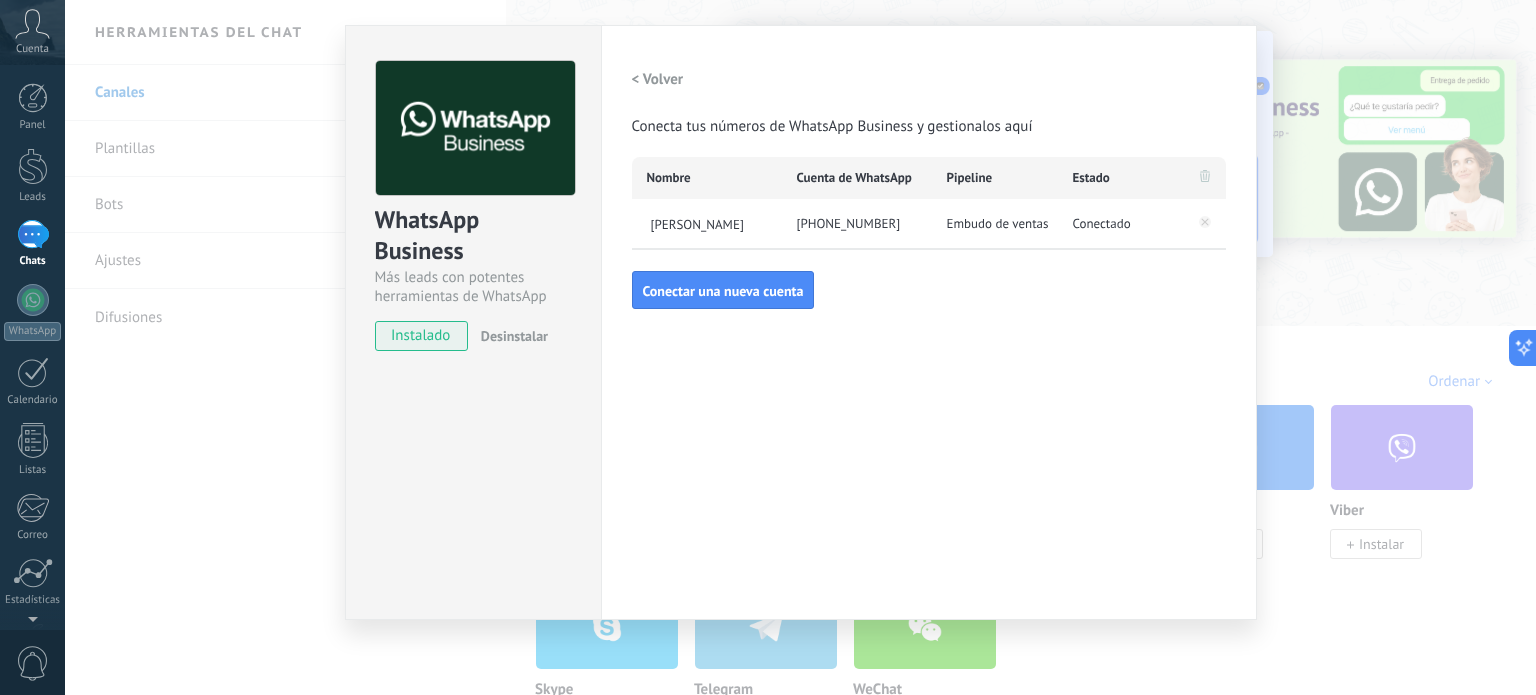 click on "< Volver" at bounding box center (658, 79) 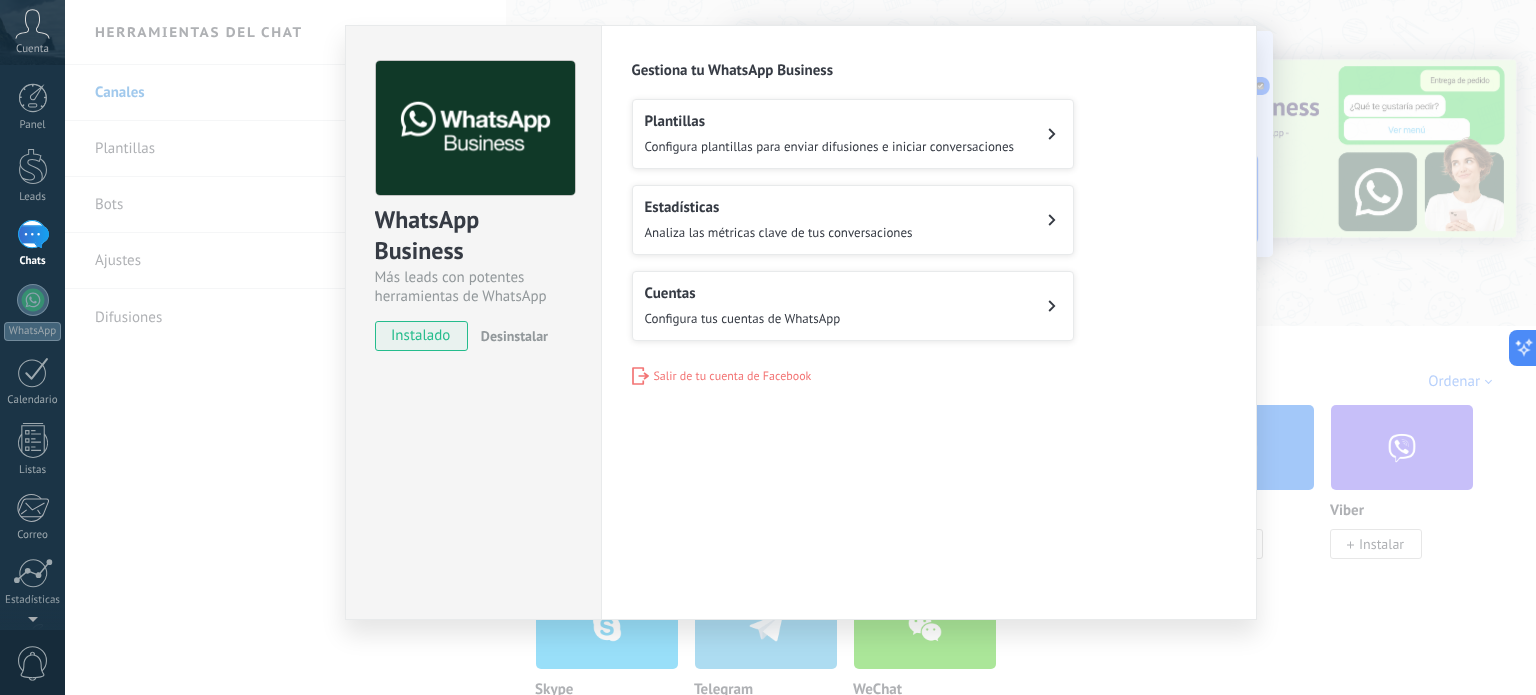 click on "Plantillas" at bounding box center [830, 121] 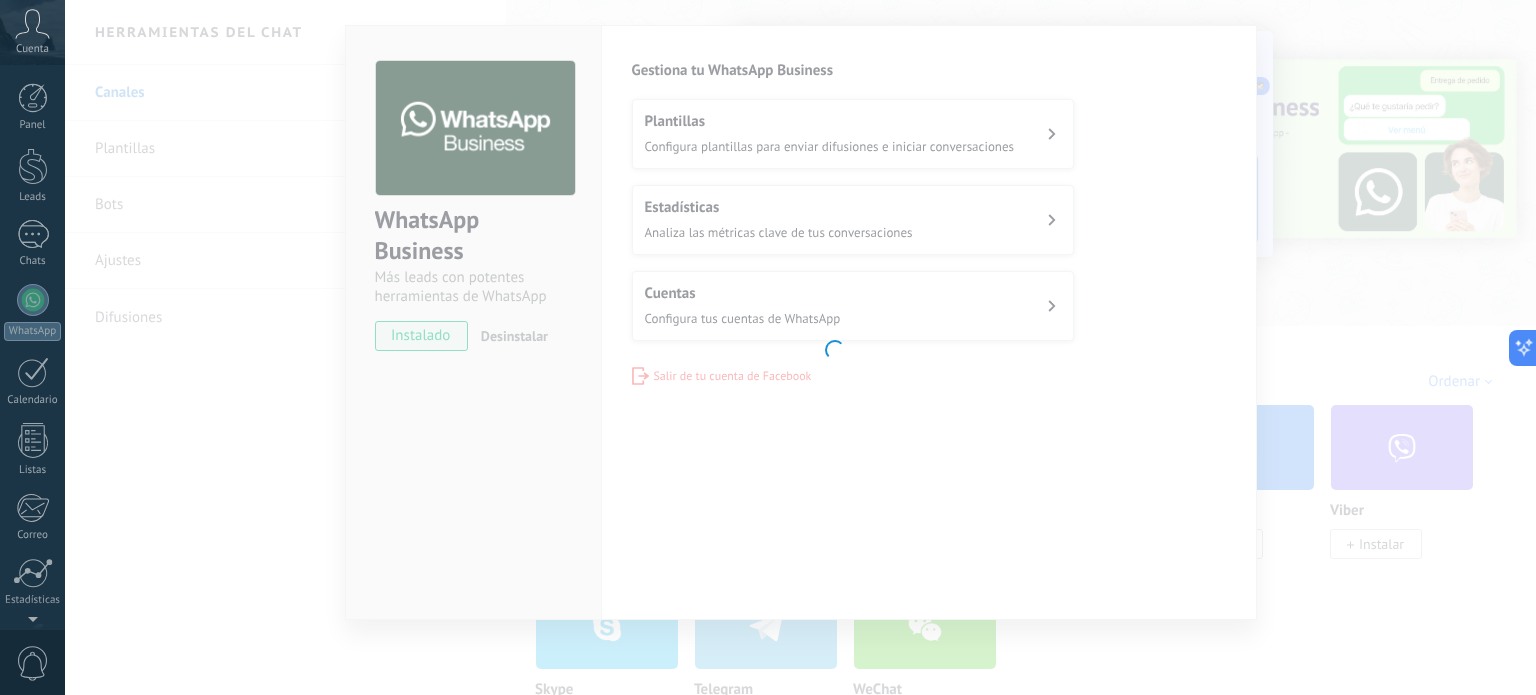scroll, scrollTop: 136, scrollLeft: 0, axis: vertical 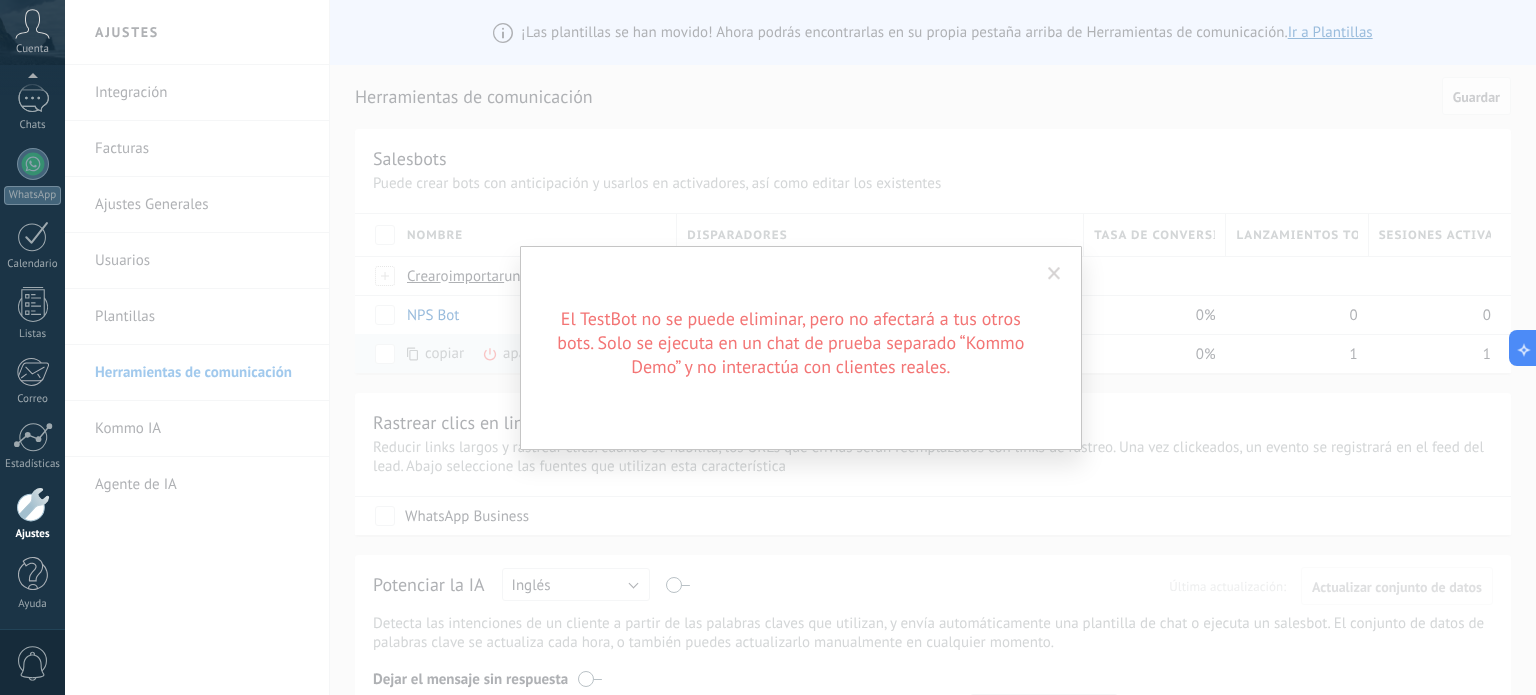 click at bounding box center [1054, 274] 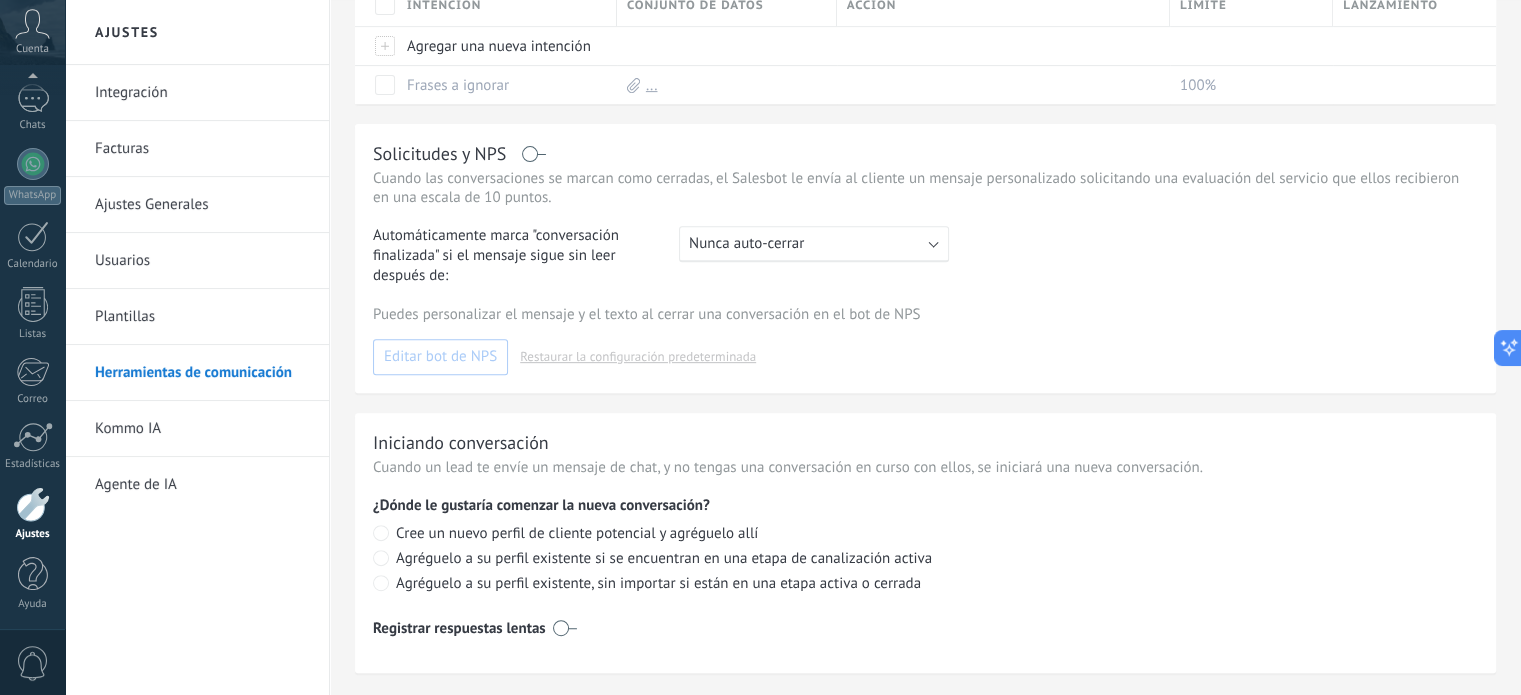 scroll, scrollTop: 812, scrollLeft: 0, axis: vertical 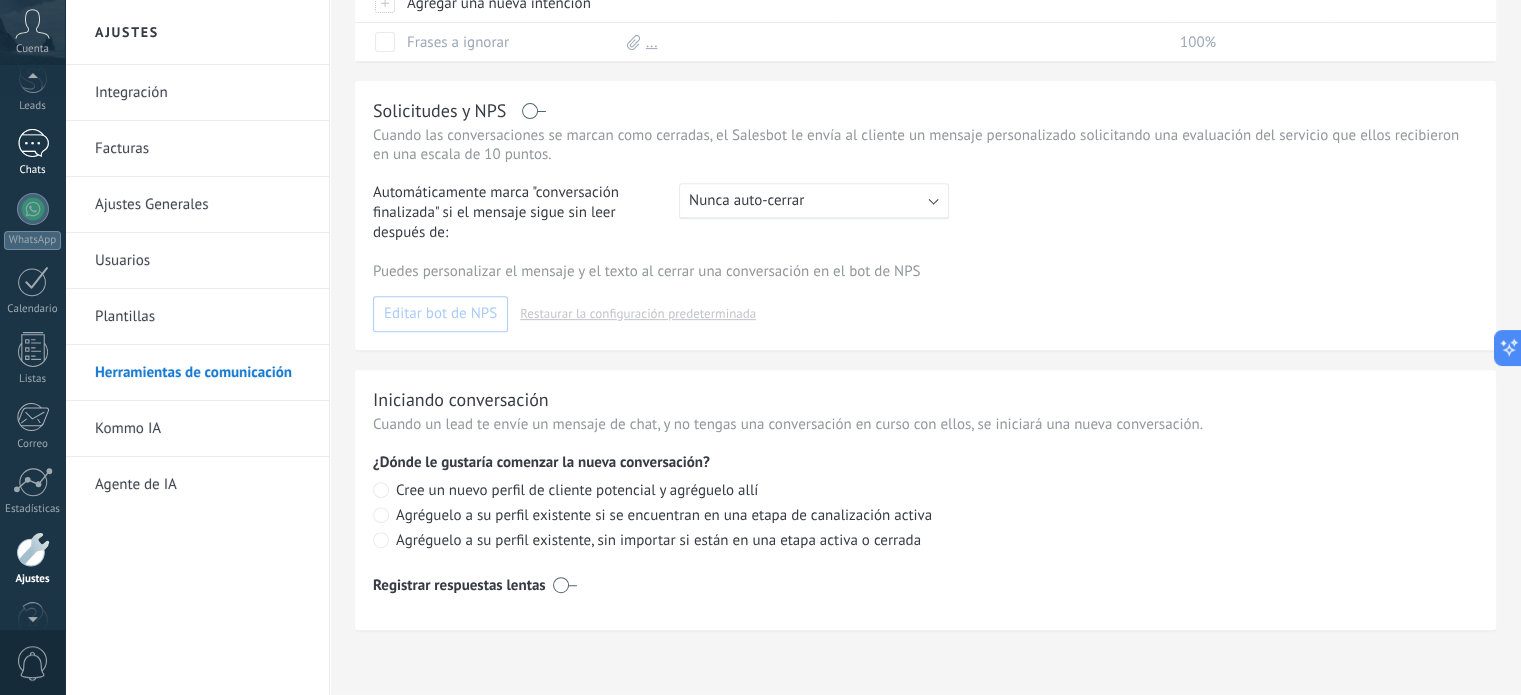 click on "1" at bounding box center (33, 143) 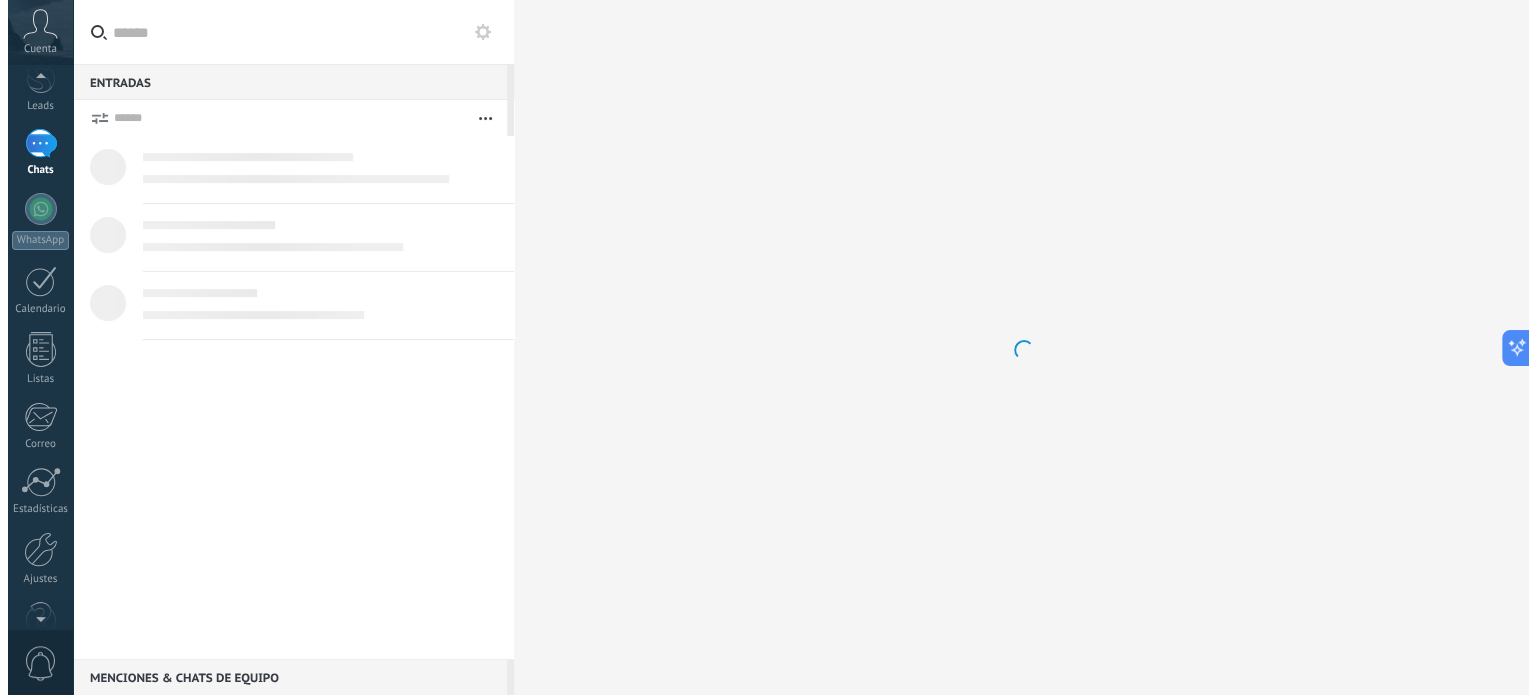 scroll, scrollTop: 0, scrollLeft: 0, axis: both 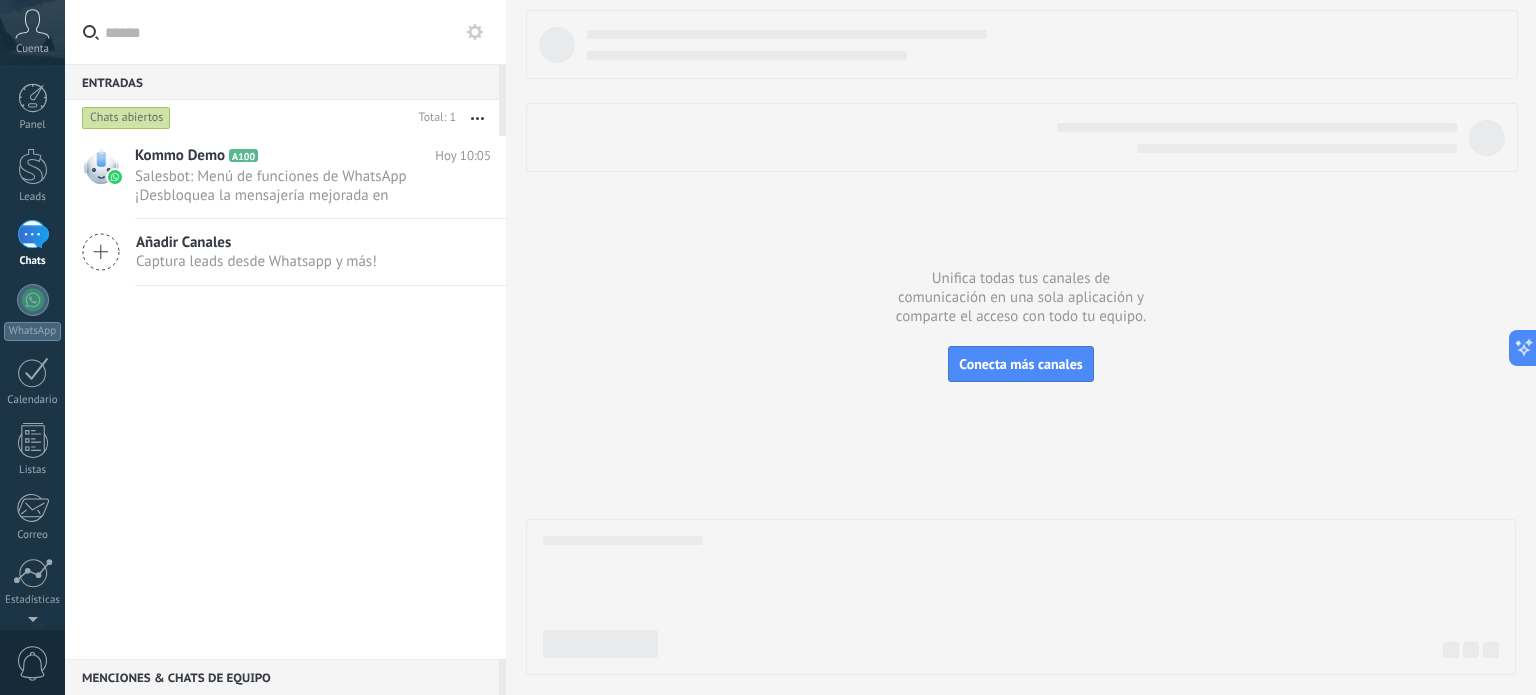 click on "Entradas 0" at bounding box center (282, 82) 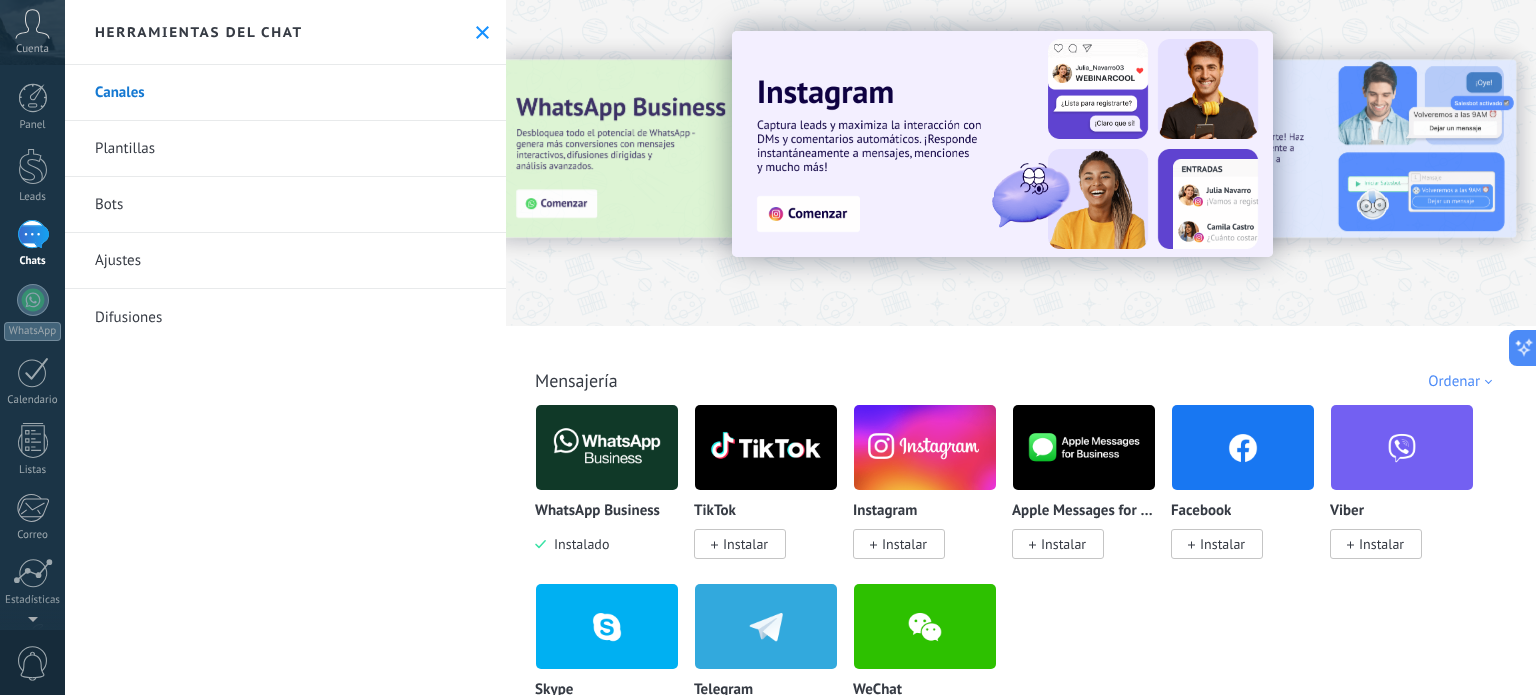 click at bounding box center [607, 447] 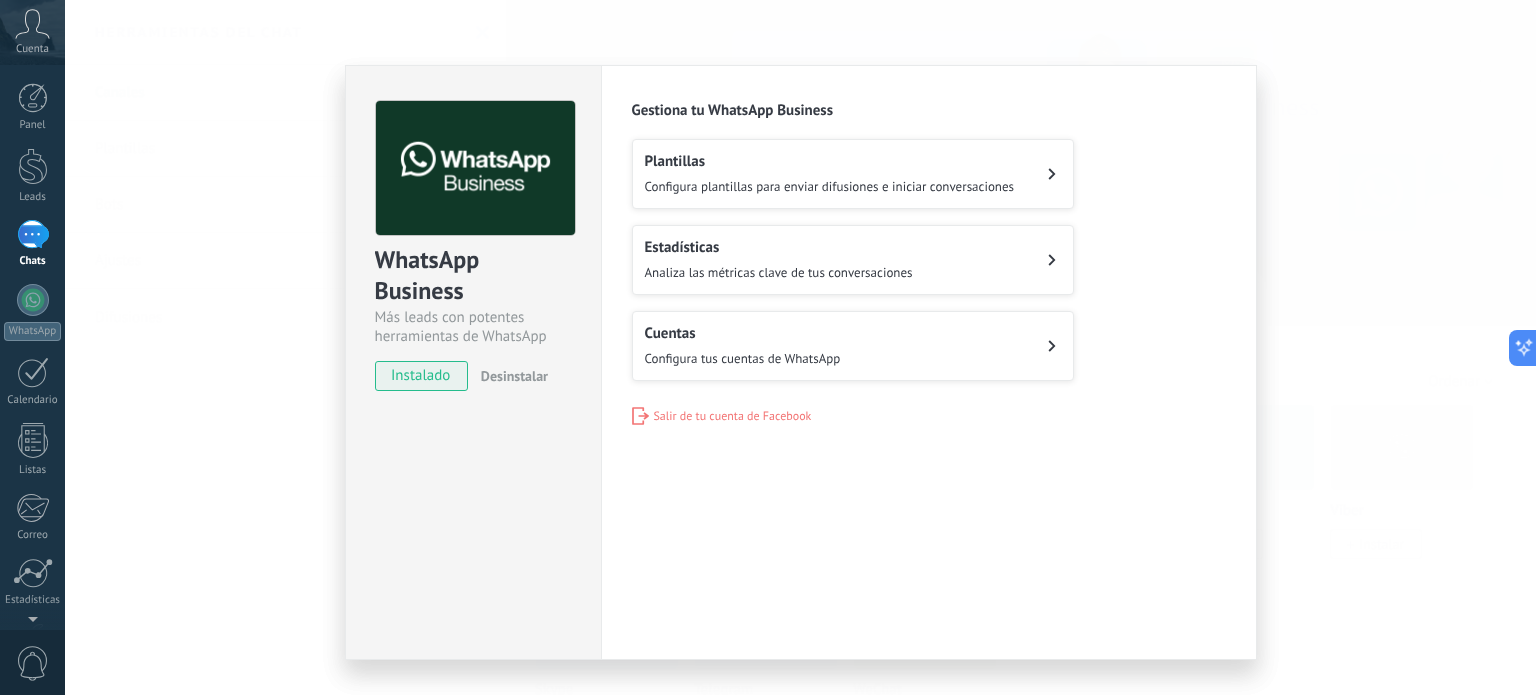 click on ".abccls-1,.abccls-2{fill-rule:evenodd}.abccls-2{fill:#fff} .abfcls-1{fill:none}.abfcls-2{fill:#fff} .abncls-1{isolation:isolate}.abncls-2{opacity:.06}.abncls-2,.abncls-3,.abncls-6{mix-blend-mode:multiply}.abncls-3{opacity:.15}.abncls-4,.abncls-8{fill:#fff}.abncls-5{fill:url(#abnlinear-gradient)}.abncls-6{opacity:.04}.abncls-7{fill:url(#abnlinear-gradient-2)}.abncls-8{fill-rule:evenodd} .abqst0{fill:#ffa200} .abwcls-1{fill:#252525} .cls-1{isolation:isolate} .acicls-1{fill:none} .aclcls-1{fill:#232323} .acnst0{display:none} .addcls-1,.addcls-2{fill:none;stroke-miterlimit:10}.addcls-1{stroke:#dfe0e5}.addcls-2{stroke:#a1a7ab} .adecls-1,.adecls-2{fill:none;stroke-miterlimit:10}.adecls-1{stroke:#dfe0e5}.adecls-2{stroke:#a1a7ab} .adqcls-1{fill:#8591a5;fill-rule:evenodd} .aeccls-1{fill:#5c9f37} .aeecls-1{fill:#f86161} .aejcls-1{fill:#8591a5;fill-rule:evenodd} .aekcls-1{fill-rule:evenodd} .aelcls-1{fill-rule:evenodd;fill:currentColor} .aemcls-1{fill-rule:evenodd;fill:currentColor} .aencls-2{fill:#f86161;opacity:.3}" at bounding box center [768, 347] 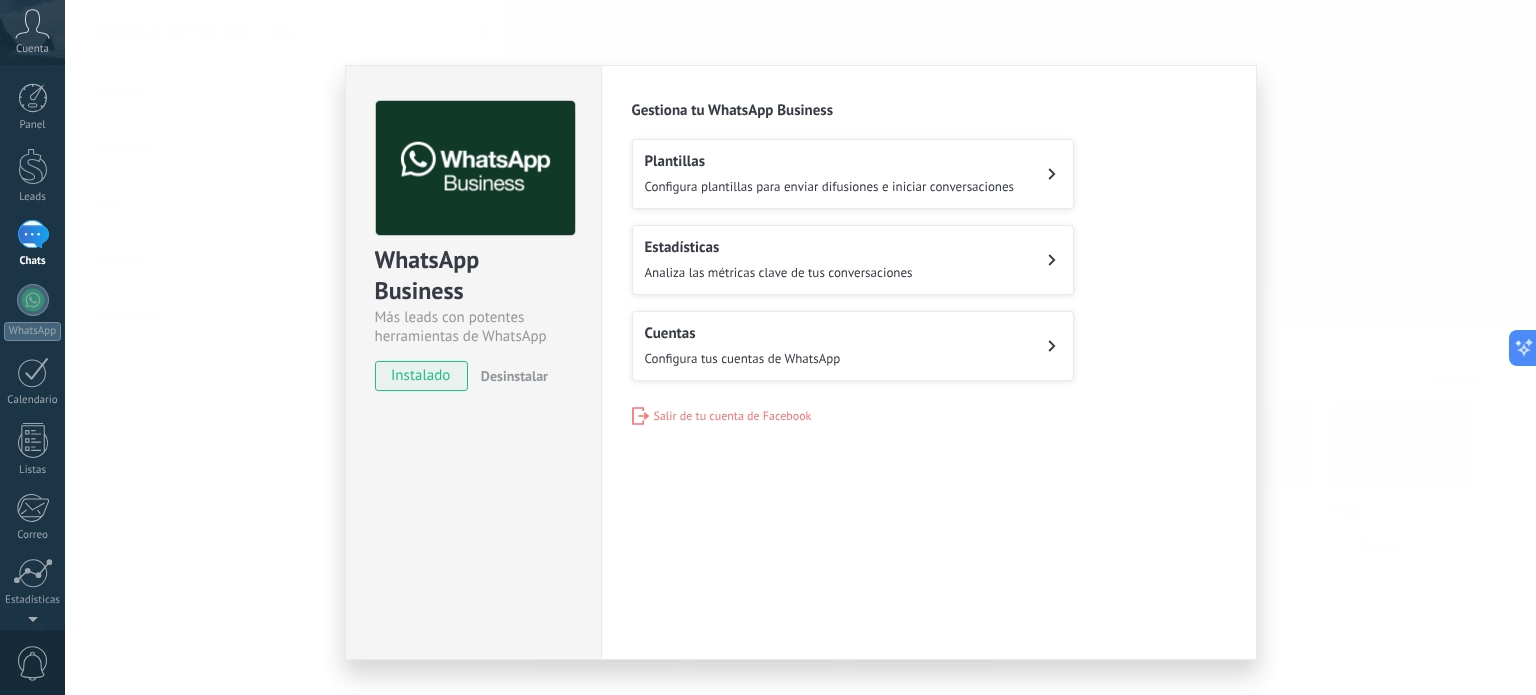 click on "WhatsApp Business Más leads con potentes herramientas de WhatsApp instalado Desinstalar Configuraciones Autorizaciones Esta pestaña registra a los usuarios que han concedido acceso a las integración a esta cuenta. Si deseas remover la posibilidad que un usuario pueda enviar solicitudes a la cuenta en nombre de esta integración, puedes revocar el acceso. Si el acceso a todos los usuarios es revocado, la integración dejará de funcionar. Esta aplicacion está instalada, pero nadie le ha dado acceso aun. WhatsApp Cloud API más _:  Guardar Gestiona tu WhatsApp Business Plantillas Configura plantillas para enviar difusiones e iniciar conversaciones Estadísticas Analiza las métricas clave de tus conversaciones Cuentas Configura tus cuentas de WhatsApp Salir de tu cuenta de Facebook" at bounding box center [800, 347] 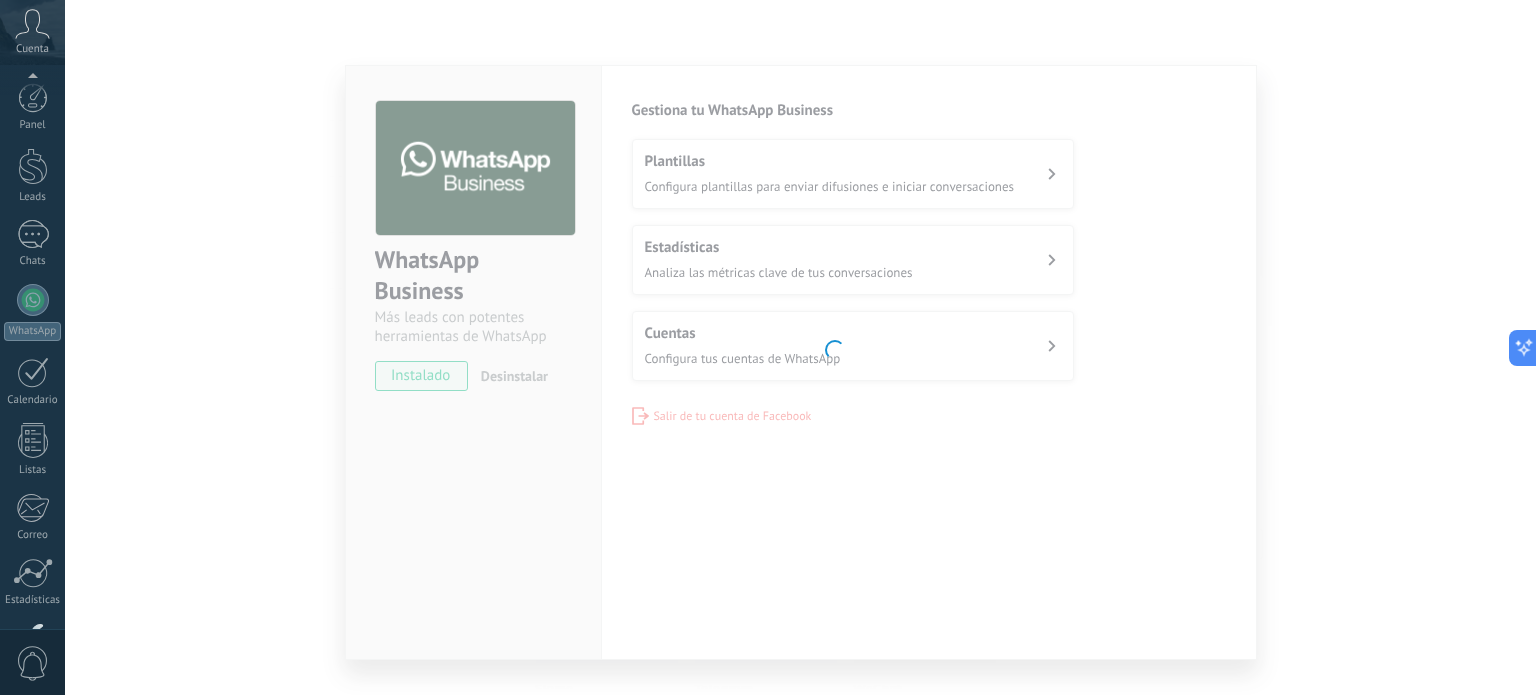 scroll, scrollTop: 136, scrollLeft: 0, axis: vertical 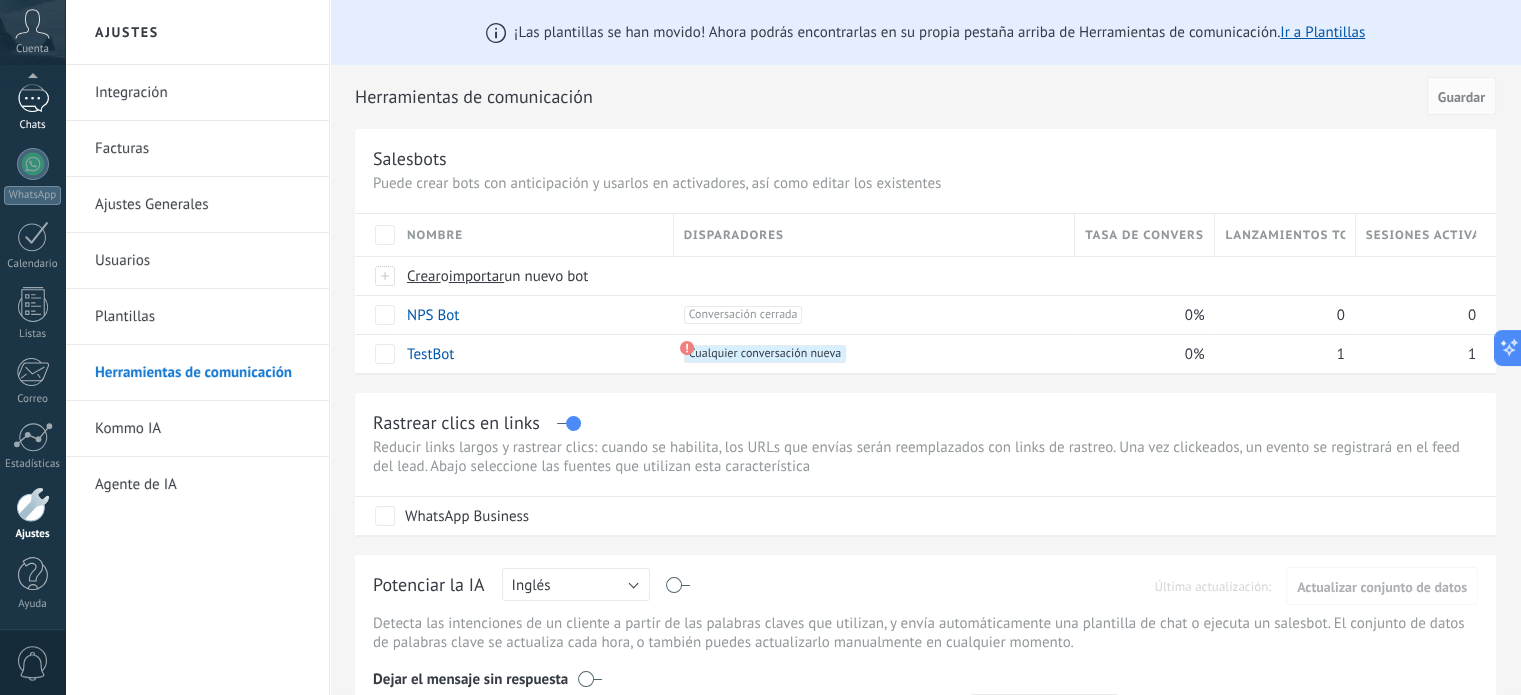 click on "1" at bounding box center (33, 98) 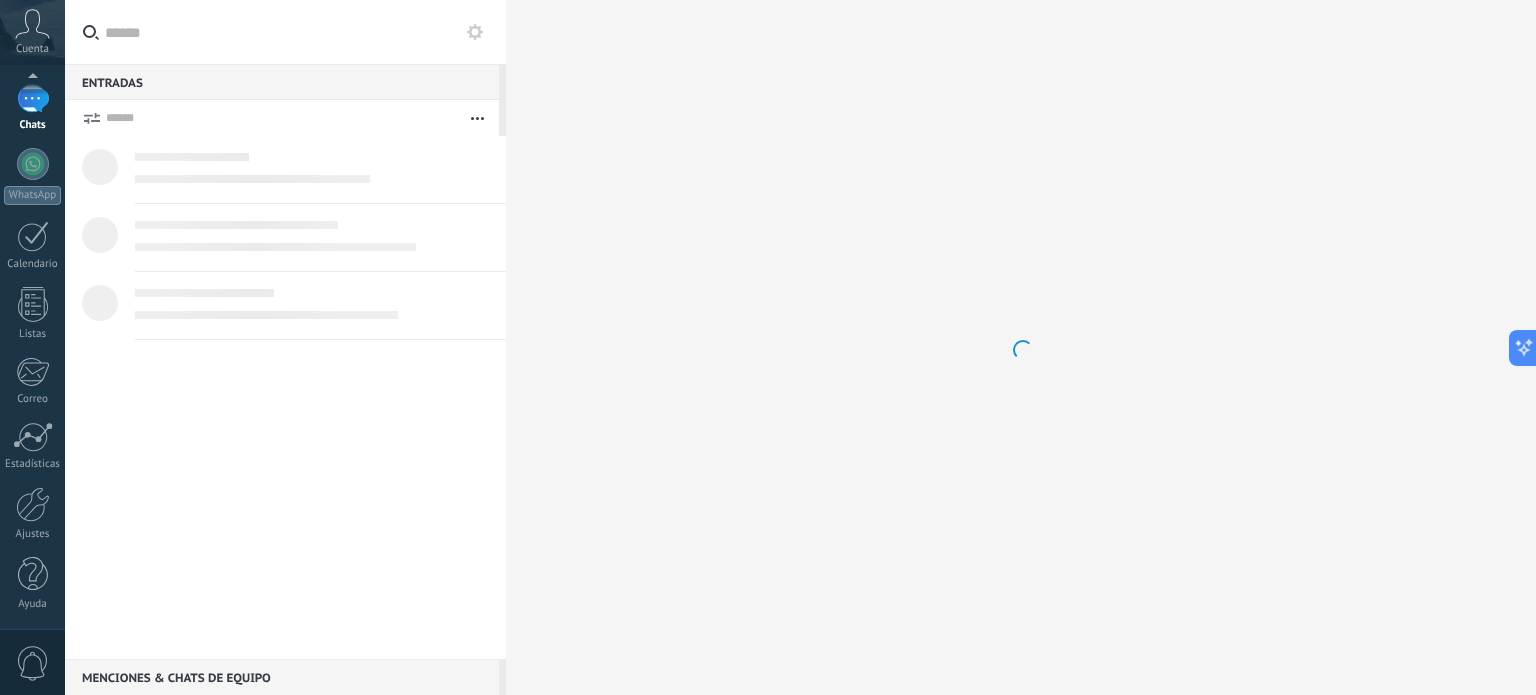 scroll, scrollTop: 0, scrollLeft: 0, axis: both 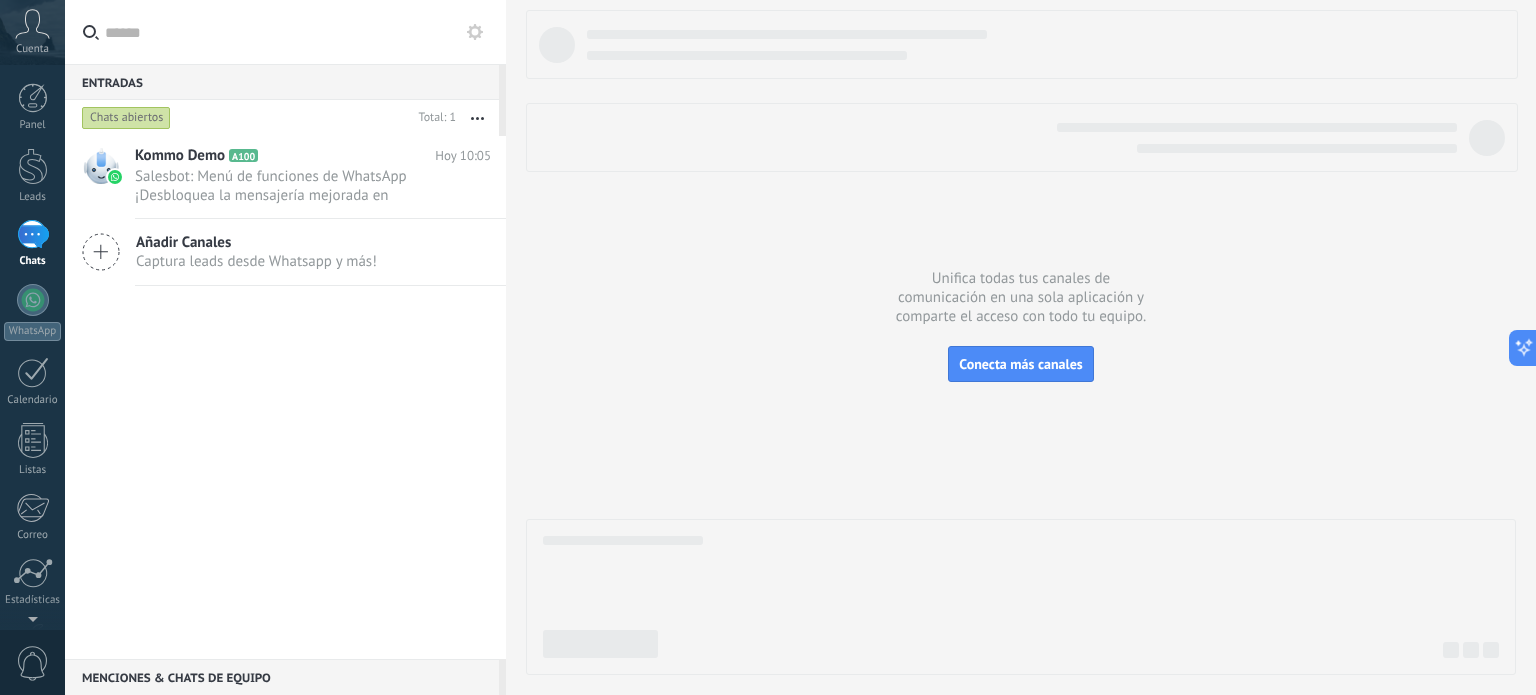 click on "Kommo Demo
A100
Hoy 10:05
Salesbot: Menú de funciones de WhatsApp
¡Desbloquea la mensajería mejorada en WhatsApp! Haz clic en «Más información» pa...
Añadir Canales
Captura leads desde Whatsapp y más!" at bounding box center (285, 397) 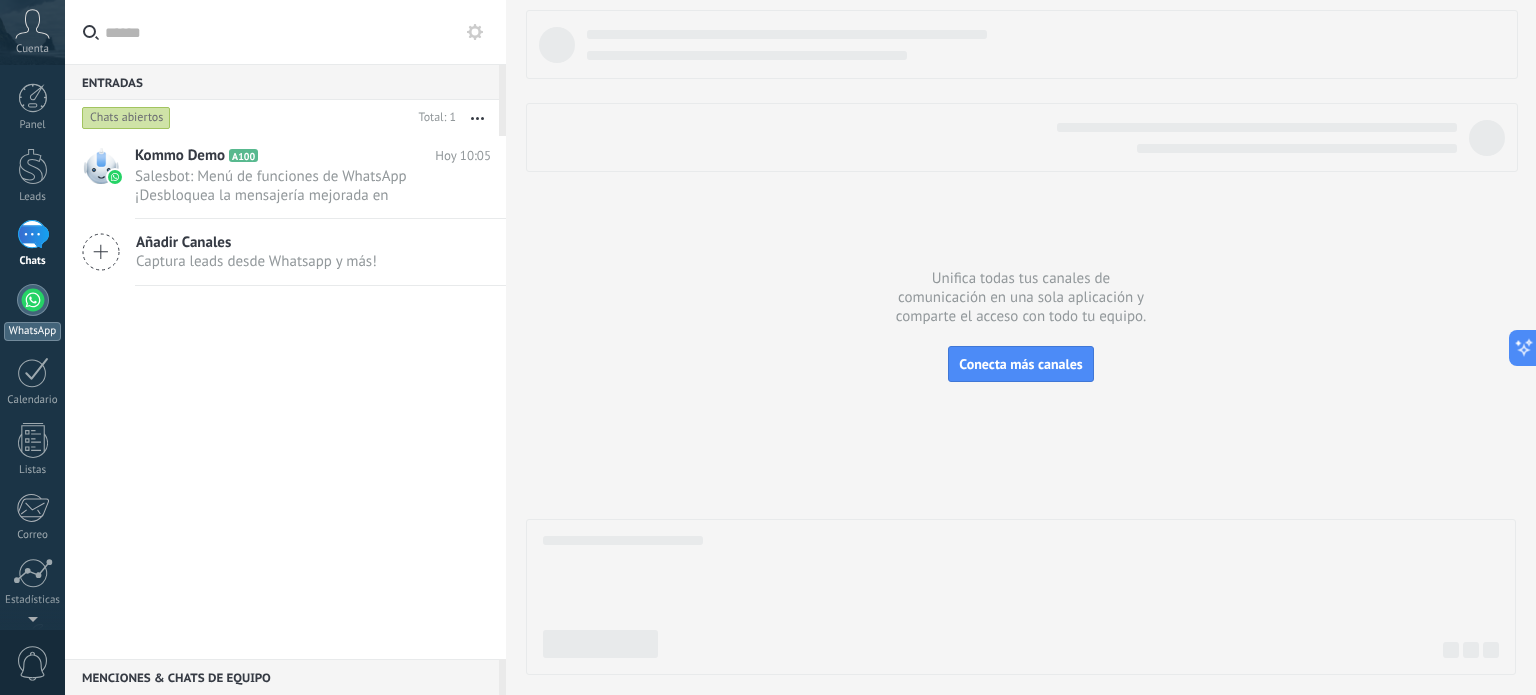 click at bounding box center (33, 300) 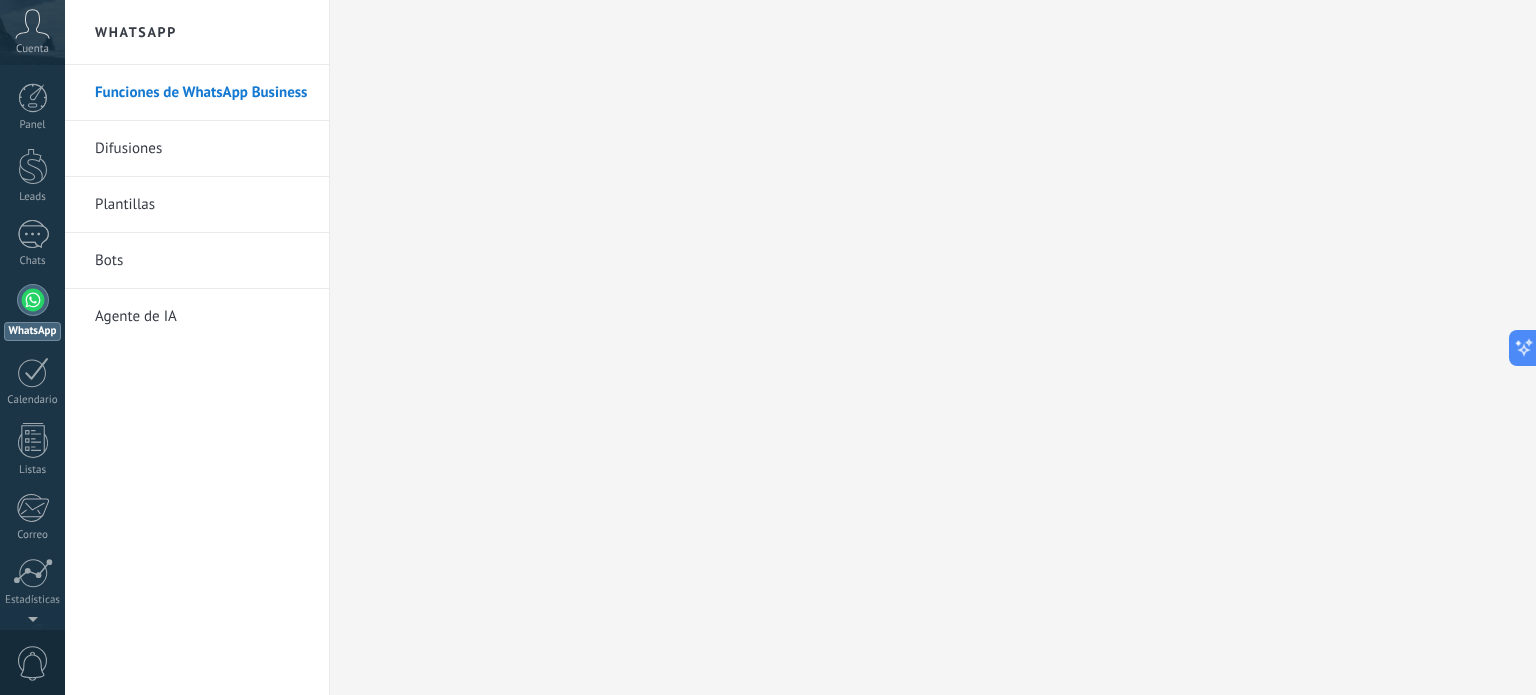 click on "Plantillas" at bounding box center (202, 205) 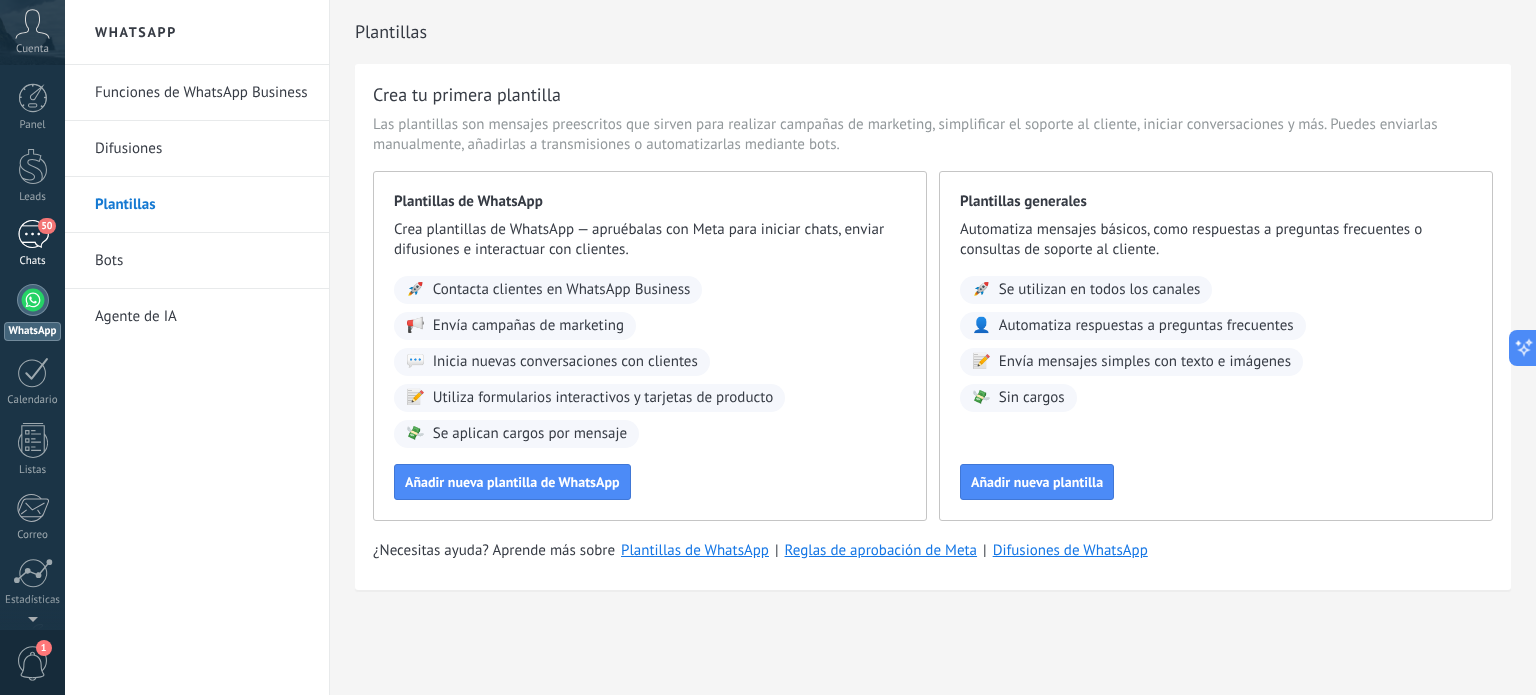 click on "50" at bounding box center [33, 234] 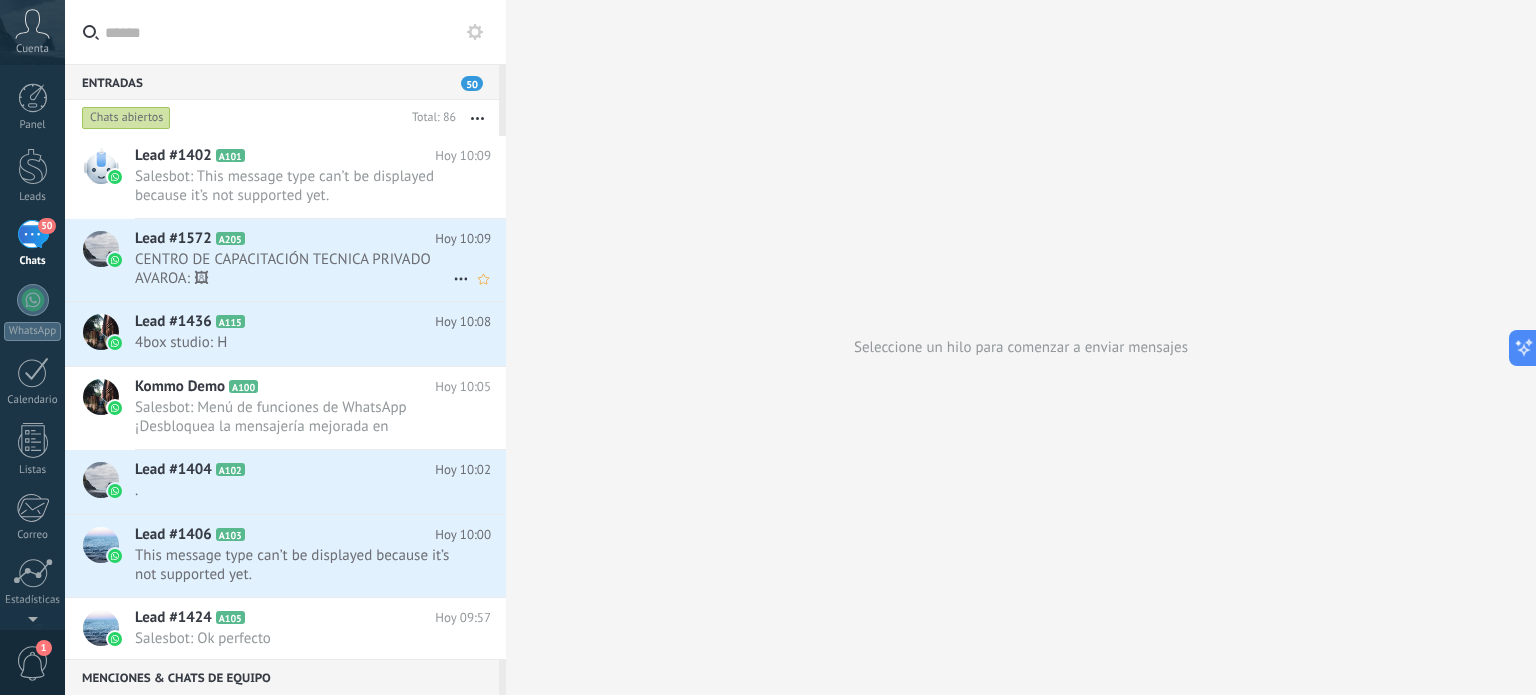 click on "CENTRO DE CAPACITACIÓN TECNICA PRIVADO AVAROA: 🖼" at bounding box center (294, 269) 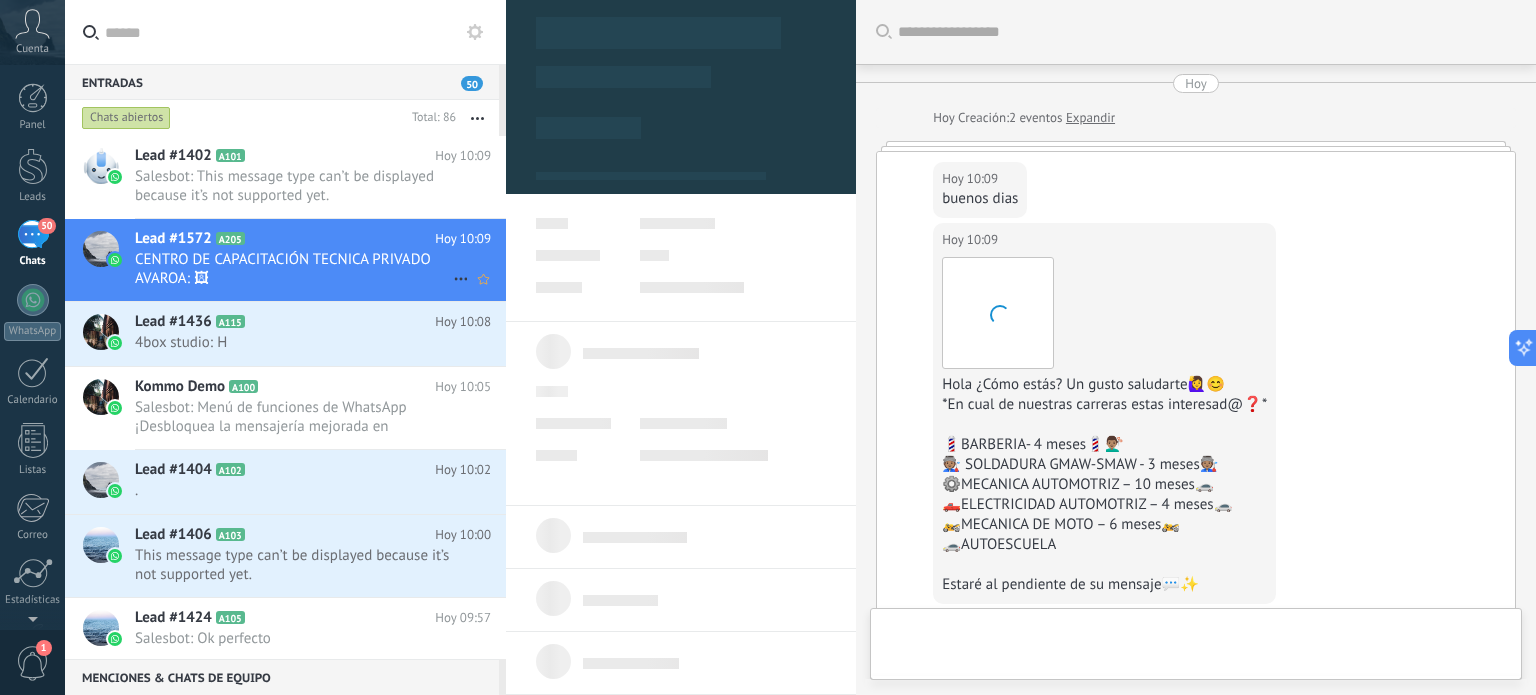 scroll, scrollTop: 1182, scrollLeft: 0, axis: vertical 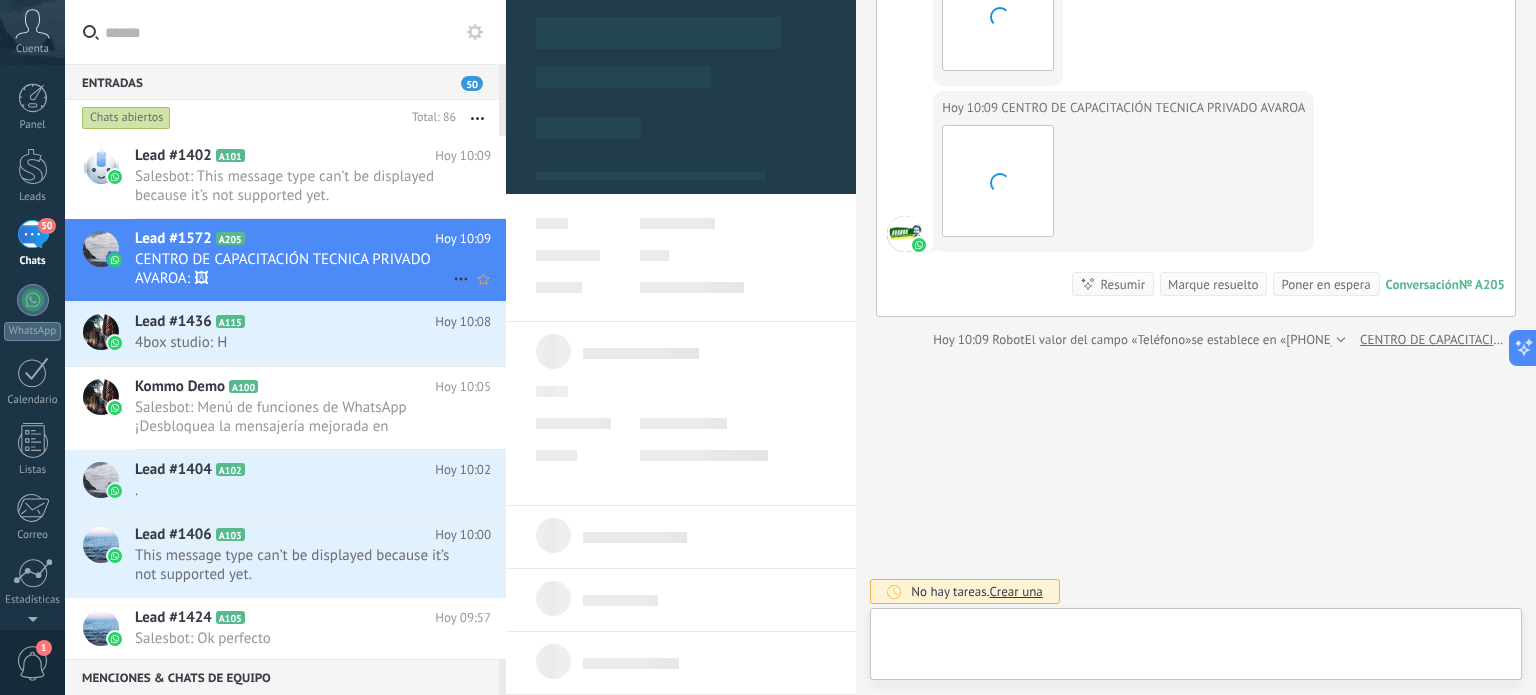type on "**********" 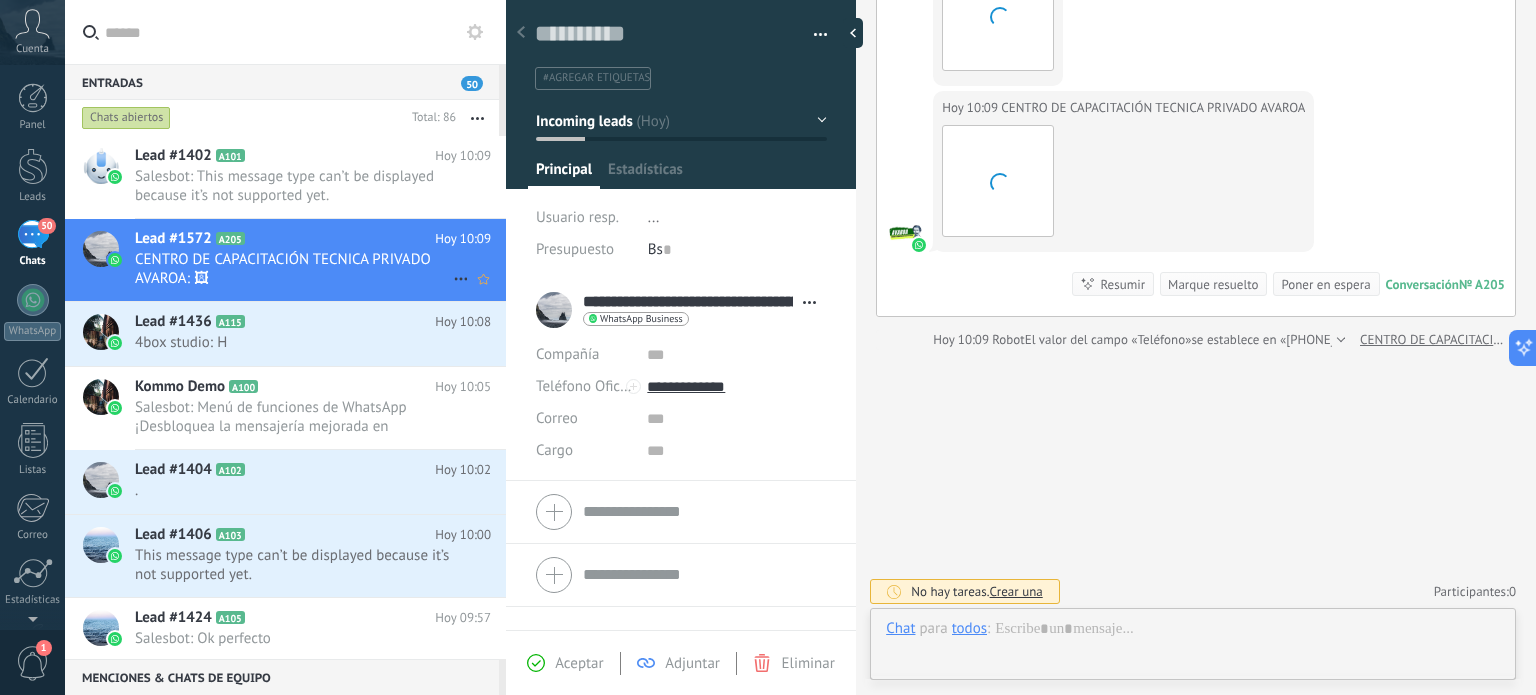 scroll, scrollTop: 29, scrollLeft: 0, axis: vertical 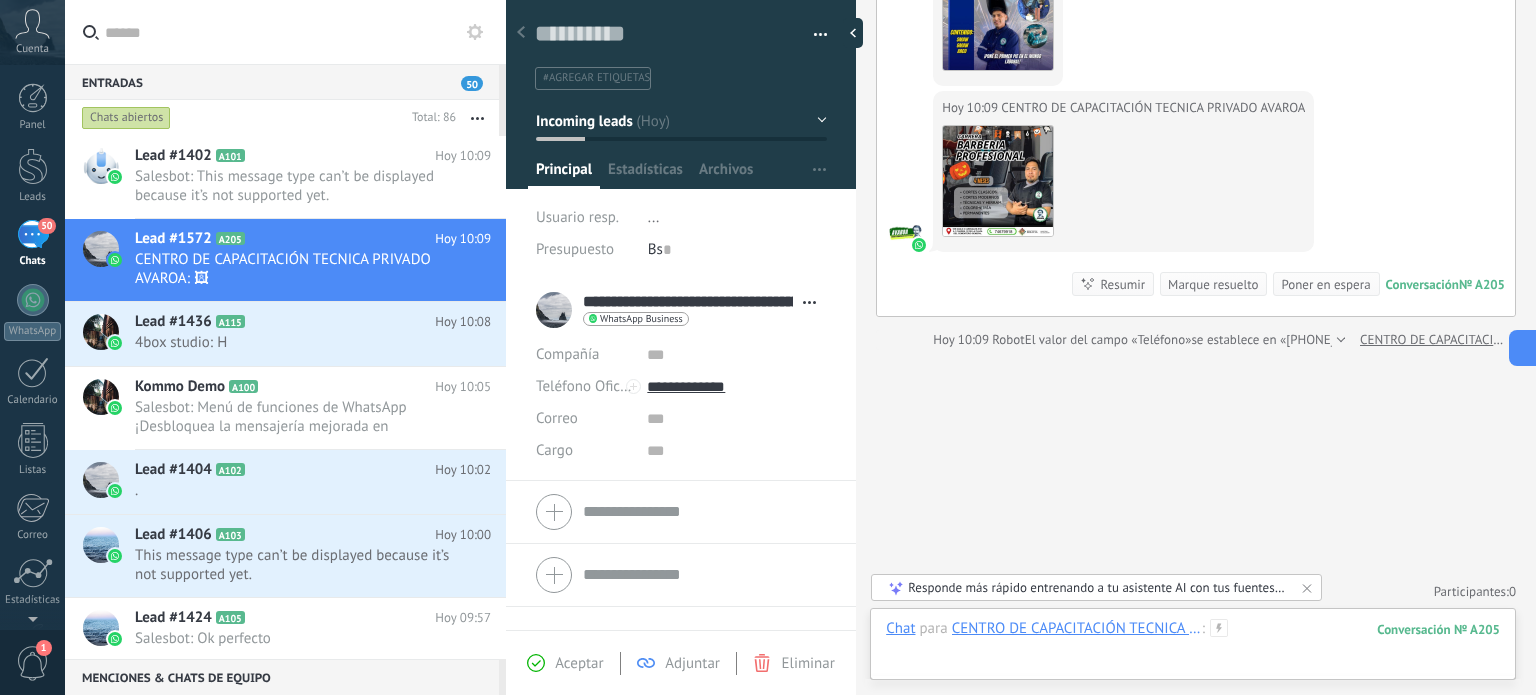 click at bounding box center [1193, 649] 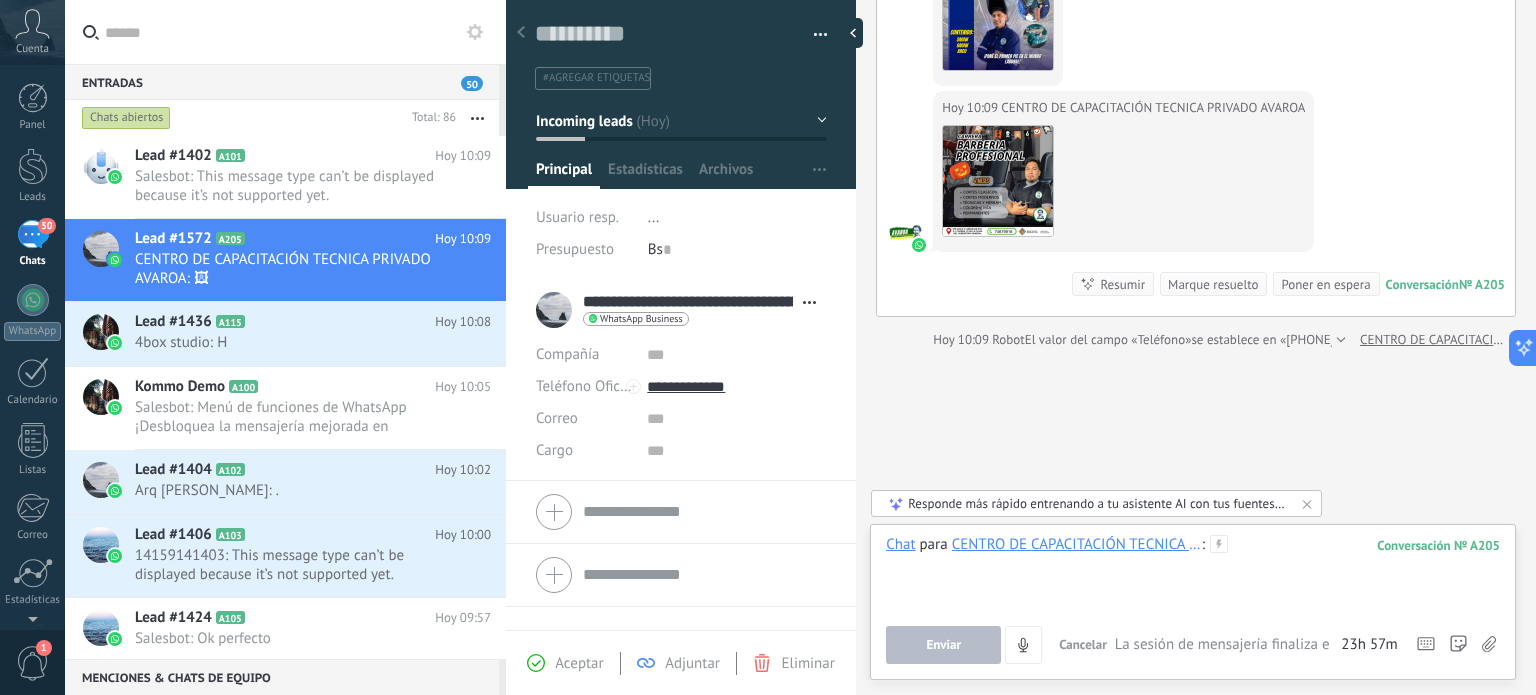 type 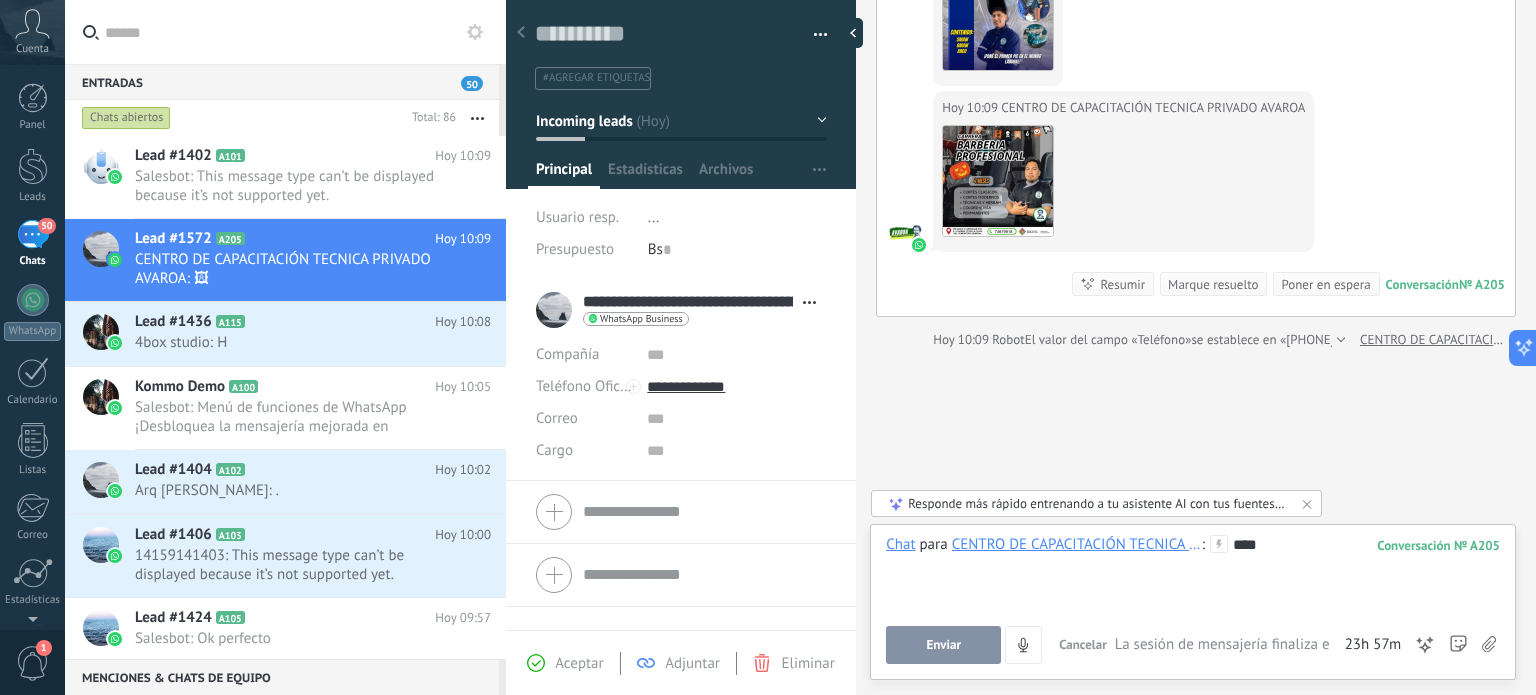 click on "Enviar" at bounding box center (943, 645) 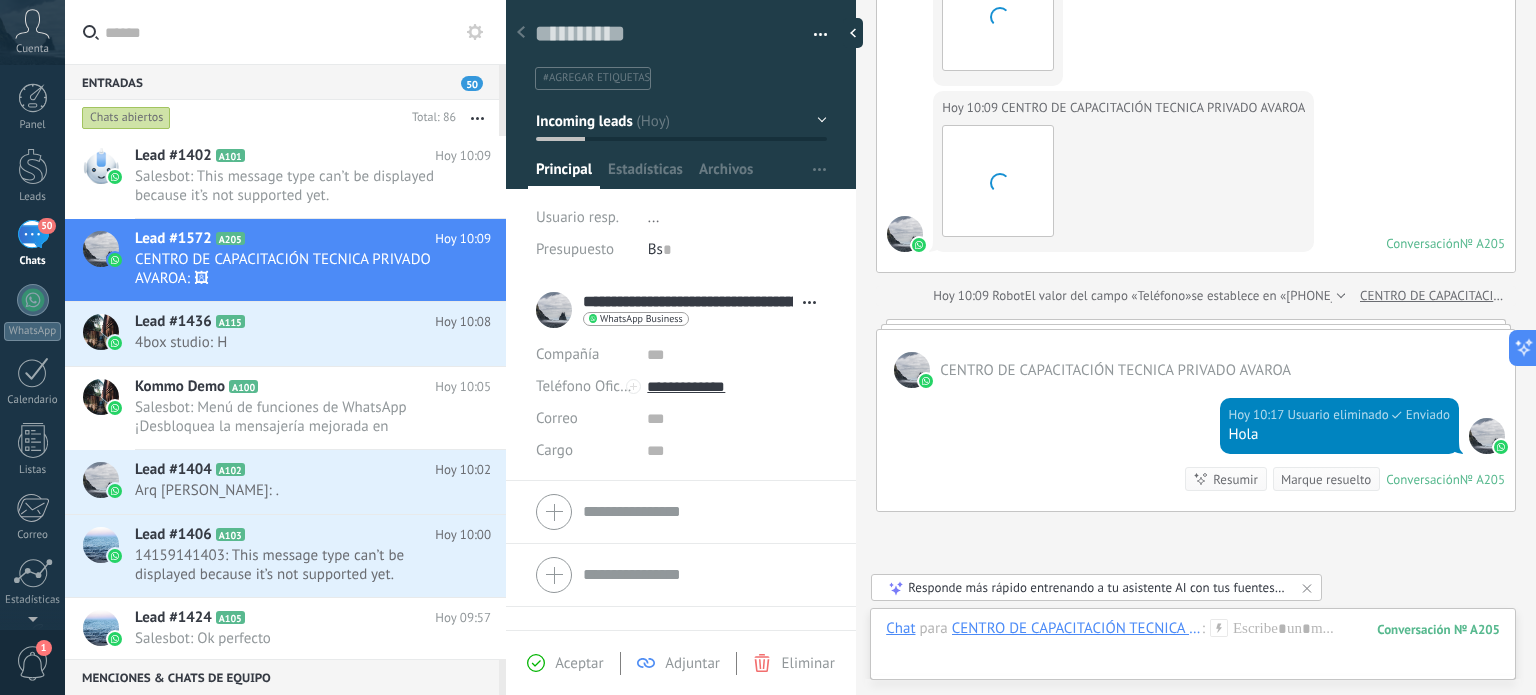 scroll, scrollTop: 1125, scrollLeft: 0, axis: vertical 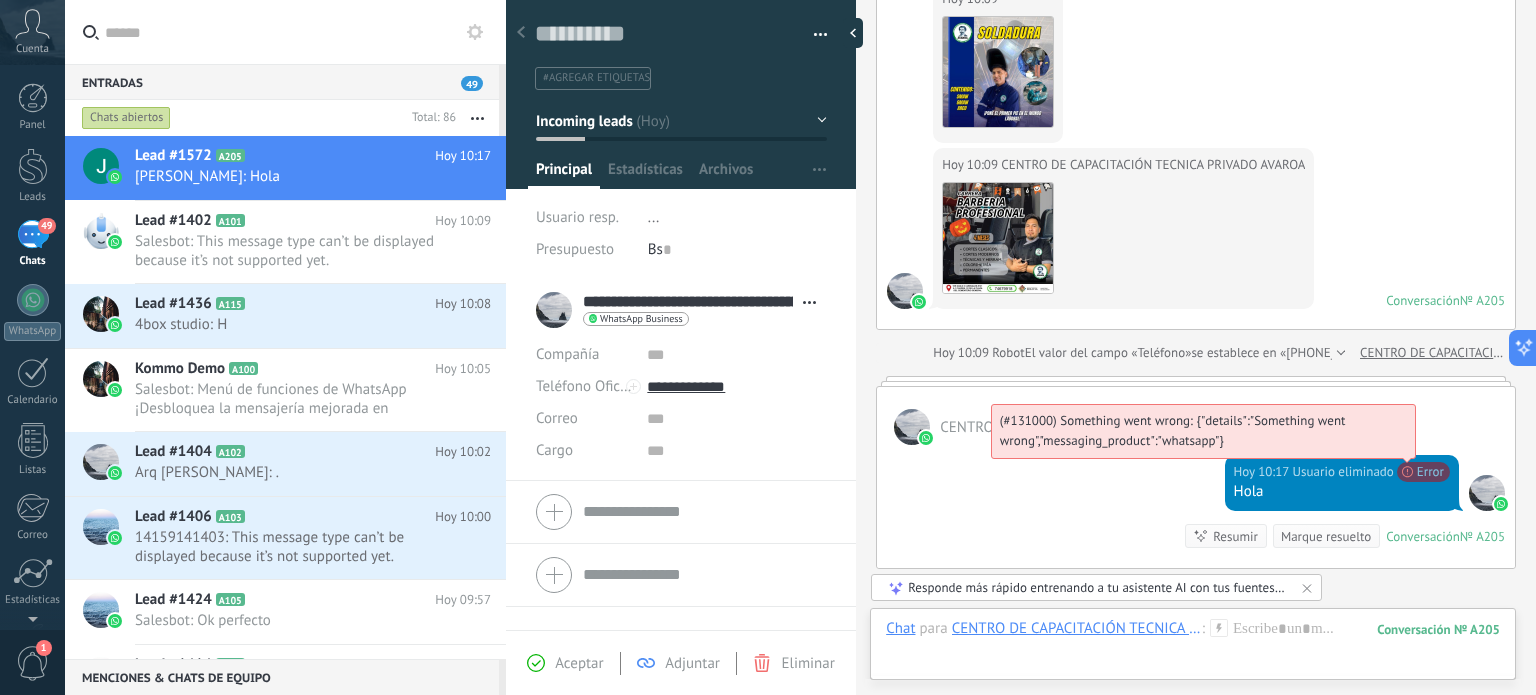 click on "(#131000) Something went wrong: {"details":"Something went wrong","messaging_product":"whatsapp"}" at bounding box center [1173, 430] 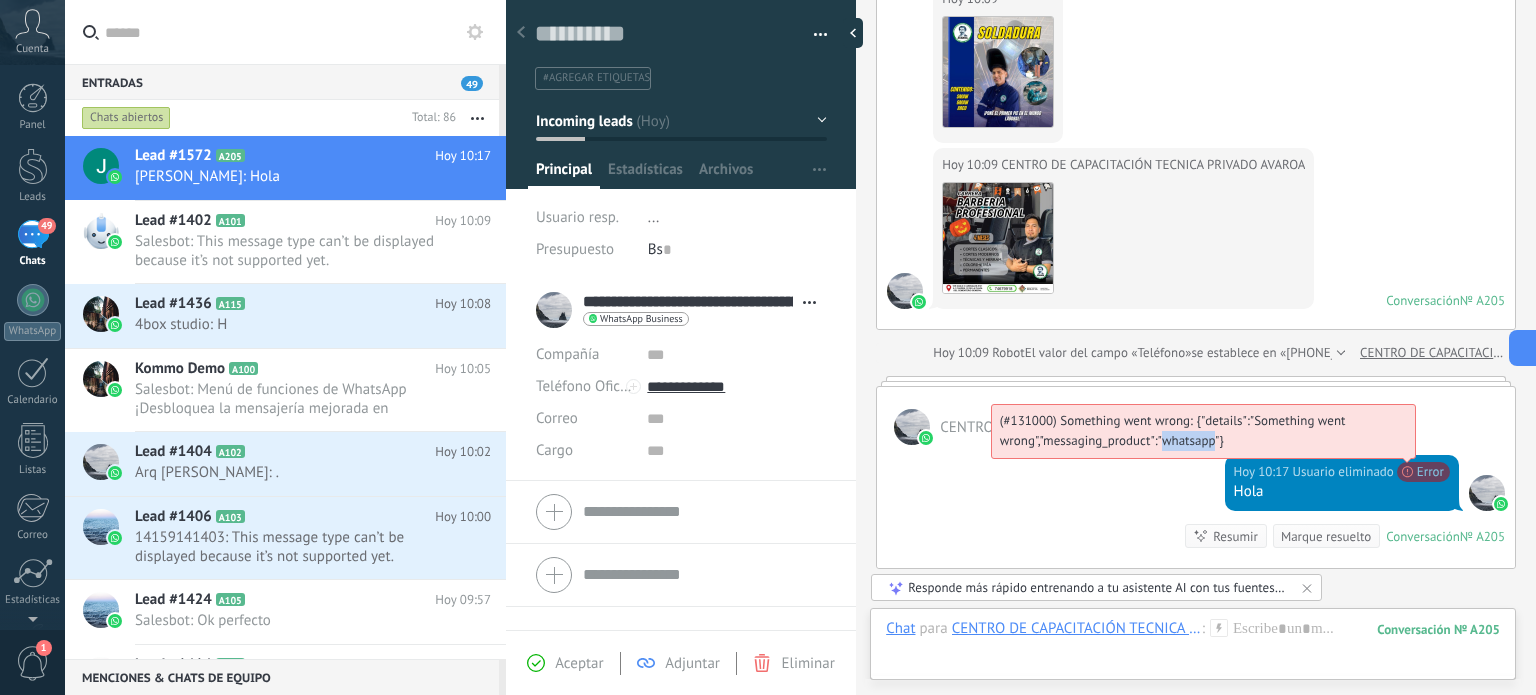 click on "(#131000) Something went wrong: {"details":"Something went wrong","messaging_product":"whatsapp"}" at bounding box center (1173, 430) 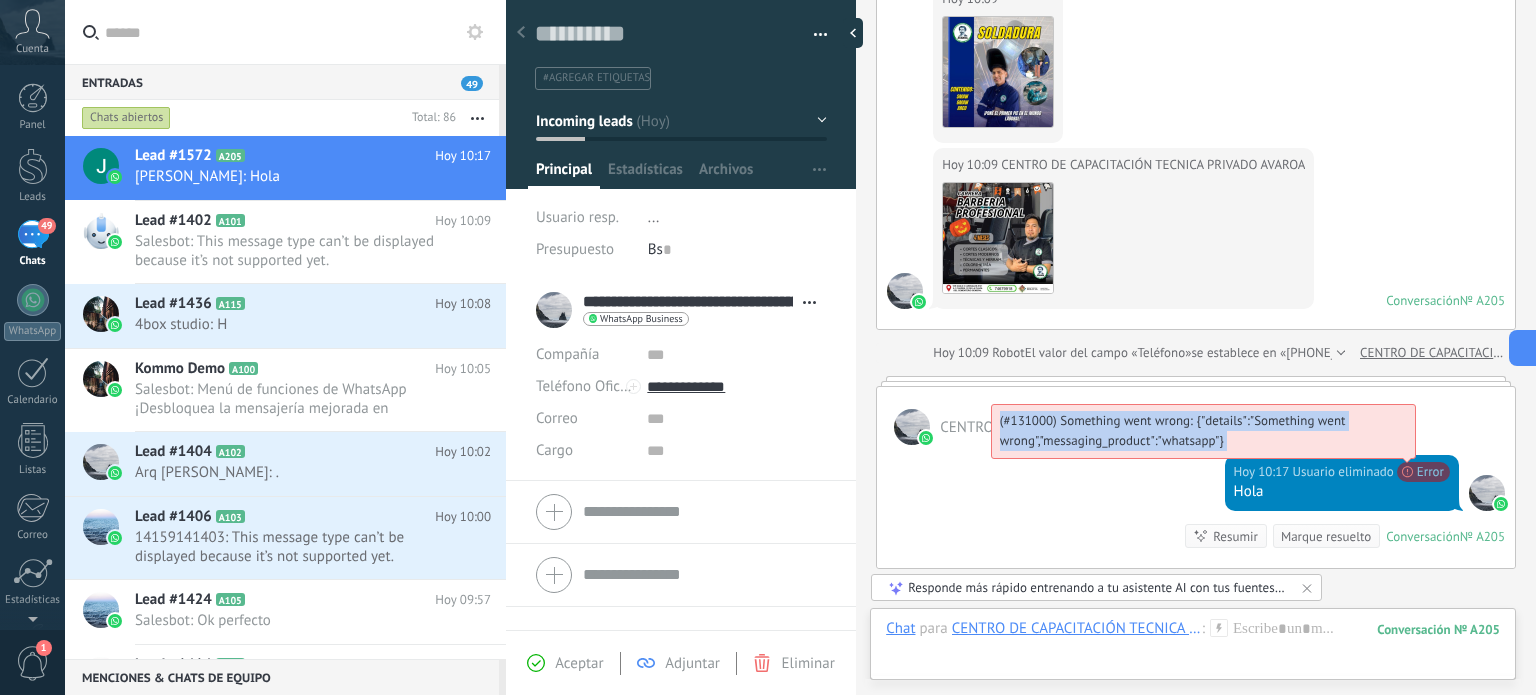 click on "(#131000) Something went wrong: {"details":"Something went wrong","messaging_product":"whatsapp"}" at bounding box center [1173, 430] 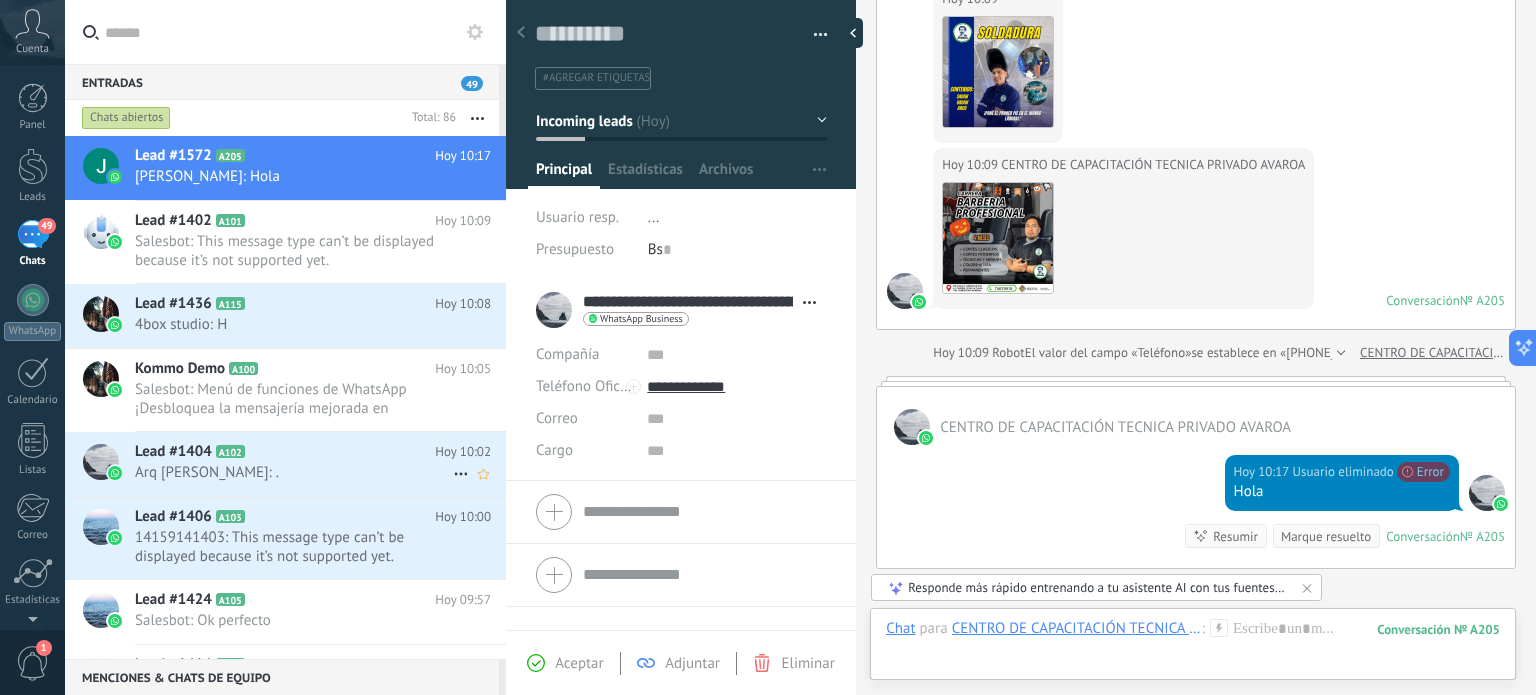 click on "Arq [PERSON_NAME]: ." at bounding box center (294, 472) 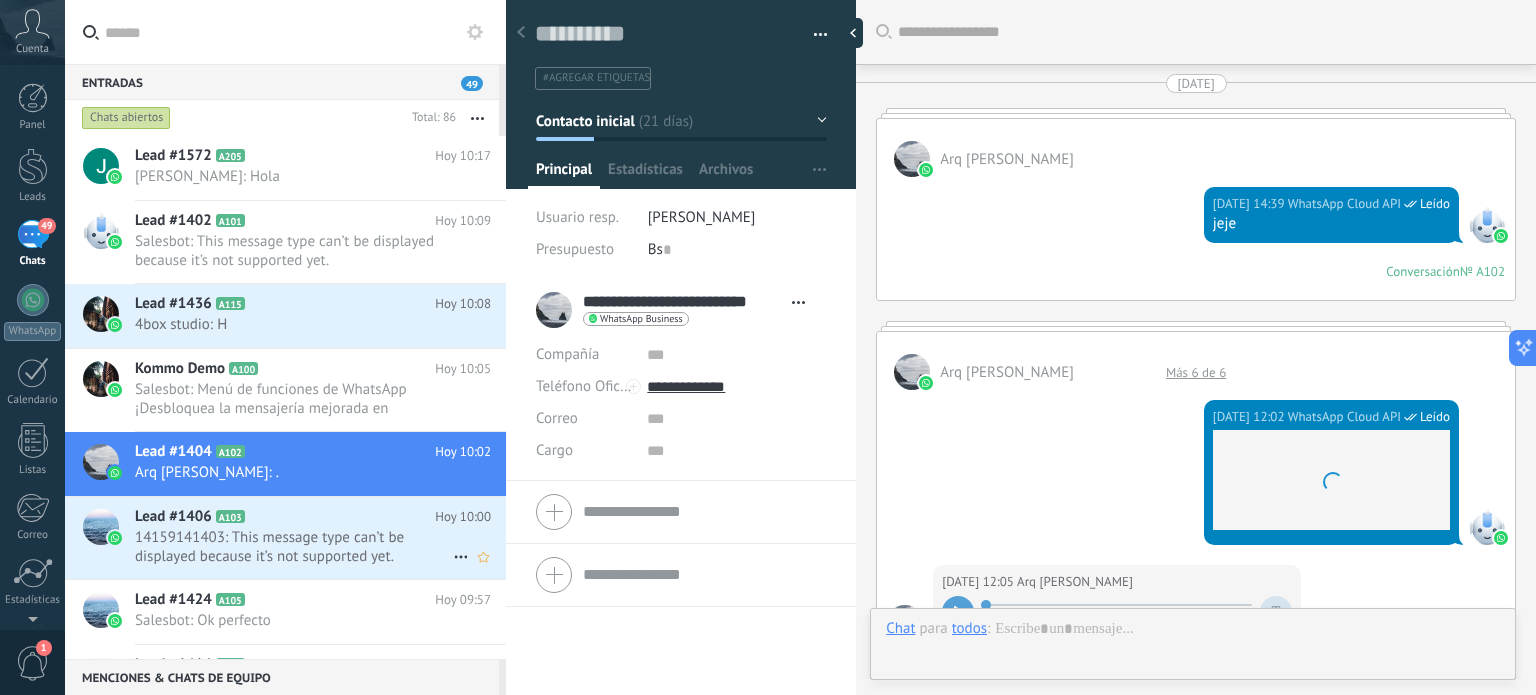 scroll, scrollTop: 29, scrollLeft: 0, axis: vertical 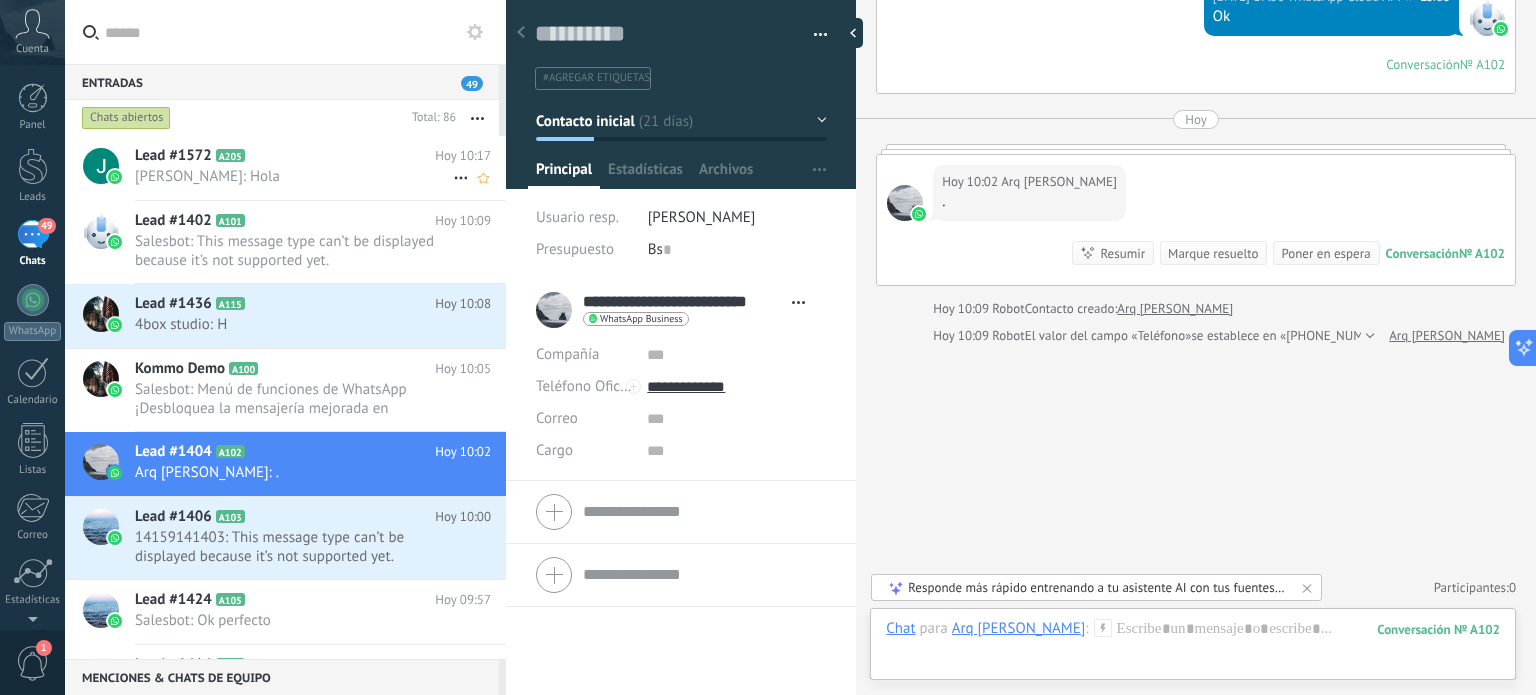 click on "Lead #1572
A205
Hoy 10:17
[PERSON_NAME]: Hola" at bounding box center (320, 167) 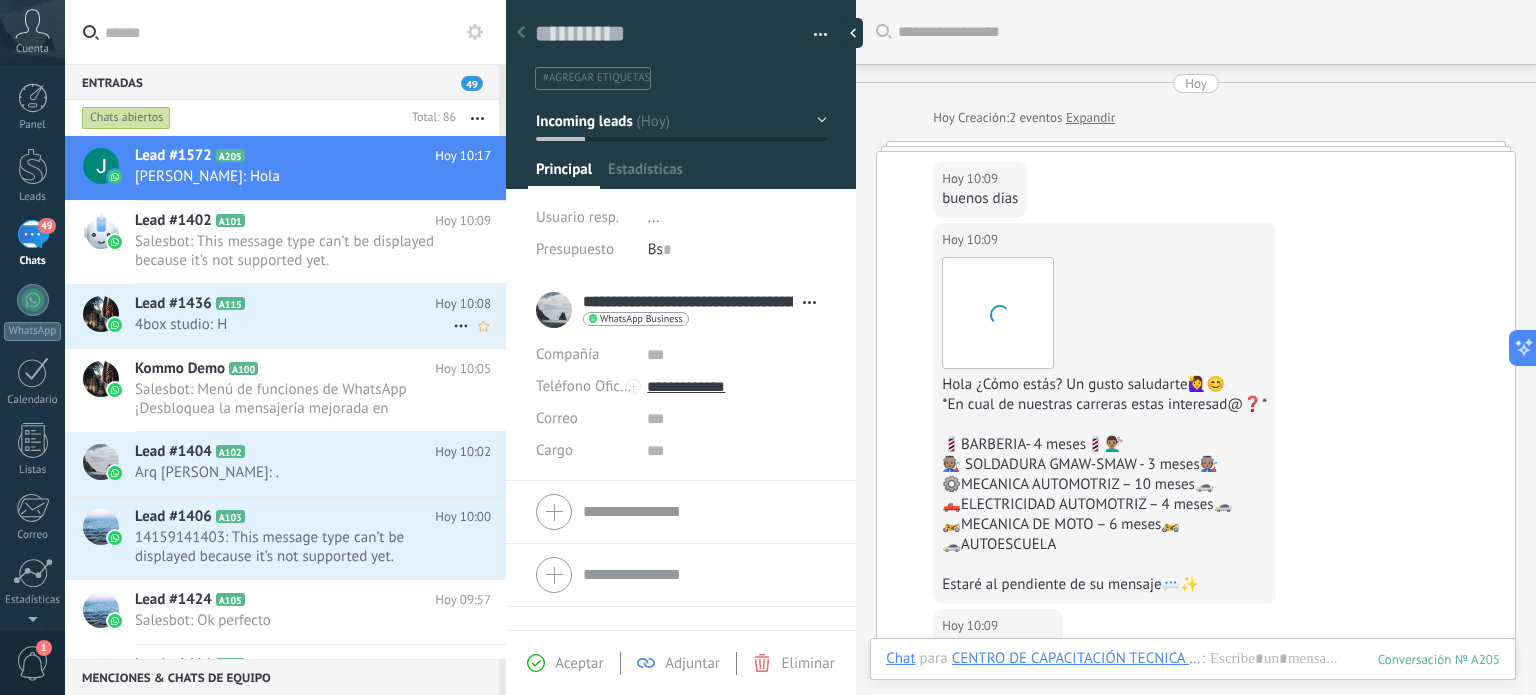 scroll, scrollTop: 29, scrollLeft: 0, axis: vertical 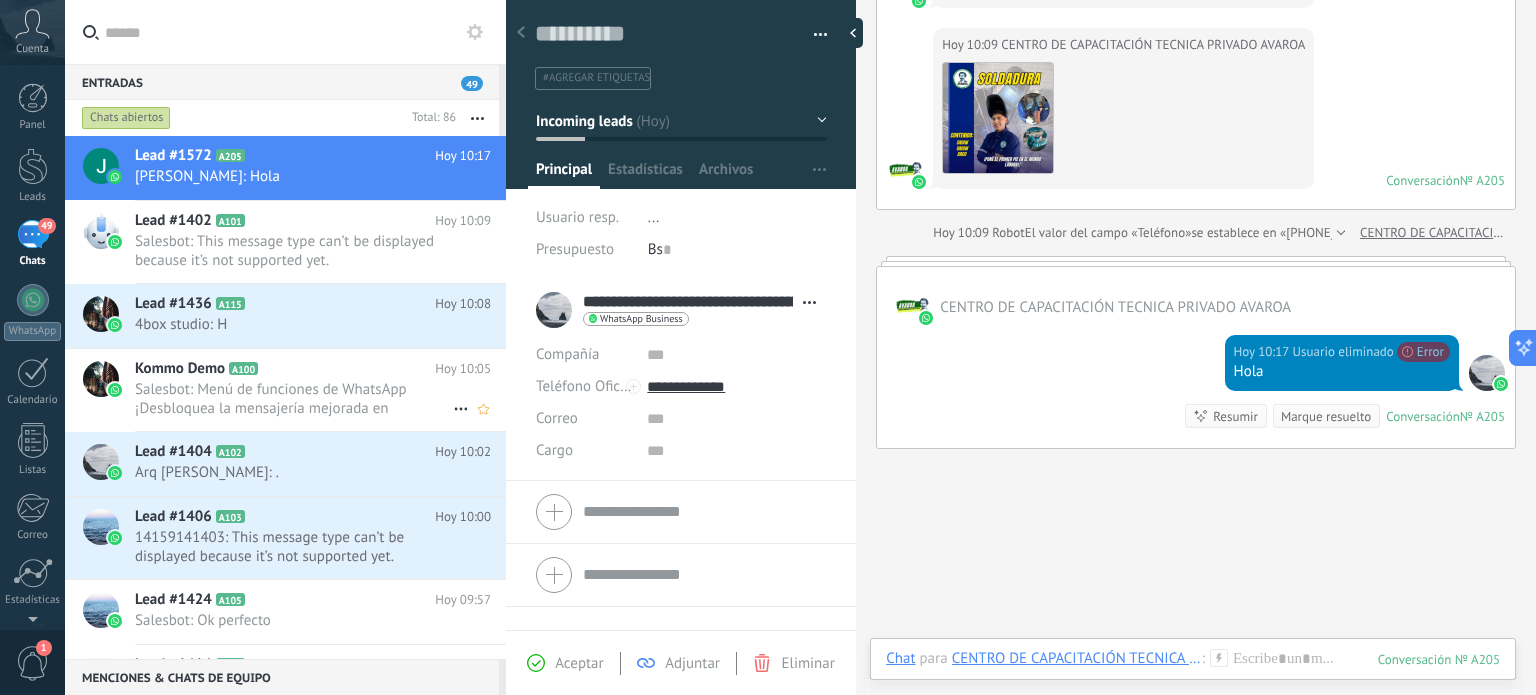 click on "Kommo Demo
A100" at bounding box center [285, 369] 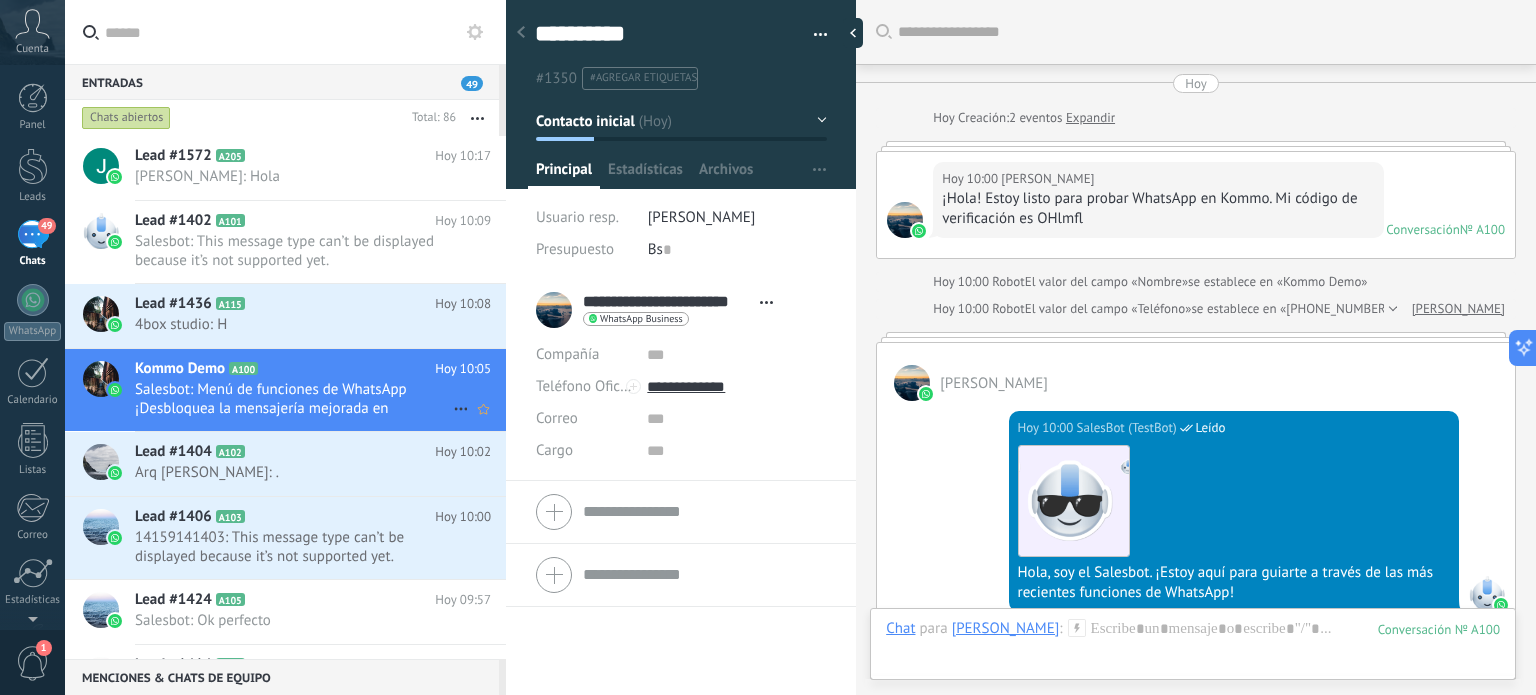scroll, scrollTop: 29, scrollLeft: 0, axis: vertical 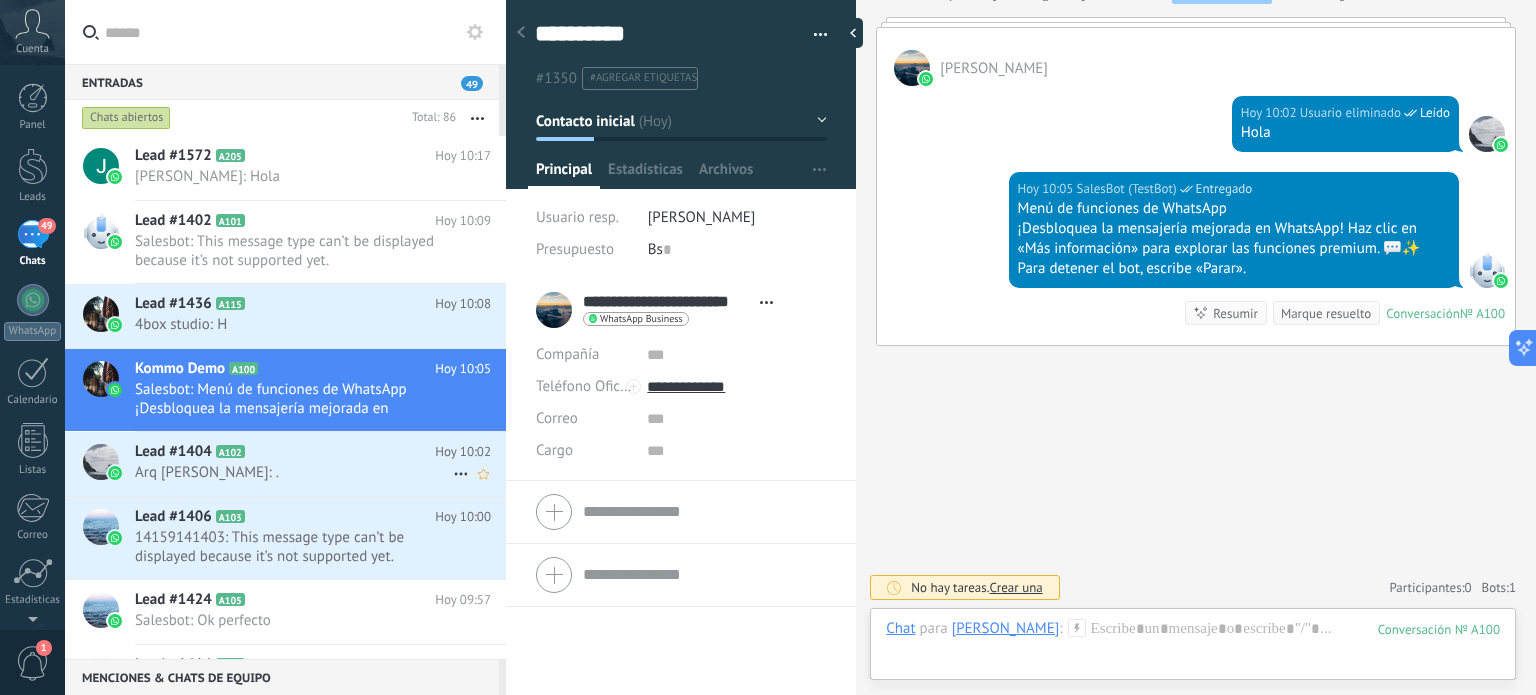 click on "Lead #1404
A102" at bounding box center [285, 452] 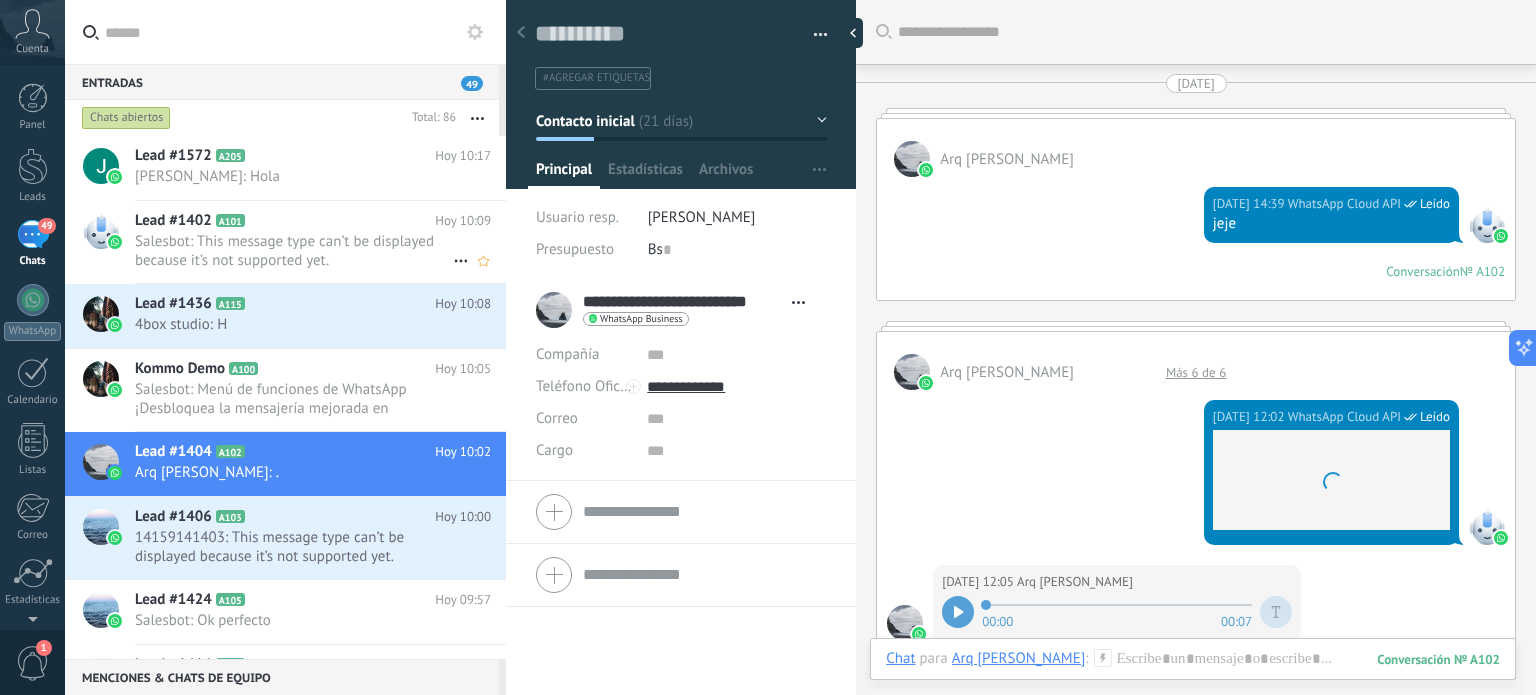 scroll, scrollTop: 29, scrollLeft: 0, axis: vertical 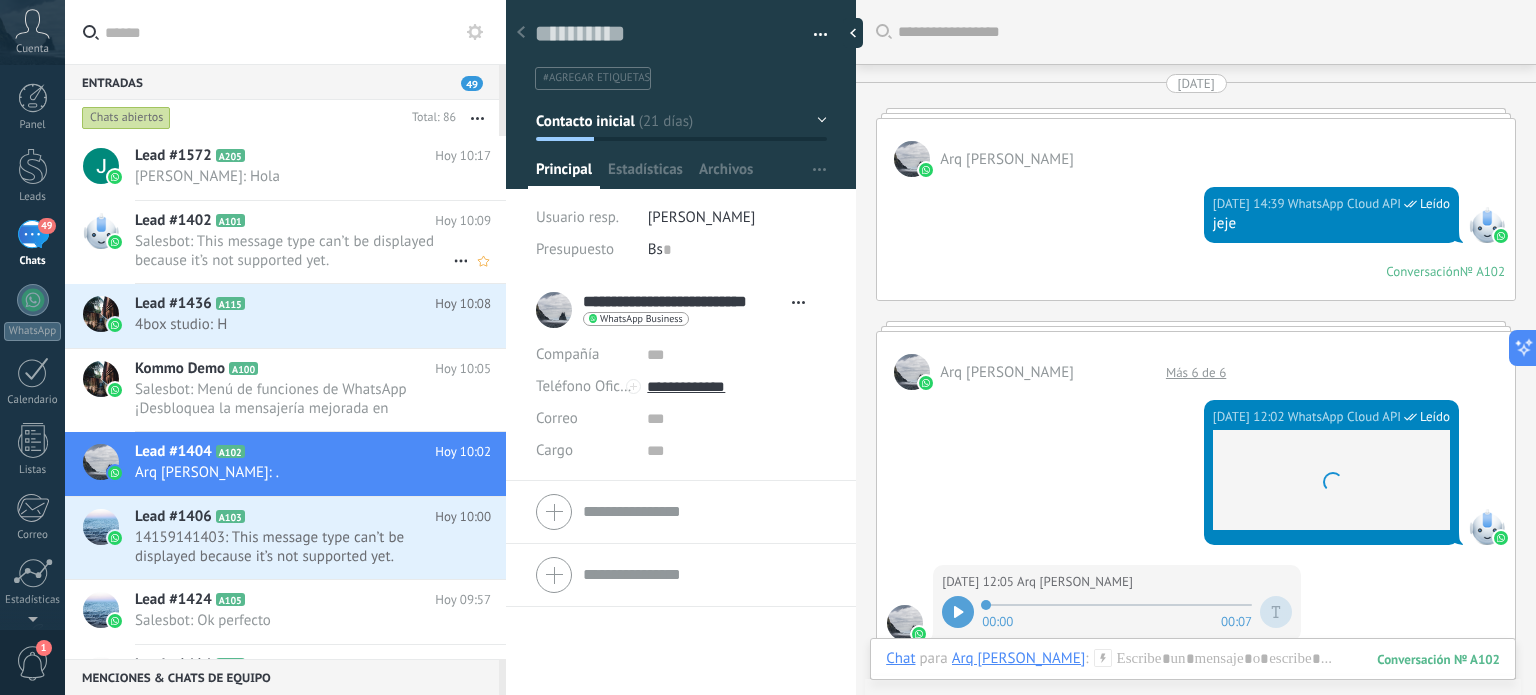 click on "Salesbot: This message type can’t be displayed because it’s not supported yet." at bounding box center (294, 251) 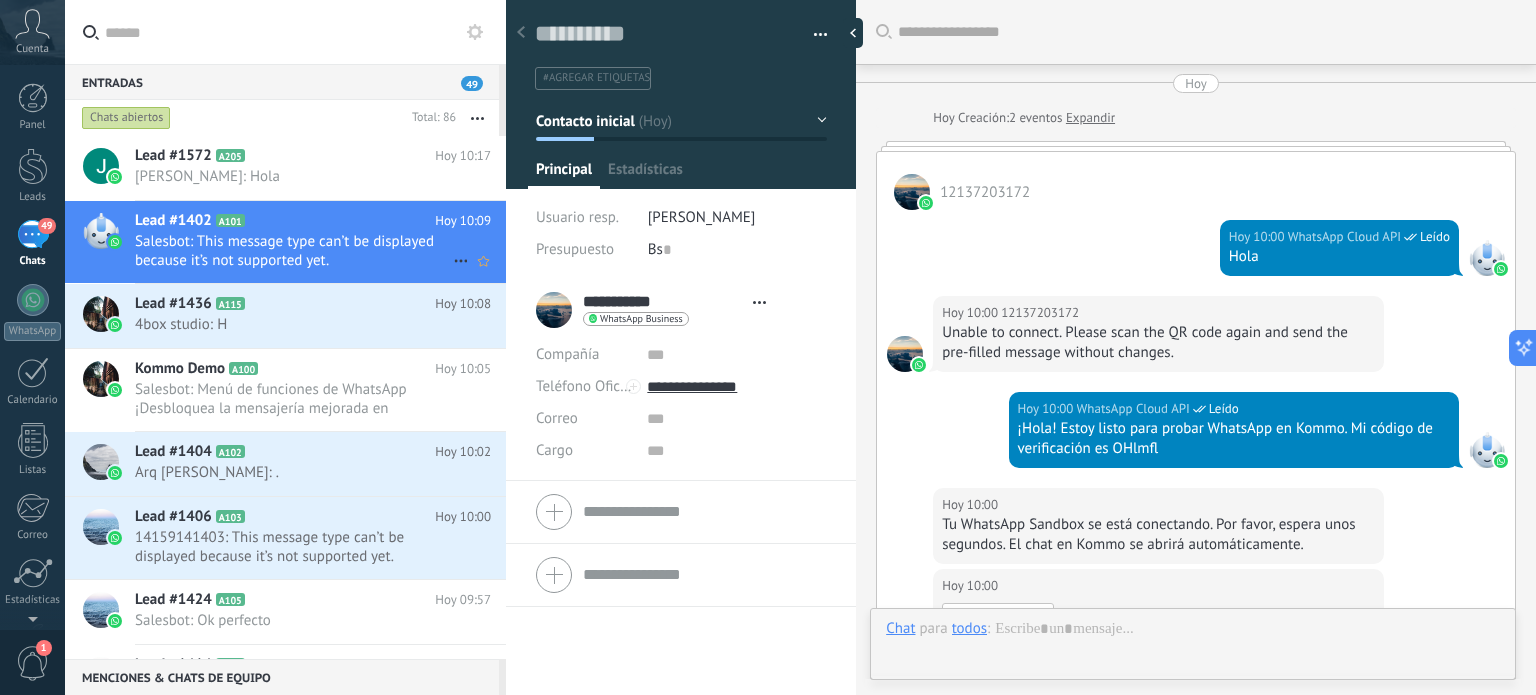 scroll, scrollTop: 29, scrollLeft: 0, axis: vertical 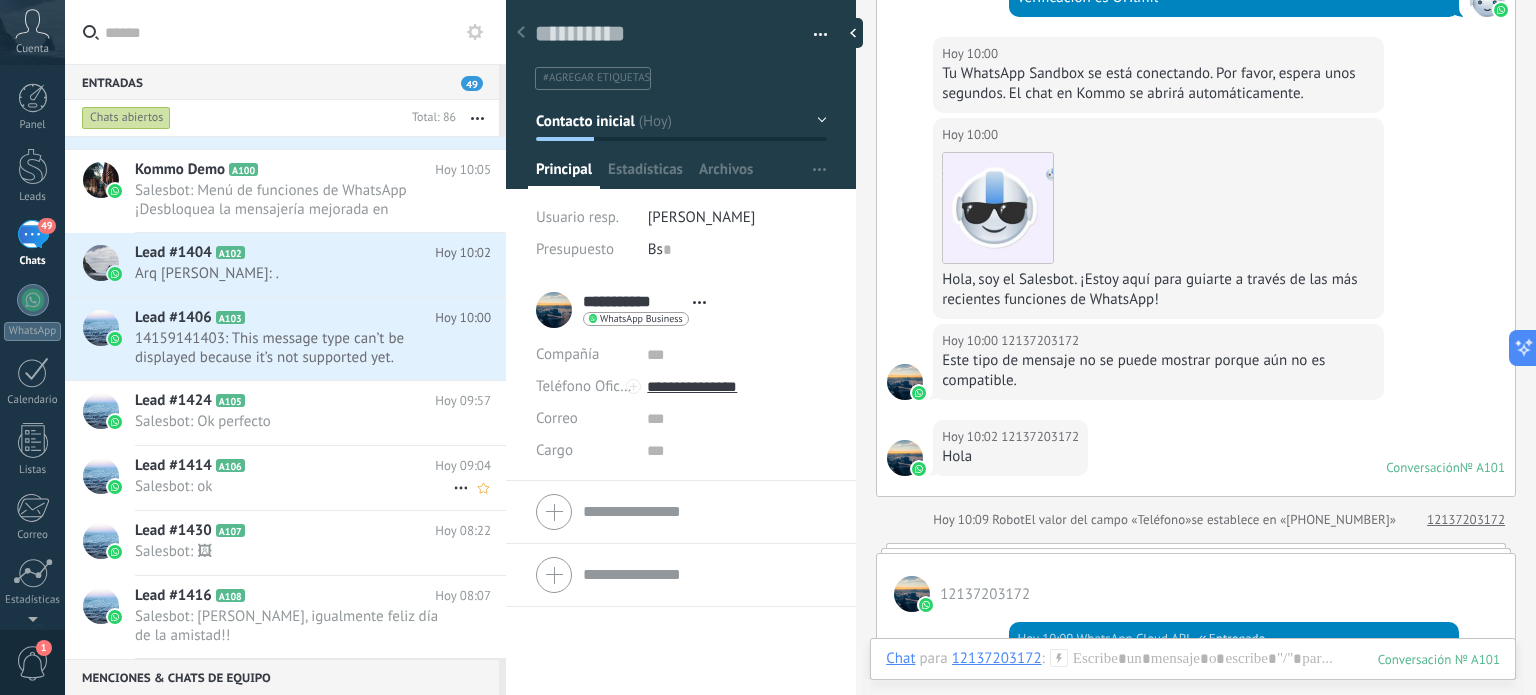 click on "Salesbot: ok" at bounding box center [294, 486] 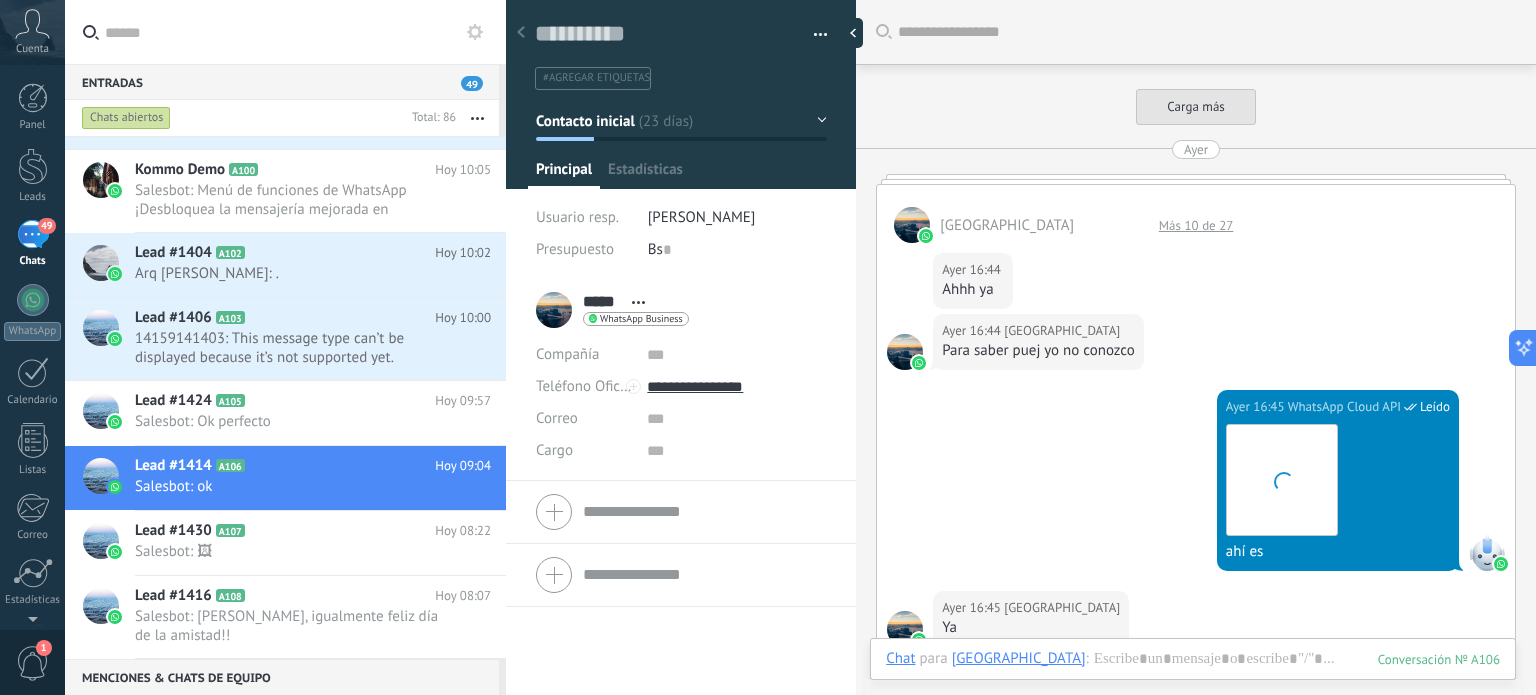 scroll, scrollTop: 29, scrollLeft: 0, axis: vertical 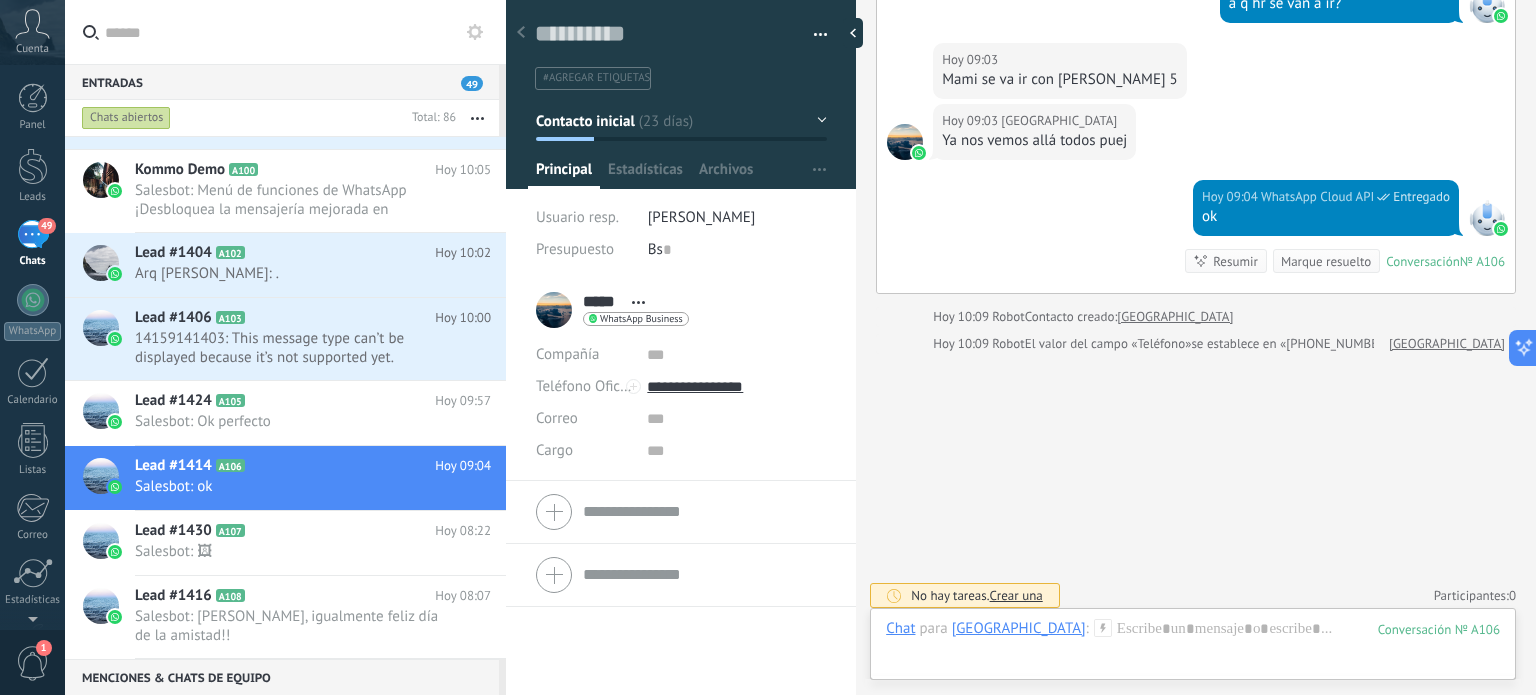 click at bounding box center (681, 512) 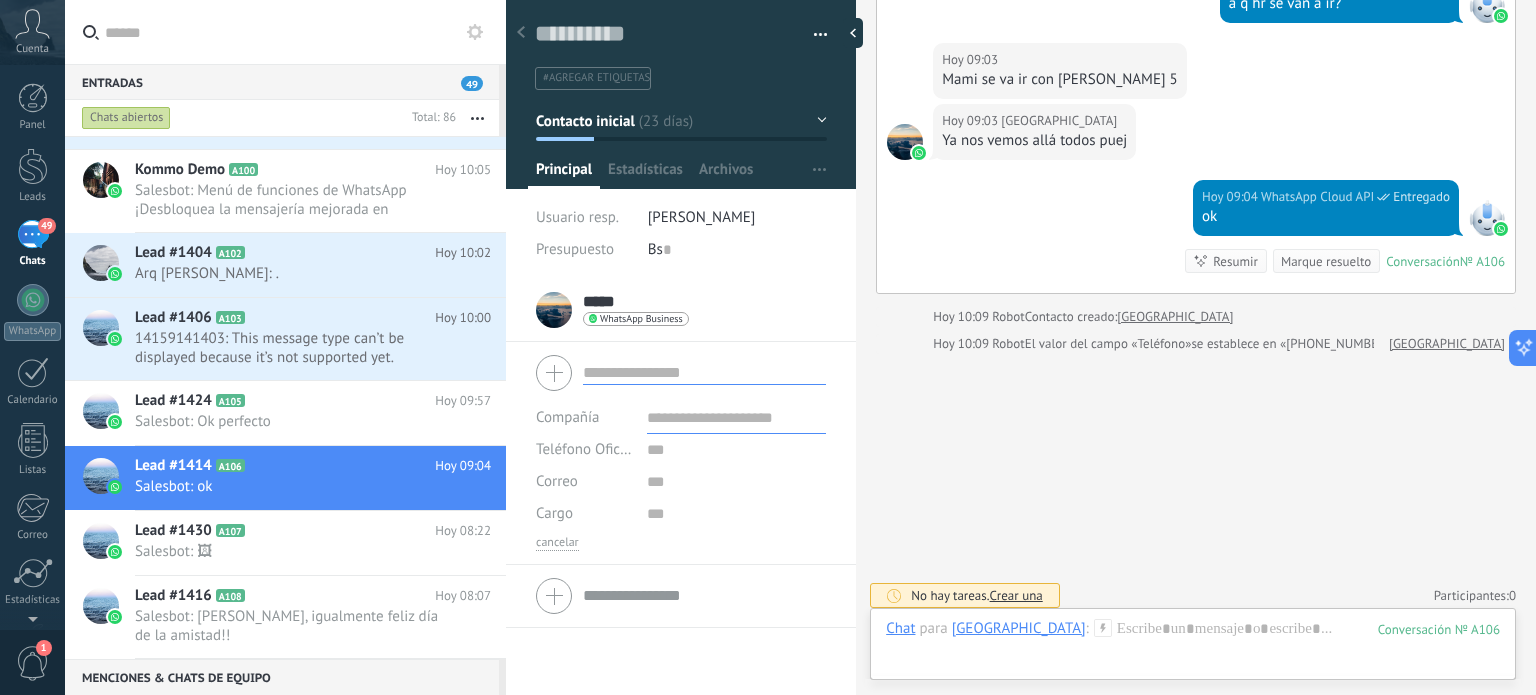 click at bounding box center [681, 373] 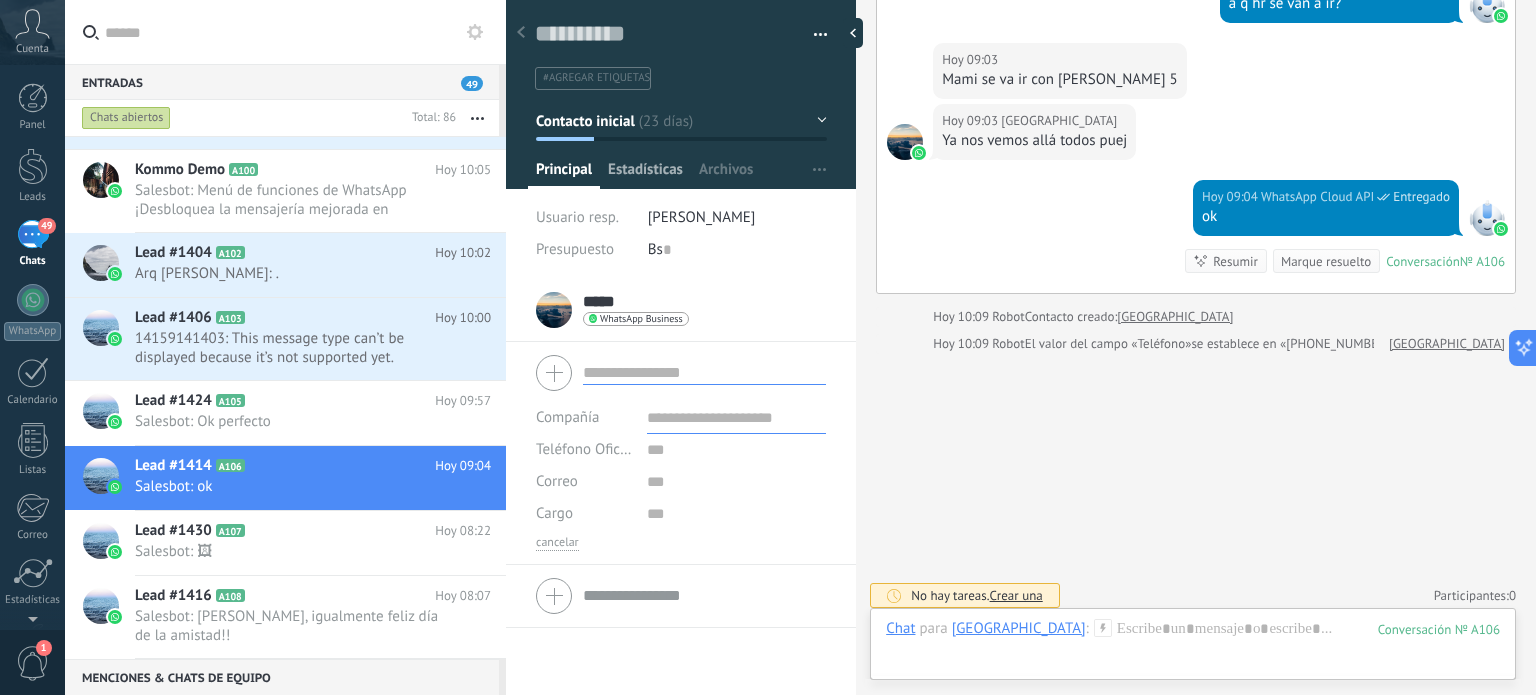 click on "Estadísticas" at bounding box center [645, 174] 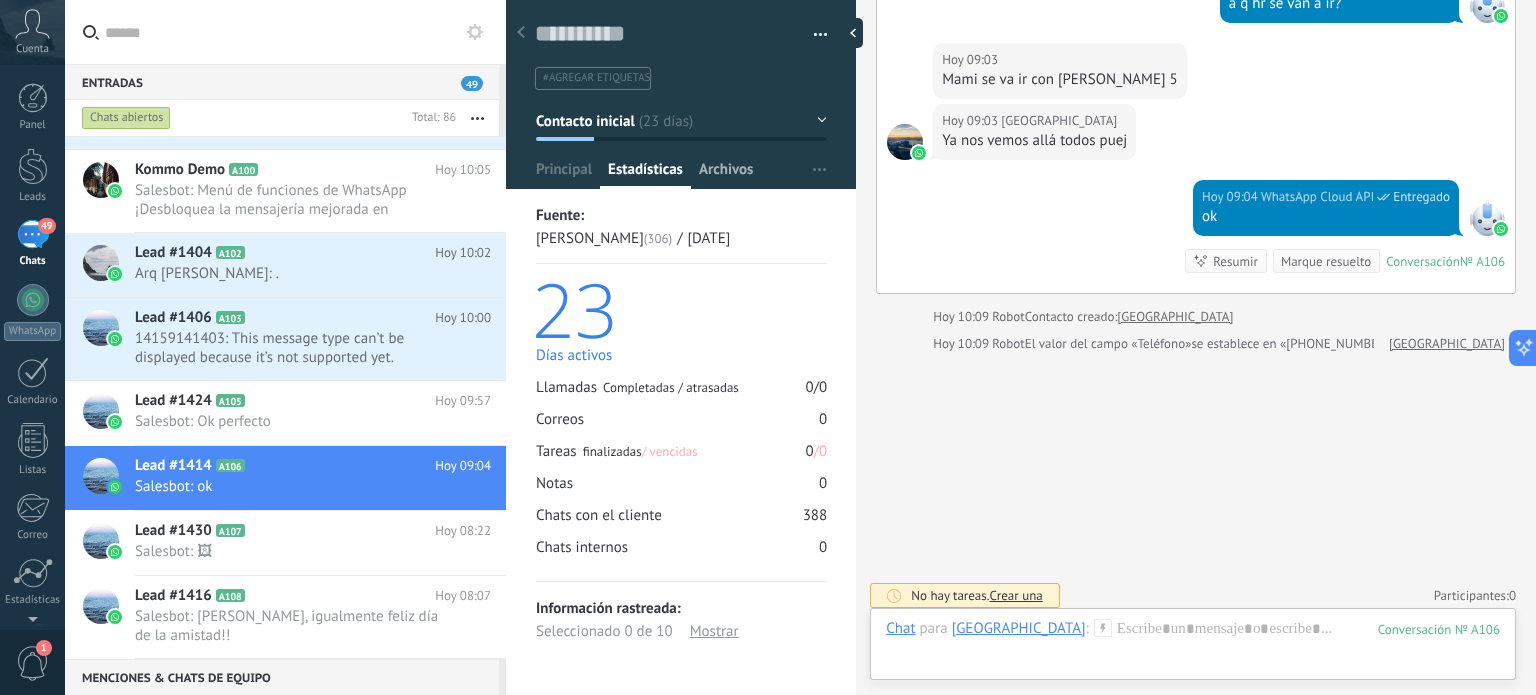 click on "Archivos" at bounding box center [726, 174] 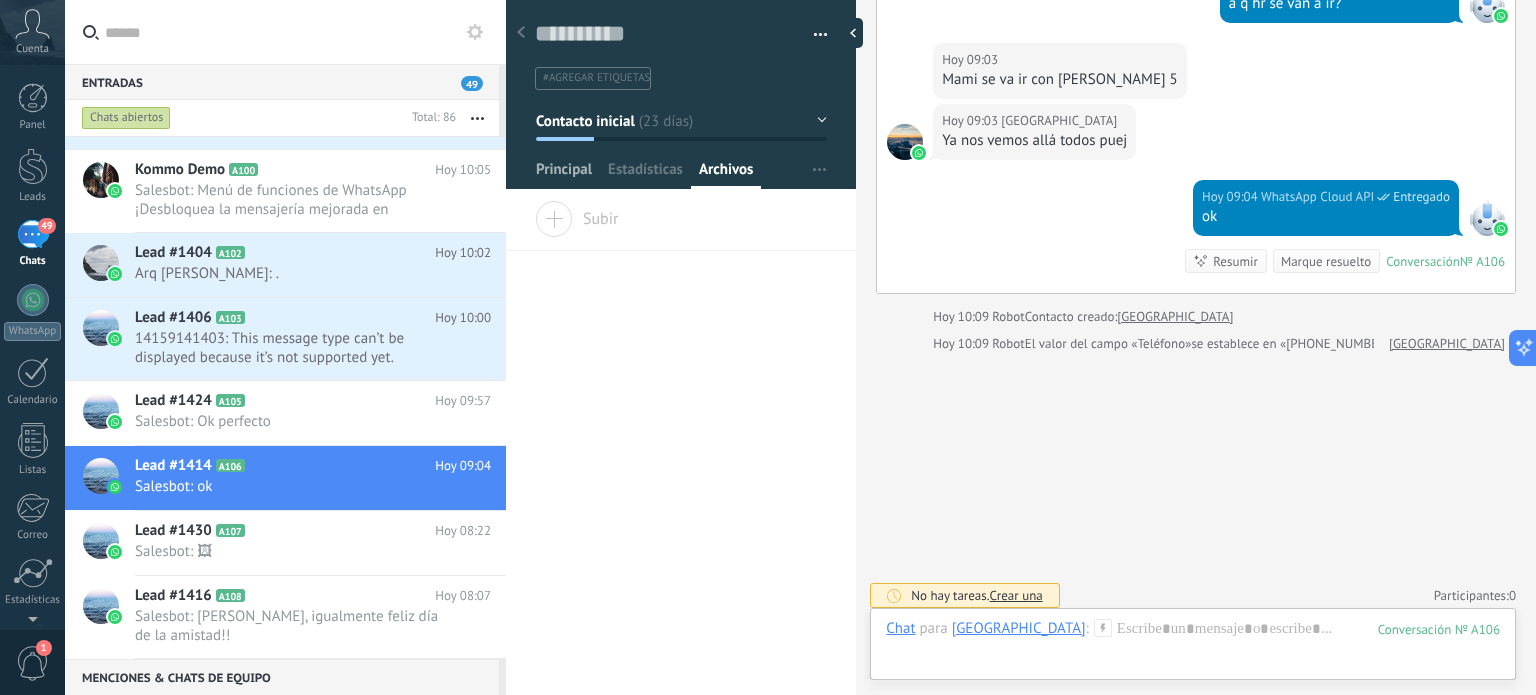 click on "Principal" at bounding box center [564, 174] 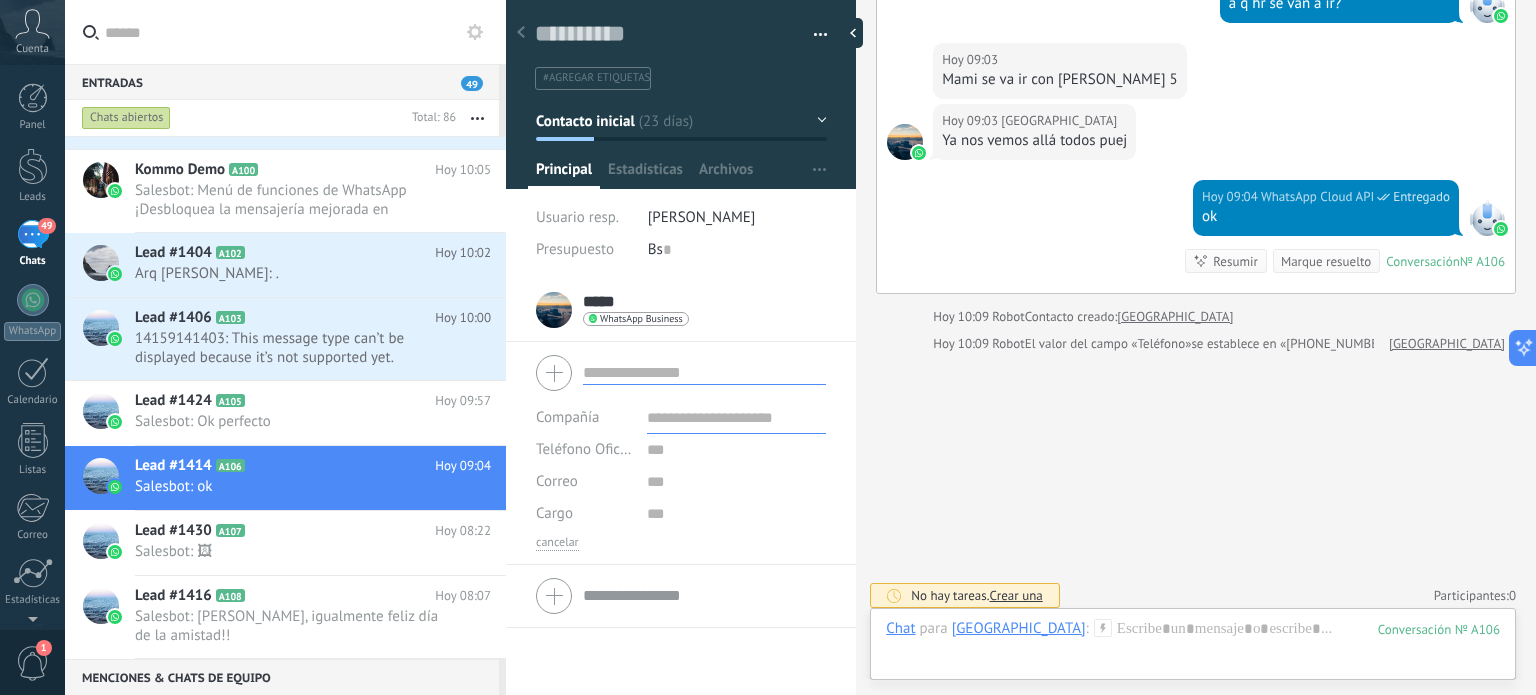 click on "Contacto inicial" at bounding box center (681, 121) 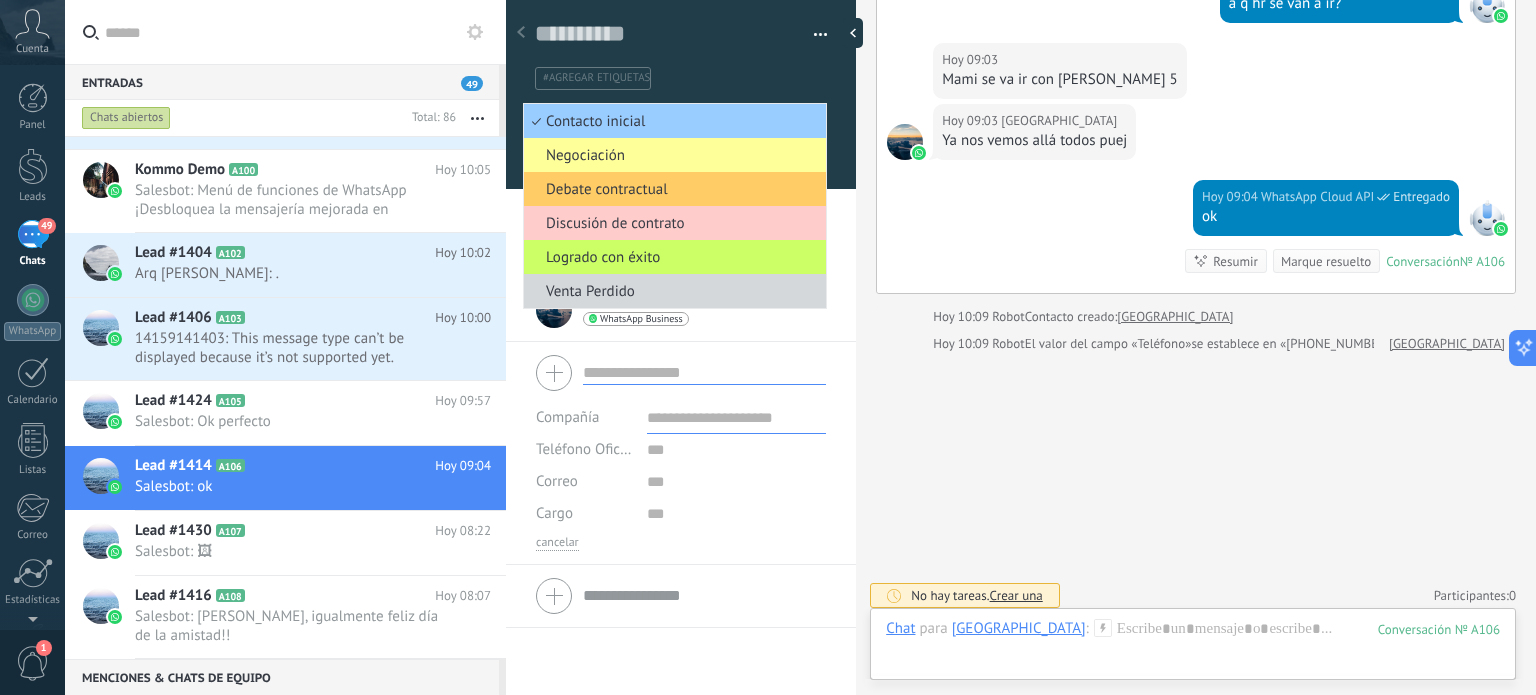 click on "#agregar etiquetas" at bounding box center [677, 78] 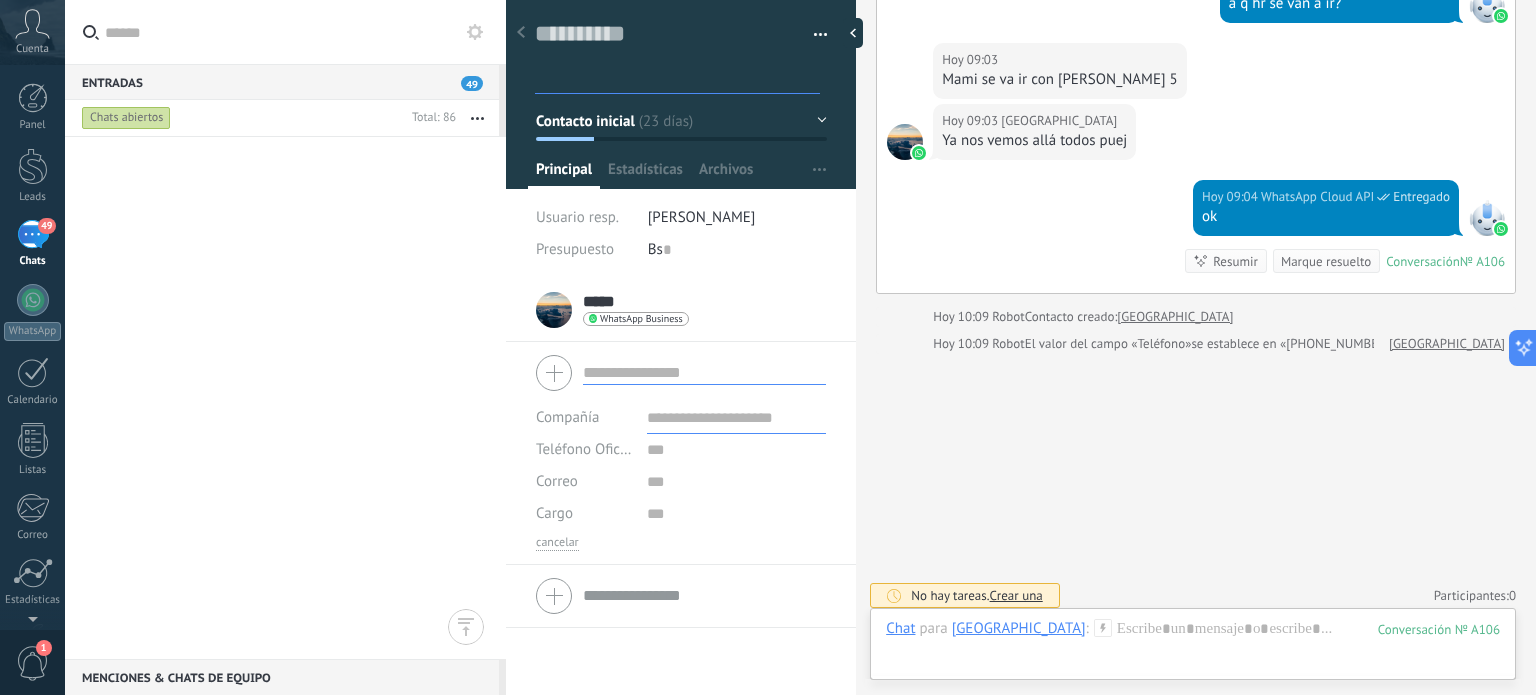 scroll, scrollTop: 1724, scrollLeft: 0, axis: vertical 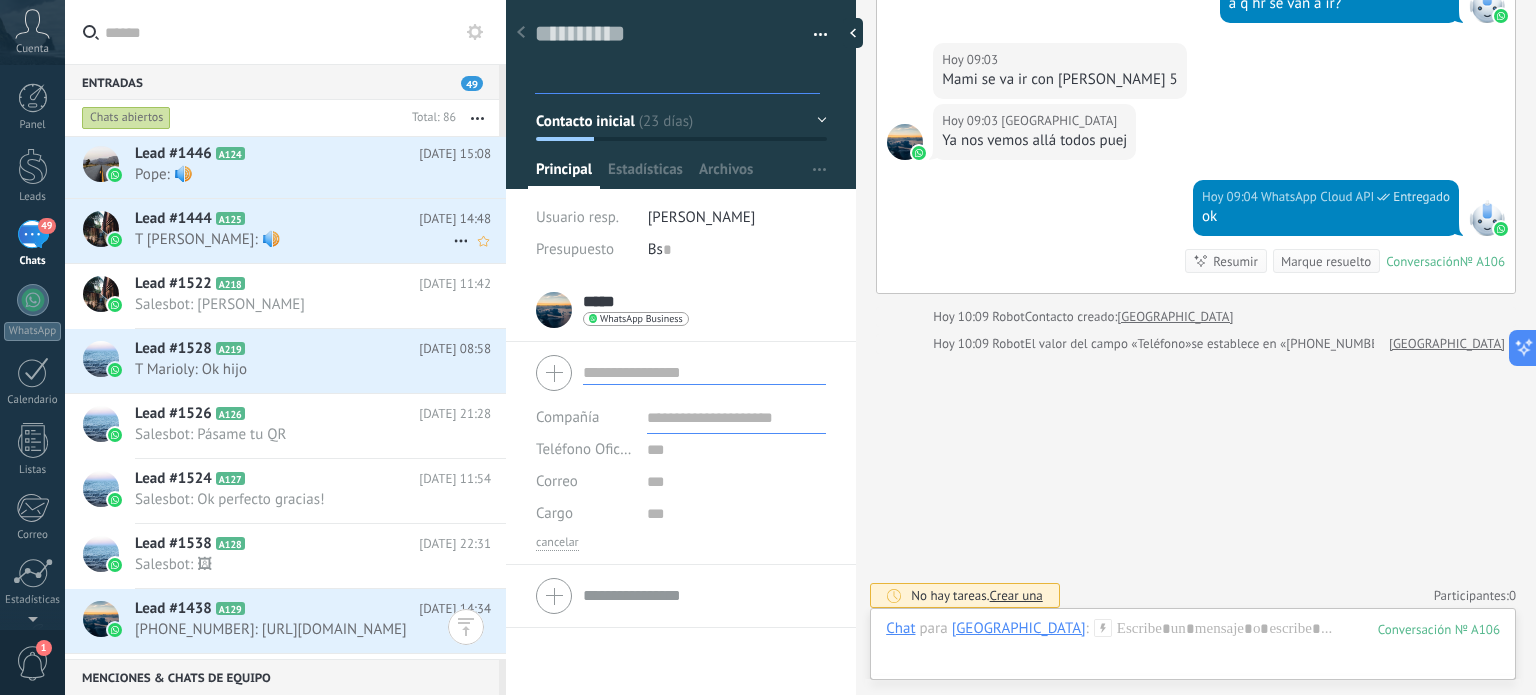 click on "Lead #1444
A125" at bounding box center (277, 219) 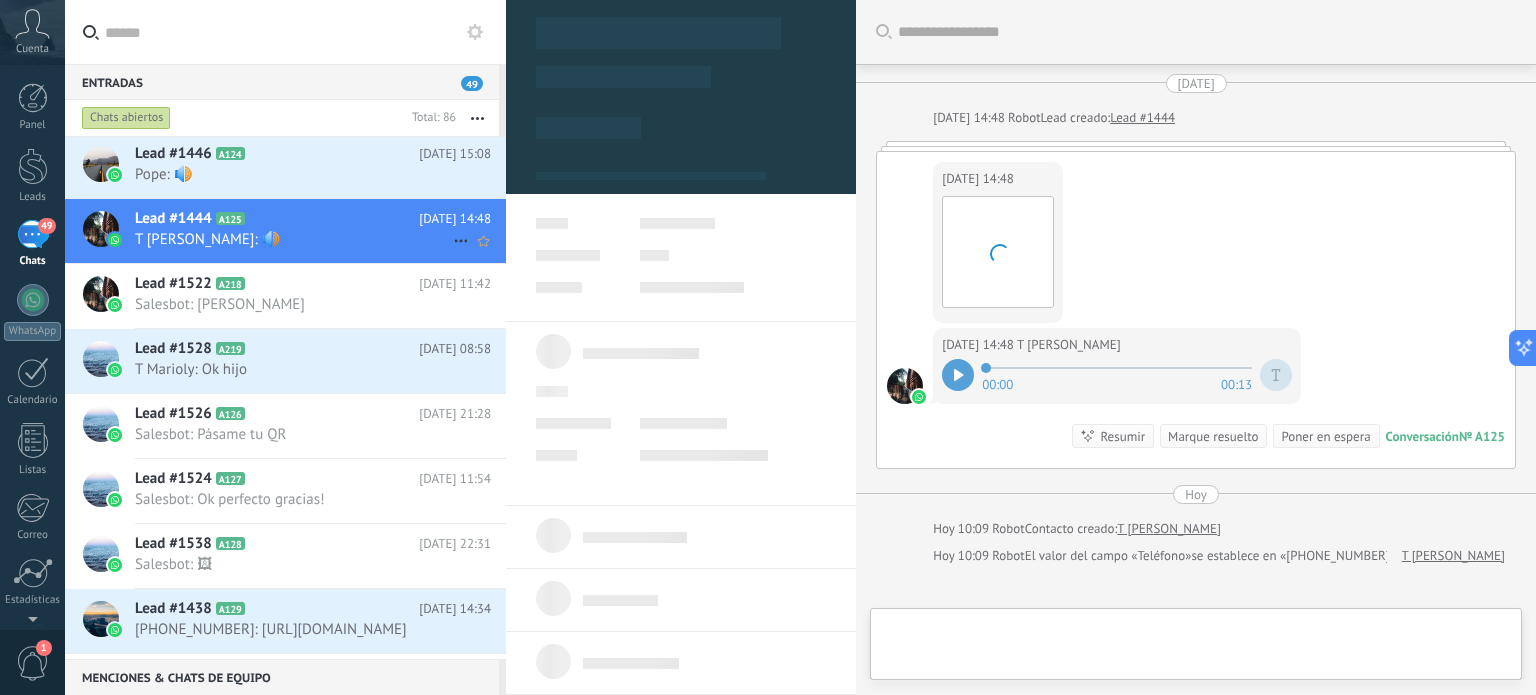scroll, scrollTop: 218, scrollLeft: 0, axis: vertical 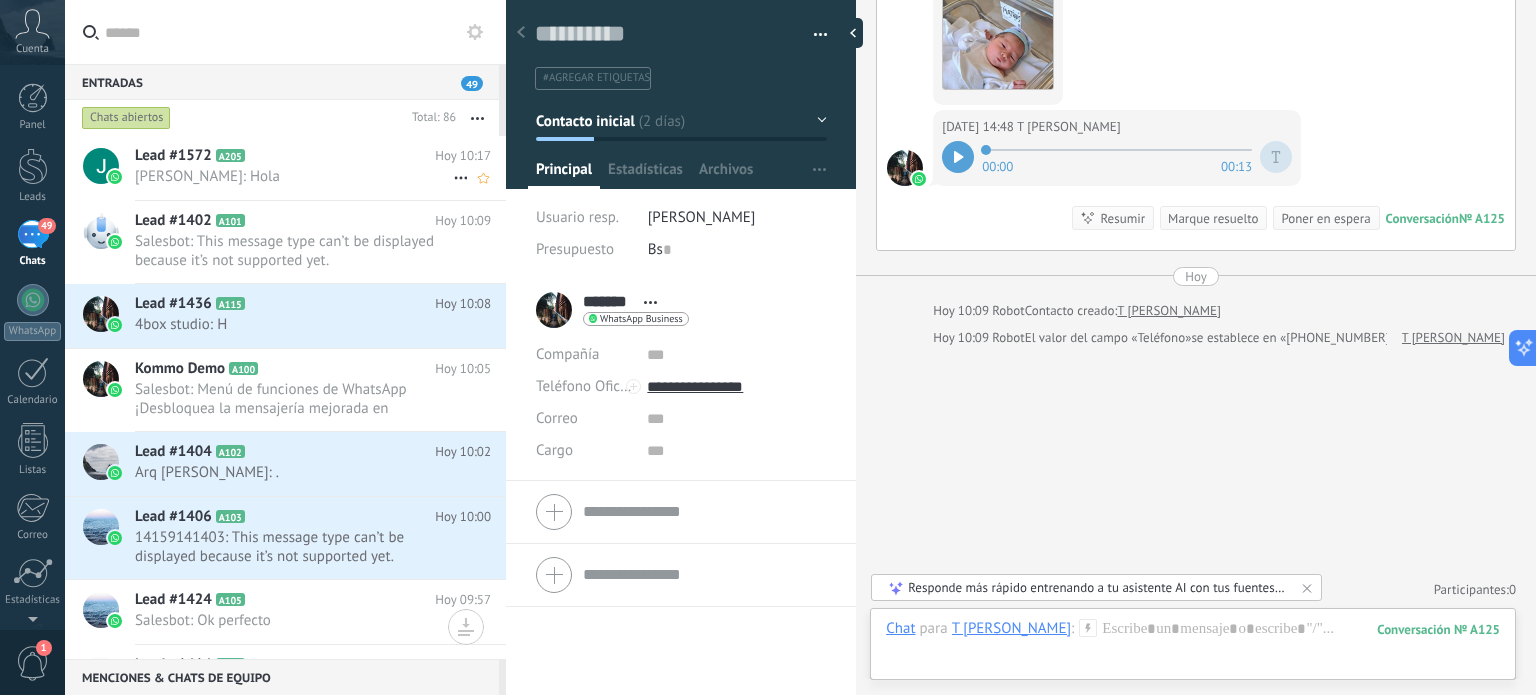 click 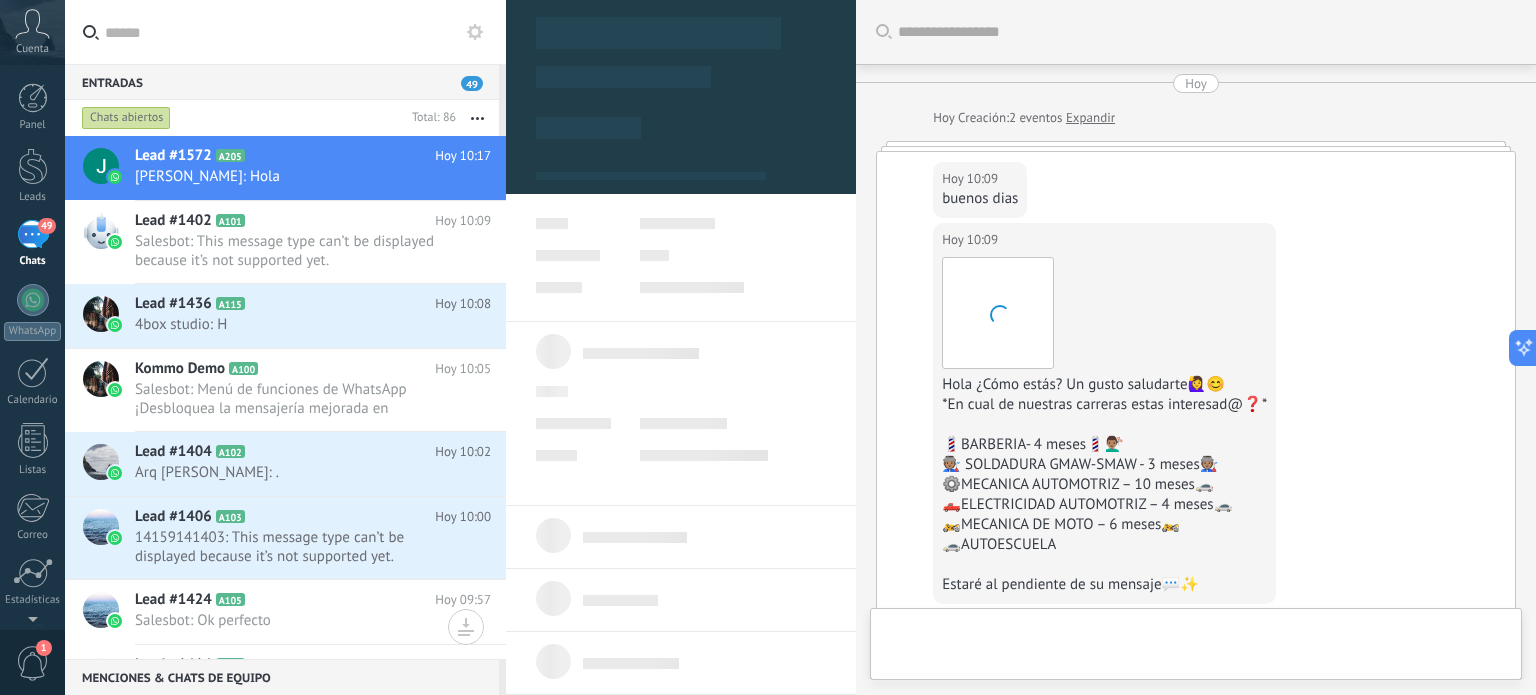 scroll, scrollTop: 1358, scrollLeft: 0, axis: vertical 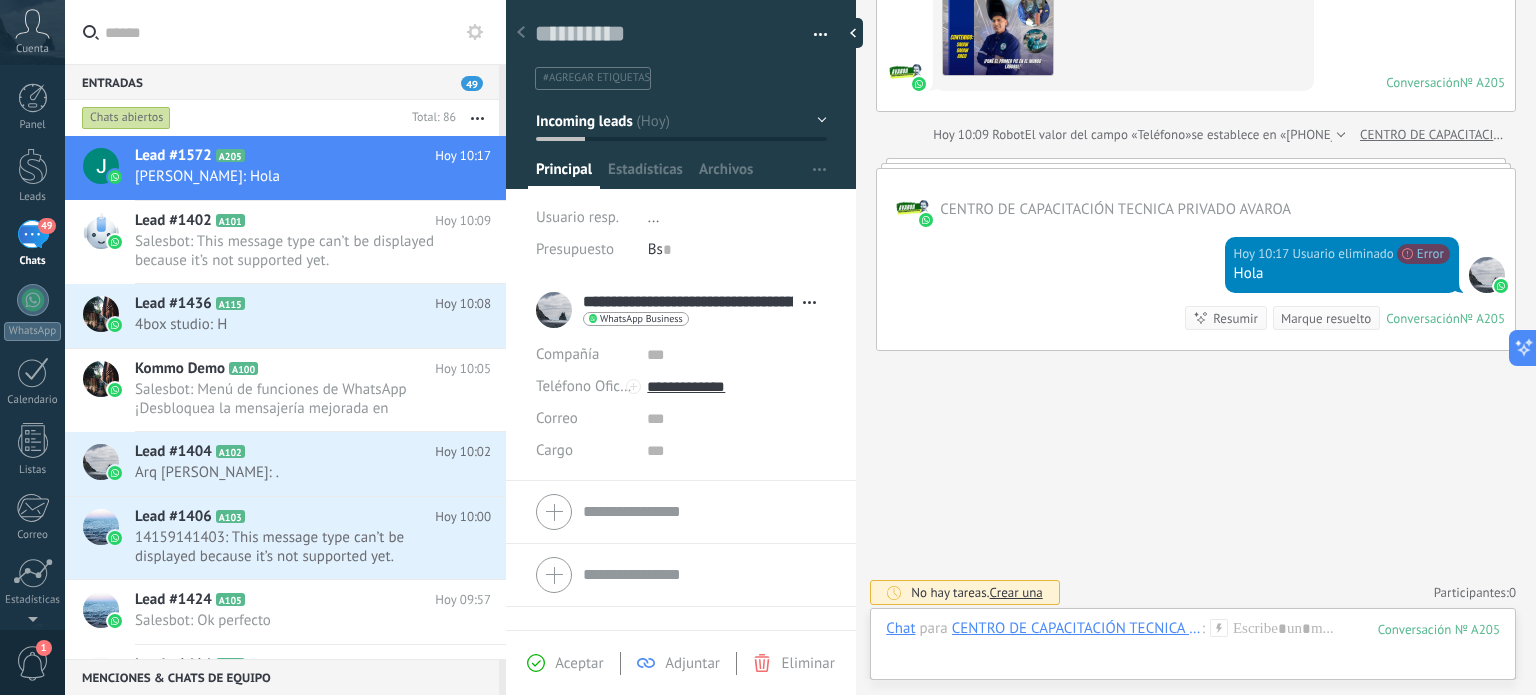 click 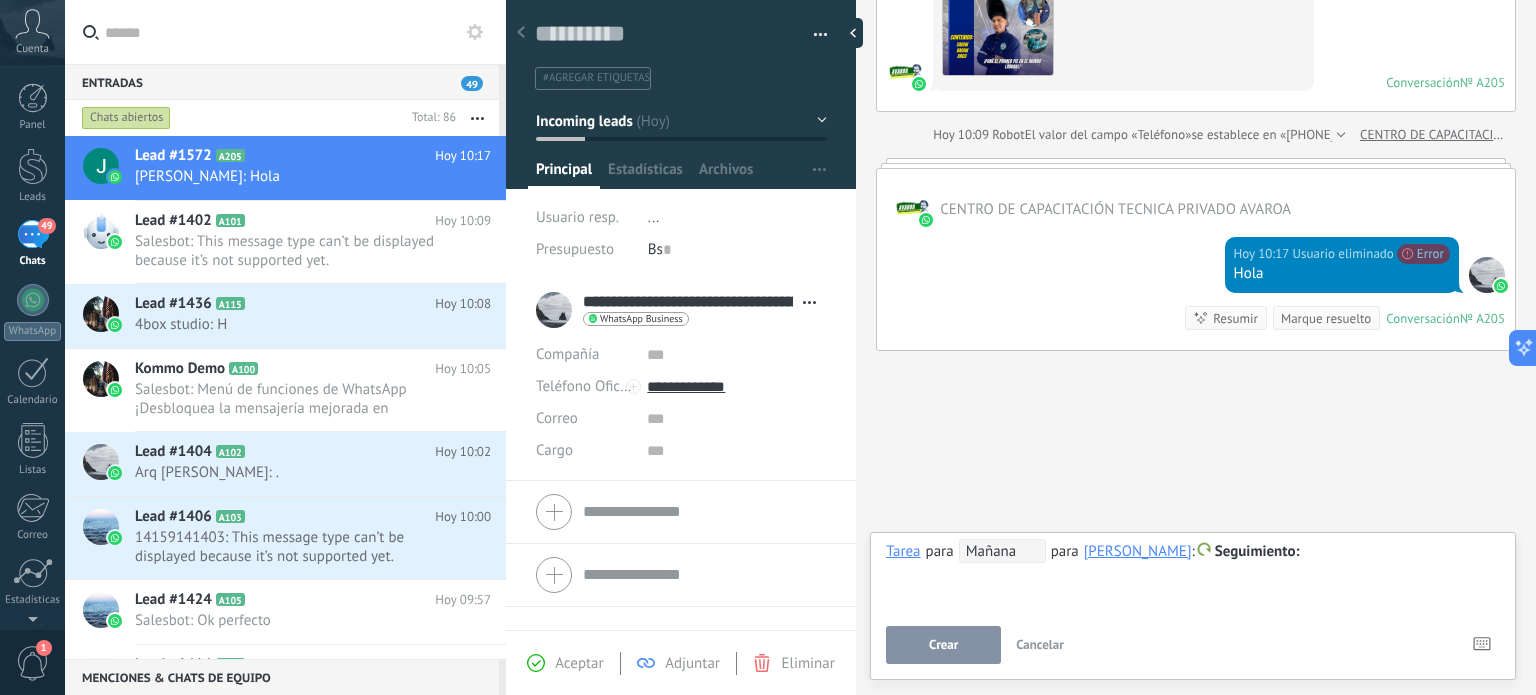 click on "Cancelar" at bounding box center (1040, 644) 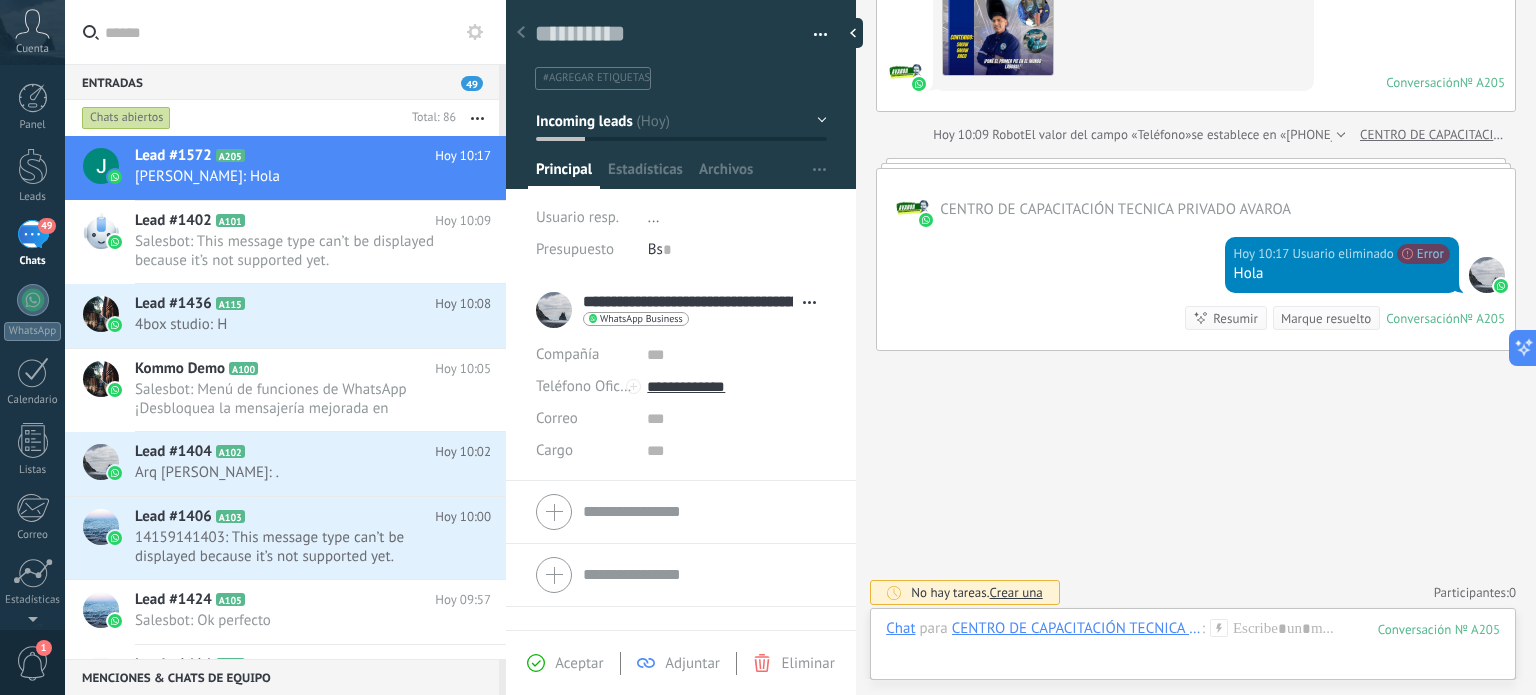click on "Aceptar" at bounding box center [579, 663] 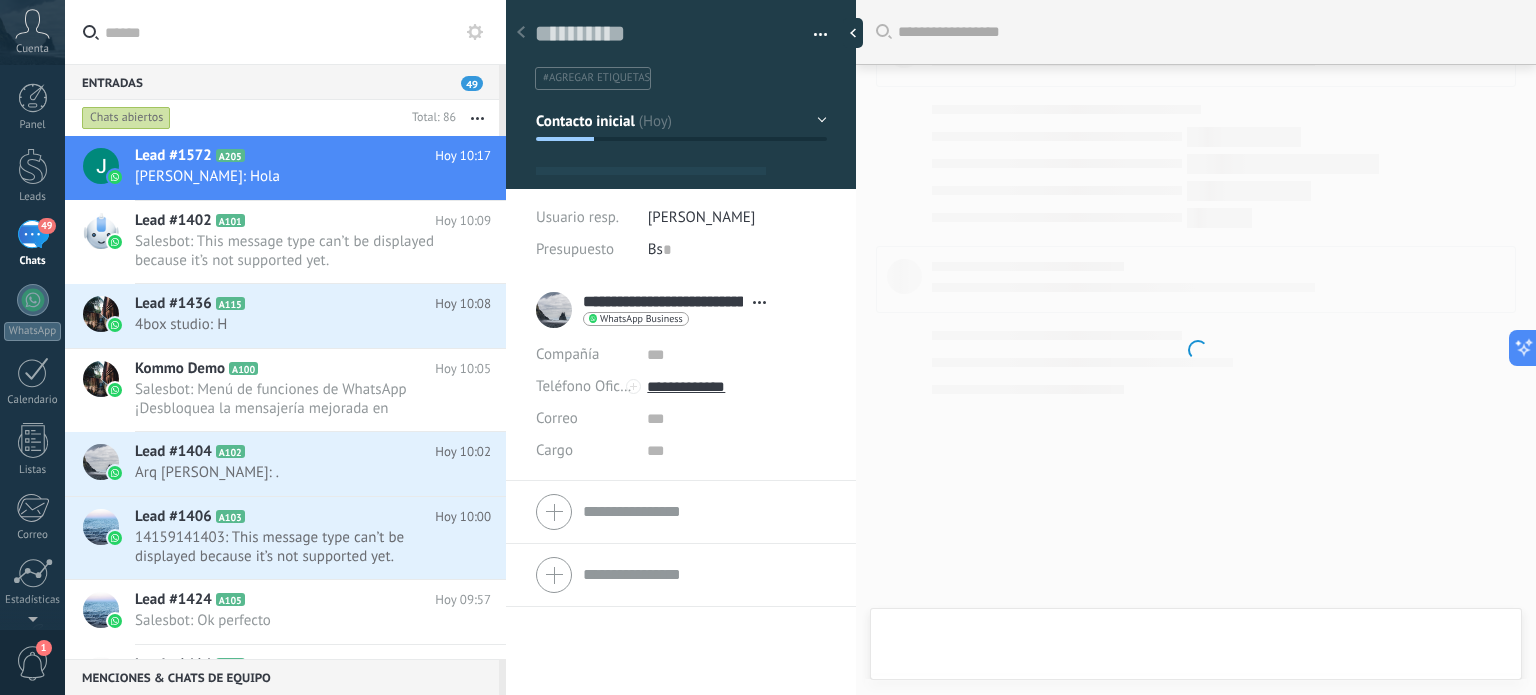 type on "**********" 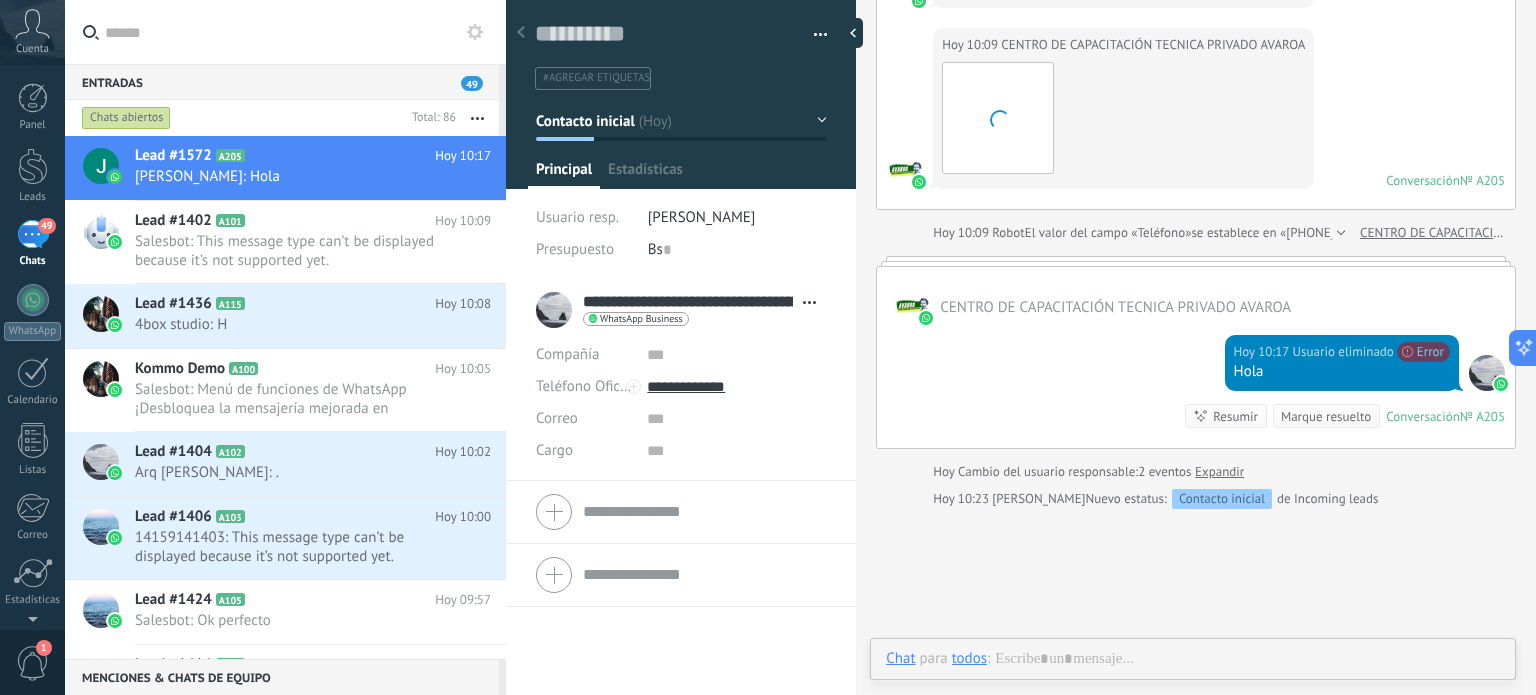 scroll, scrollTop: 29, scrollLeft: 0, axis: vertical 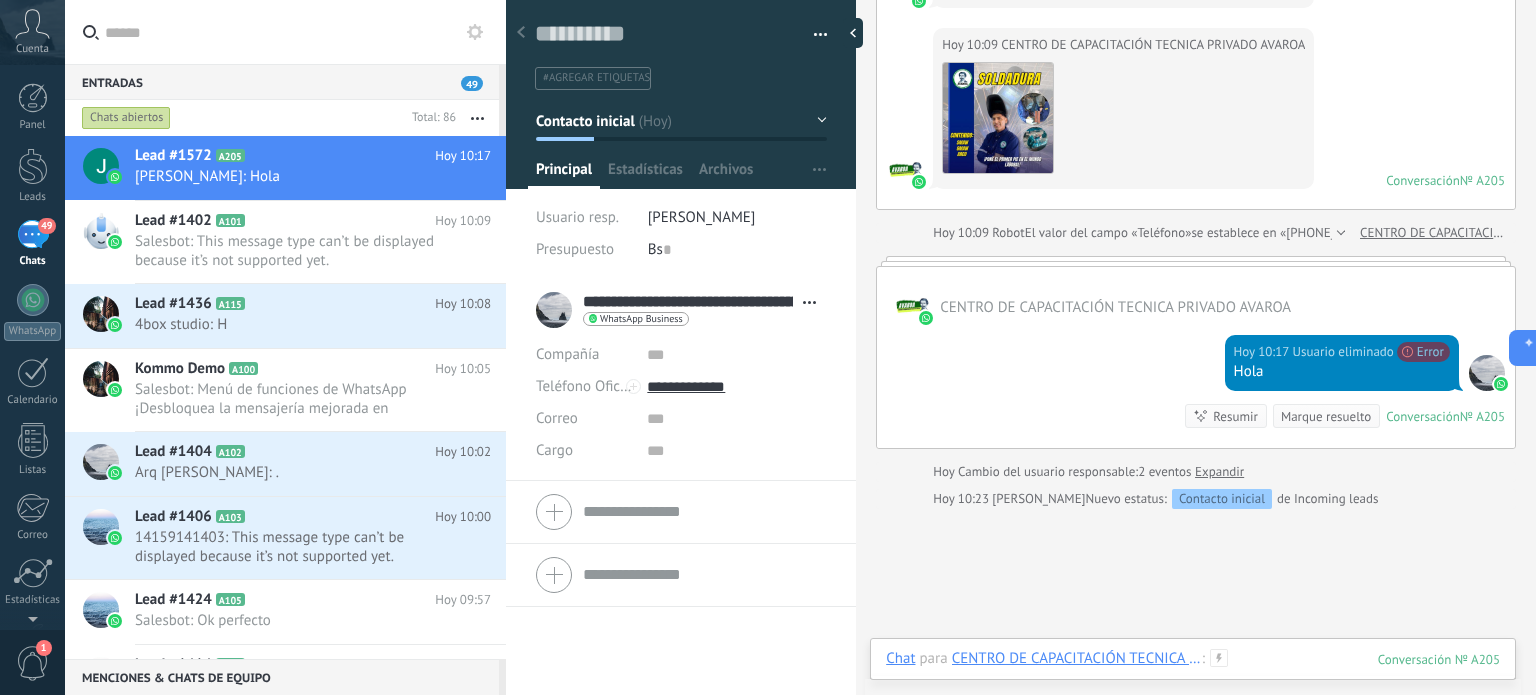 click at bounding box center [1193, 679] 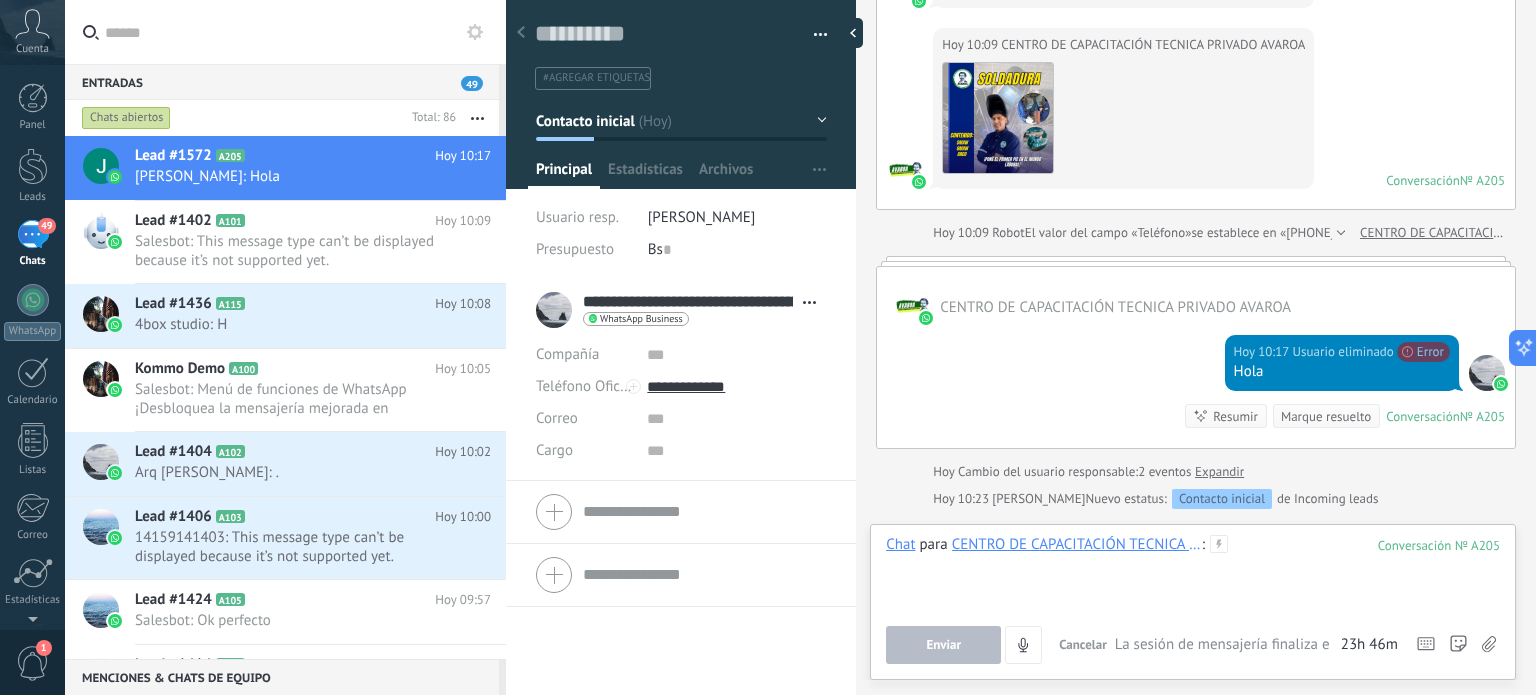 type 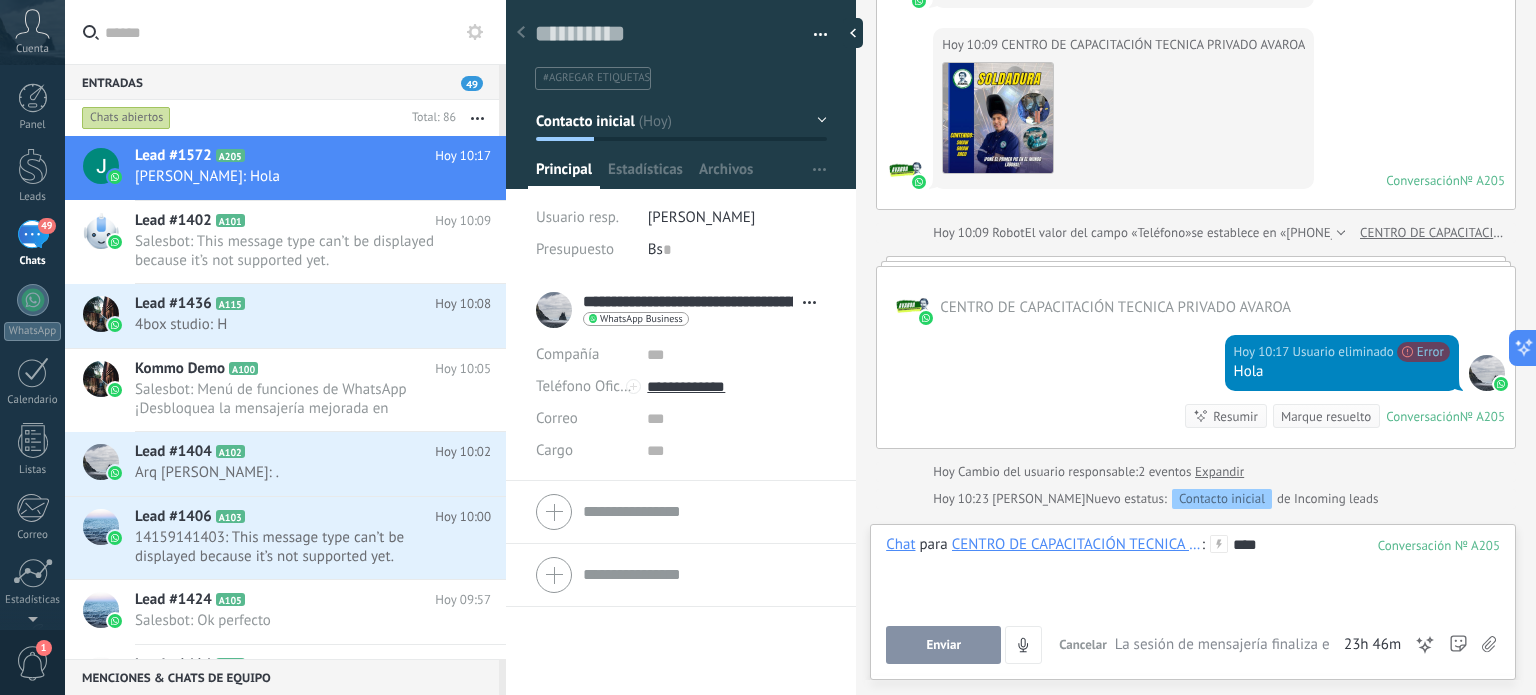 click on "Chat   para   CENTRO DE CAPACITACIÓN TECNICA PRIVADO AVAROA : 205 **** Enviar Cancelar Rastrear clics en links ? Reducir links largos y rastrear clics: cuando se habilita, los URLs que envías serán reemplazados con links de rastreo. Una vez clickeados, un evento se registrará en el feed del lead. Abajo seleccione las fuentes que utilizan esta  en Ajustes Las plantillas no pueden ser editadas 23h 46m La sesión de mensajería finaliza en: Atajos – ejecutar bots y plantillas – seleccionar acción – mencionar a un colega – seleccionar el destinatario – insertar valor del campo Kommo AI Beta Corregir gramática y ortografía Hacerlo profesional Hacerlo amistoso Hacerlo ingenioso Hacerlo más largo Hacerlo más corto Simplificarlo" at bounding box center (1193, 599) 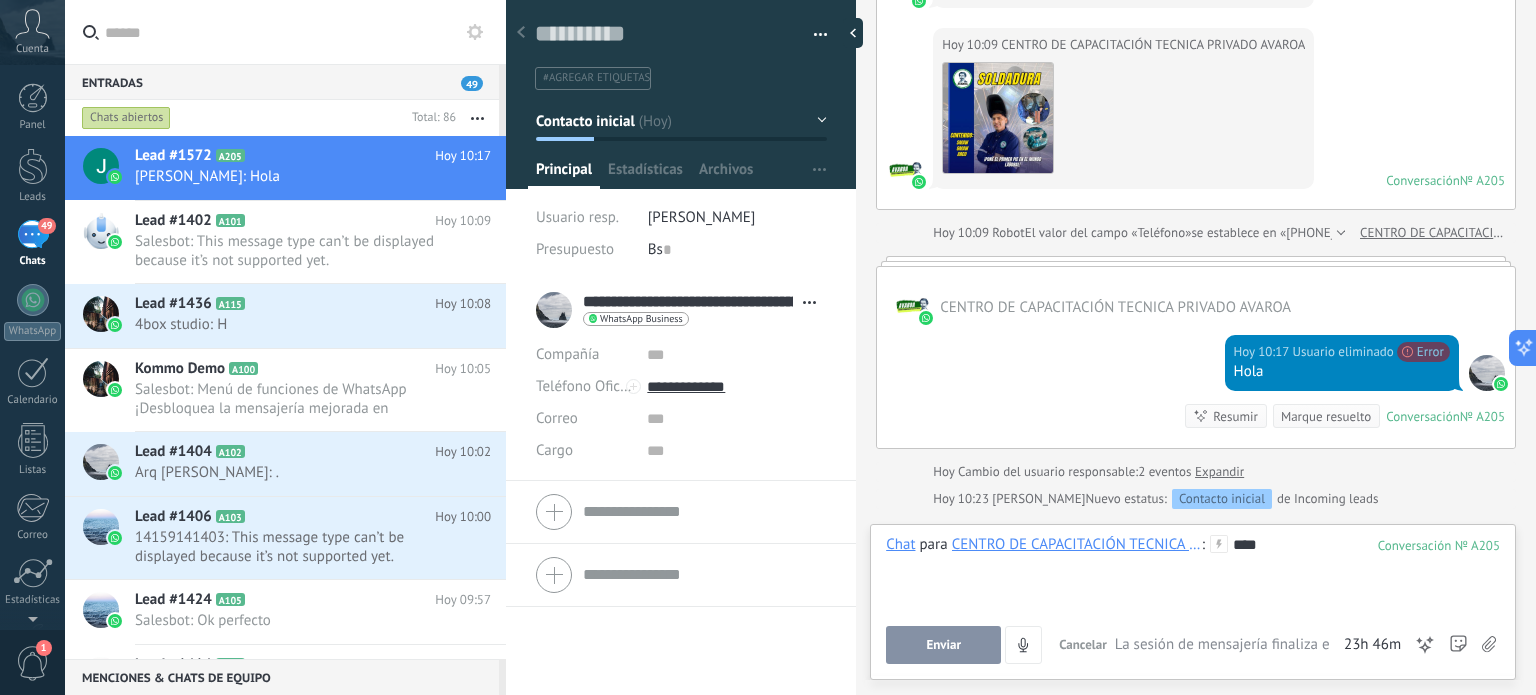 click on "Enviar" at bounding box center (943, 645) 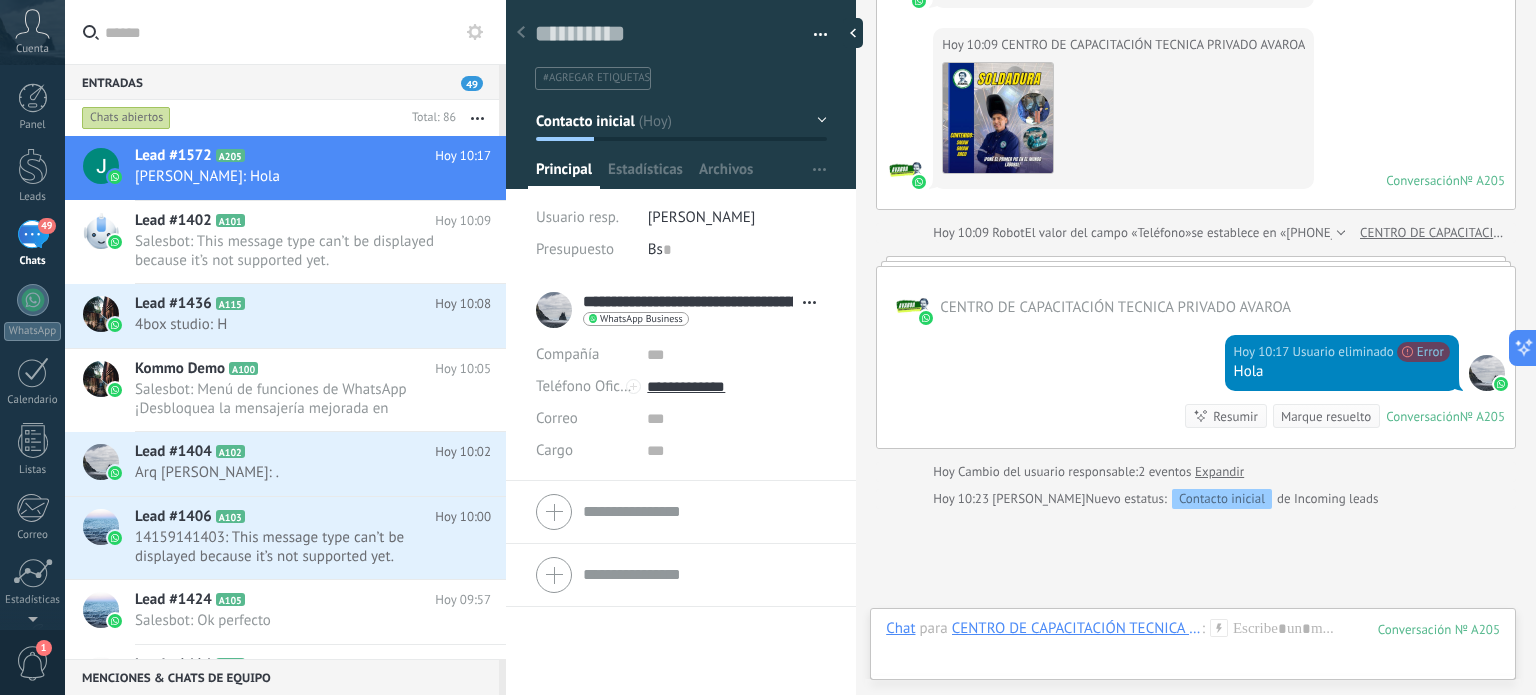 scroll, scrollTop: 1405, scrollLeft: 0, axis: vertical 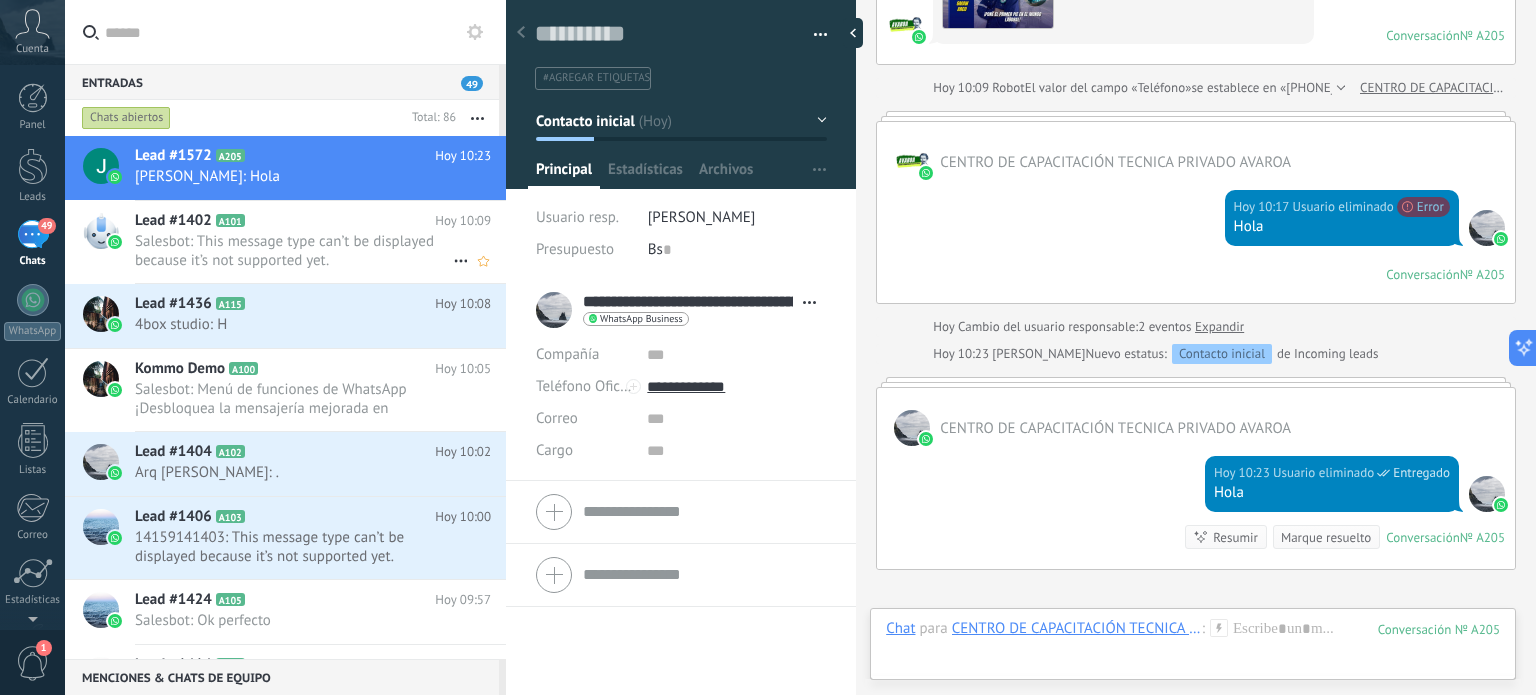 click on "Salesbot: This message type can’t be displayed because it’s not supported yet." at bounding box center (294, 251) 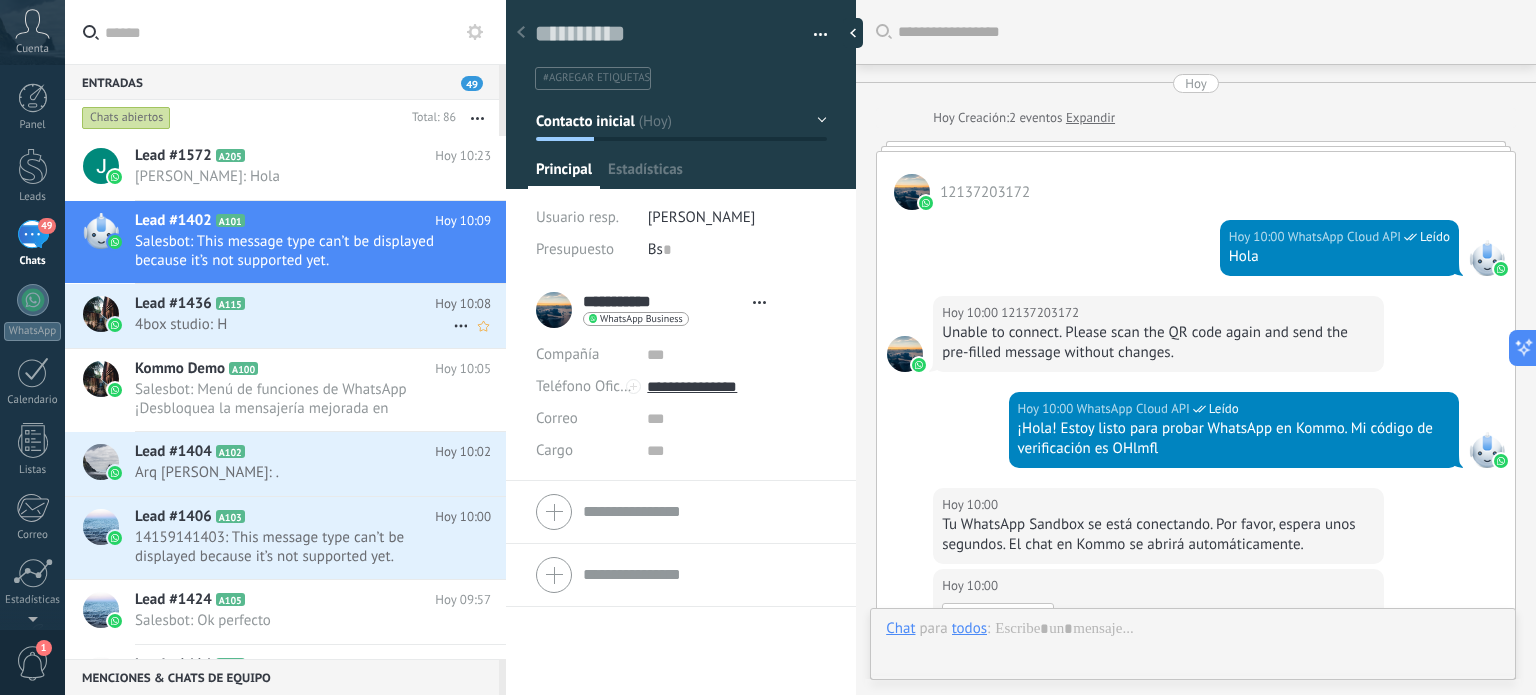 scroll, scrollTop: 29, scrollLeft: 0, axis: vertical 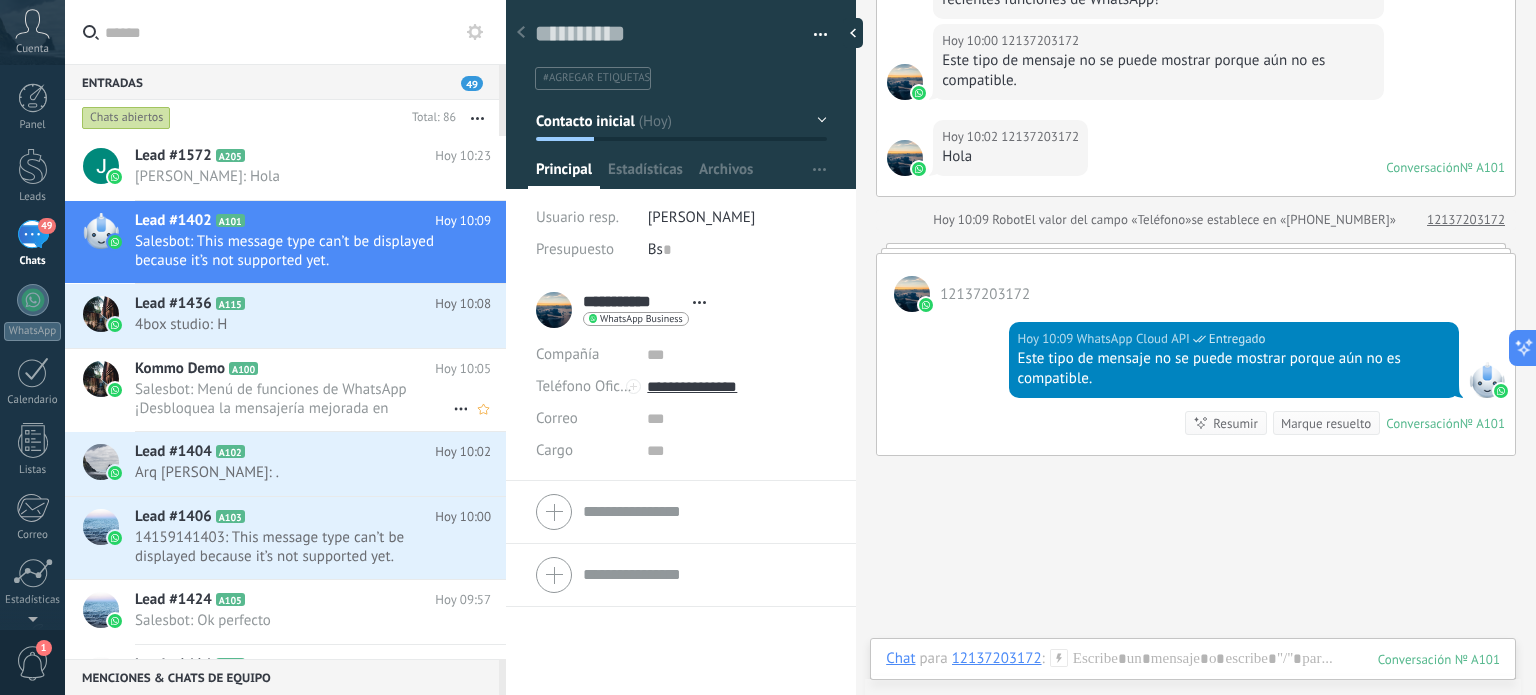 click on "Salesbot: Menú de funciones de WhatsApp
¡Desbloquea la mensajería mejorada en WhatsApp! Haz clic en «Más información» pa..." at bounding box center (294, 399) 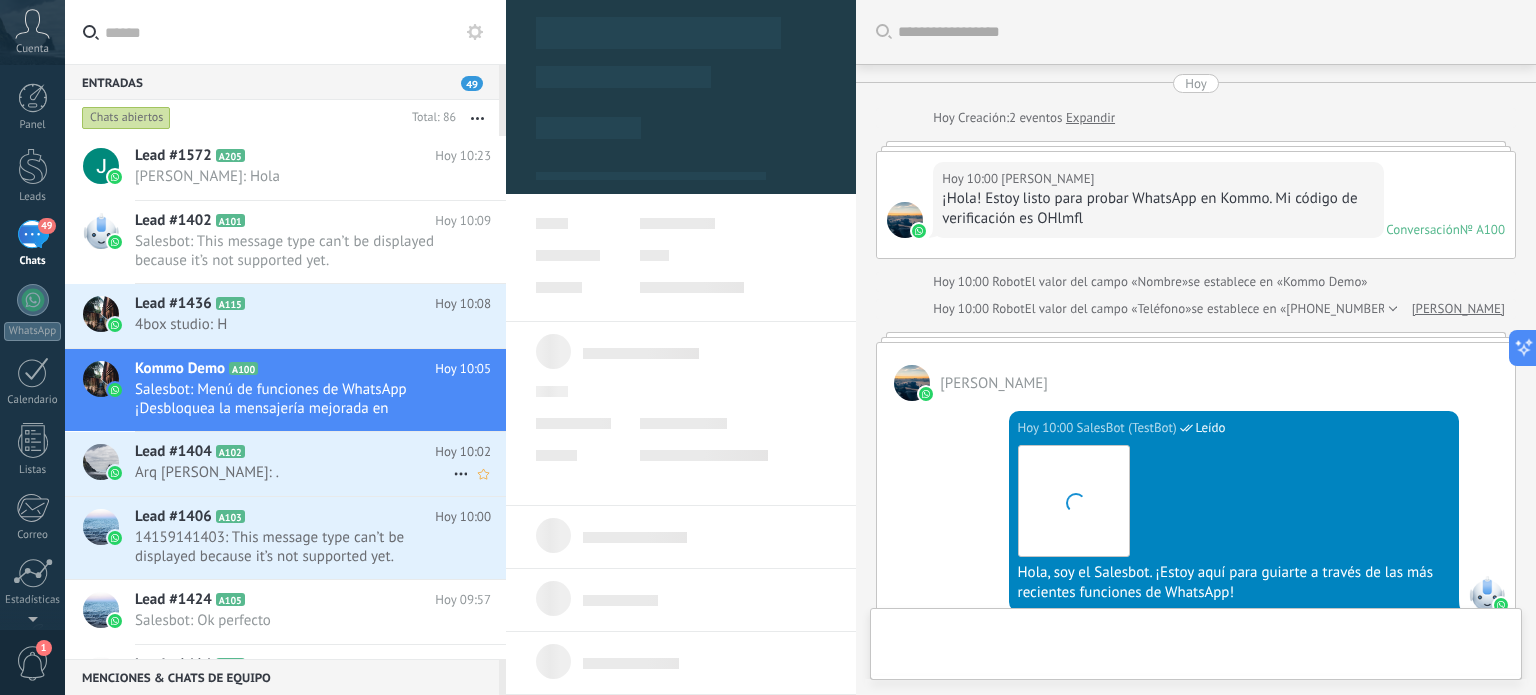 scroll, scrollTop: 1180, scrollLeft: 0, axis: vertical 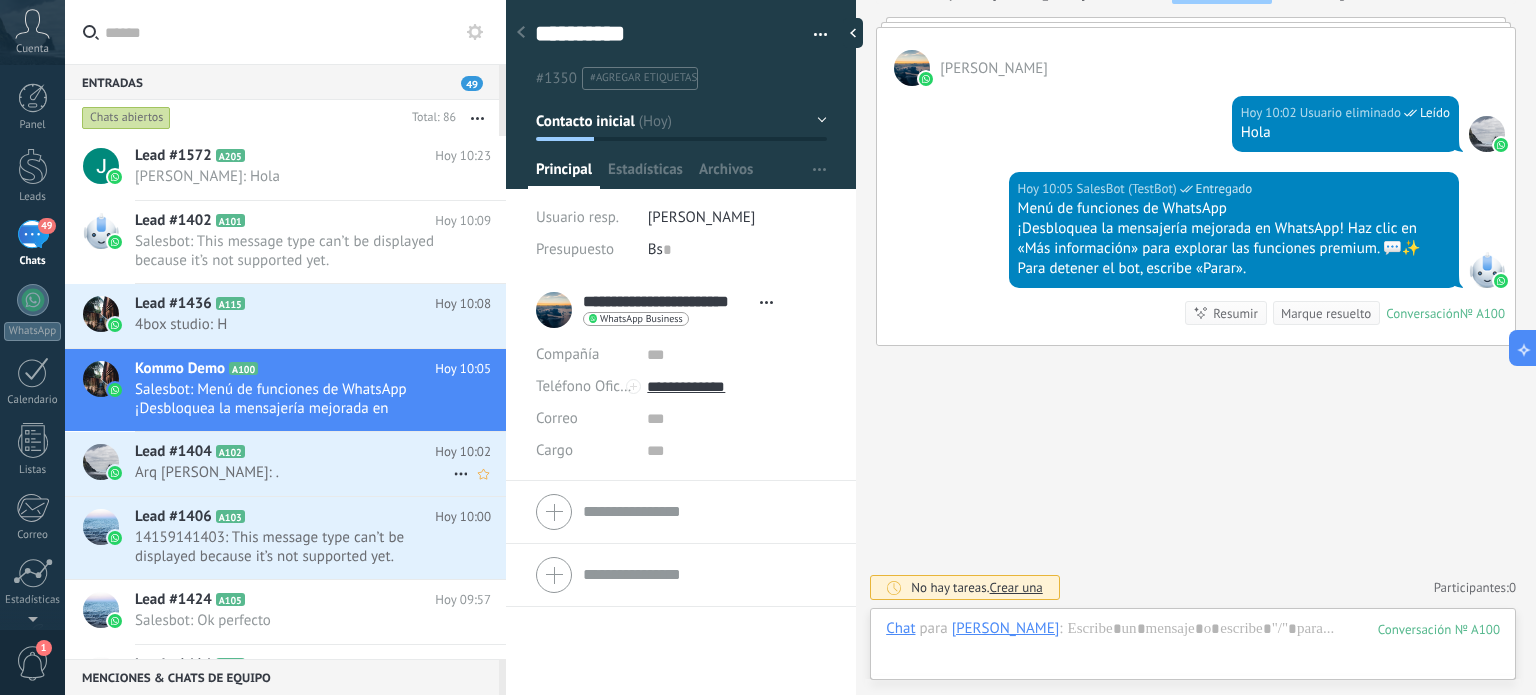 click on "Lead #1404
A102" at bounding box center [285, 452] 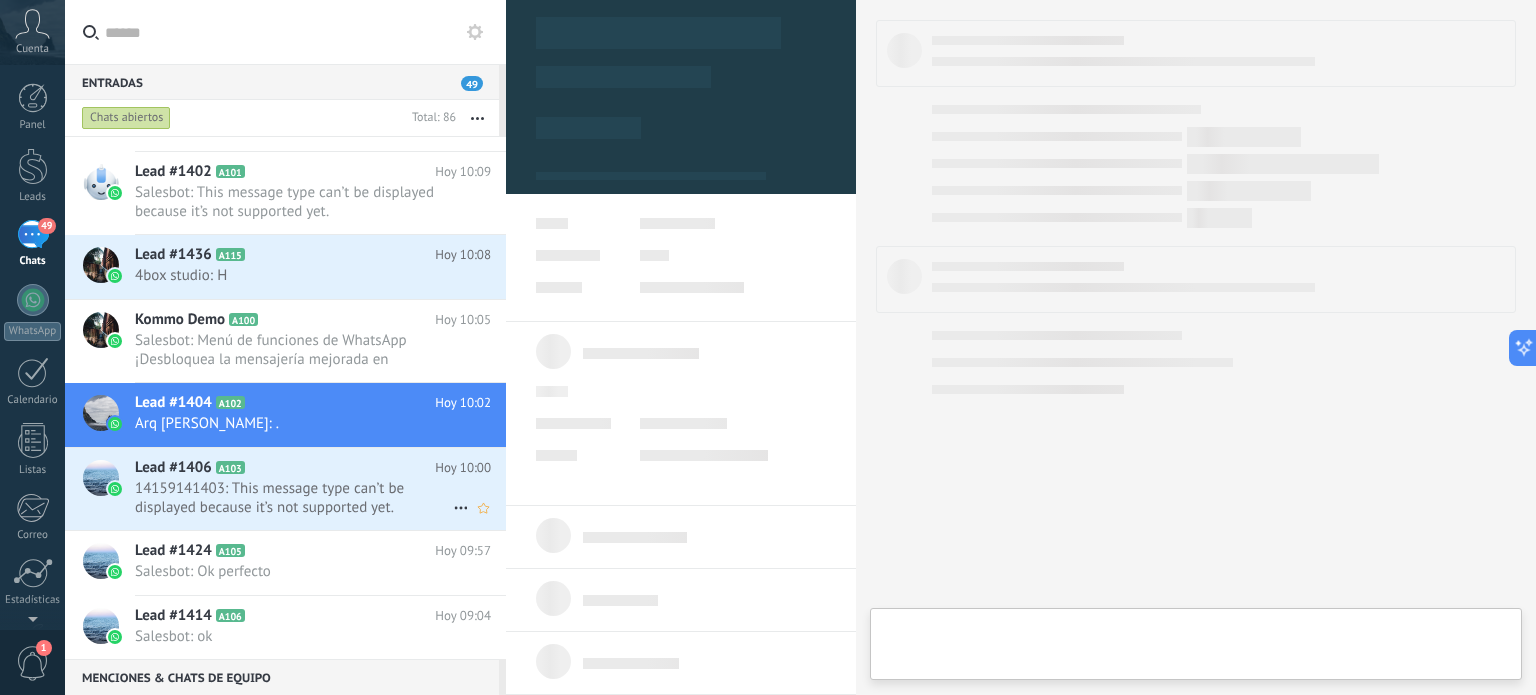 scroll, scrollTop: 0, scrollLeft: 0, axis: both 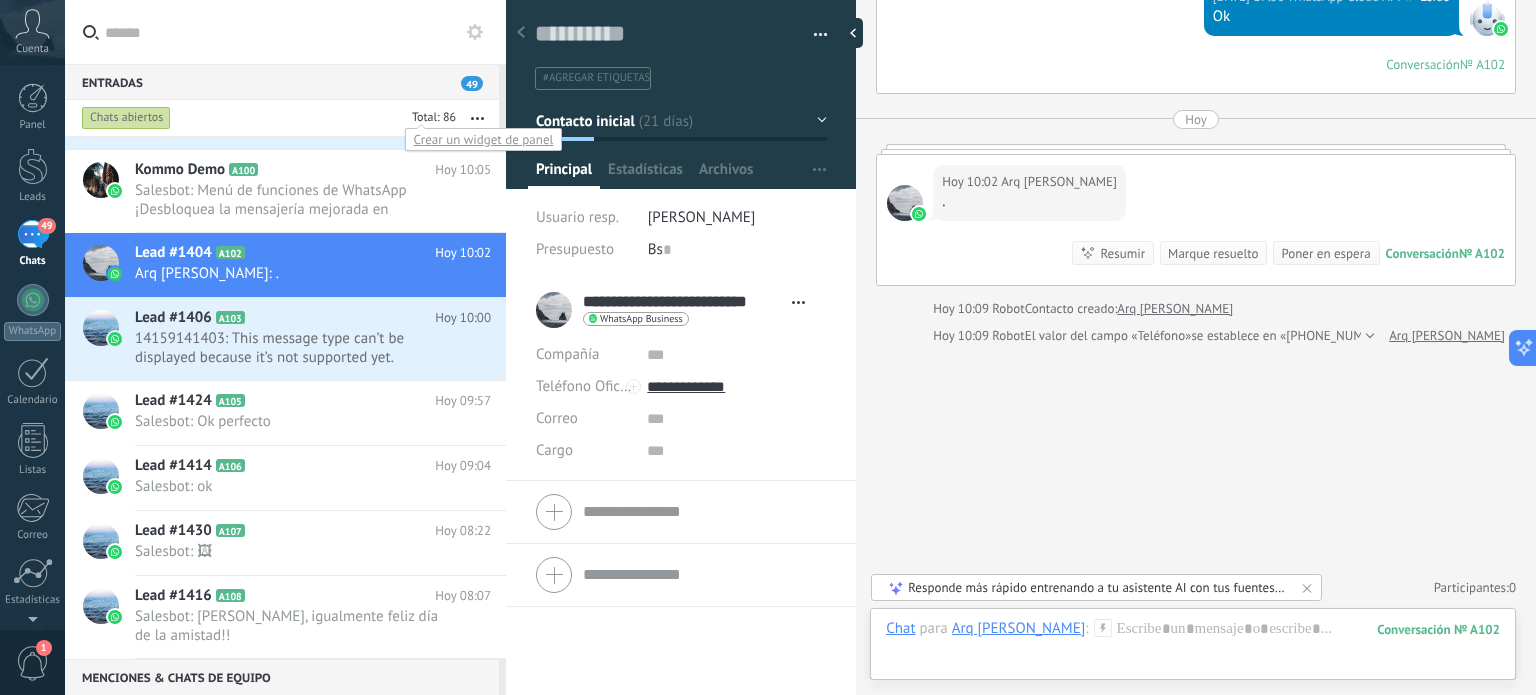 click at bounding box center (432, 119) 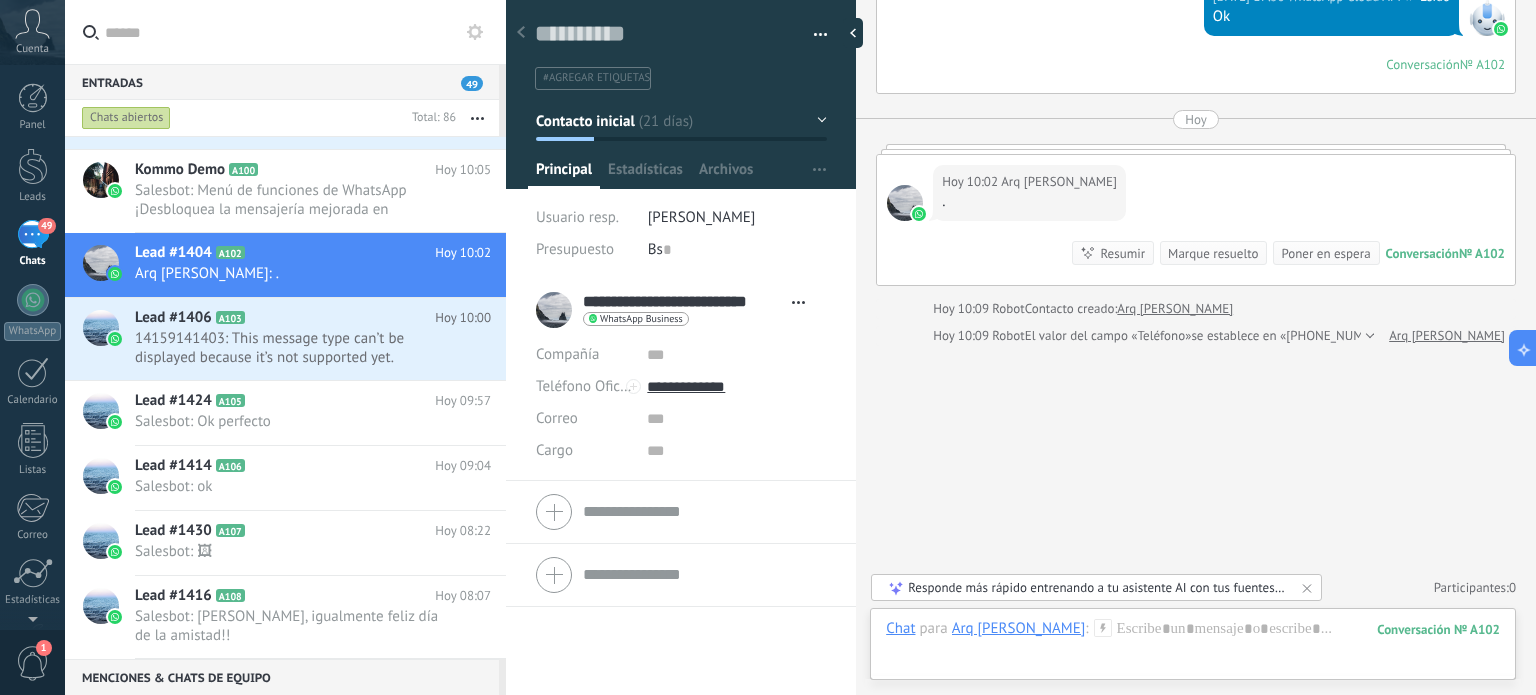 click on "Entradas 49" at bounding box center (282, 82) 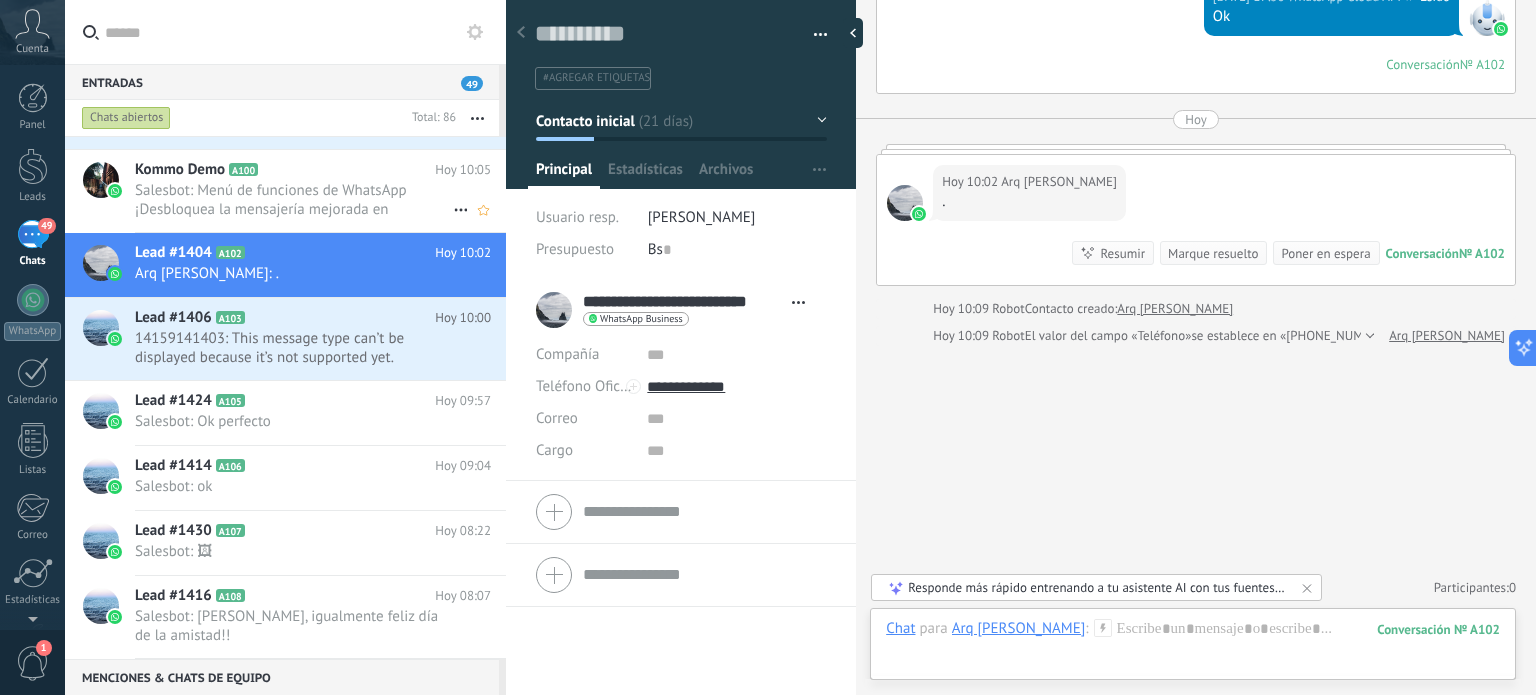 click on "Salesbot: Menú de funciones de WhatsApp
¡Desbloquea la mensajería mejorada en WhatsApp! Haz clic en «Más información» pa..." at bounding box center [294, 200] 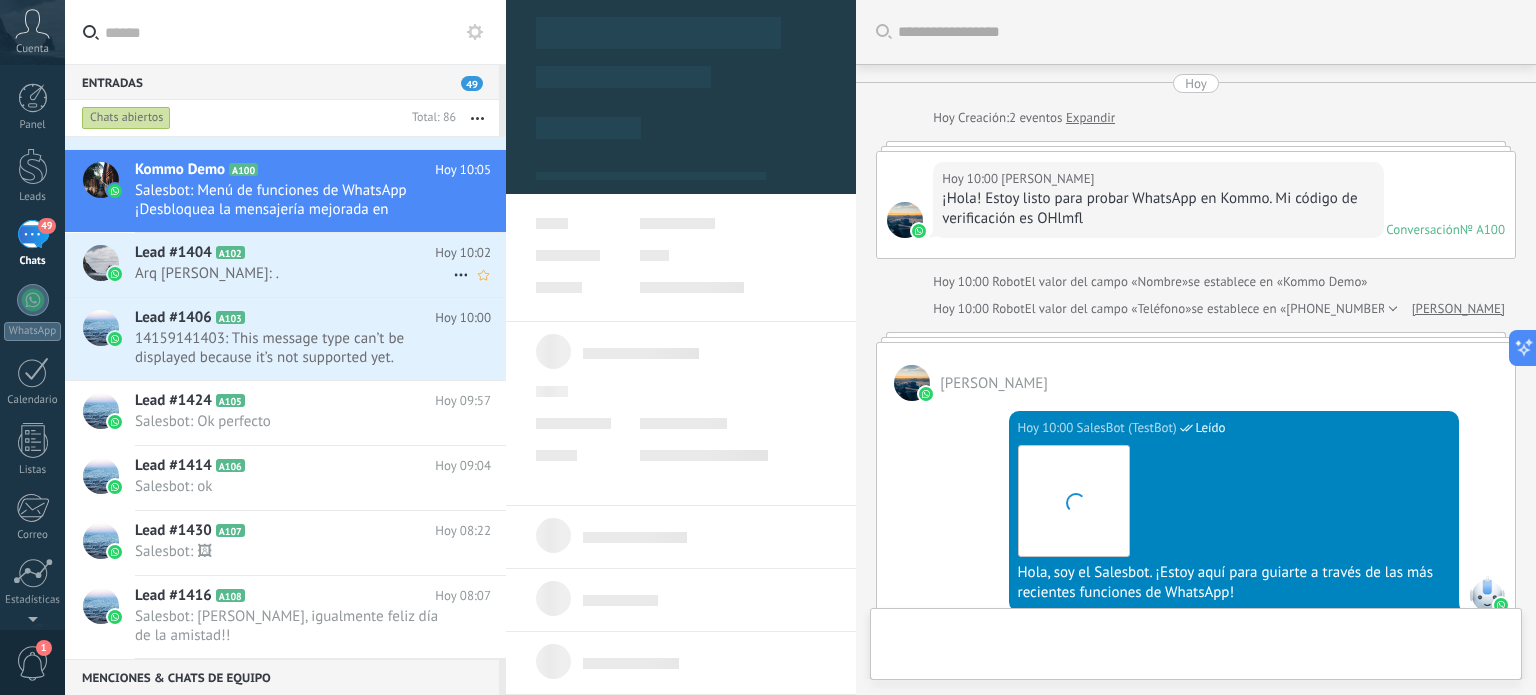 scroll, scrollTop: 1180, scrollLeft: 0, axis: vertical 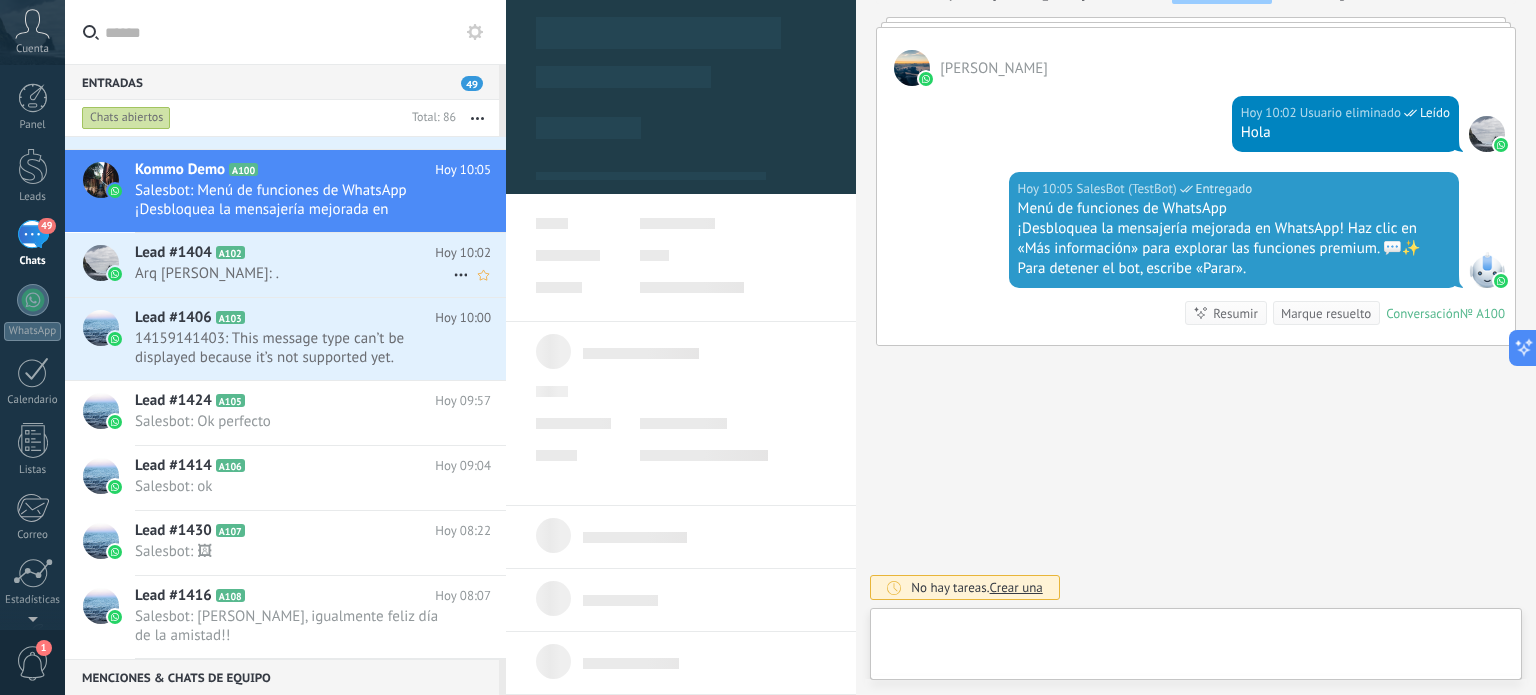 click on "Arq [PERSON_NAME]: ." at bounding box center [294, 273] 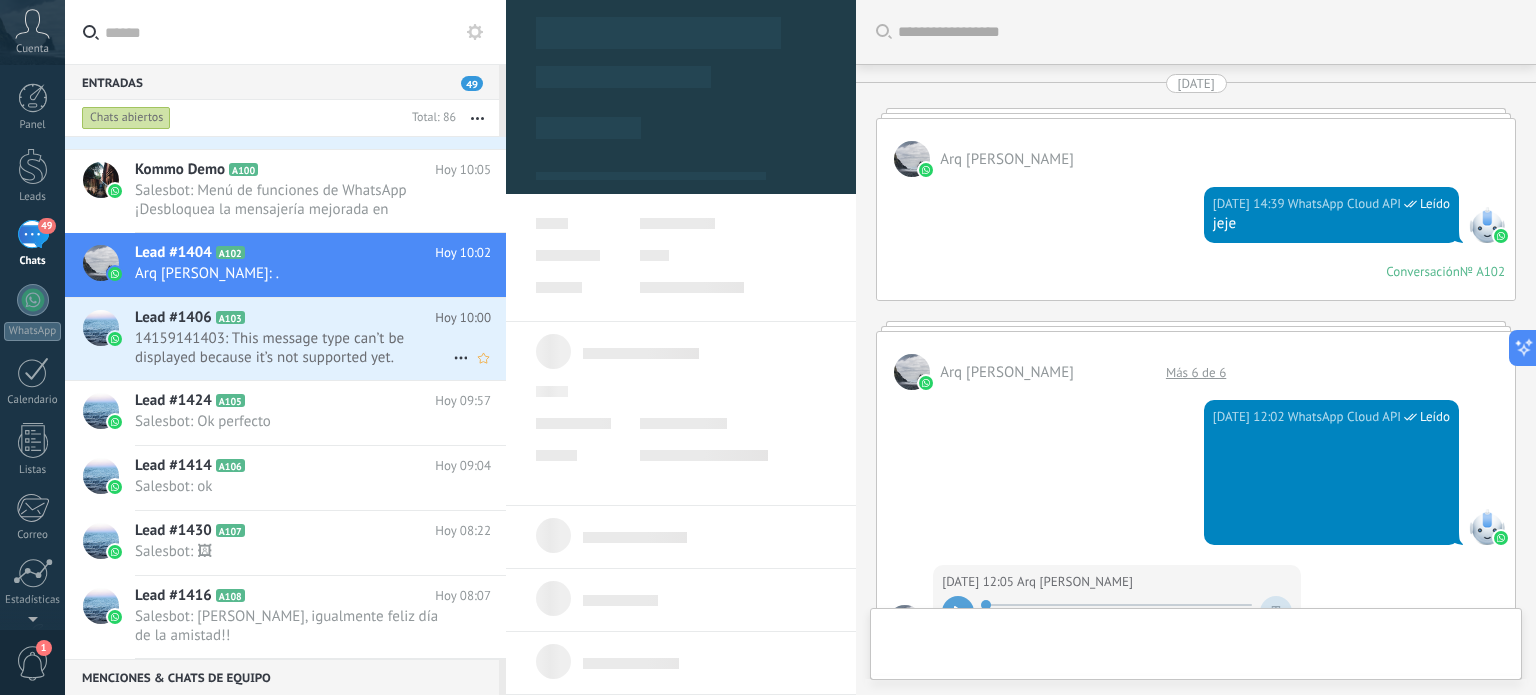 scroll, scrollTop: 5995, scrollLeft: 0, axis: vertical 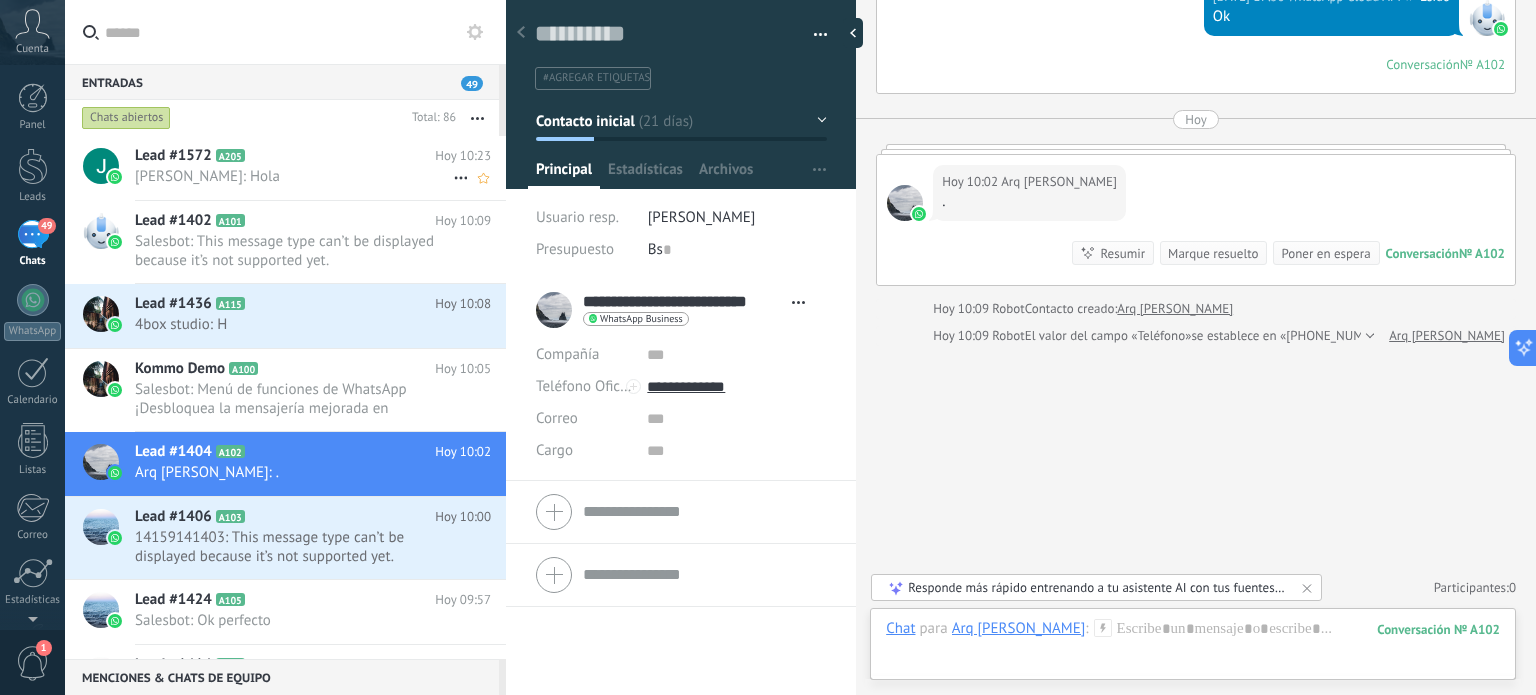 click on "Lead #1572
A205" at bounding box center [285, 156] 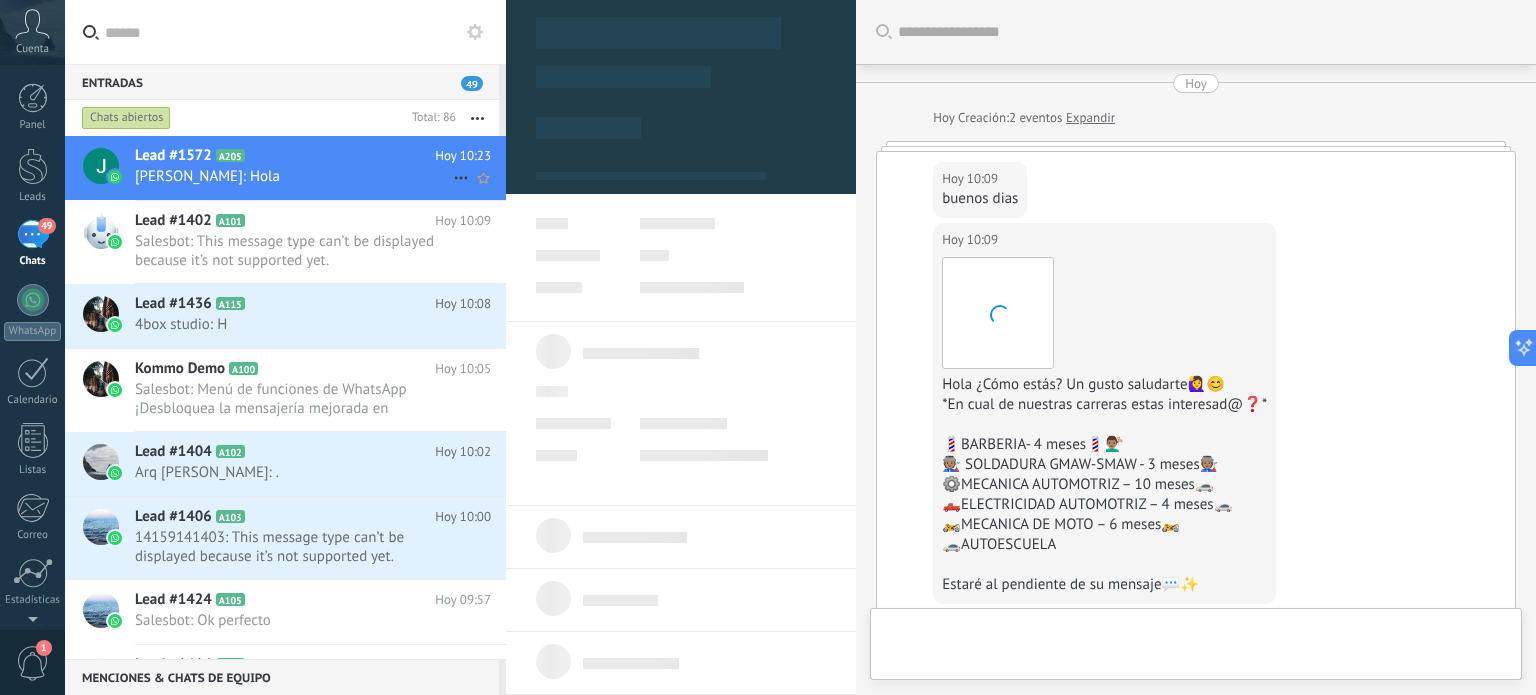 scroll, scrollTop: 1624, scrollLeft: 0, axis: vertical 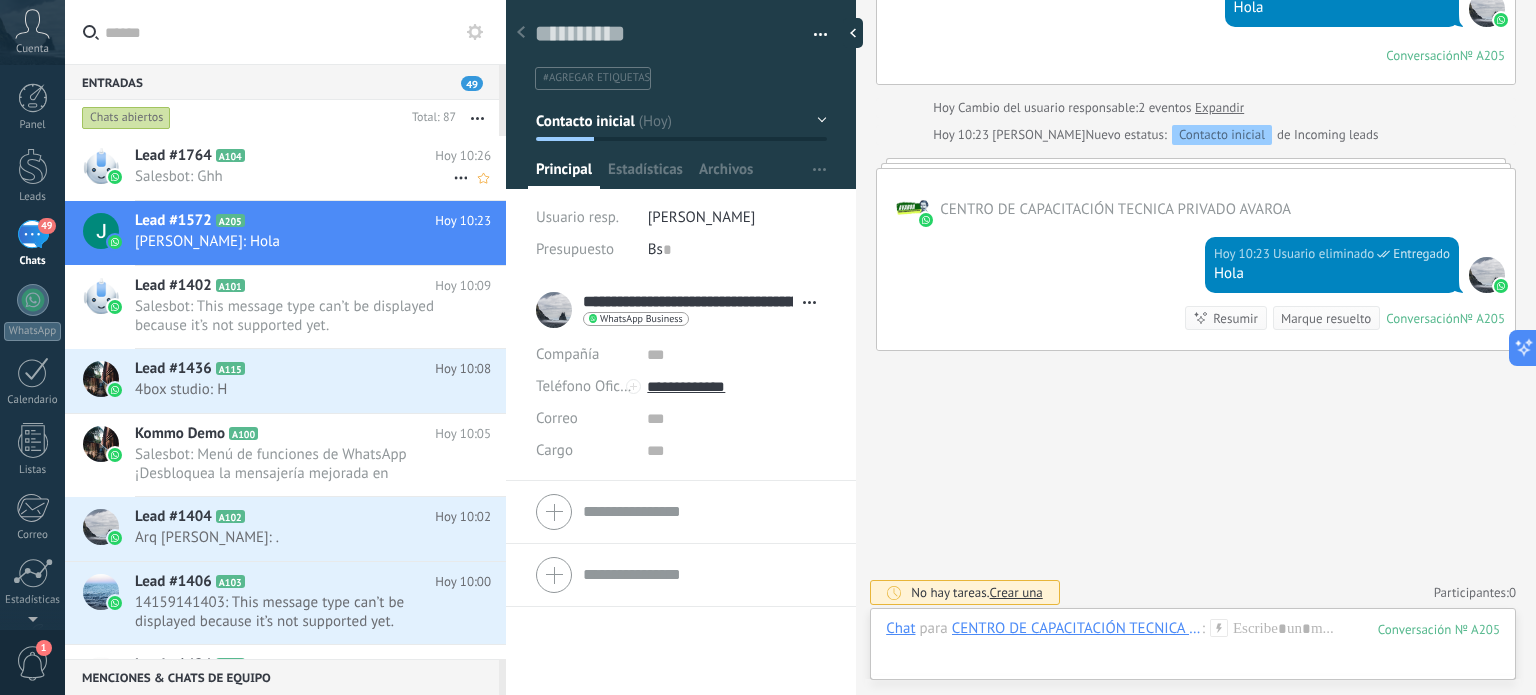 click on "Salesbot: Ghh" at bounding box center (294, 176) 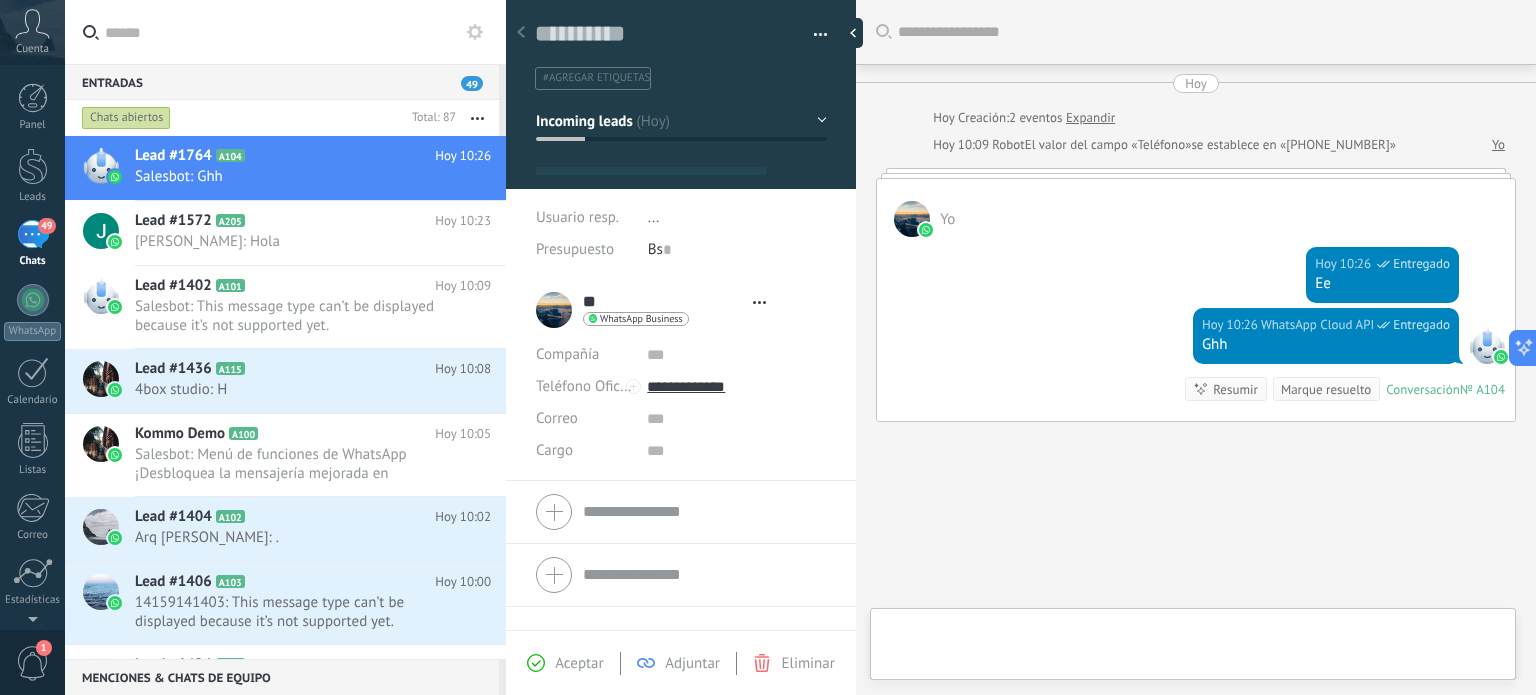 type on "**********" 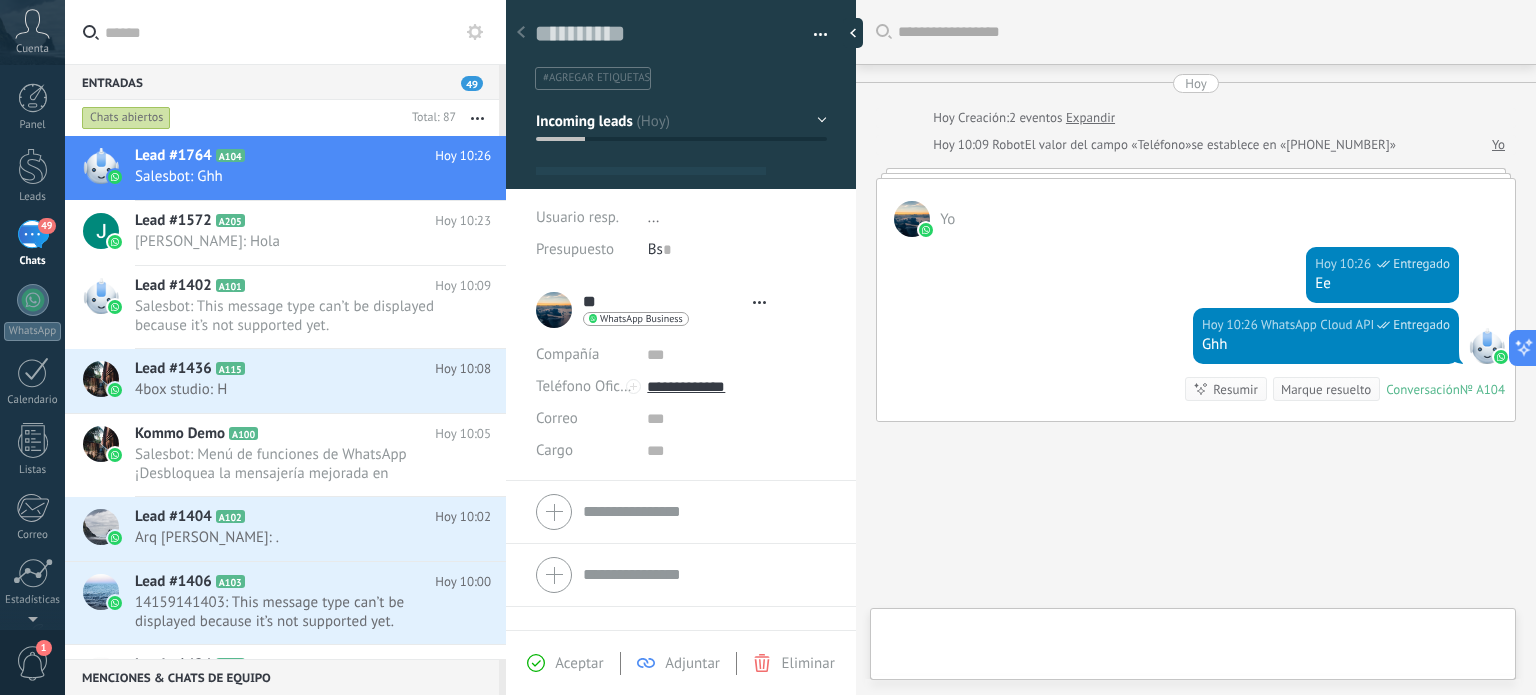 scroll, scrollTop: 29, scrollLeft: 0, axis: vertical 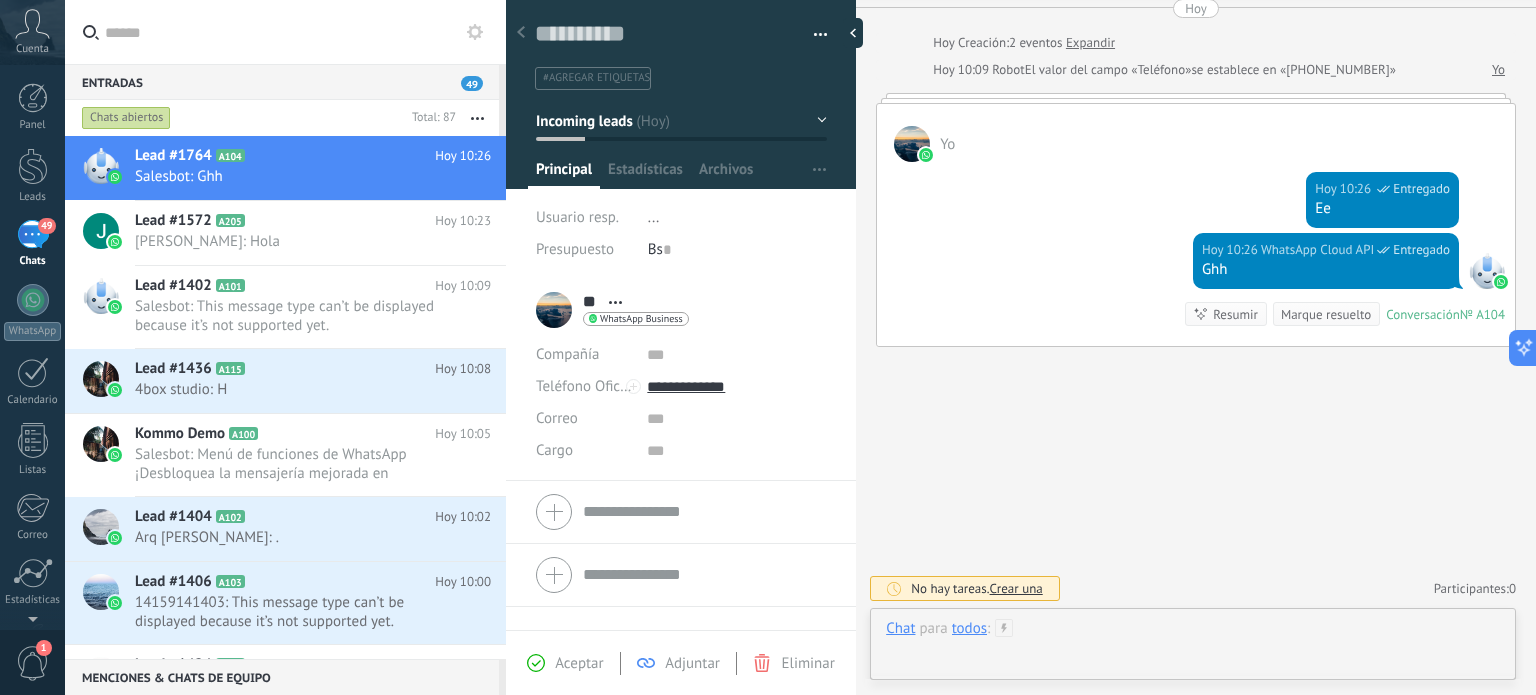 click at bounding box center [1193, 649] 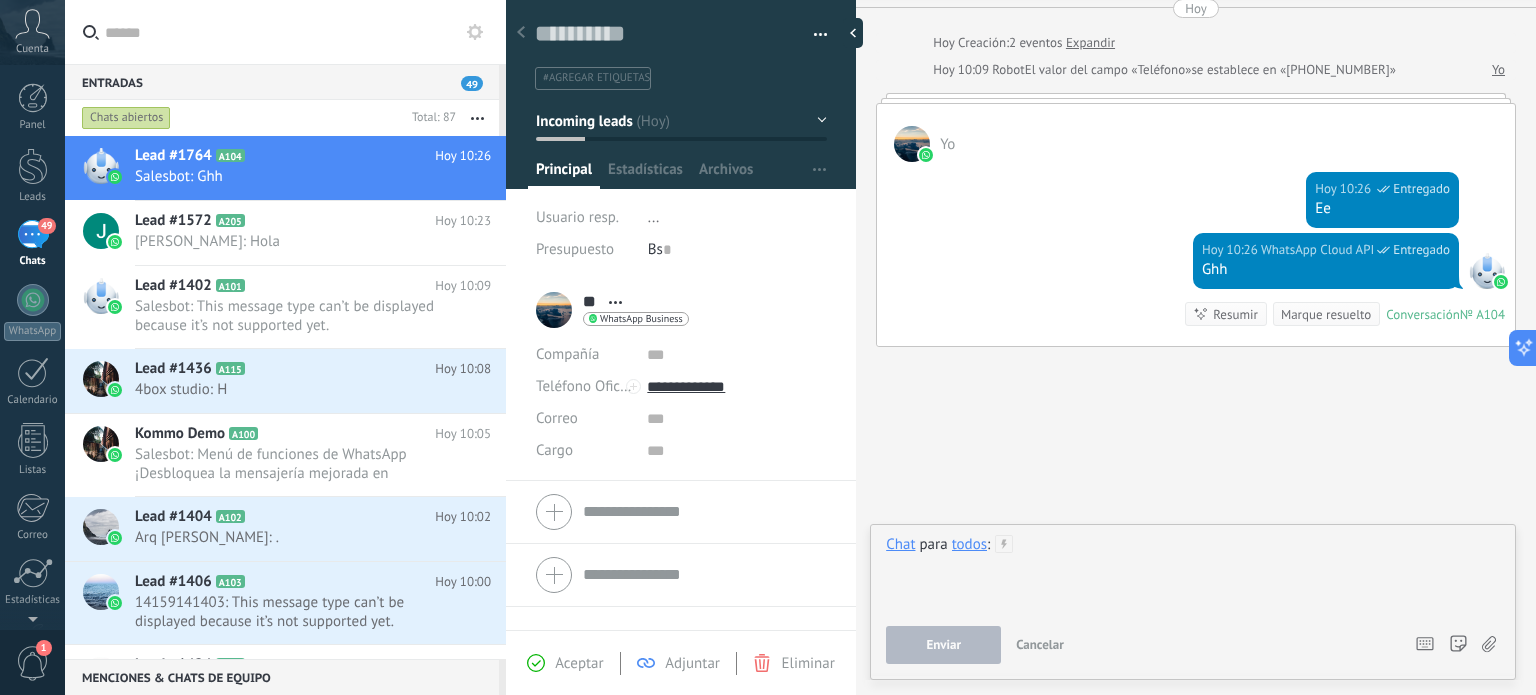 type 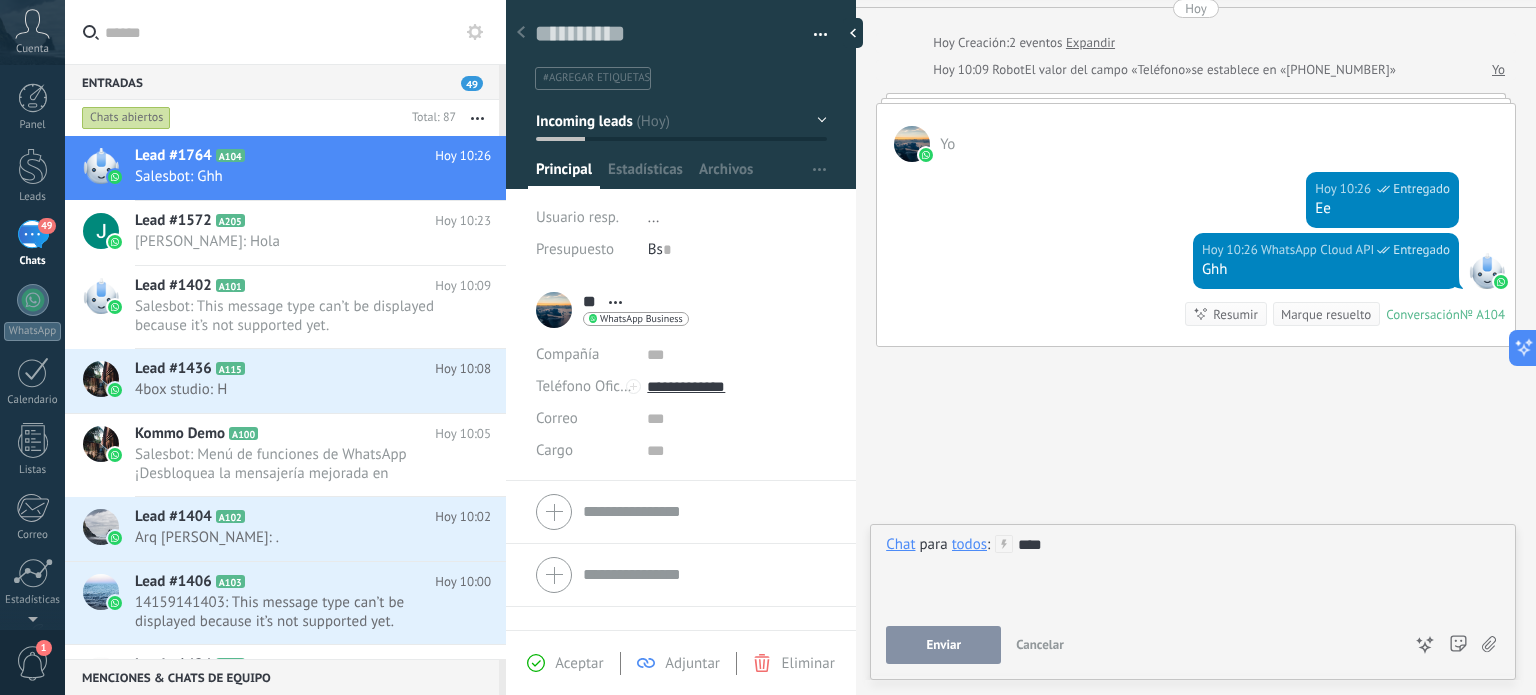 click on "Aceptar" at bounding box center (579, 663) 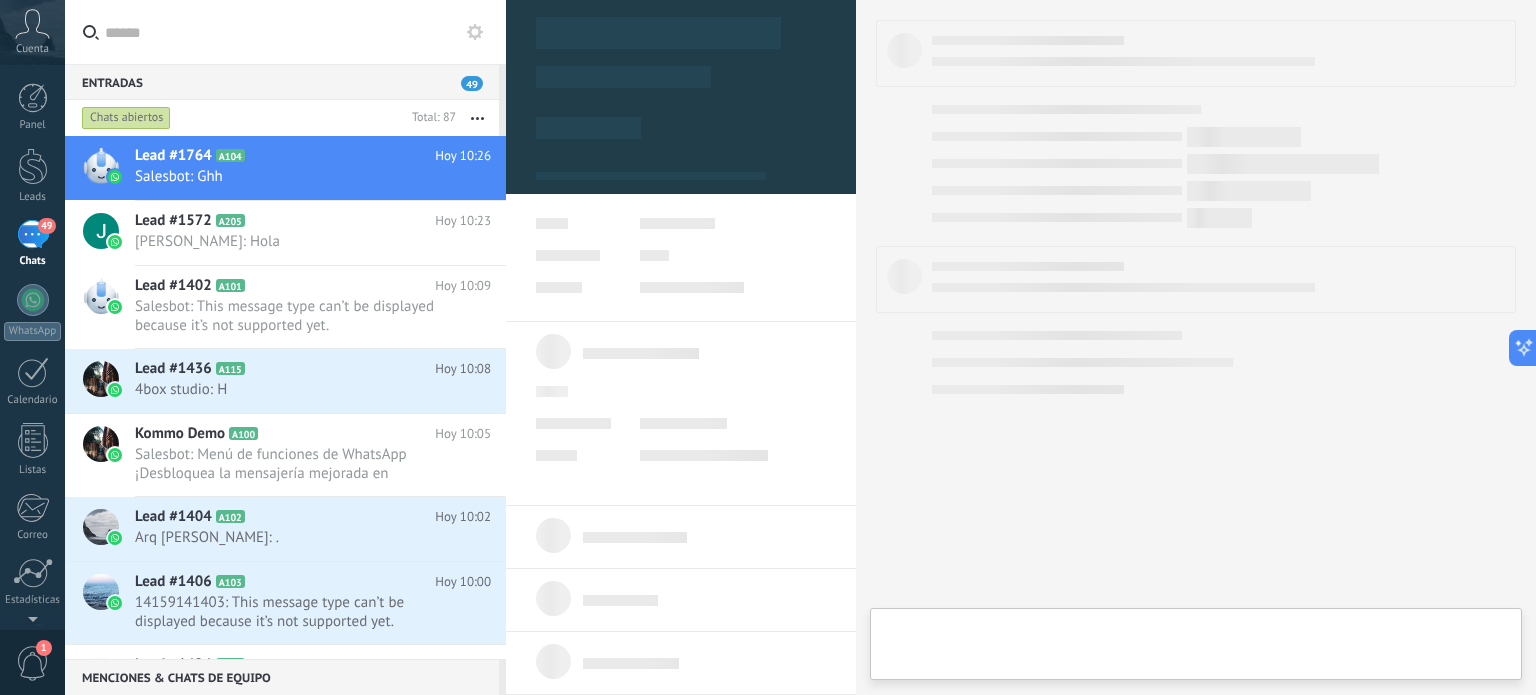 type on "**********" 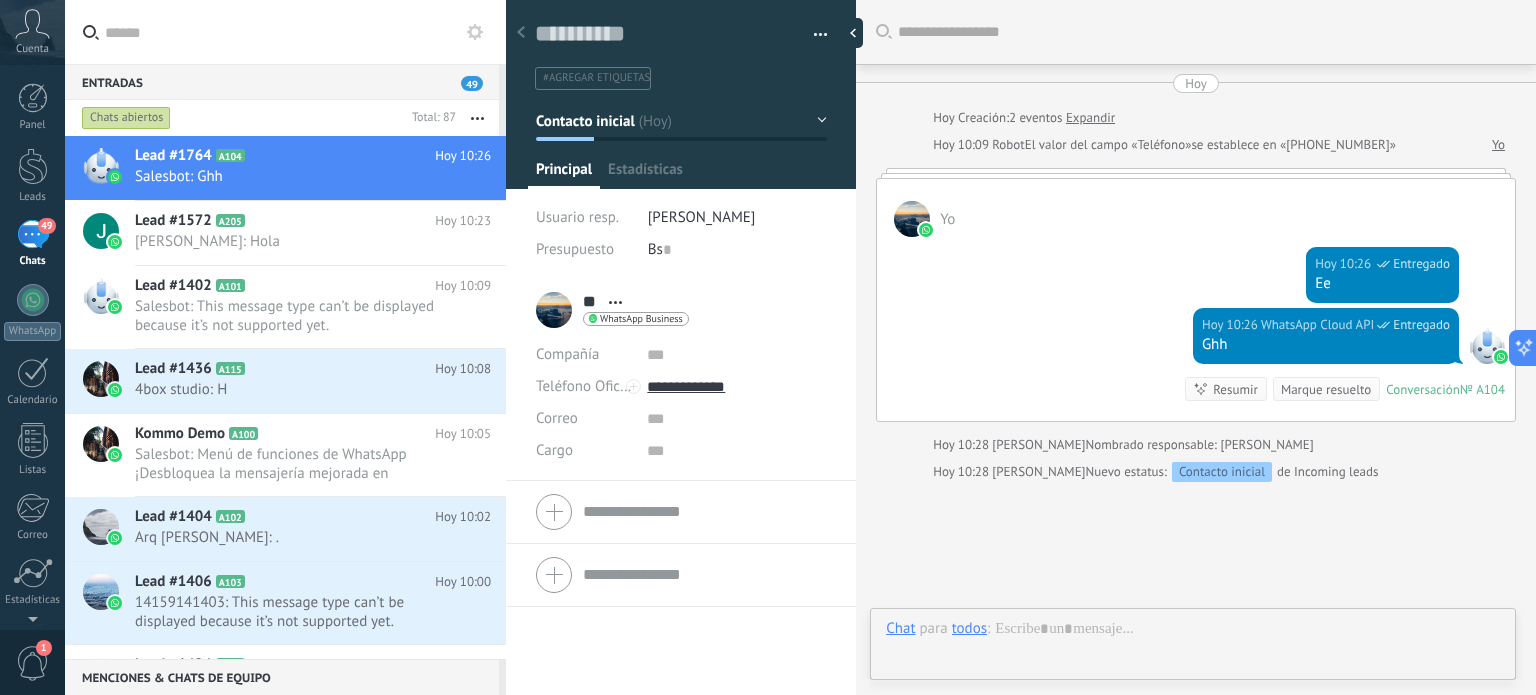 scroll, scrollTop: 29, scrollLeft: 0, axis: vertical 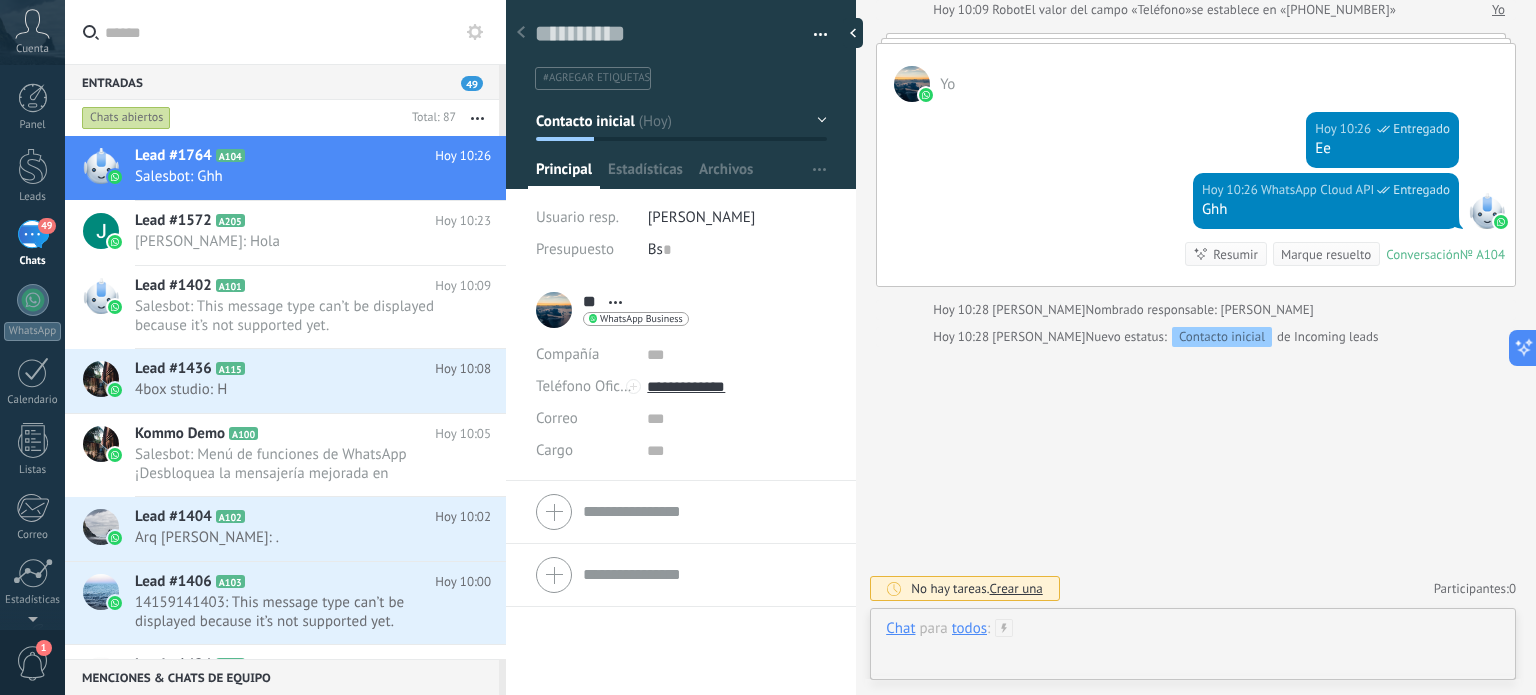 click at bounding box center (1193, 649) 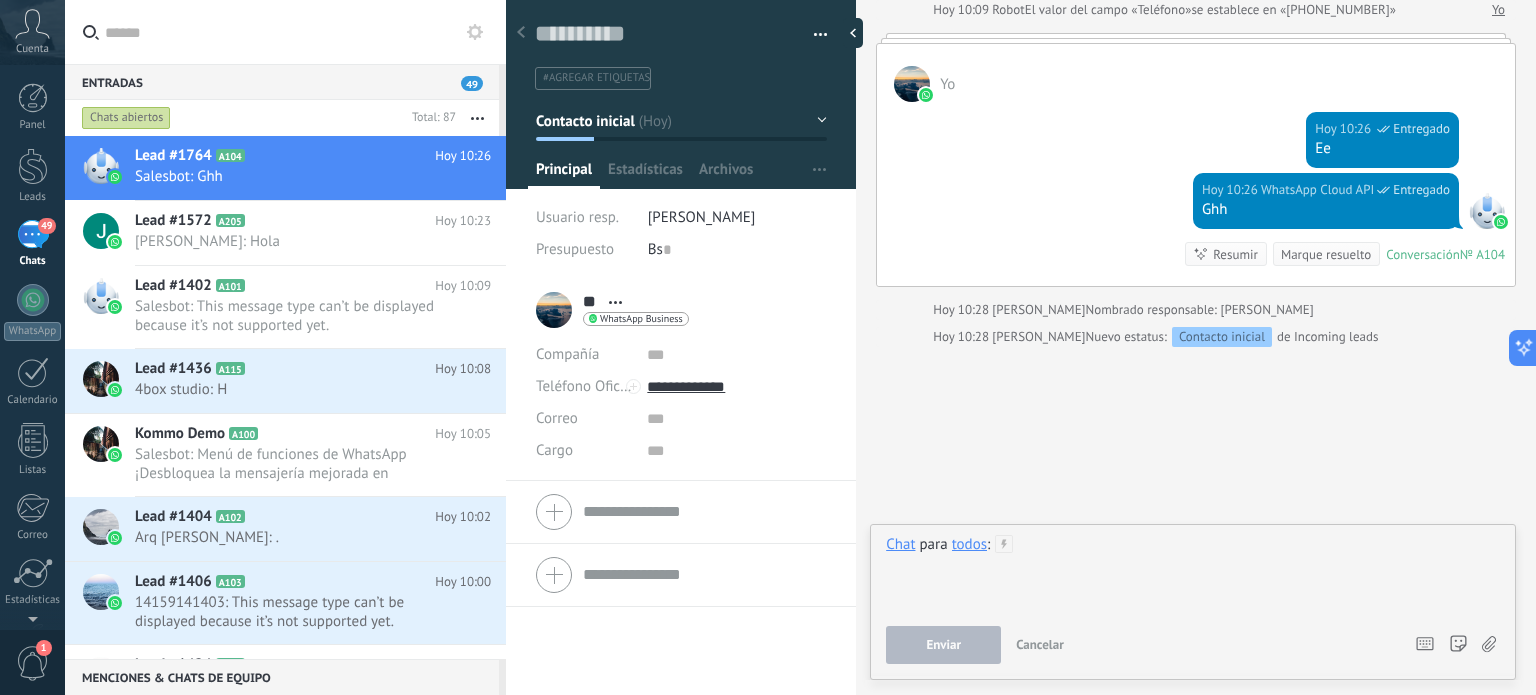 type 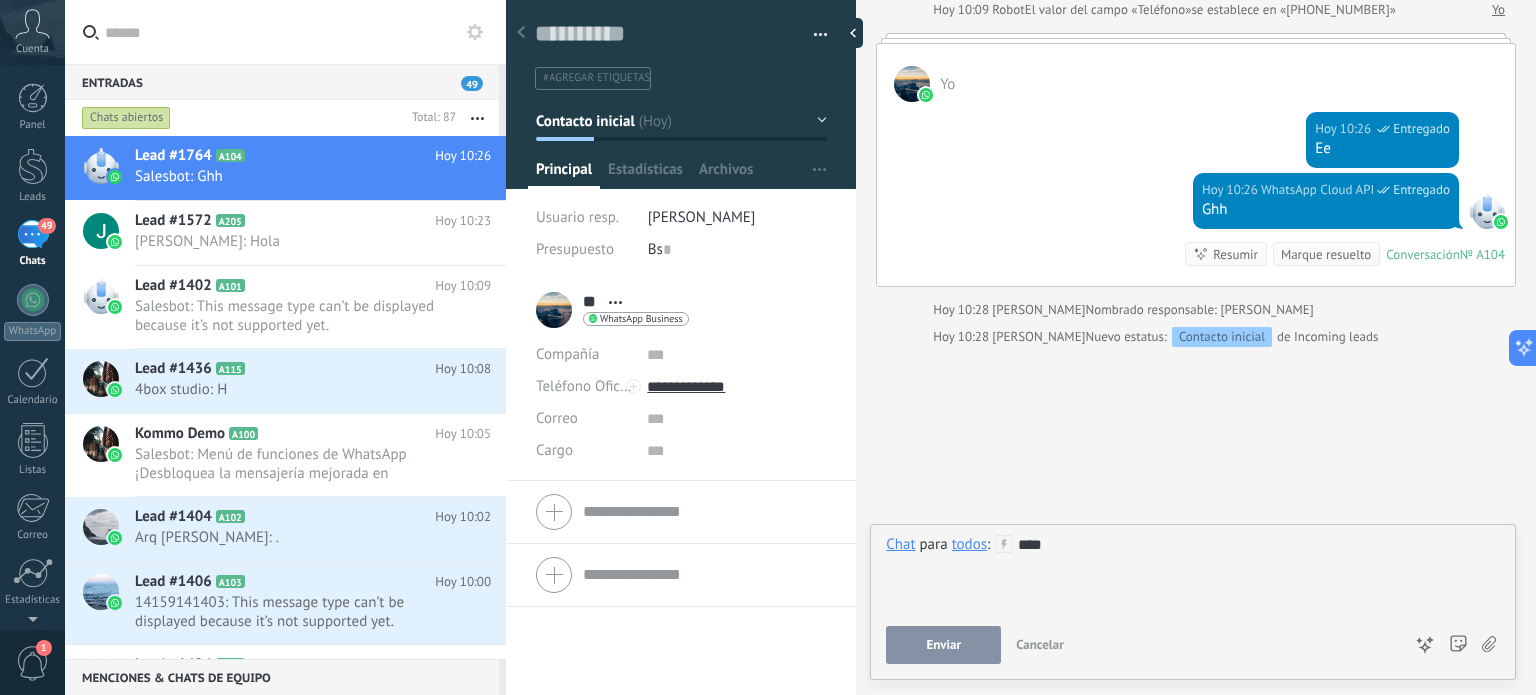 click on "Enviar" at bounding box center [943, 645] 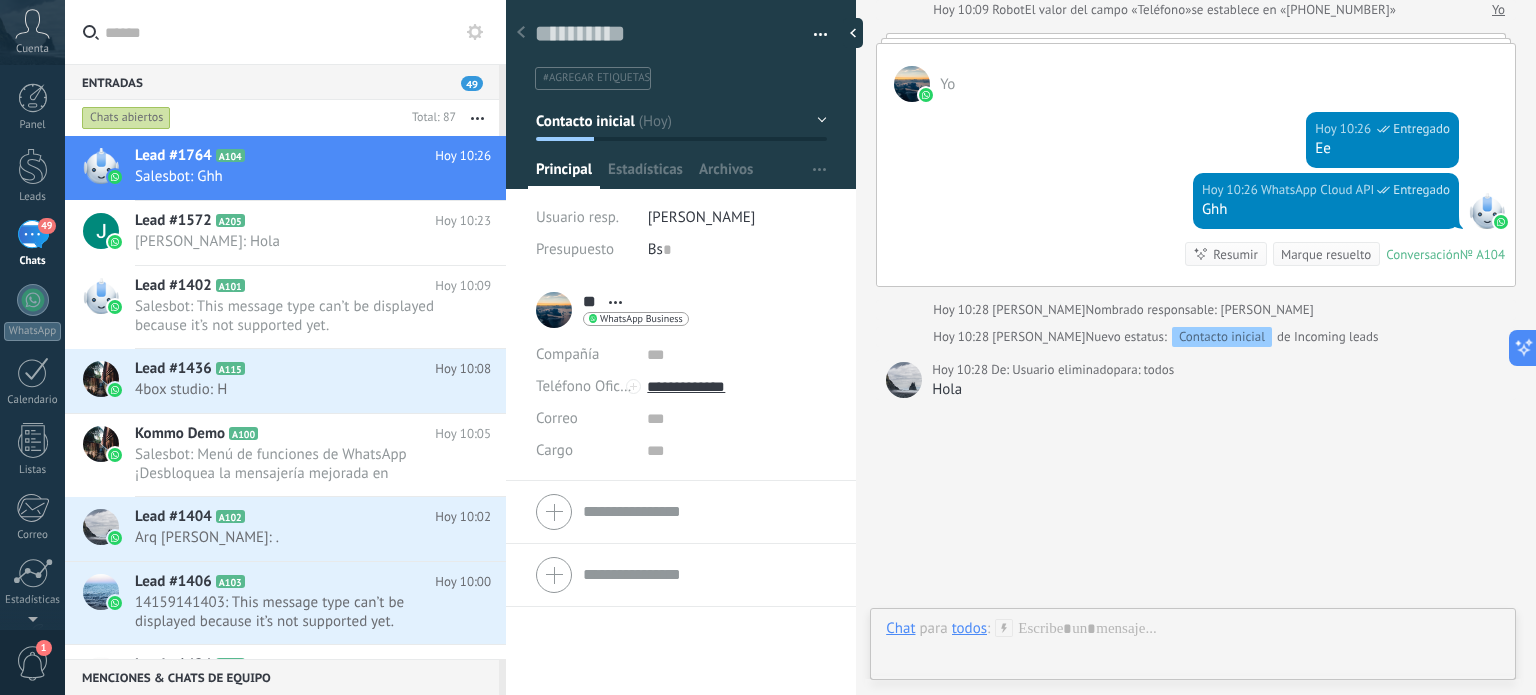 click on "para:" at bounding box center [1128, 370] 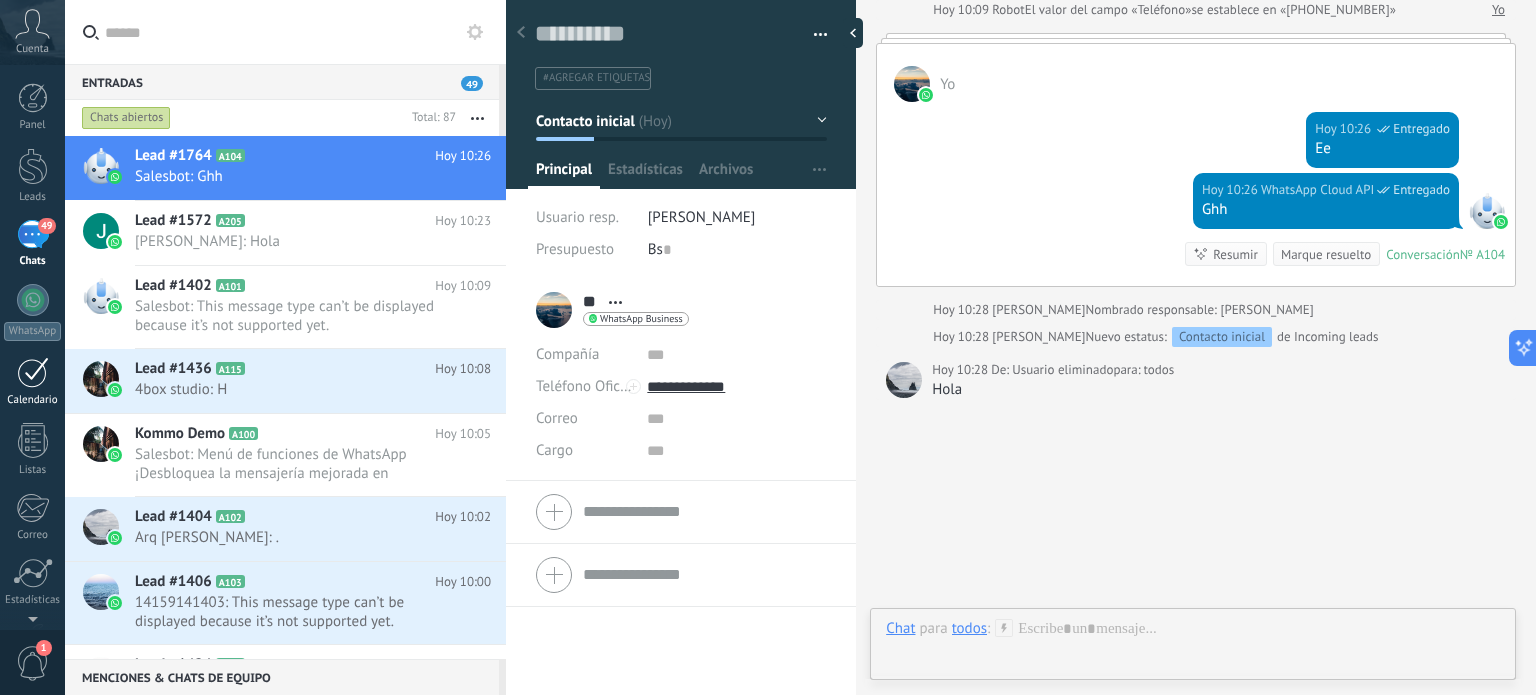 click at bounding box center (33, 372) 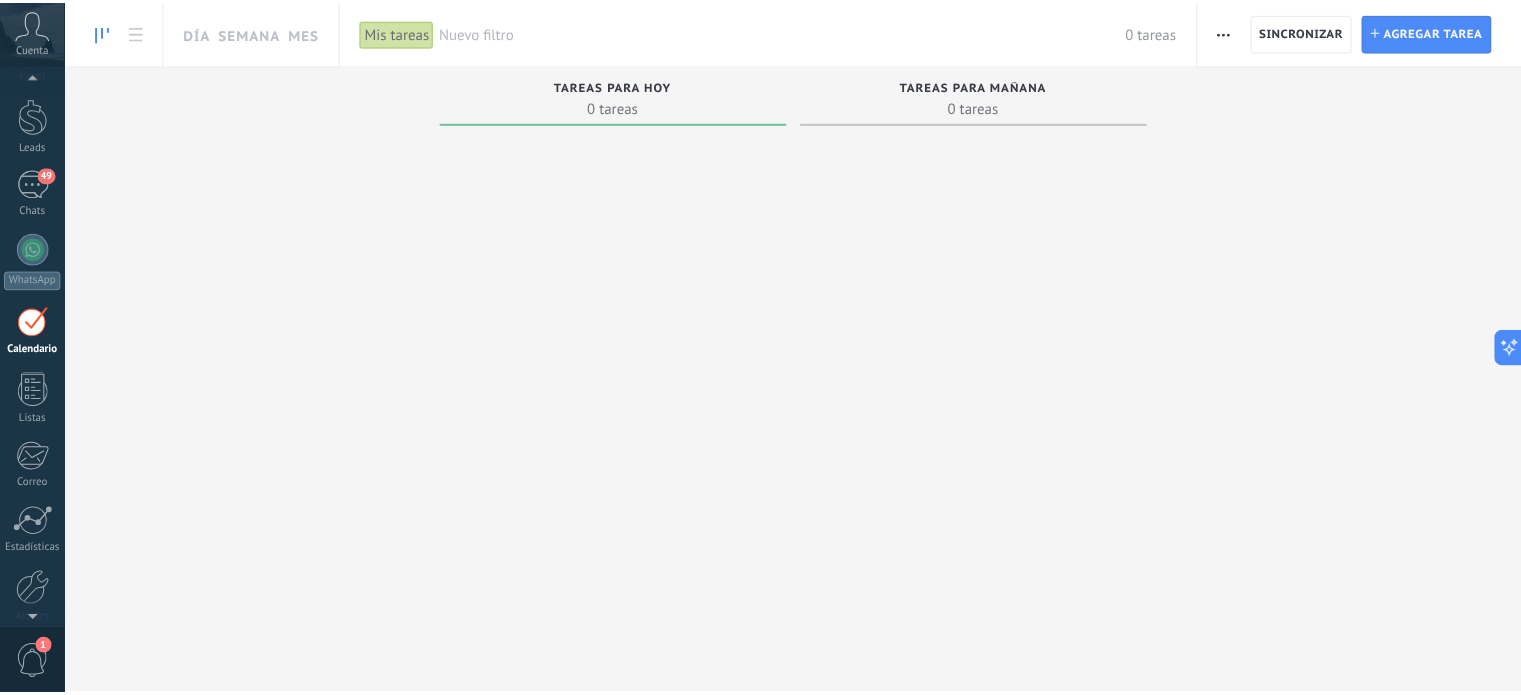 scroll, scrollTop: 56, scrollLeft: 0, axis: vertical 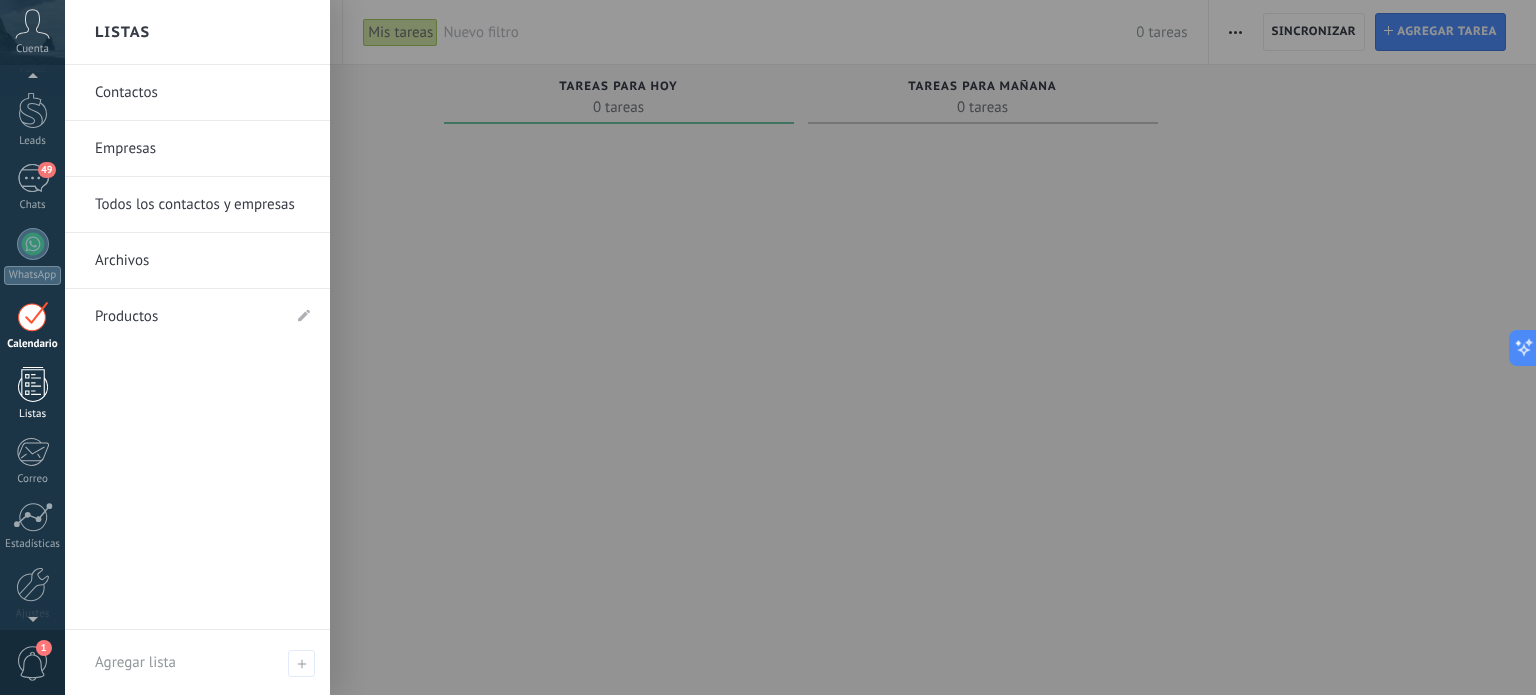 click at bounding box center [33, 384] 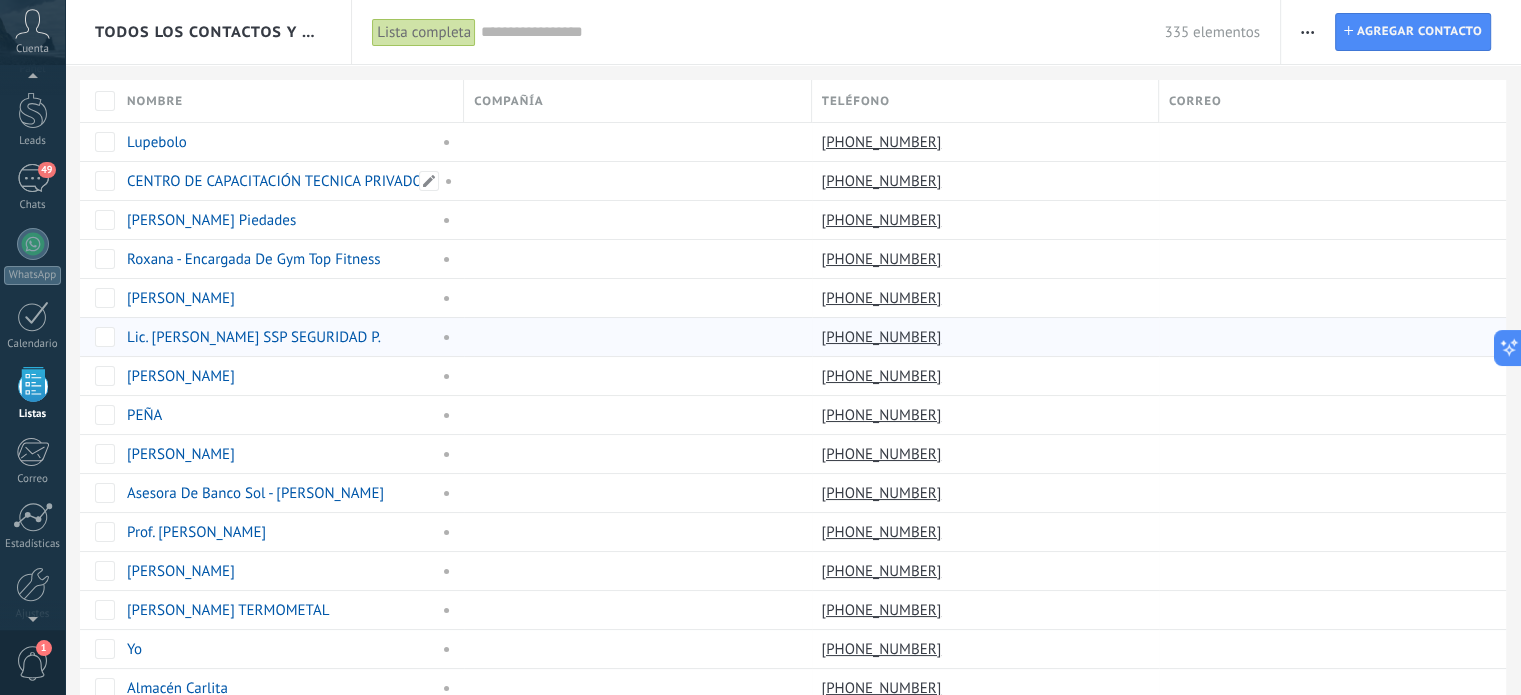 scroll, scrollTop: 123, scrollLeft: 0, axis: vertical 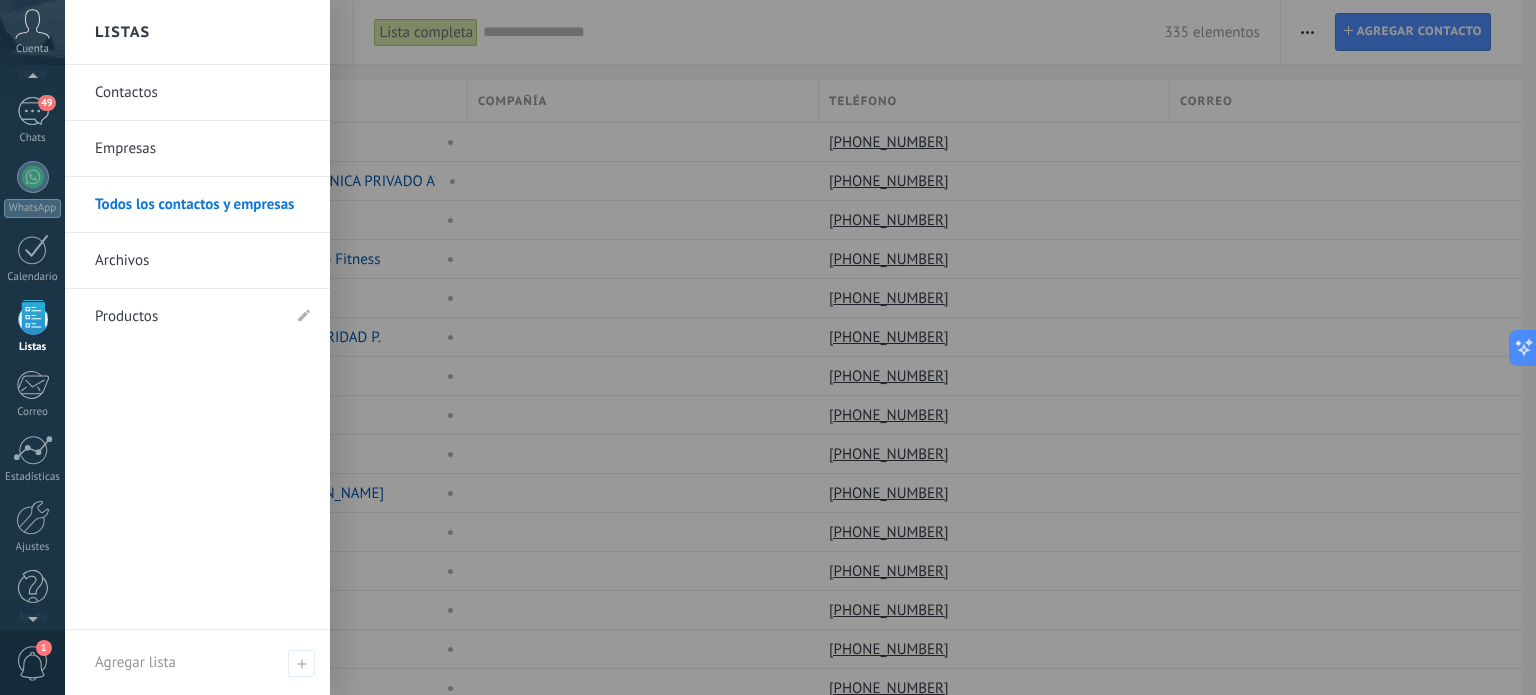 click on "Empresas" at bounding box center [202, 149] 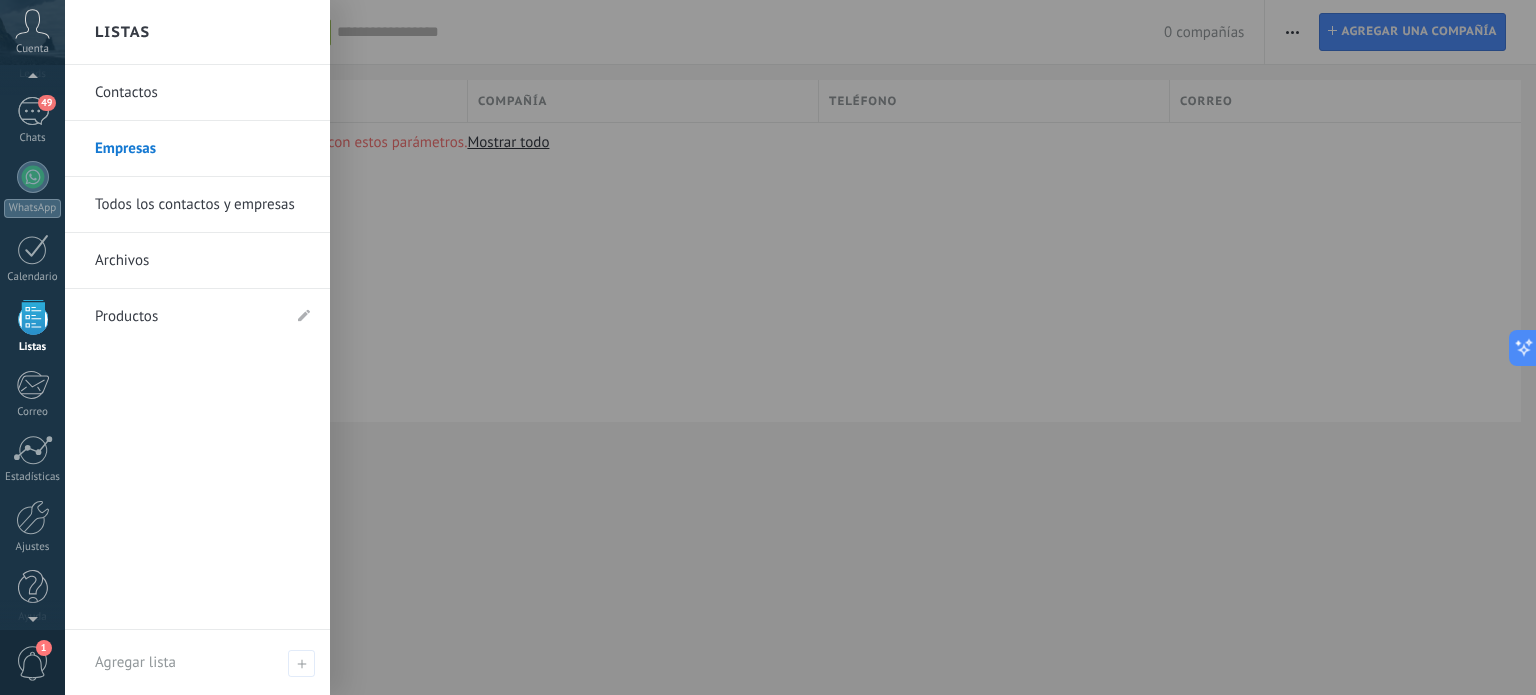 click on "Todos los contactos y empresas" at bounding box center (202, 205) 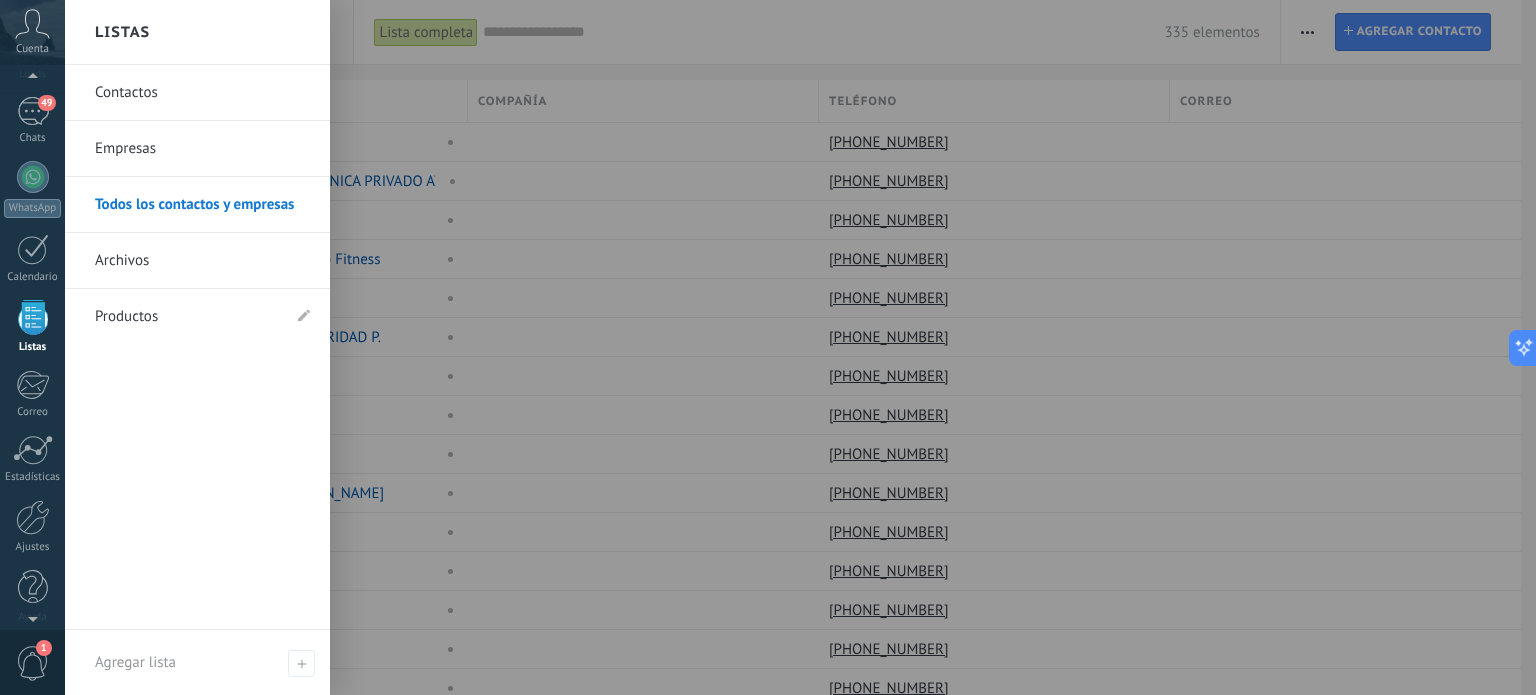 click on "Archivos" at bounding box center [202, 261] 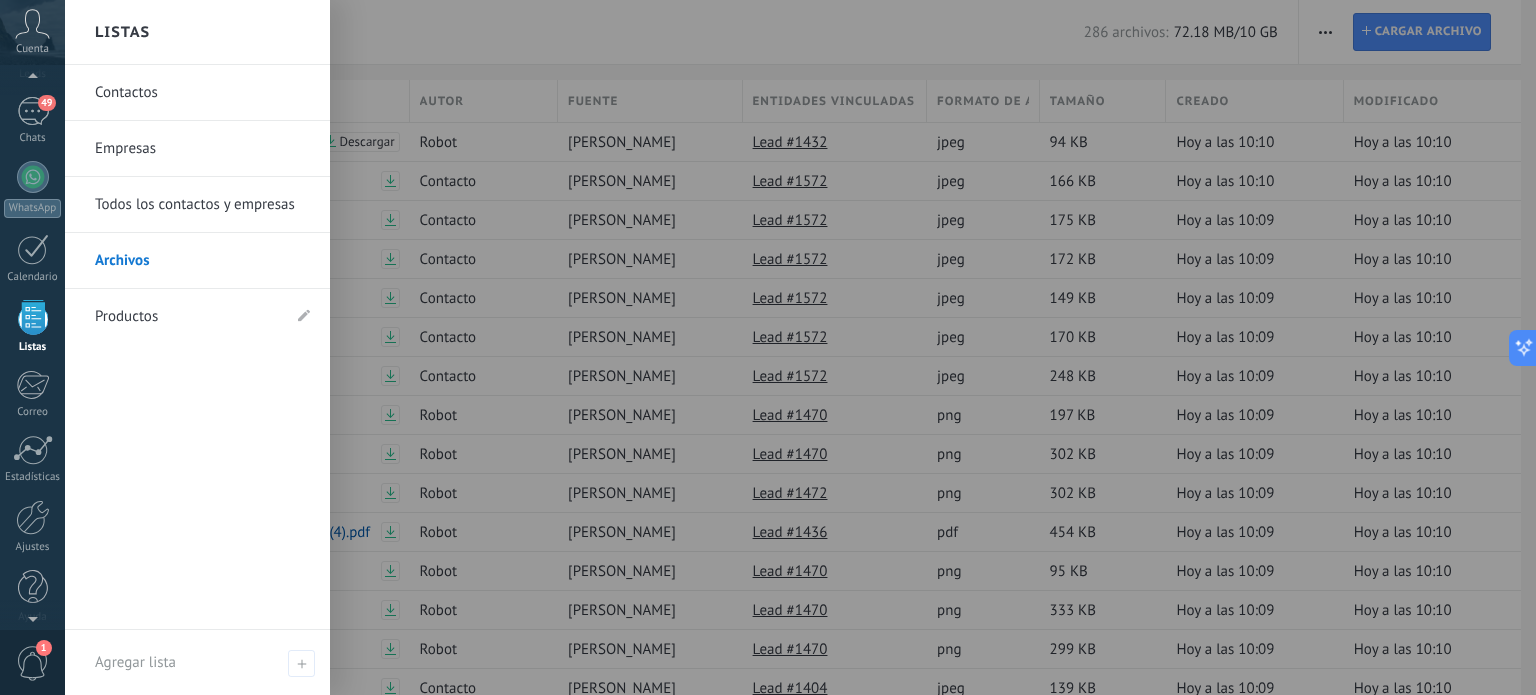 click on "Productos" at bounding box center (187, 317) 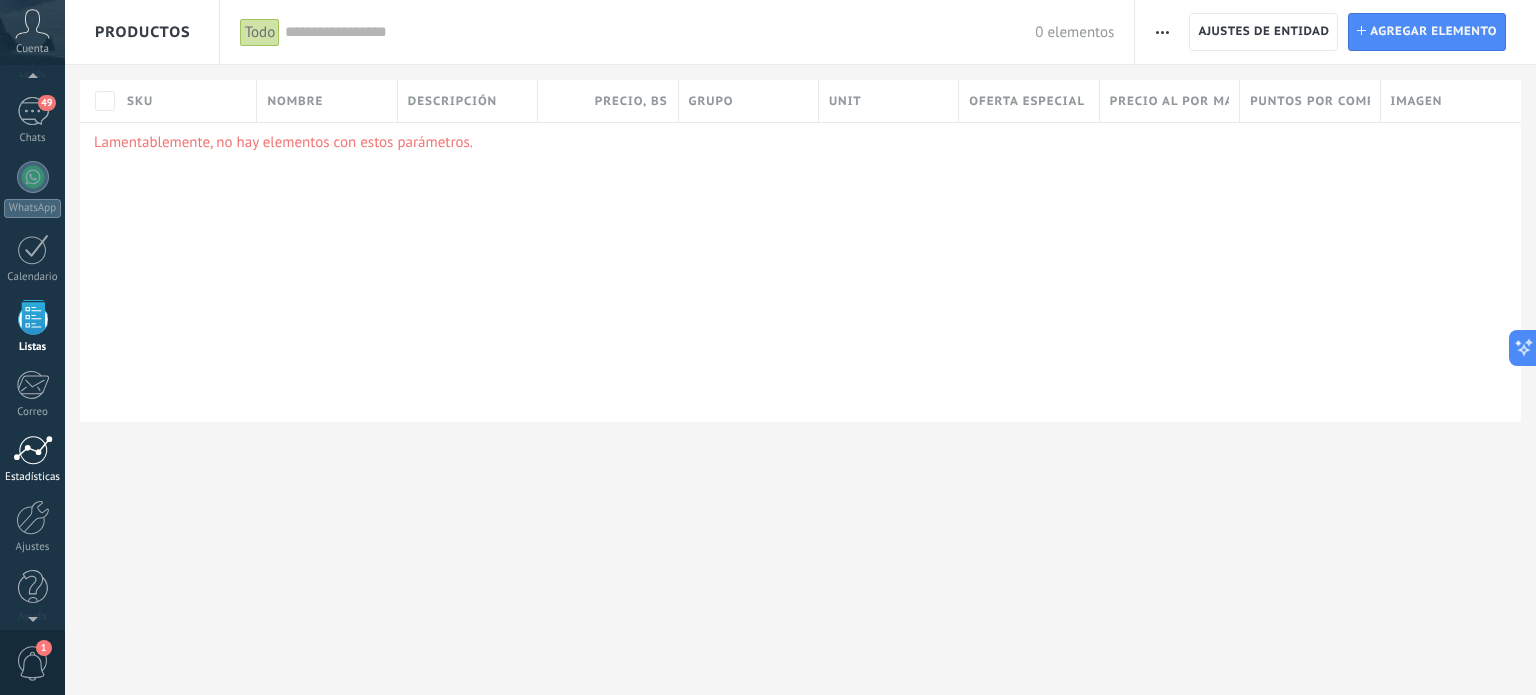 click on "Estadísticas" at bounding box center (32, 459) 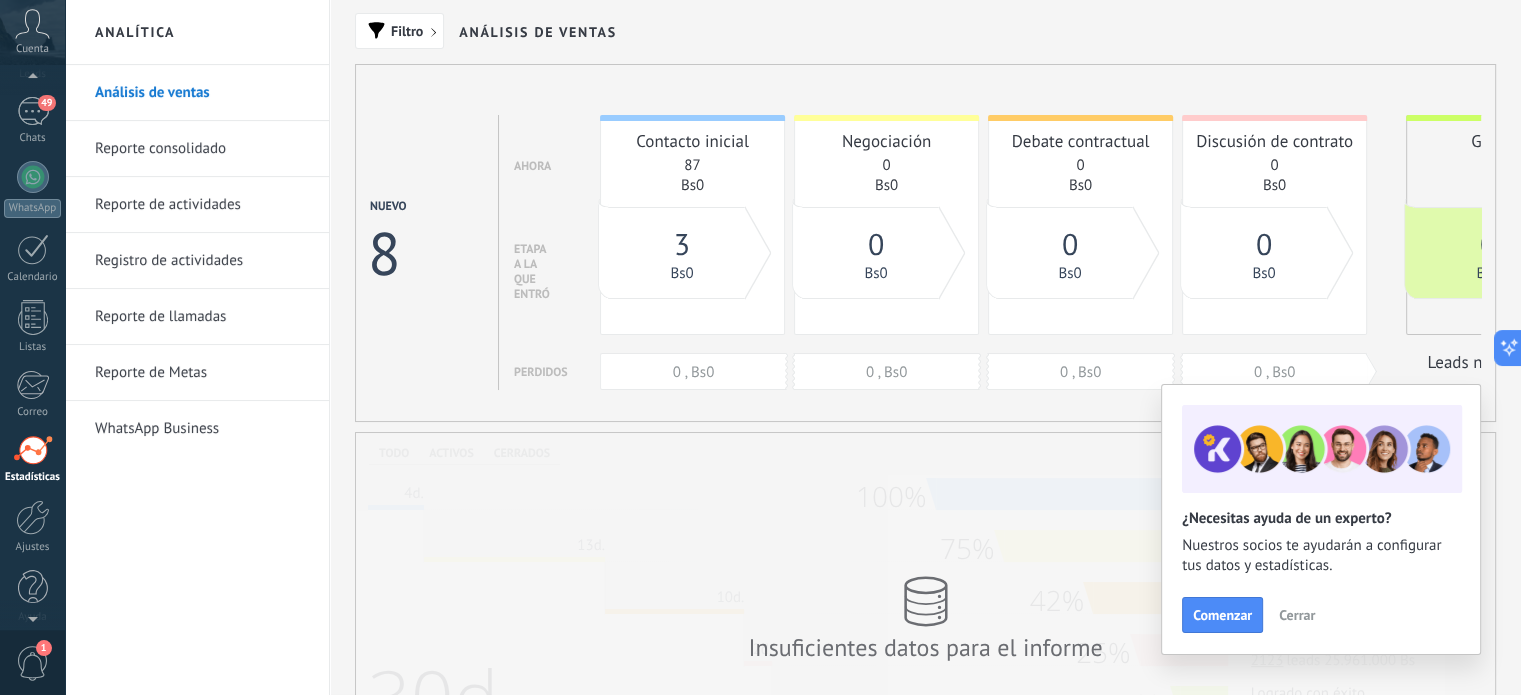 scroll, scrollTop: 136, scrollLeft: 0, axis: vertical 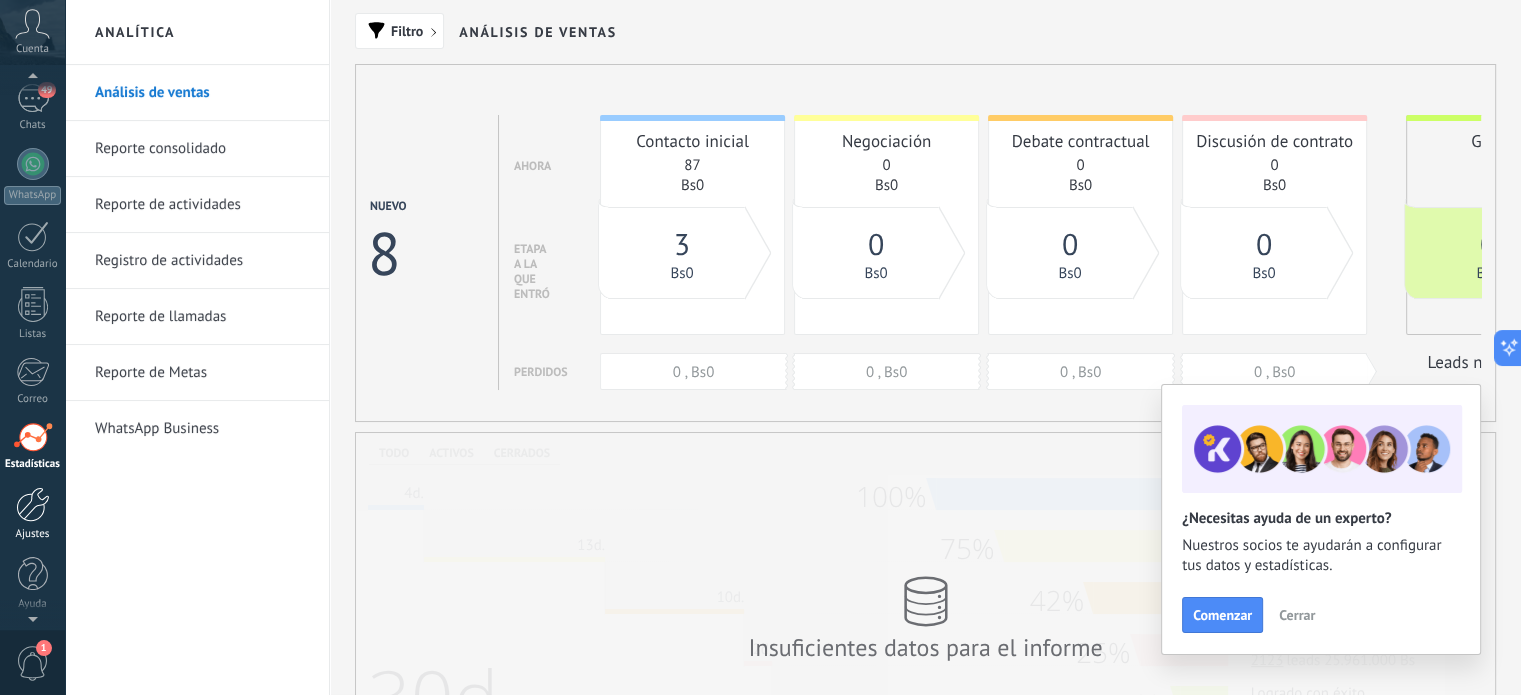 click at bounding box center (33, 504) 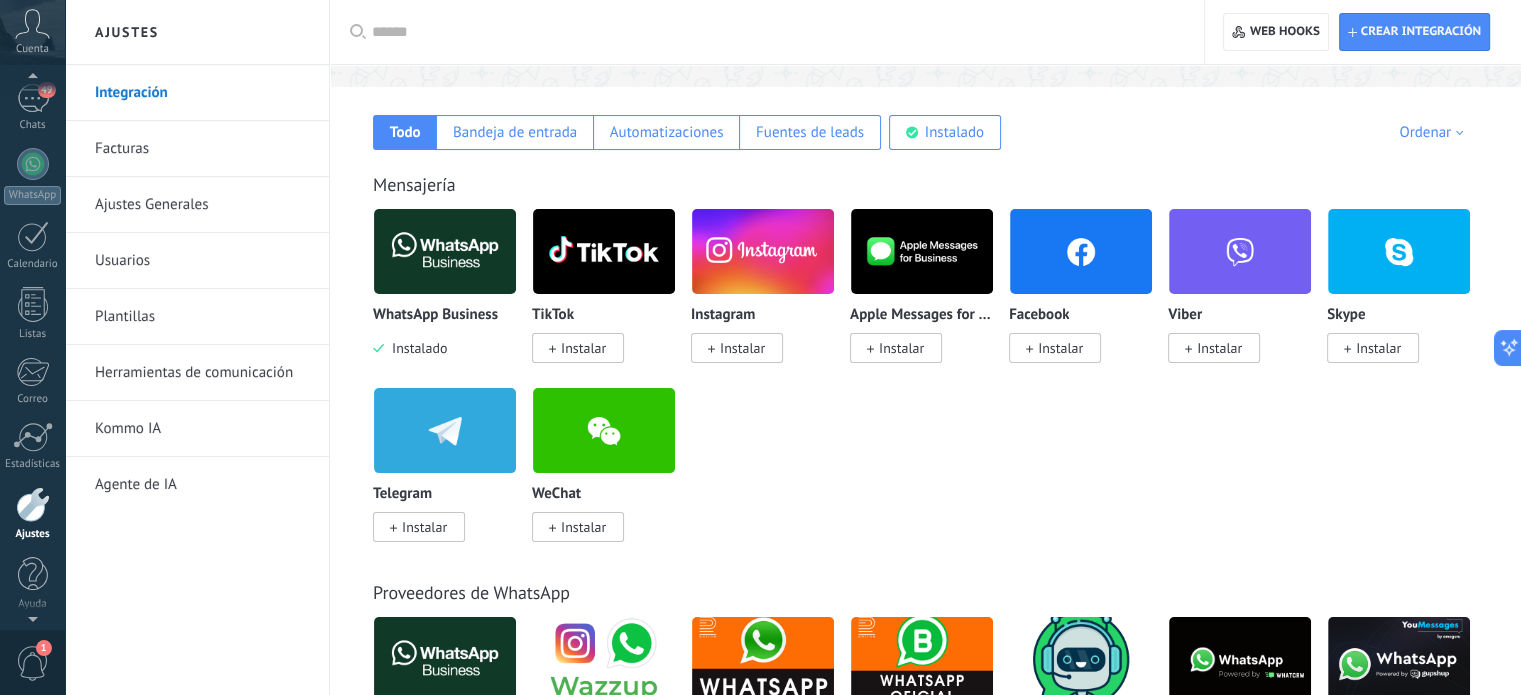 scroll, scrollTop: 300, scrollLeft: 0, axis: vertical 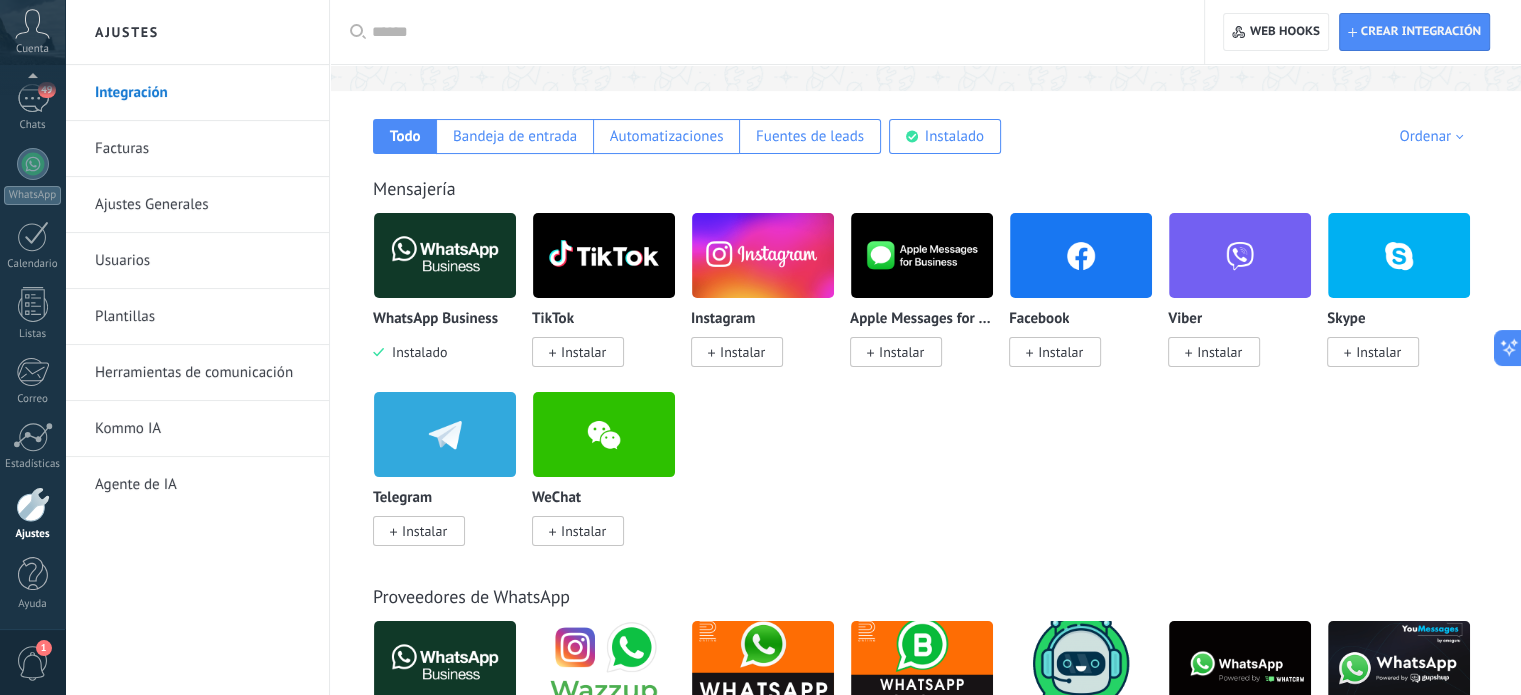 click on "1" at bounding box center [33, 663] 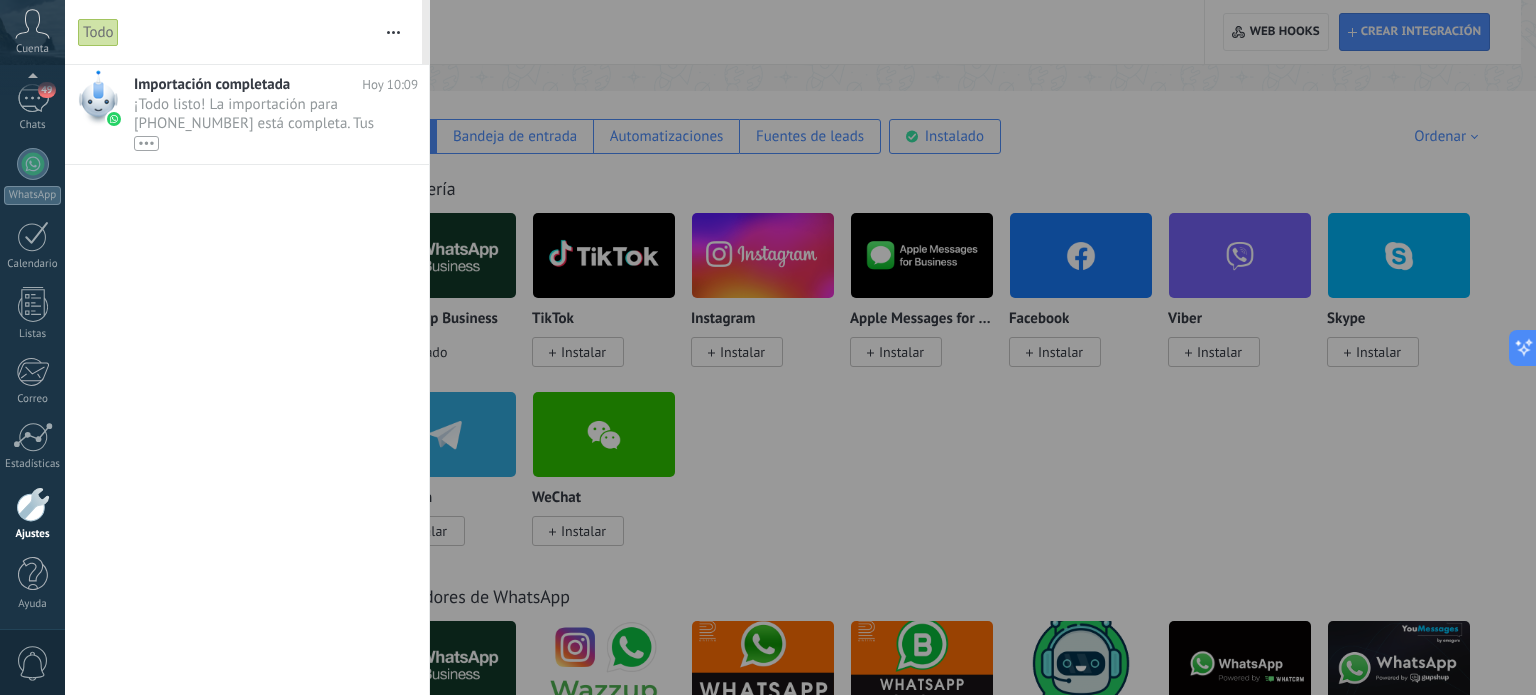 click on "0" at bounding box center (33, 663) 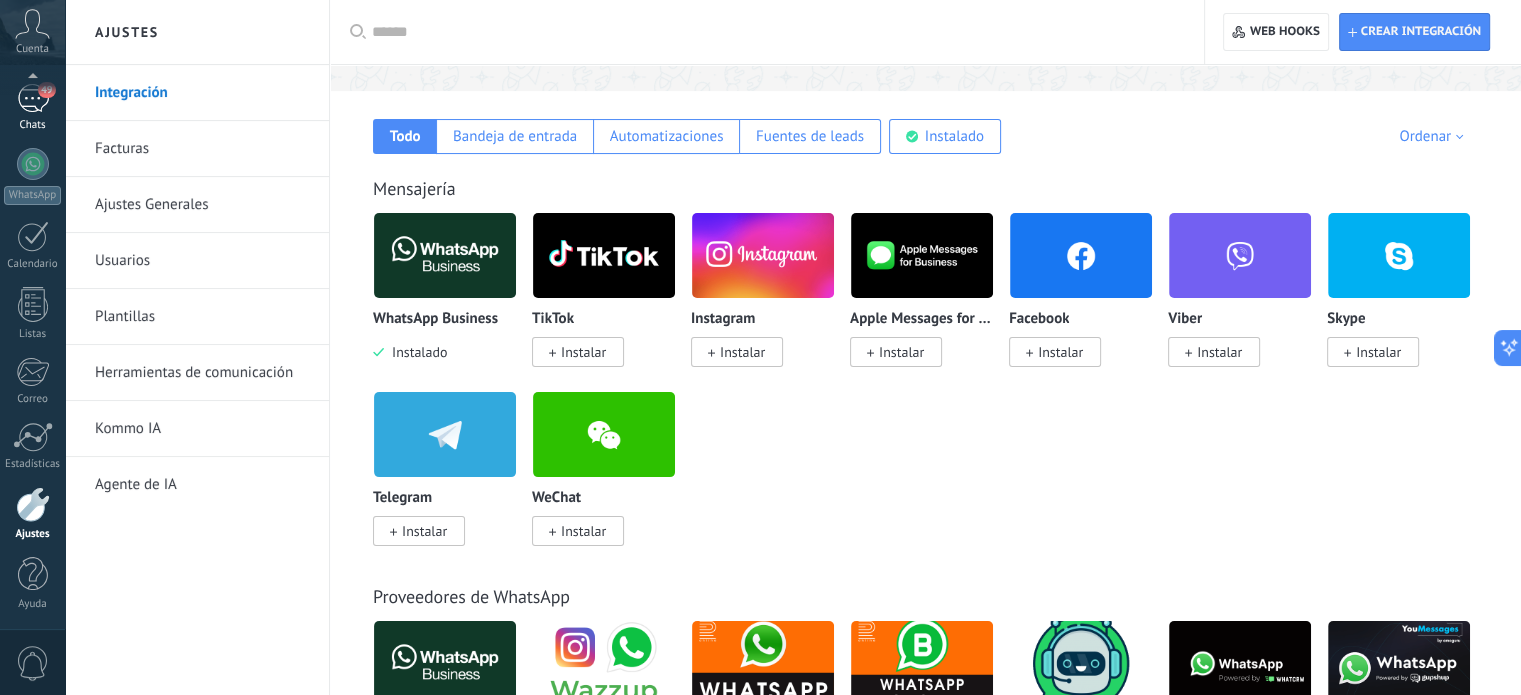 click on "49" at bounding box center [33, 98] 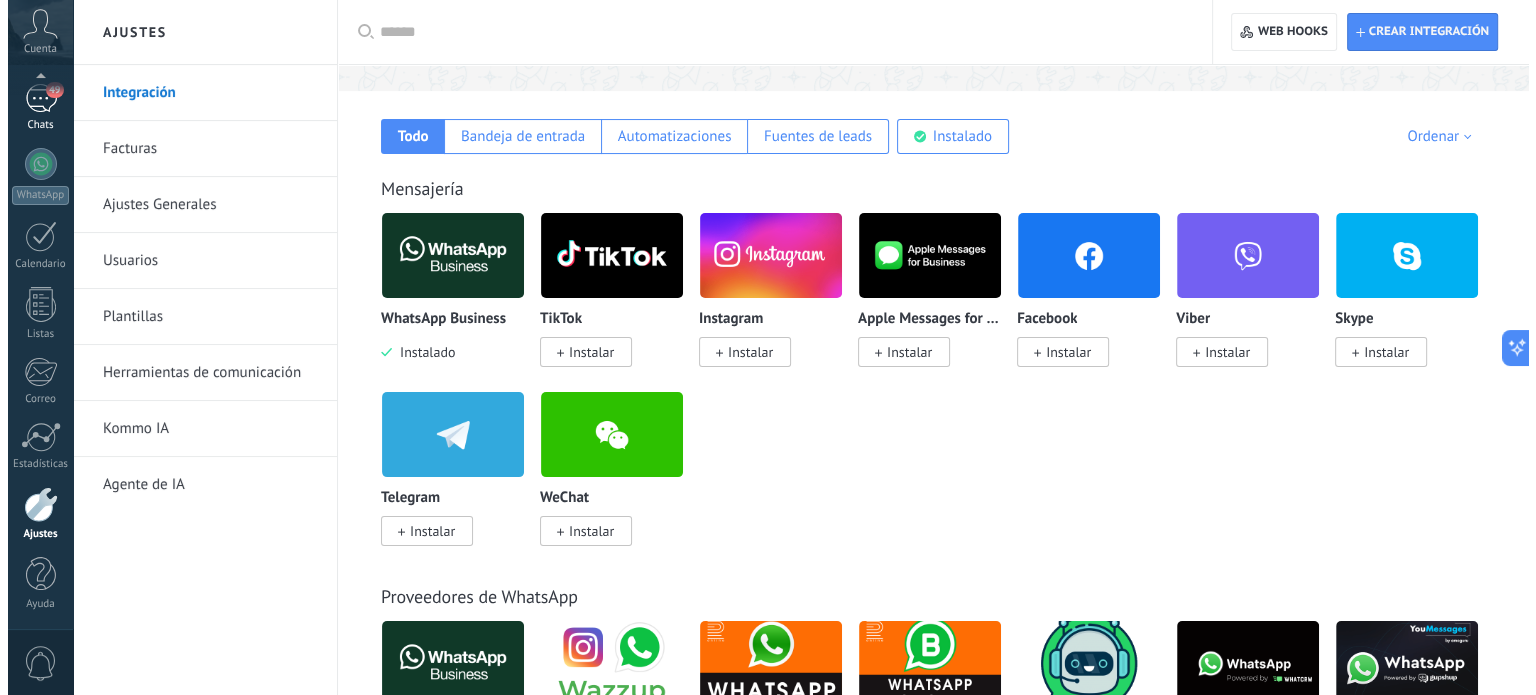 scroll, scrollTop: 0, scrollLeft: 0, axis: both 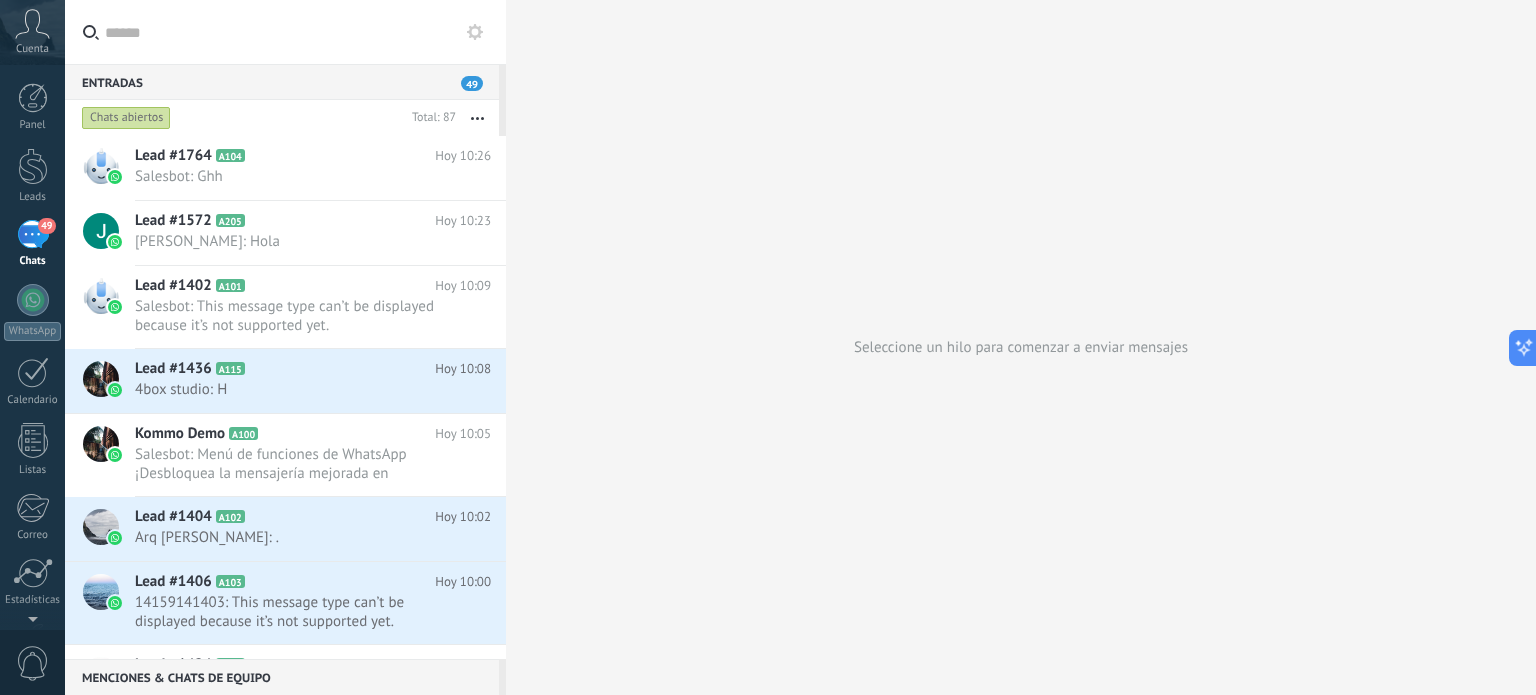 click 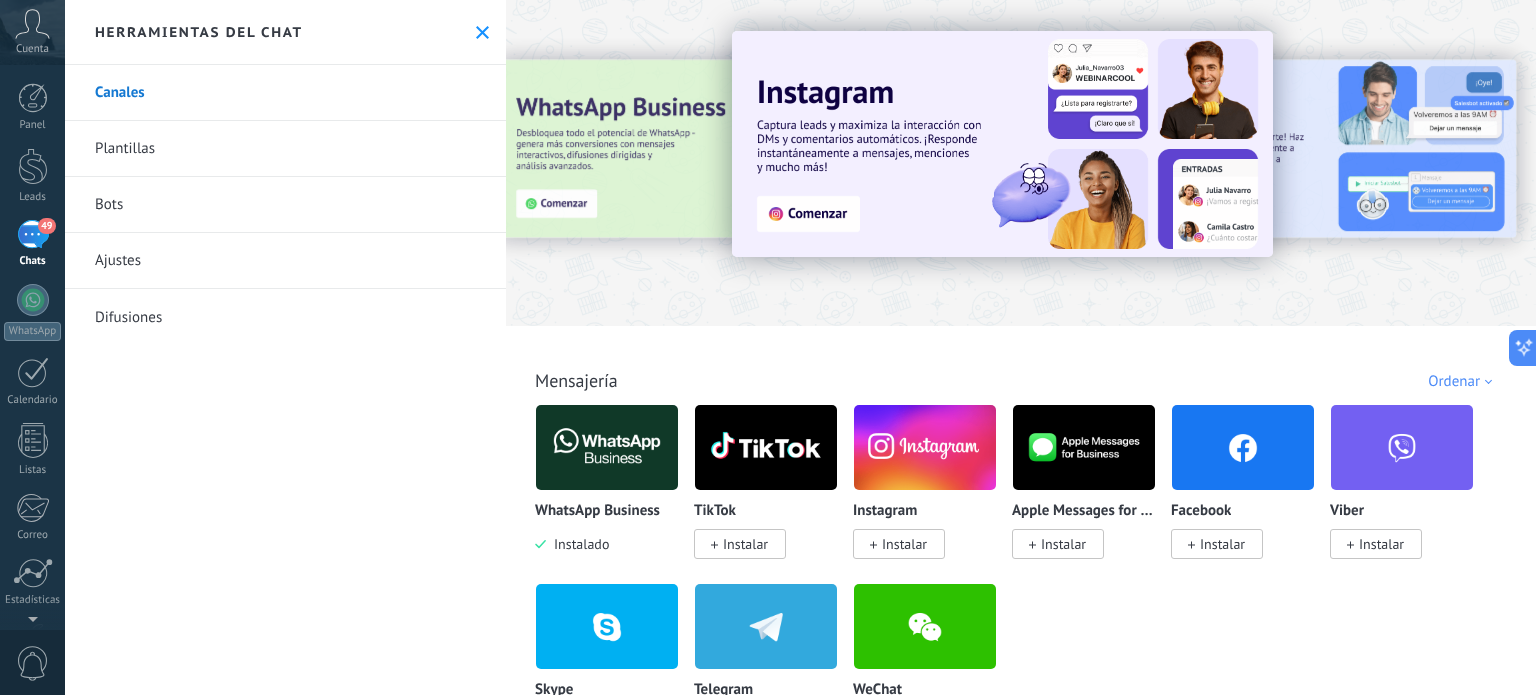 click on "Cuenta" at bounding box center [32, 49] 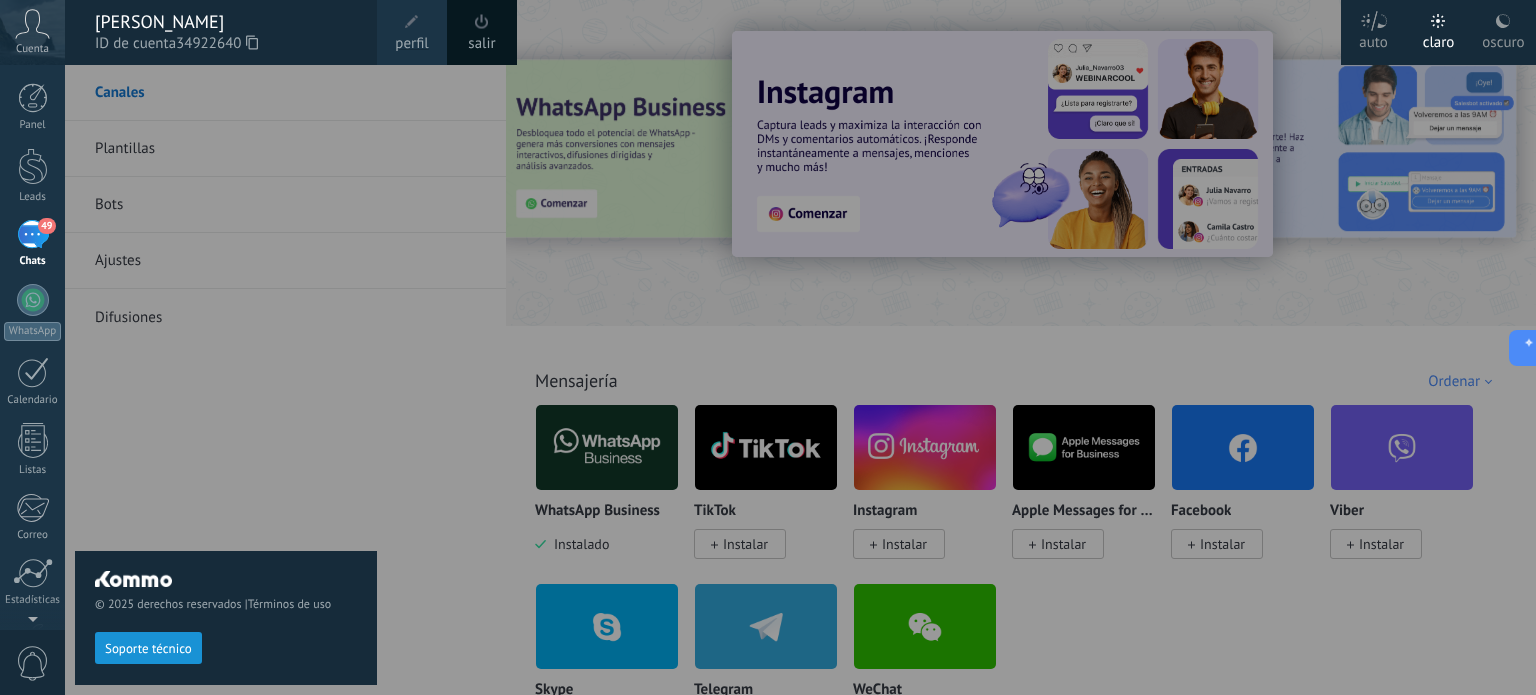 click on "[PERSON_NAME]" at bounding box center (226, 22) 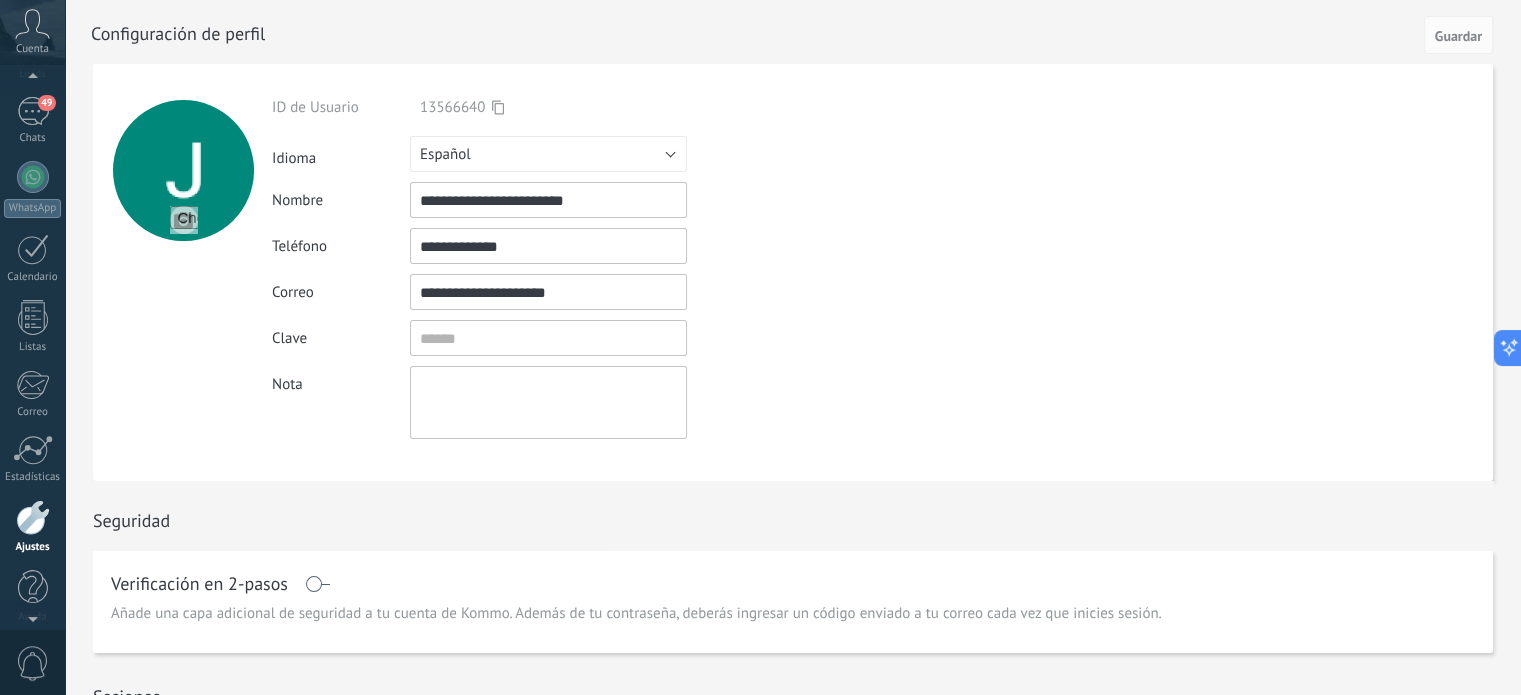 scroll, scrollTop: 136, scrollLeft: 0, axis: vertical 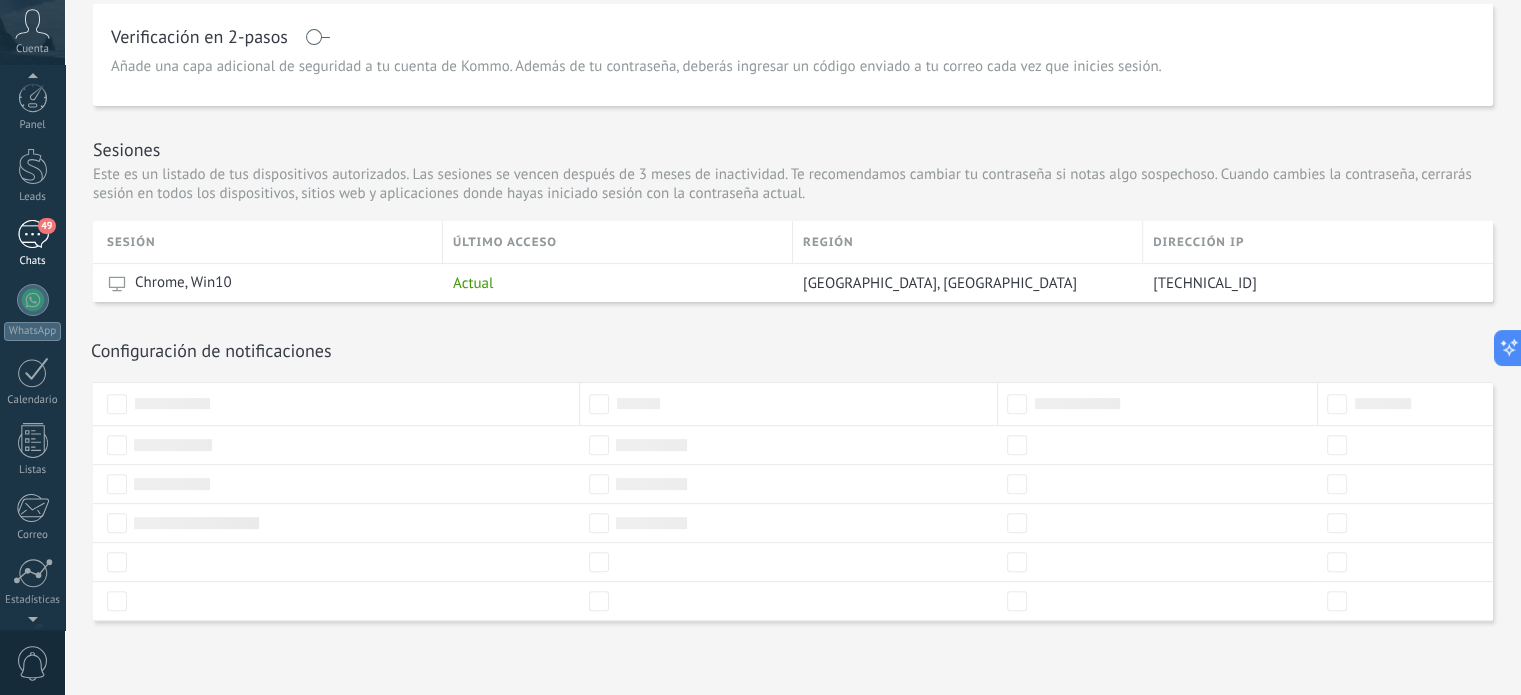 click on "49" at bounding box center (33, 234) 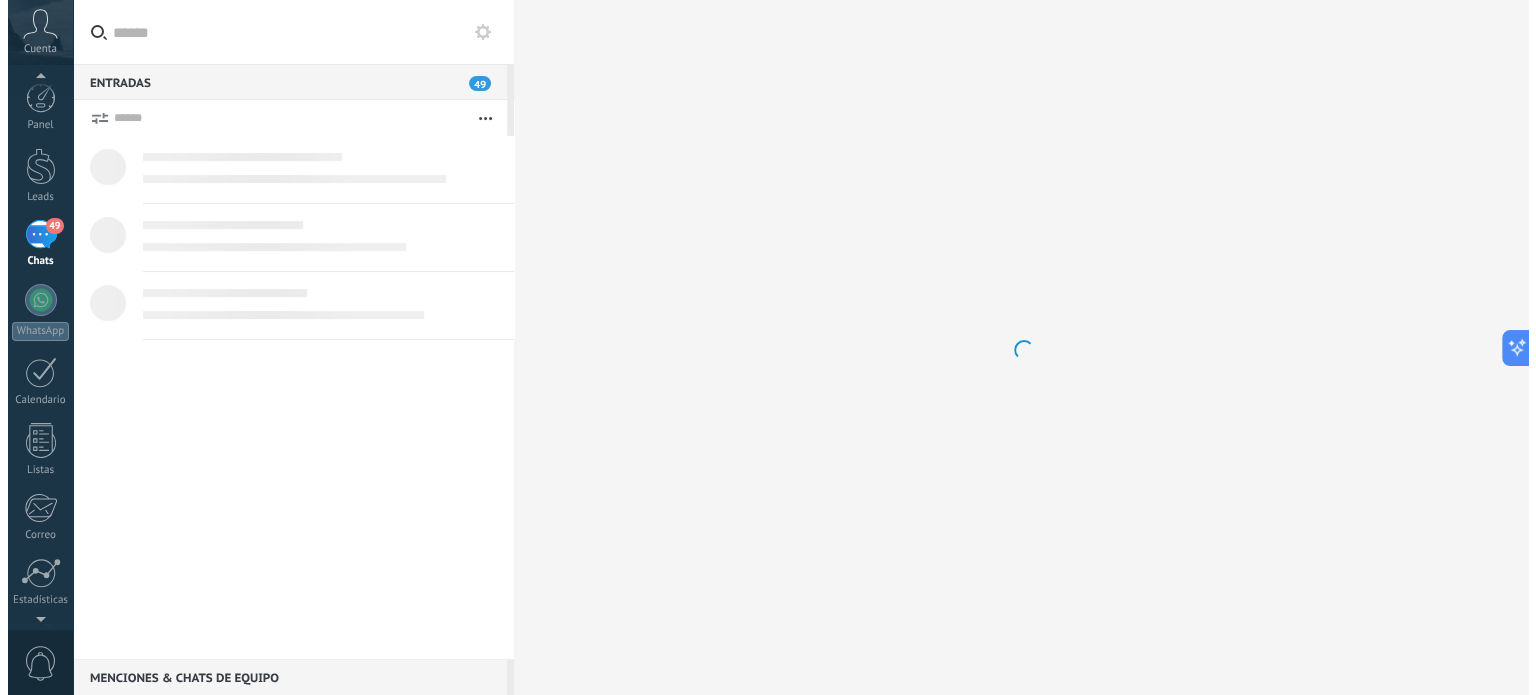 scroll, scrollTop: 0, scrollLeft: 0, axis: both 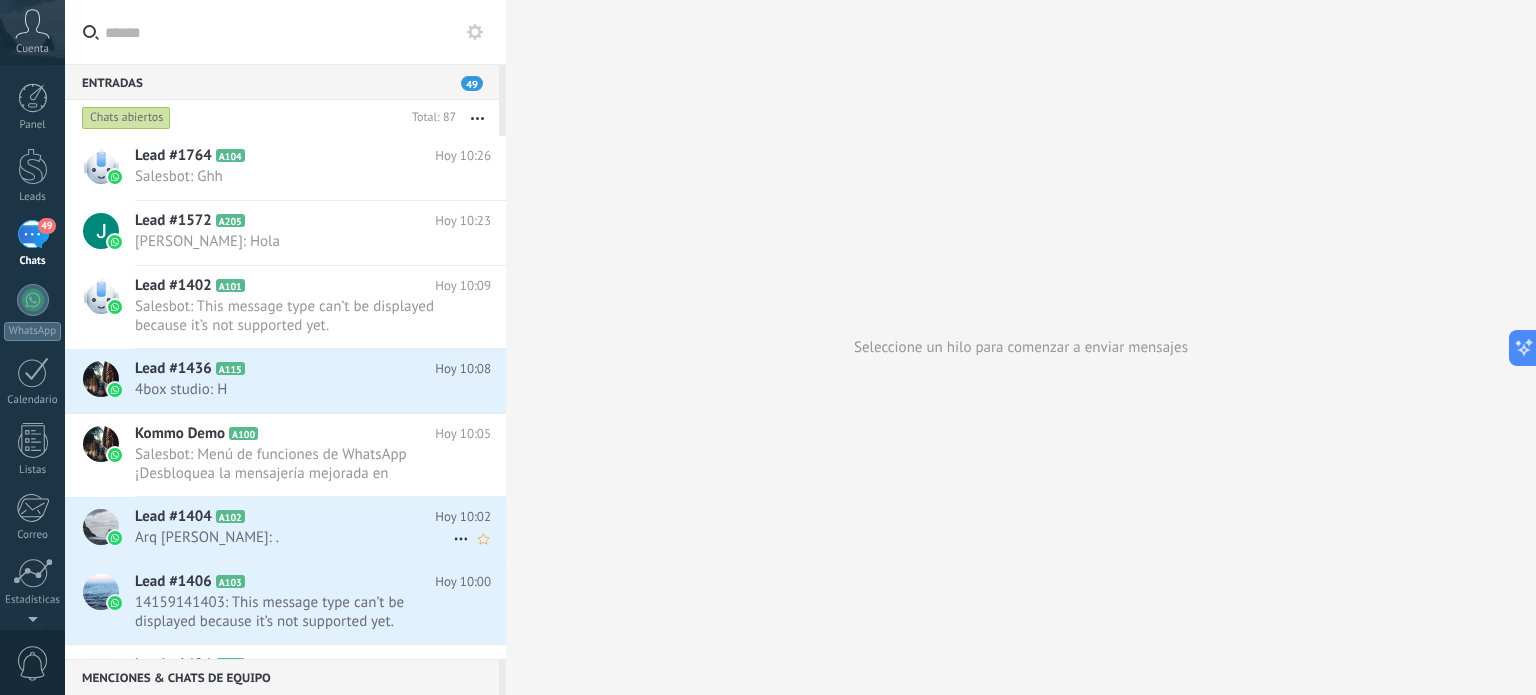click 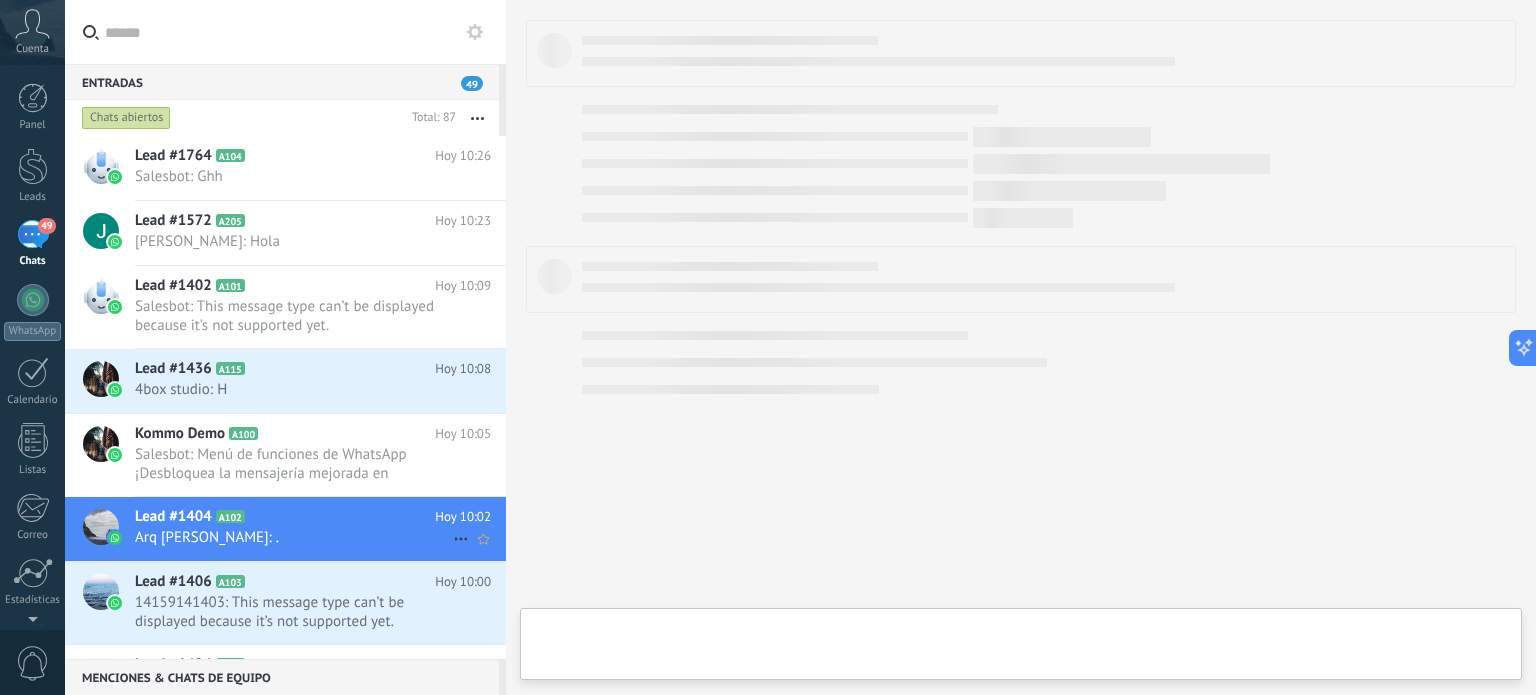 type on "**********" 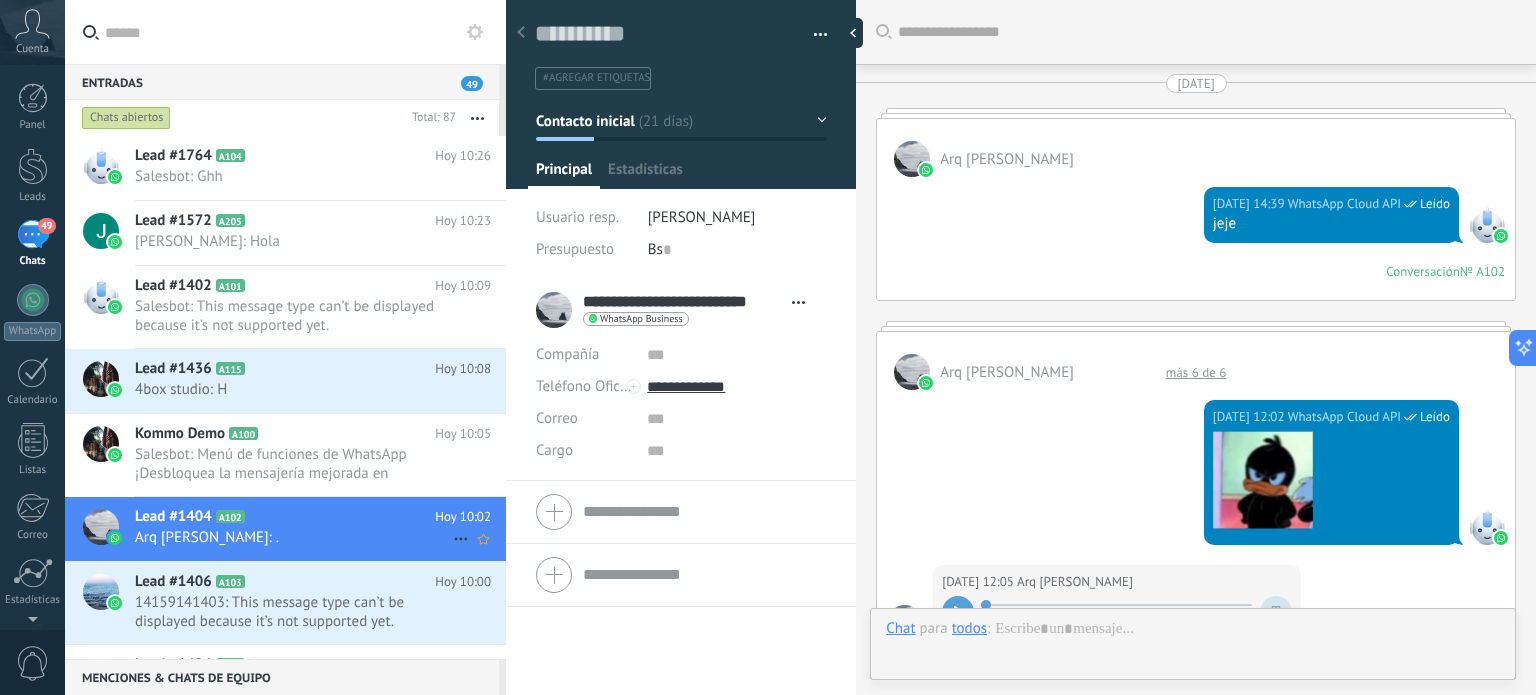 scroll, scrollTop: 29, scrollLeft: 0, axis: vertical 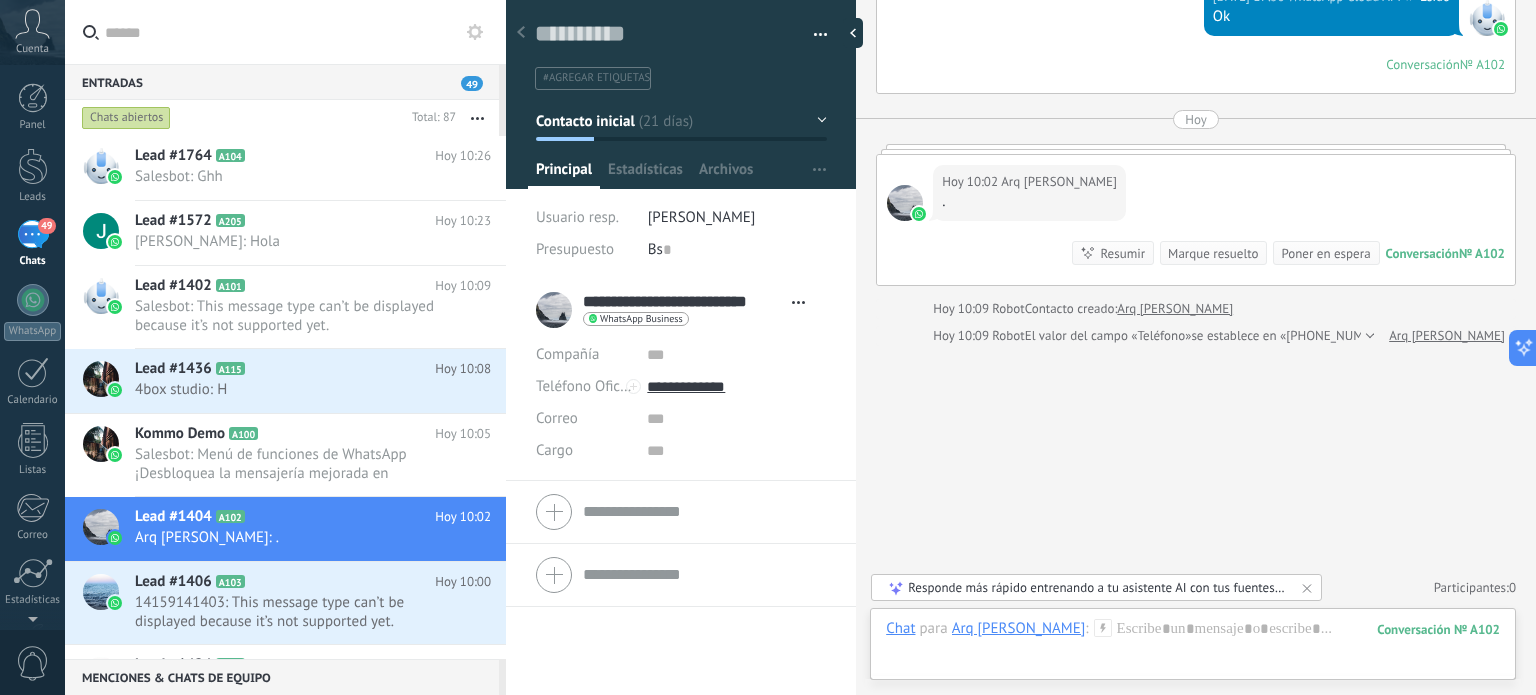 click at bounding box center [681, 512] 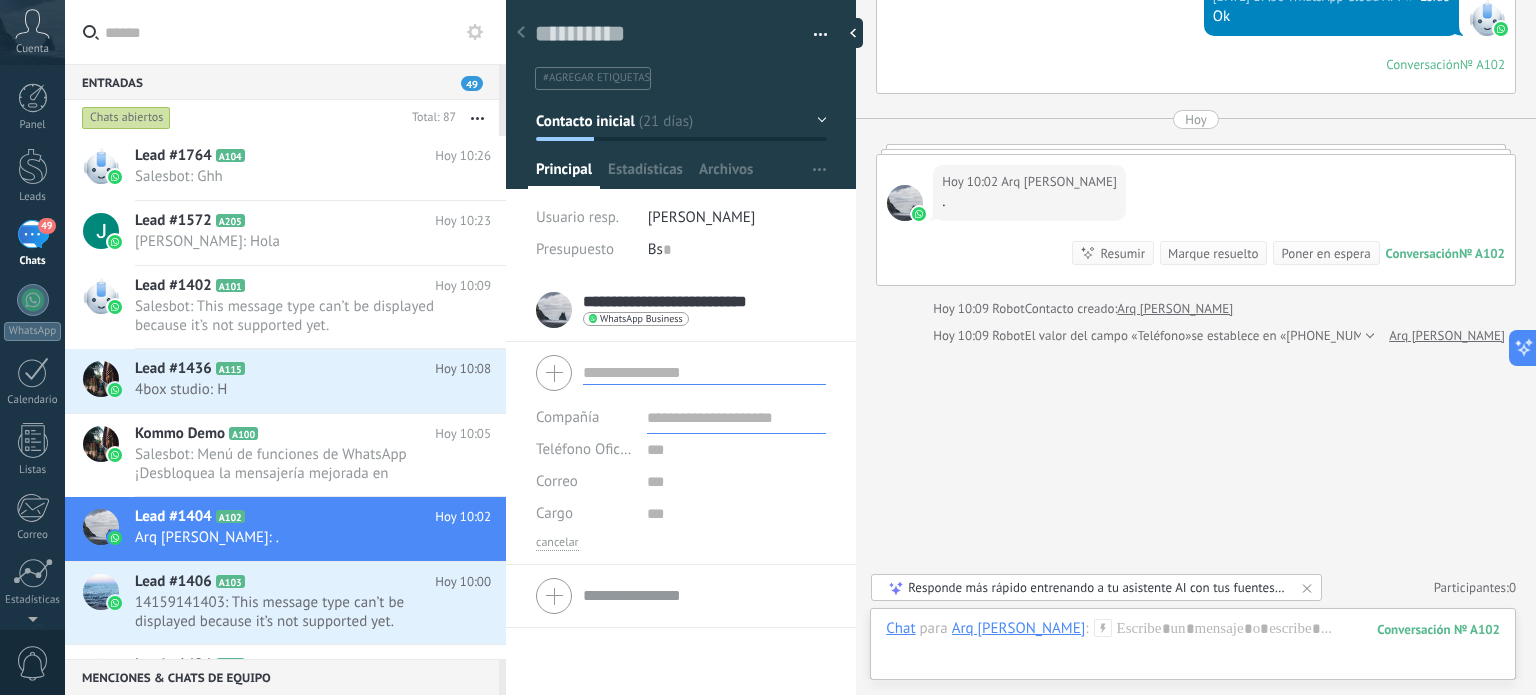 click at bounding box center [704, 372] 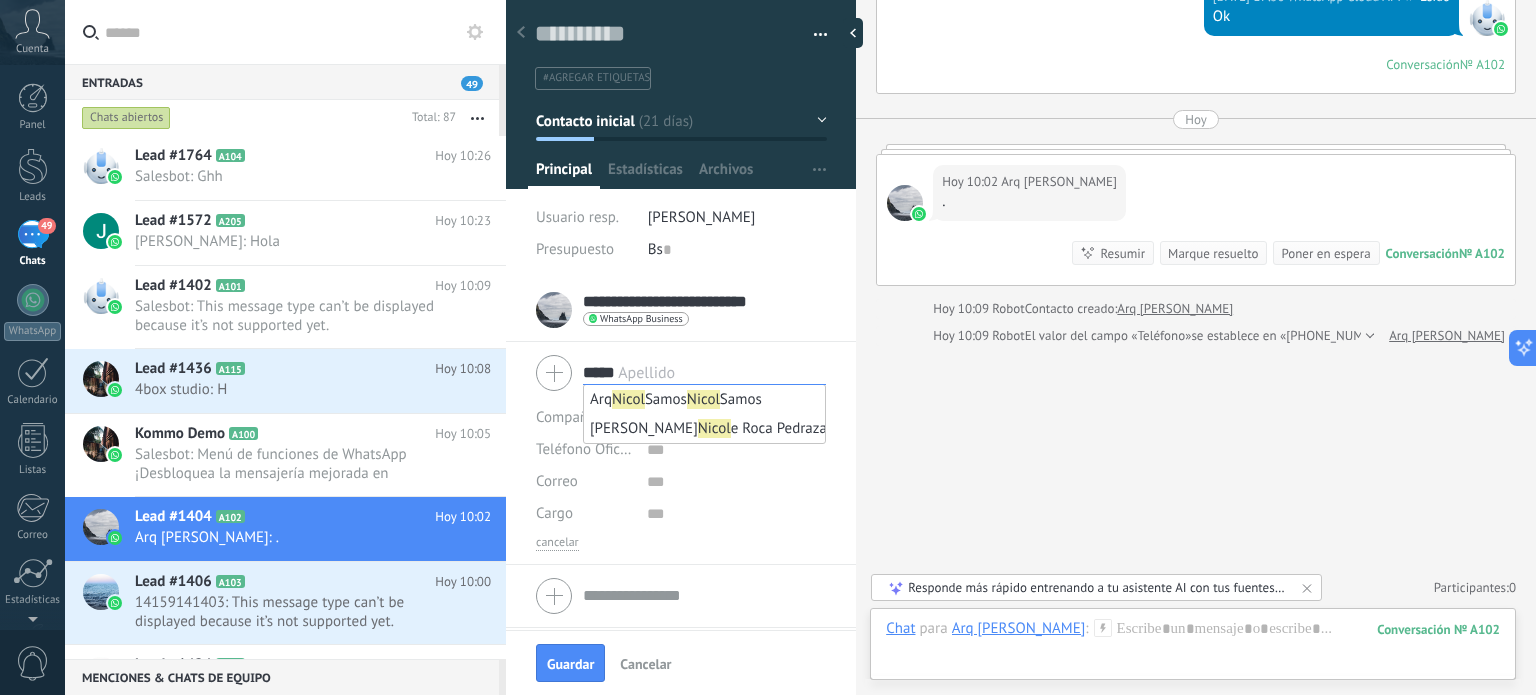 type on "*****" 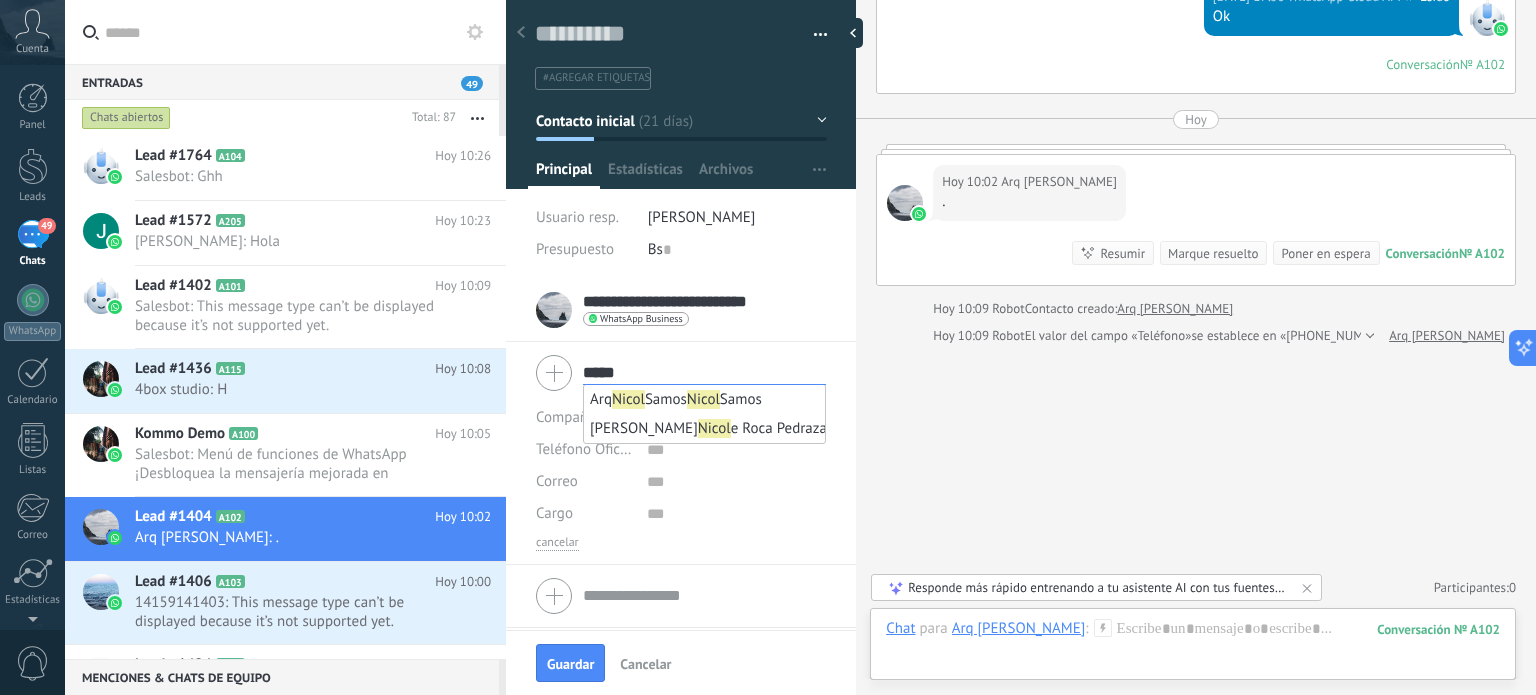 click on "Arq  [PERSON_NAME]" at bounding box center [704, 399] 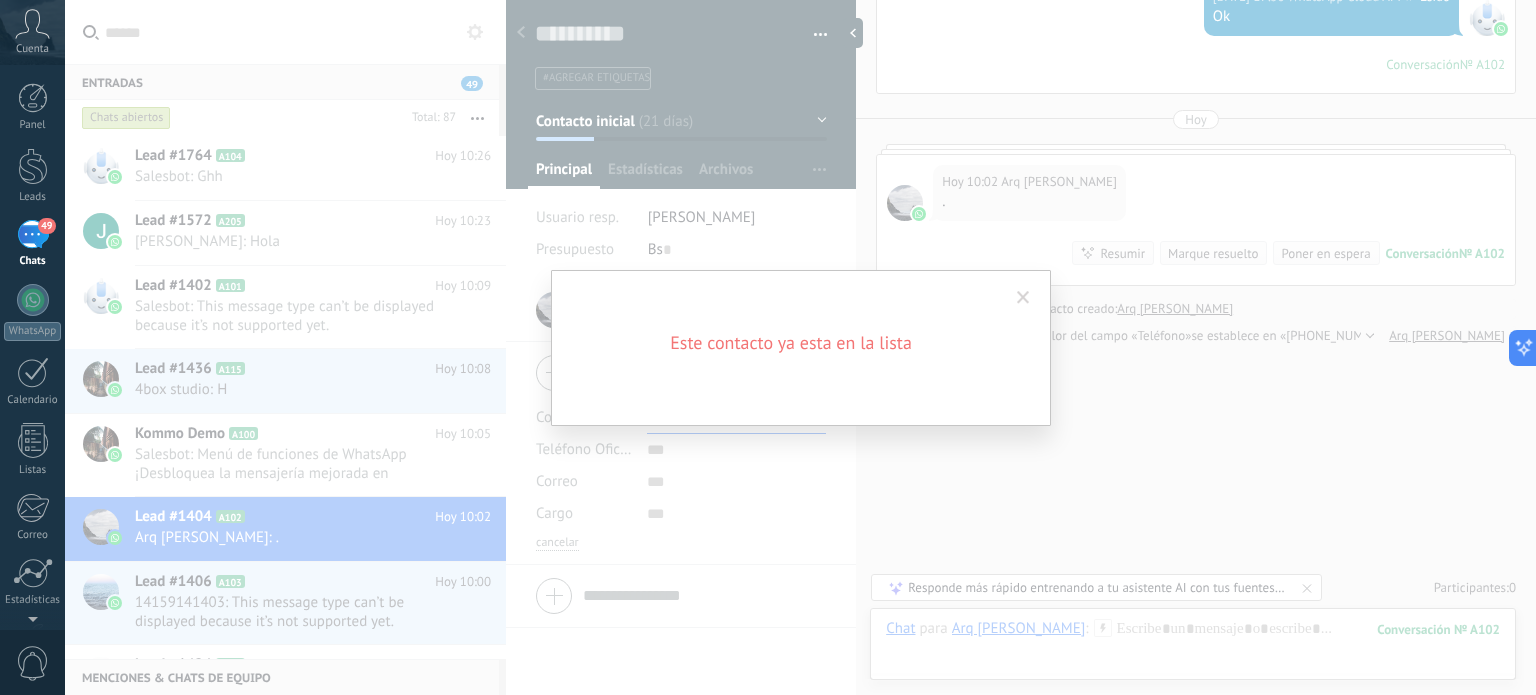 click at bounding box center [1023, 298] 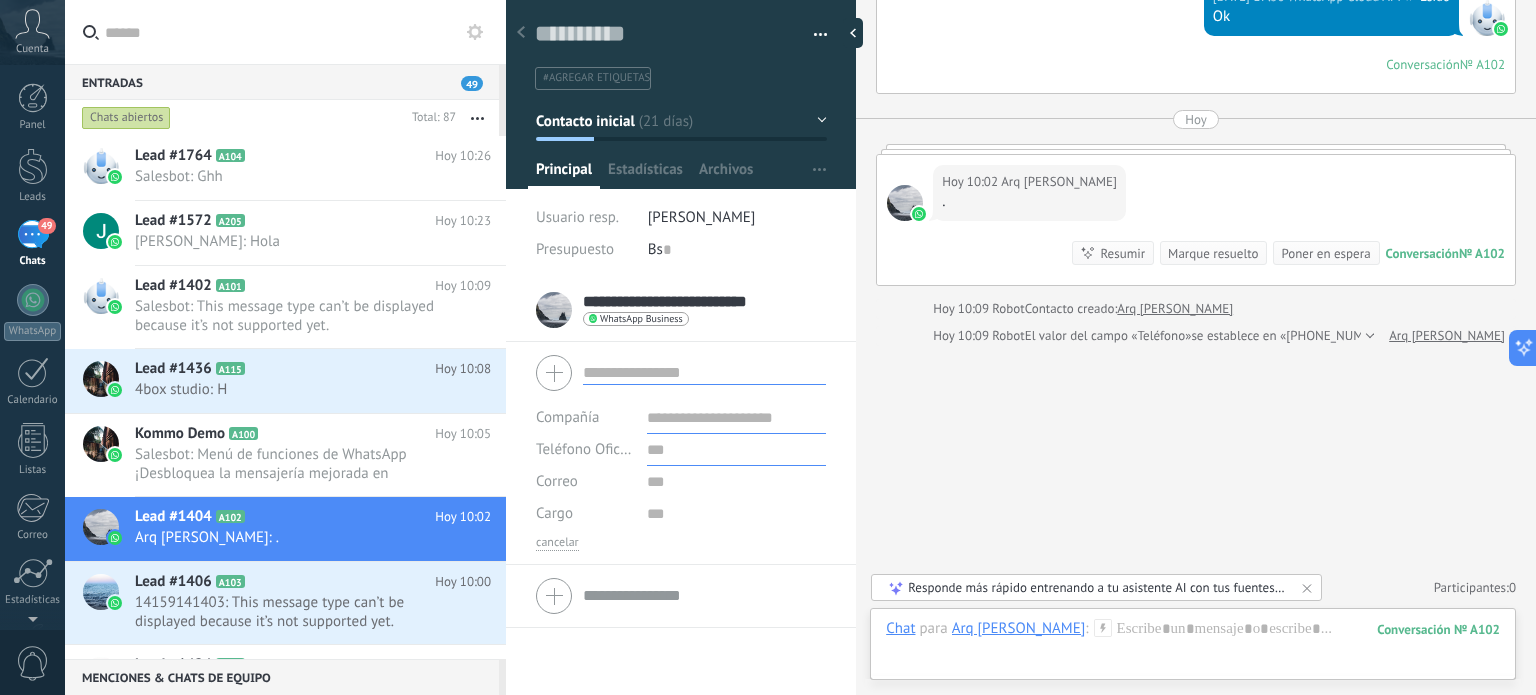 click at bounding box center (736, 450) 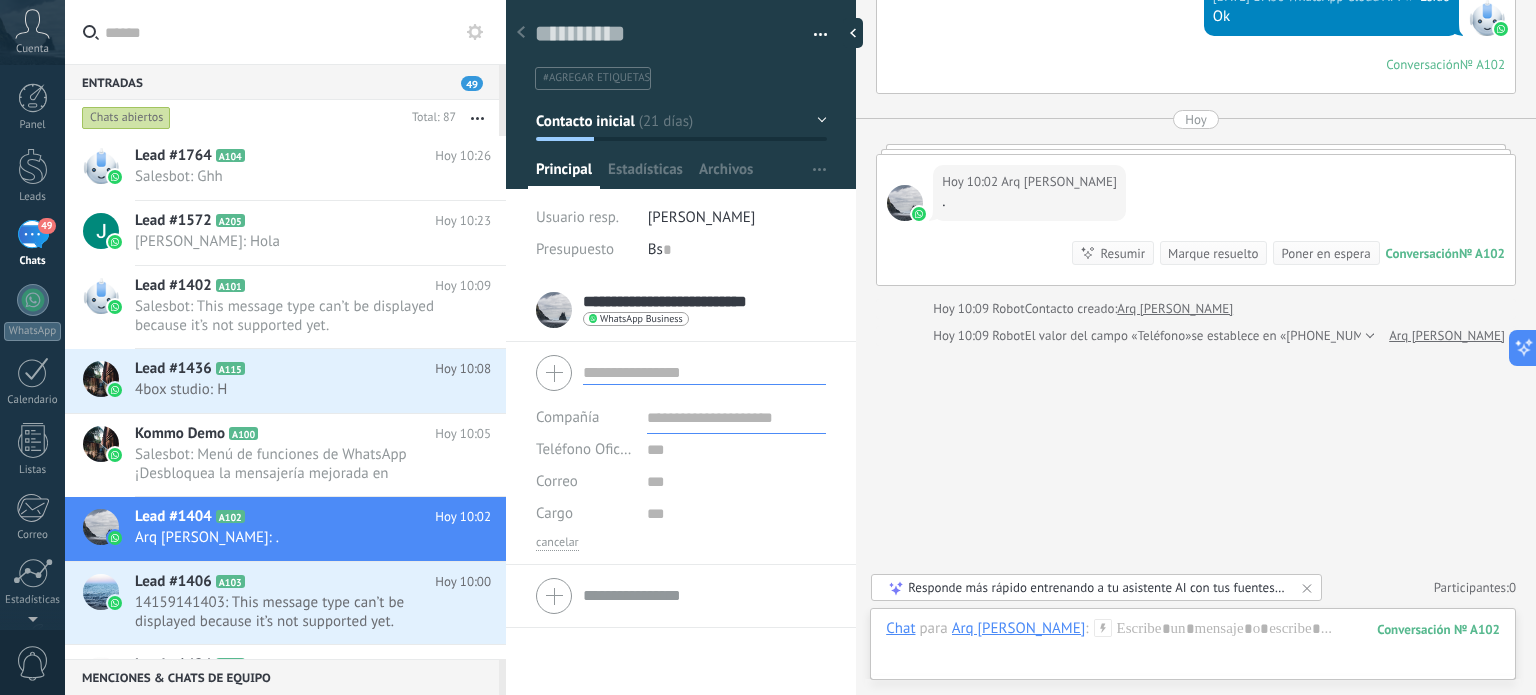 click at bounding box center [813, 35] 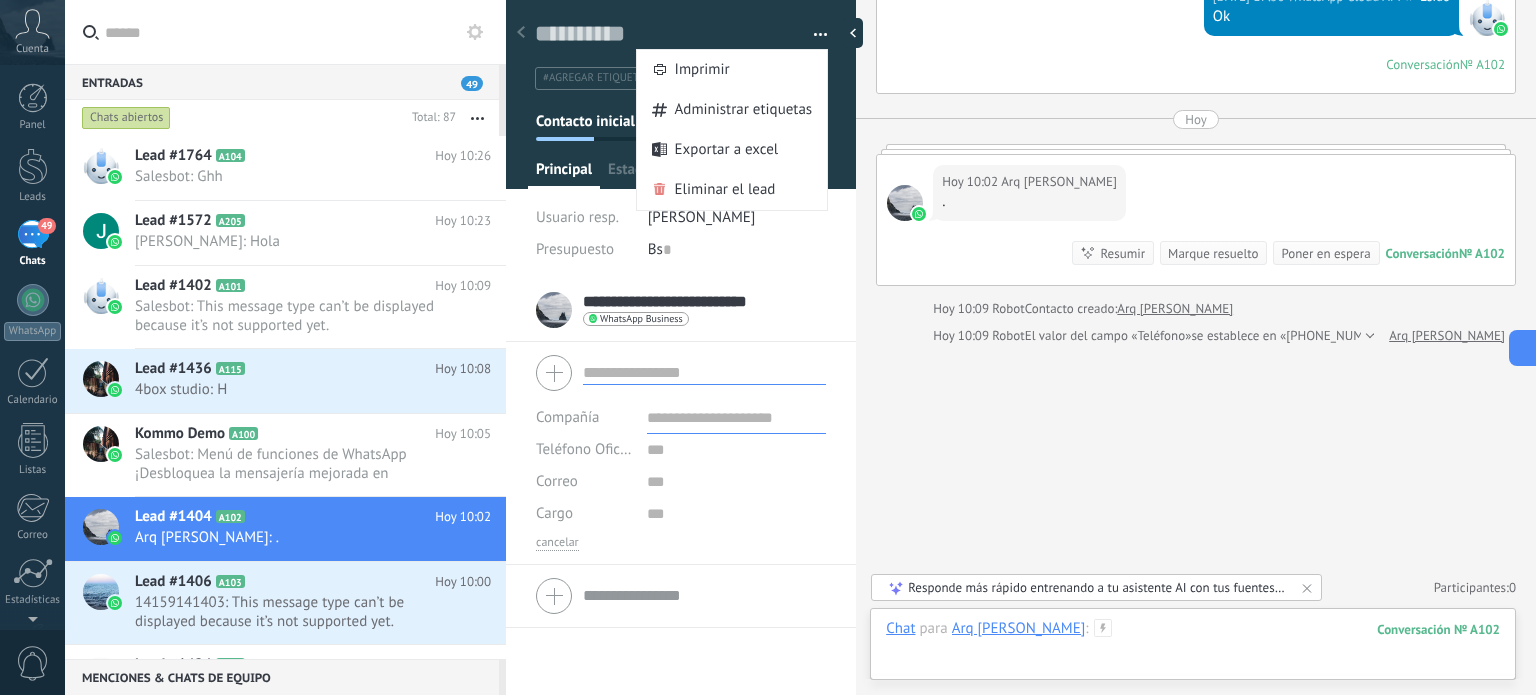 click at bounding box center (1193, 649) 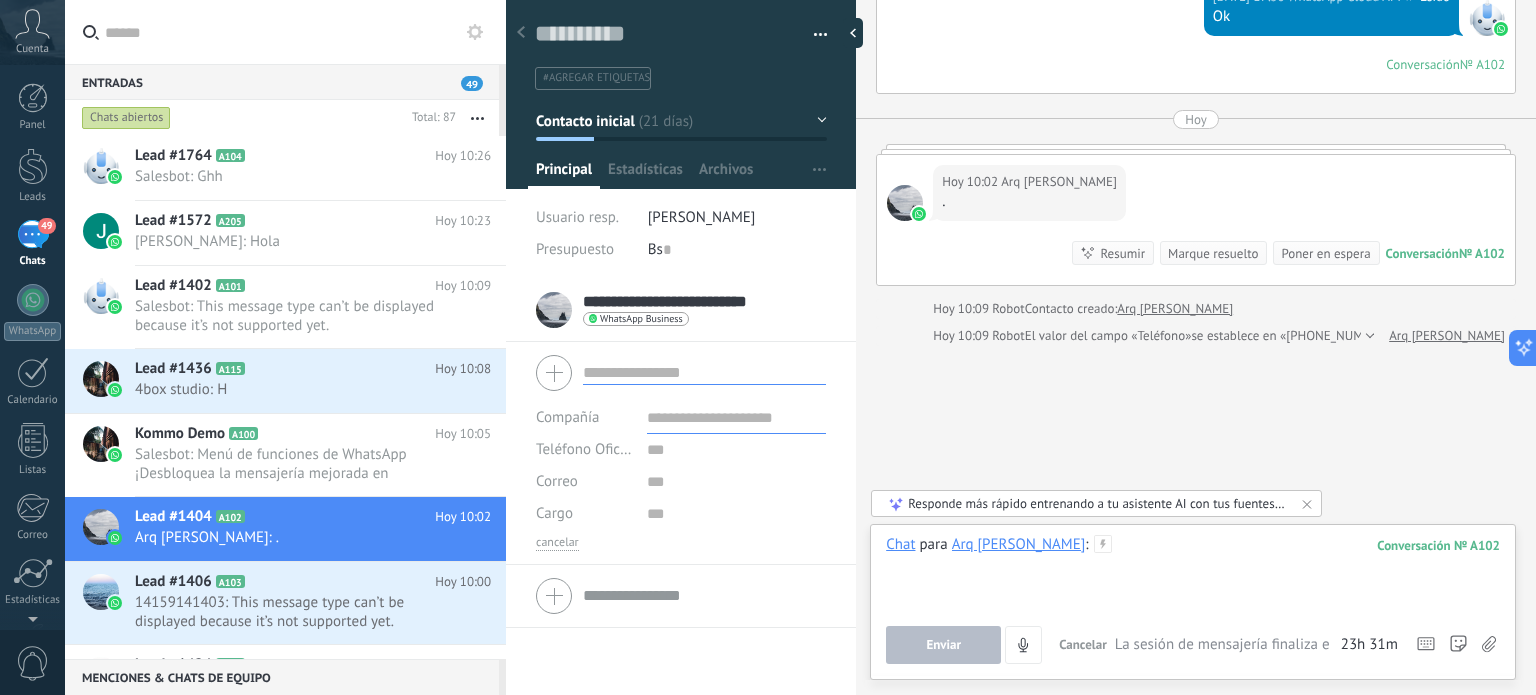 type 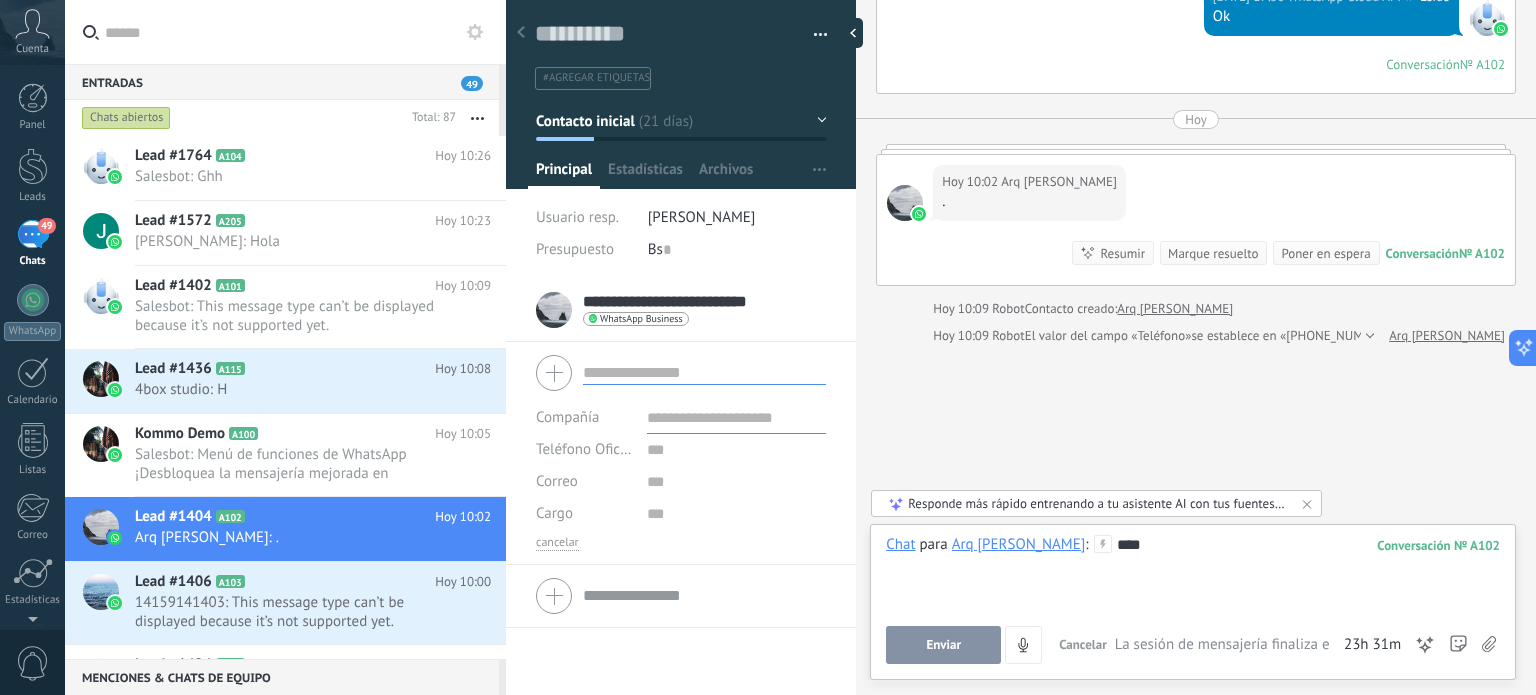 click on "La sesión de mensajería finaliza en:" at bounding box center (1227, 645) 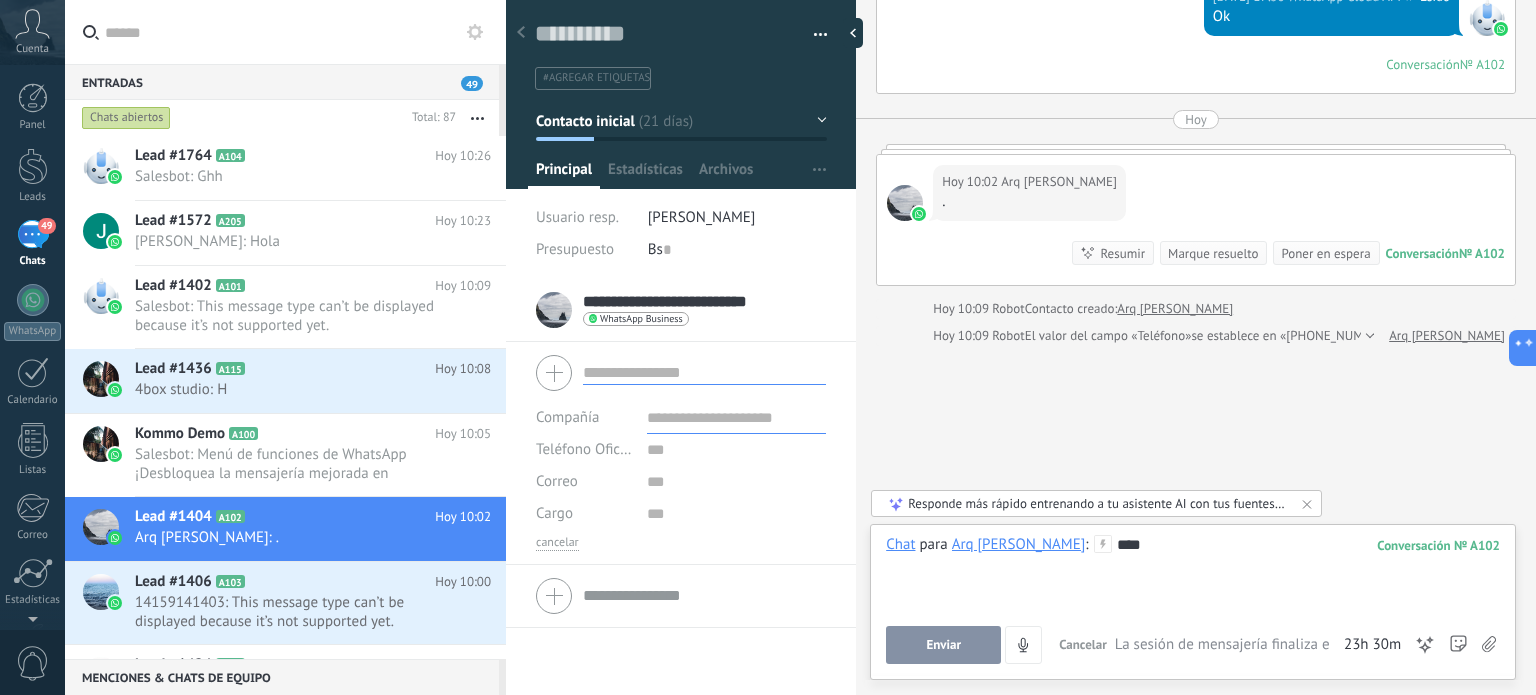 click on "Enviar" at bounding box center (943, 645) 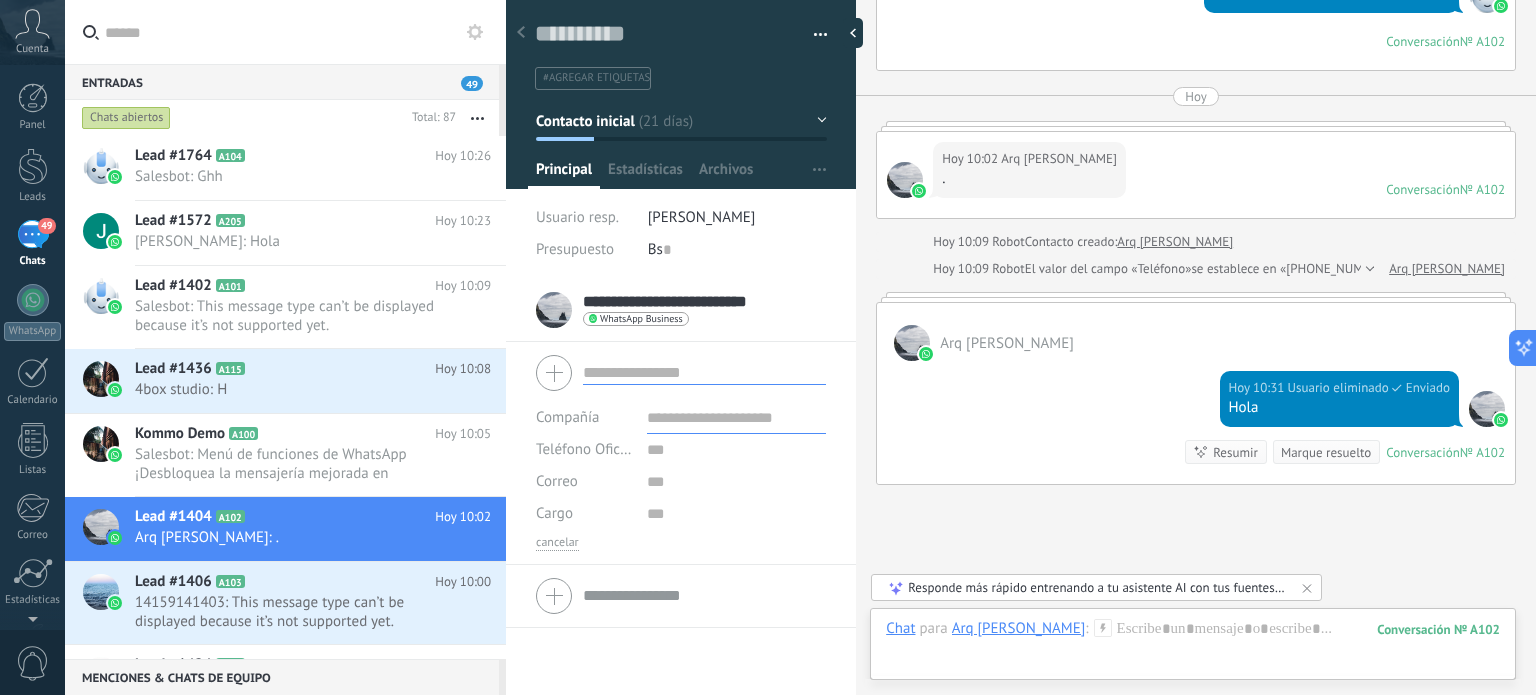 scroll, scrollTop: 5938, scrollLeft: 0, axis: vertical 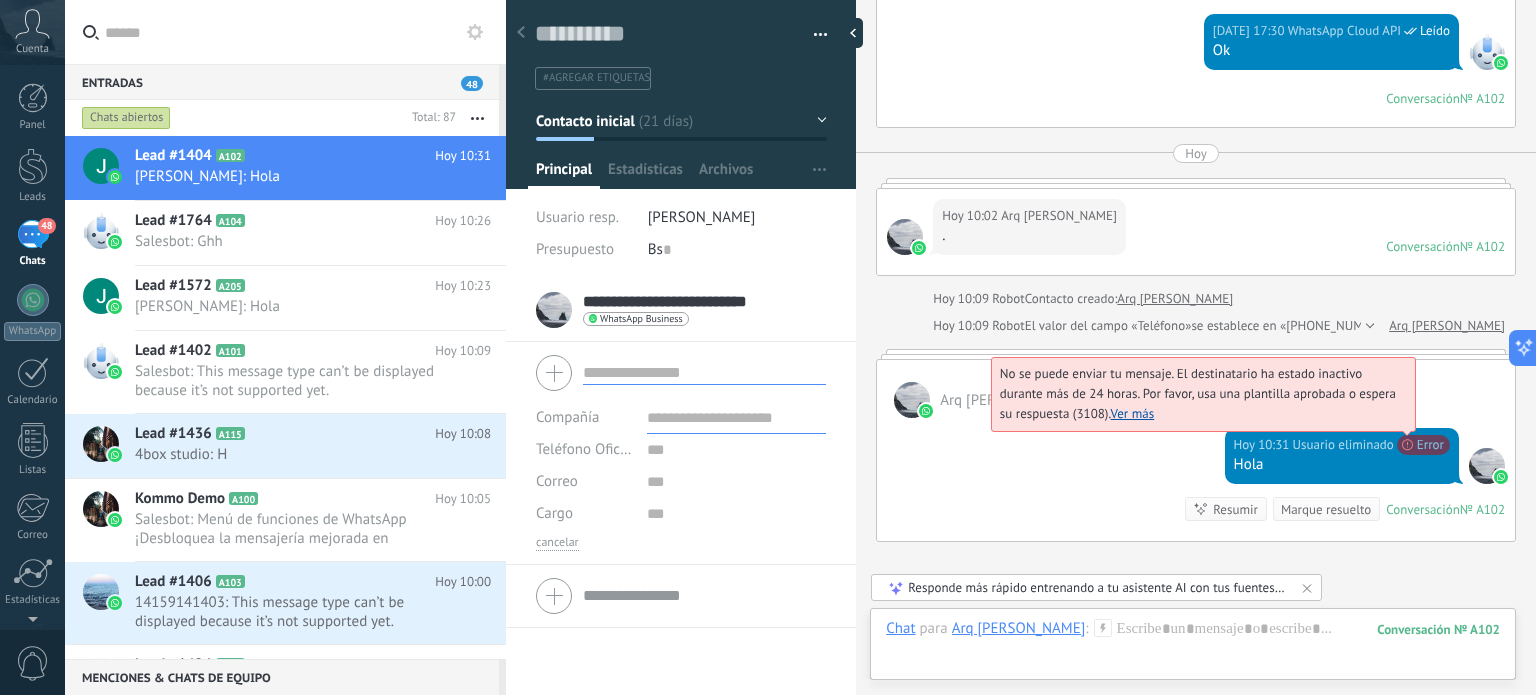 click on "No se puede enviar tu mensaje. El destinatario ha estado inactivo durante más de 24 horas. Por favor, usa una plantilla aprobada o espera su respuesta (3108).  Ver más" at bounding box center (1198, 393) 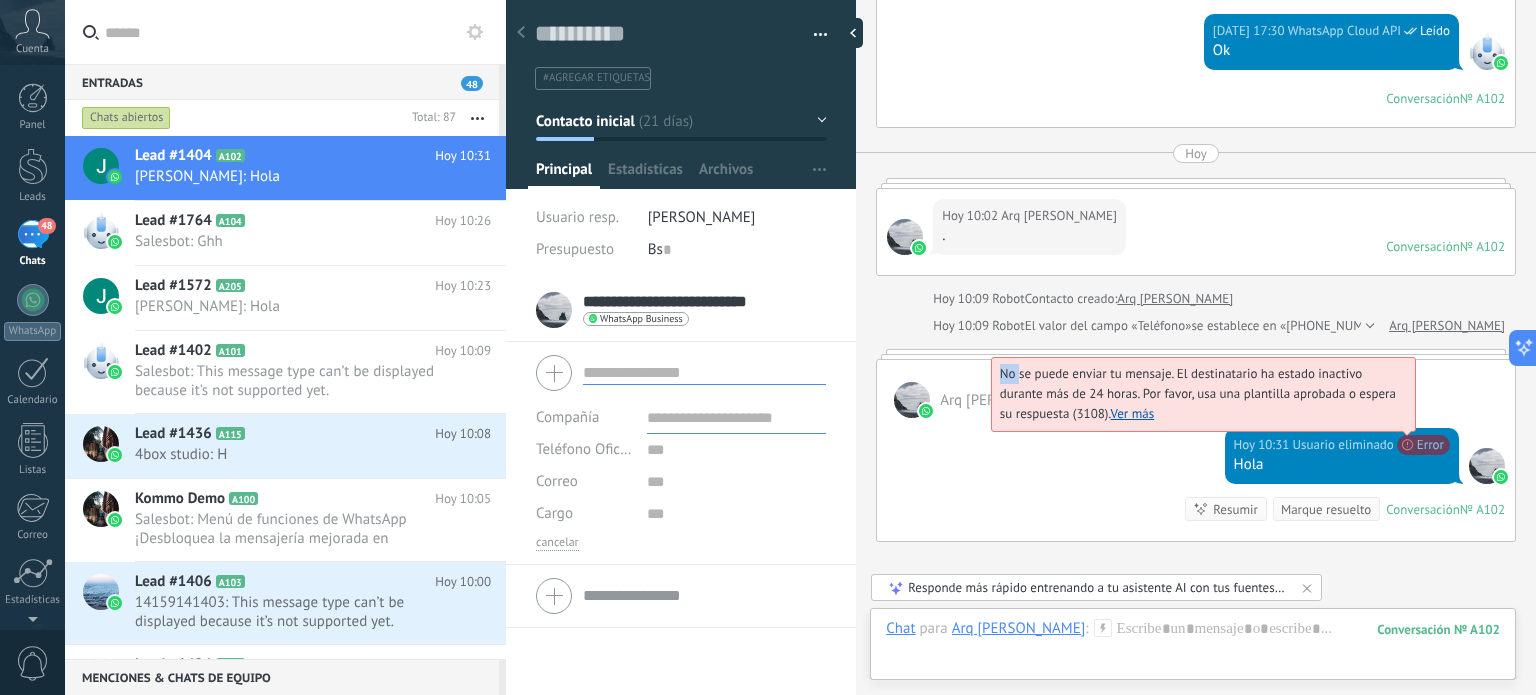 click on "No se puede enviar tu mensaje. El destinatario ha estado inactivo durante más de 24 horas. Por favor, usa una plantilla aprobada o espera su respuesta (3108).  Ver más" at bounding box center [1198, 393] 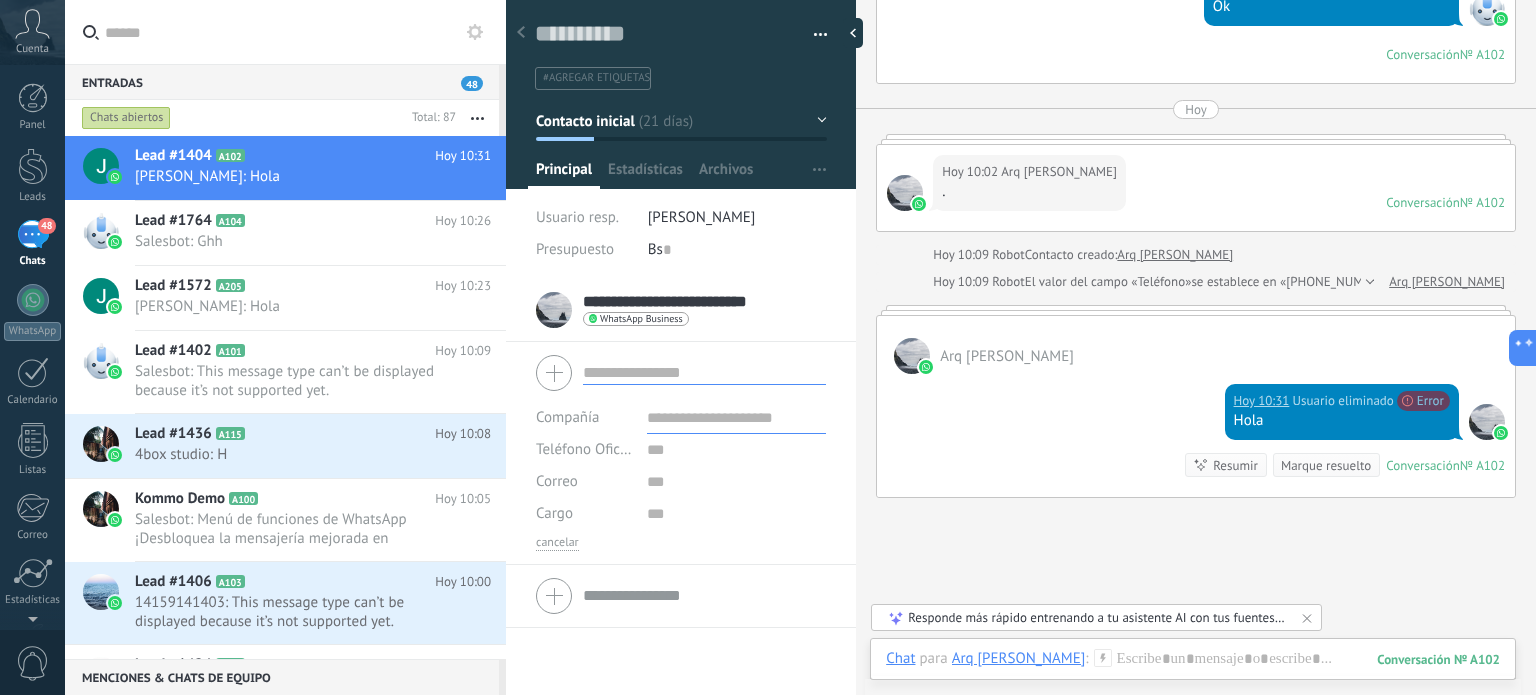 scroll, scrollTop: 5938, scrollLeft: 0, axis: vertical 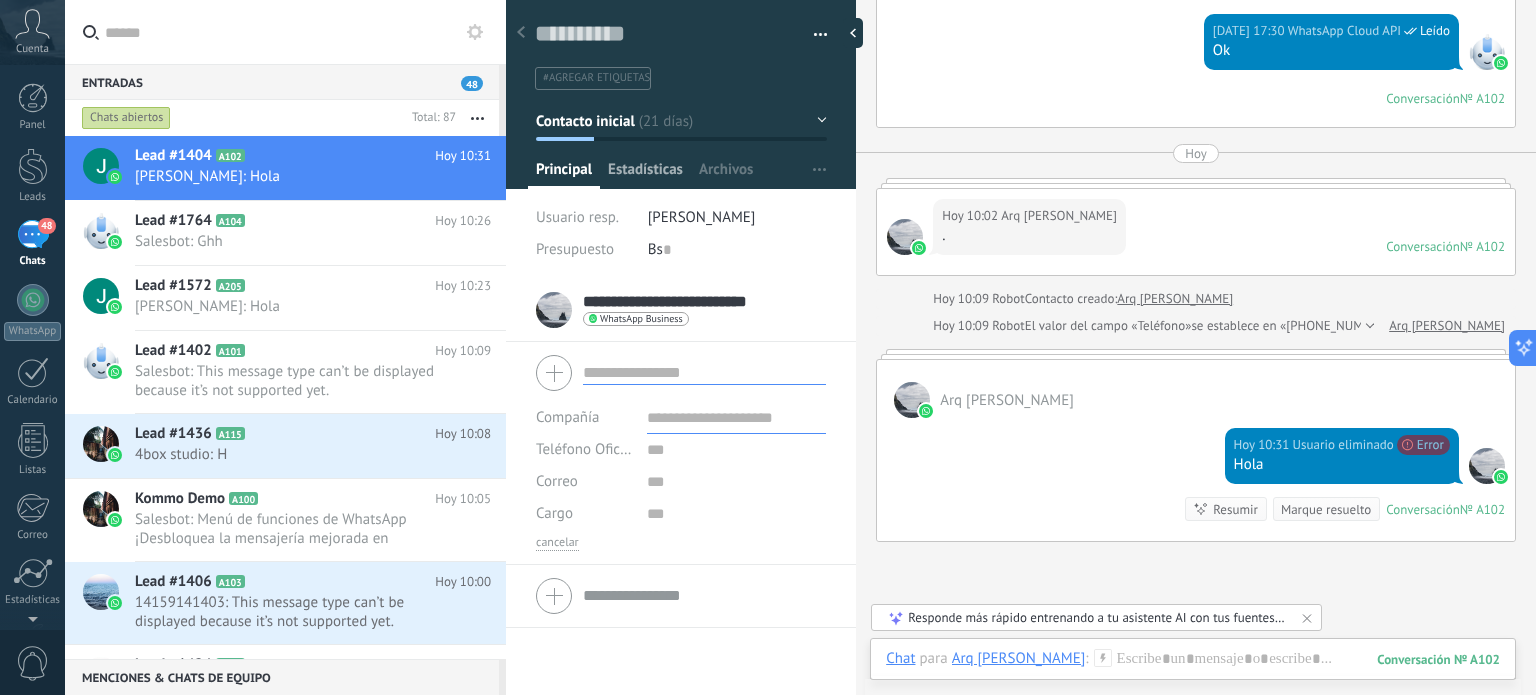 click on "Estadísticas" at bounding box center [645, 174] 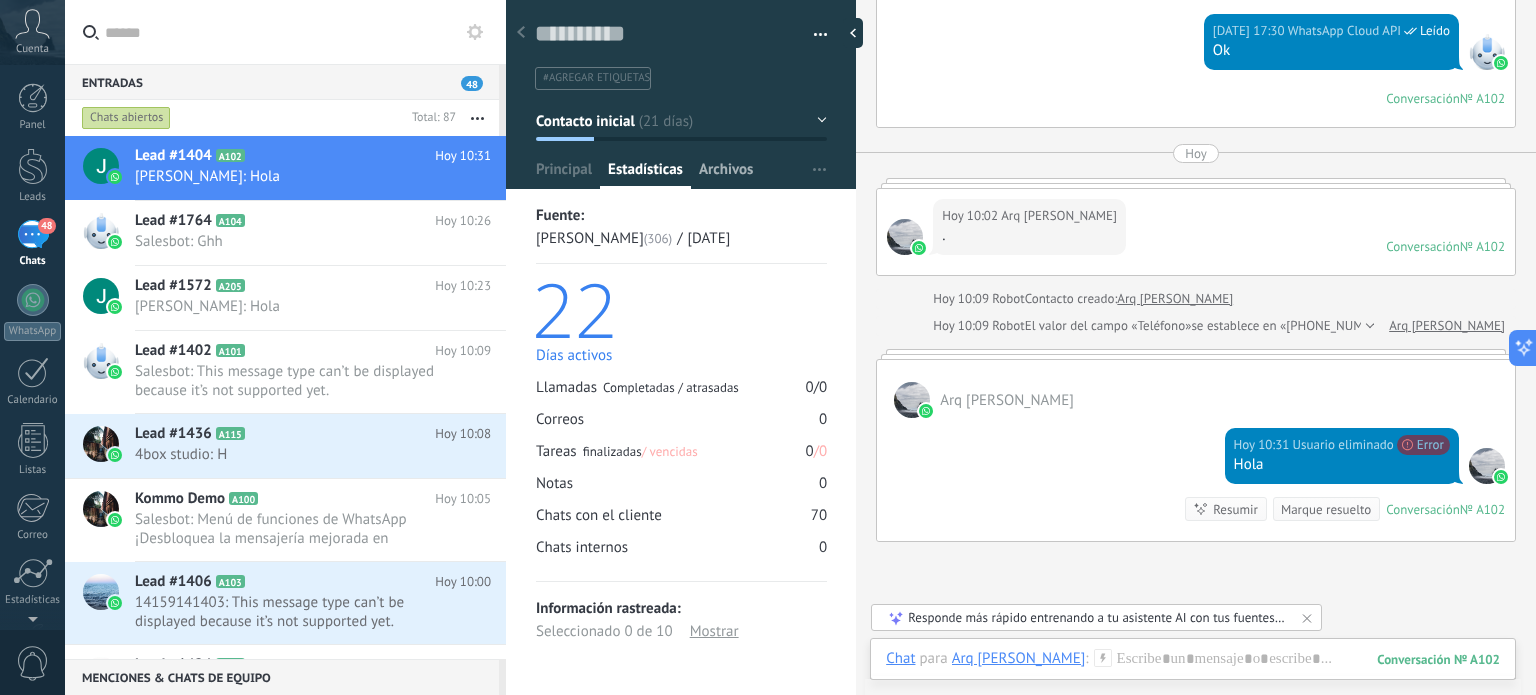 click on "Archivos" at bounding box center [726, 174] 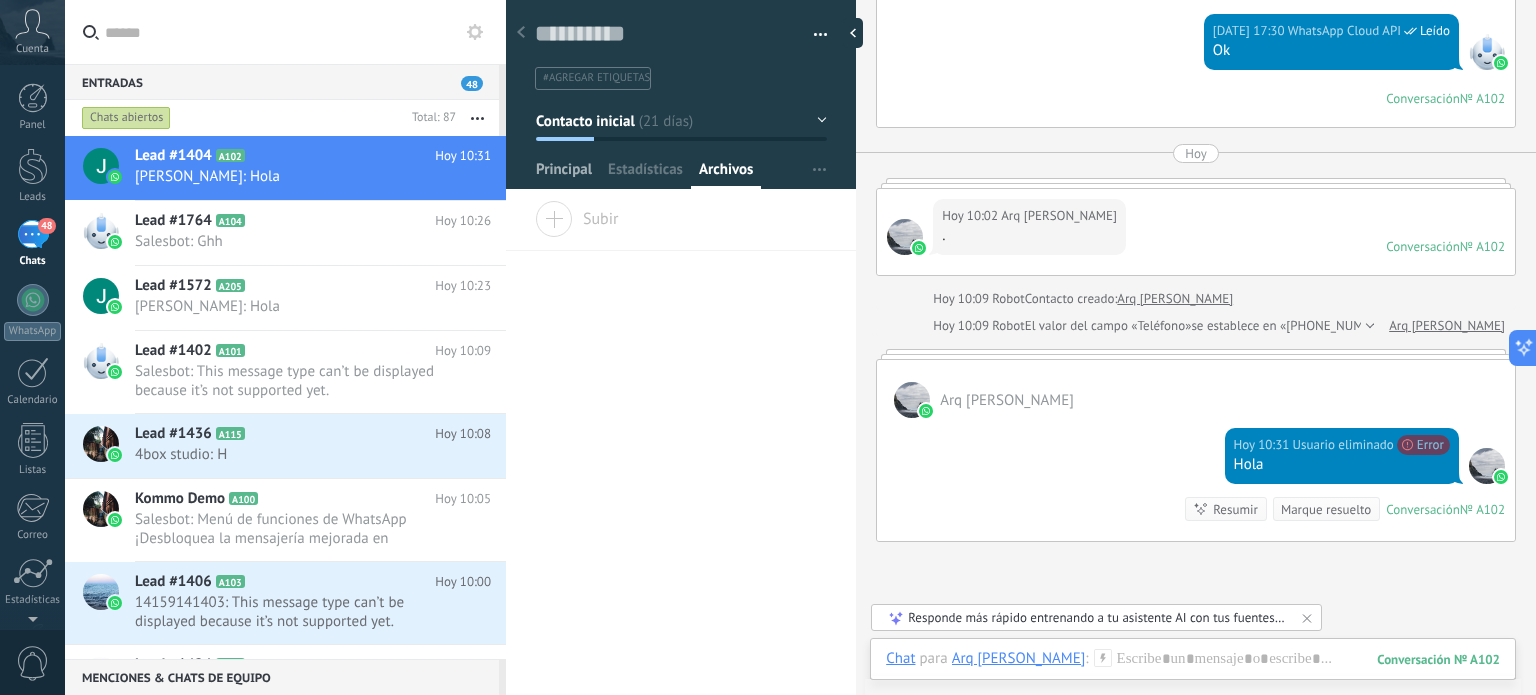 click on "Principal" at bounding box center [564, 174] 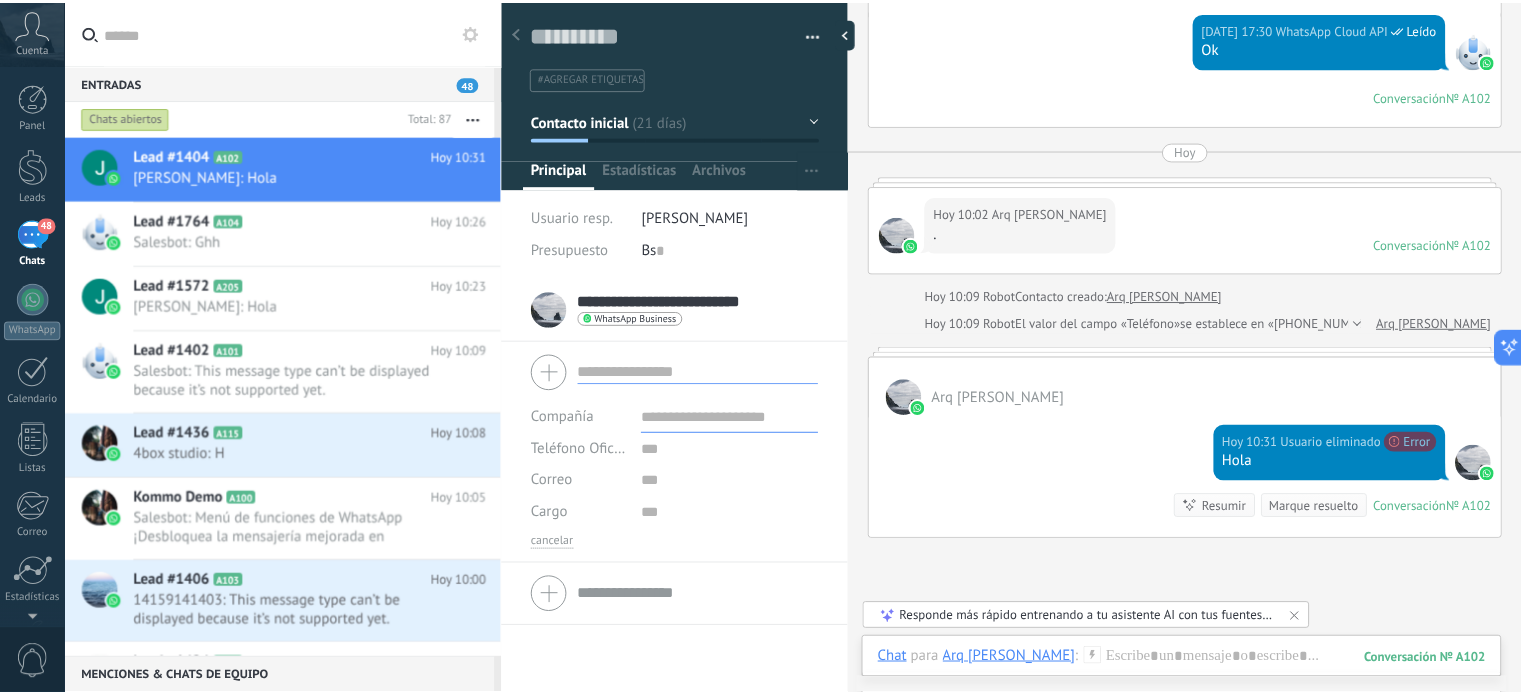 scroll, scrollTop: 5938, scrollLeft: 0, axis: vertical 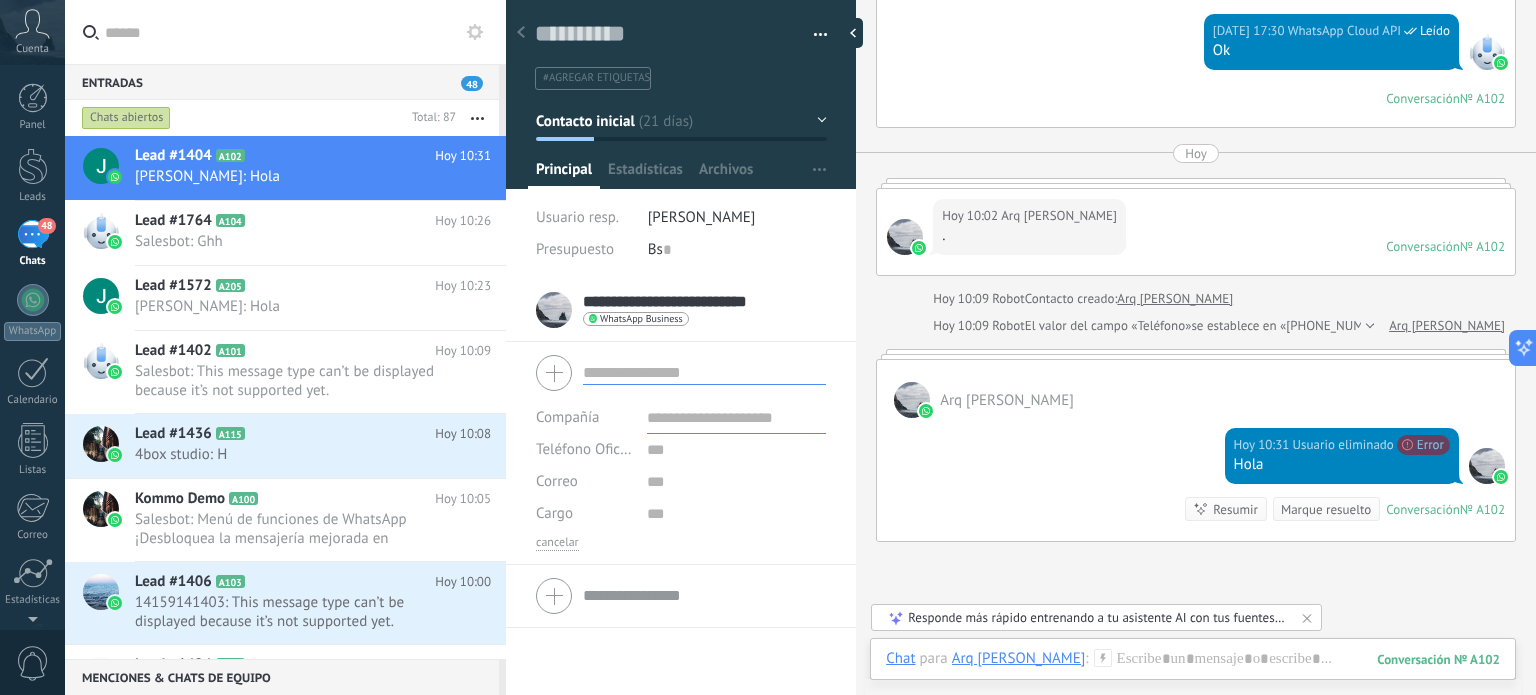 click 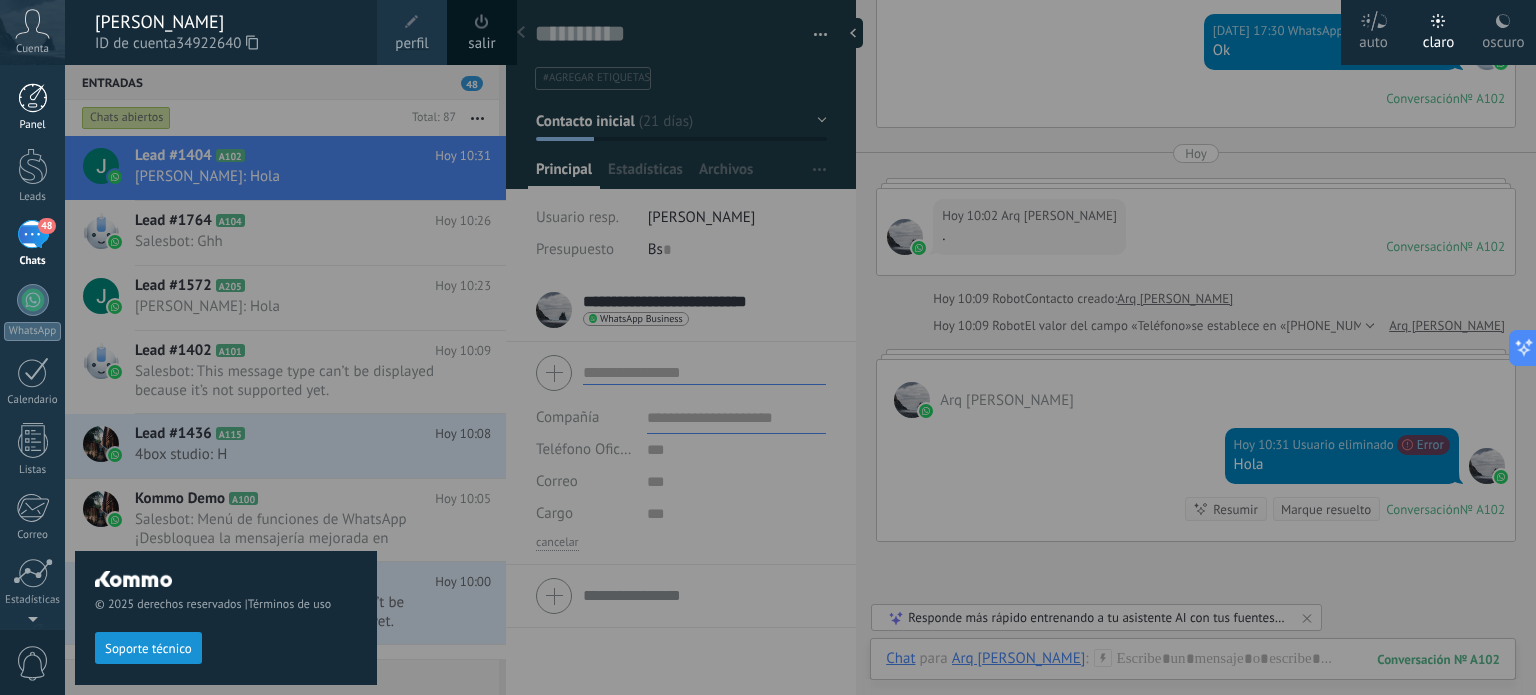 click at bounding box center [33, 98] 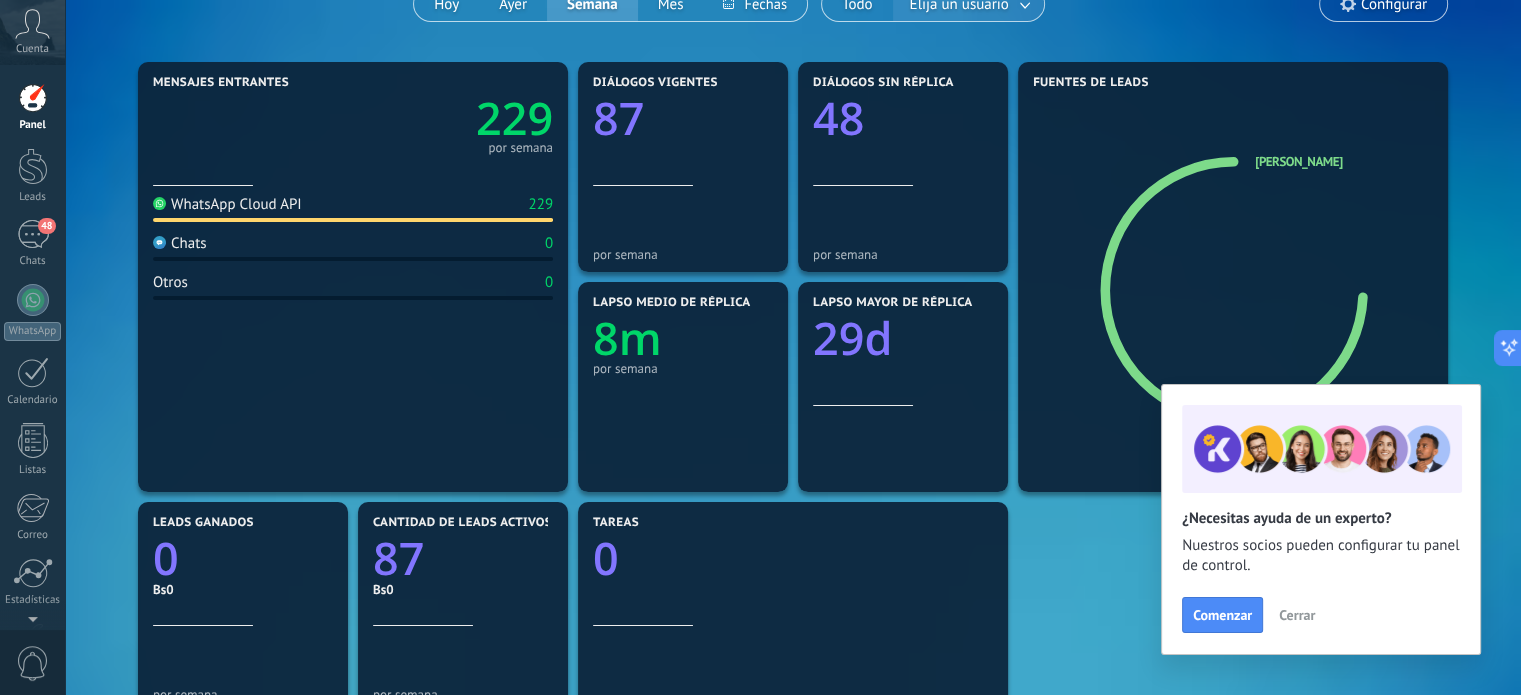 scroll, scrollTop: 600, scrollLeft: 0, axis: vertical 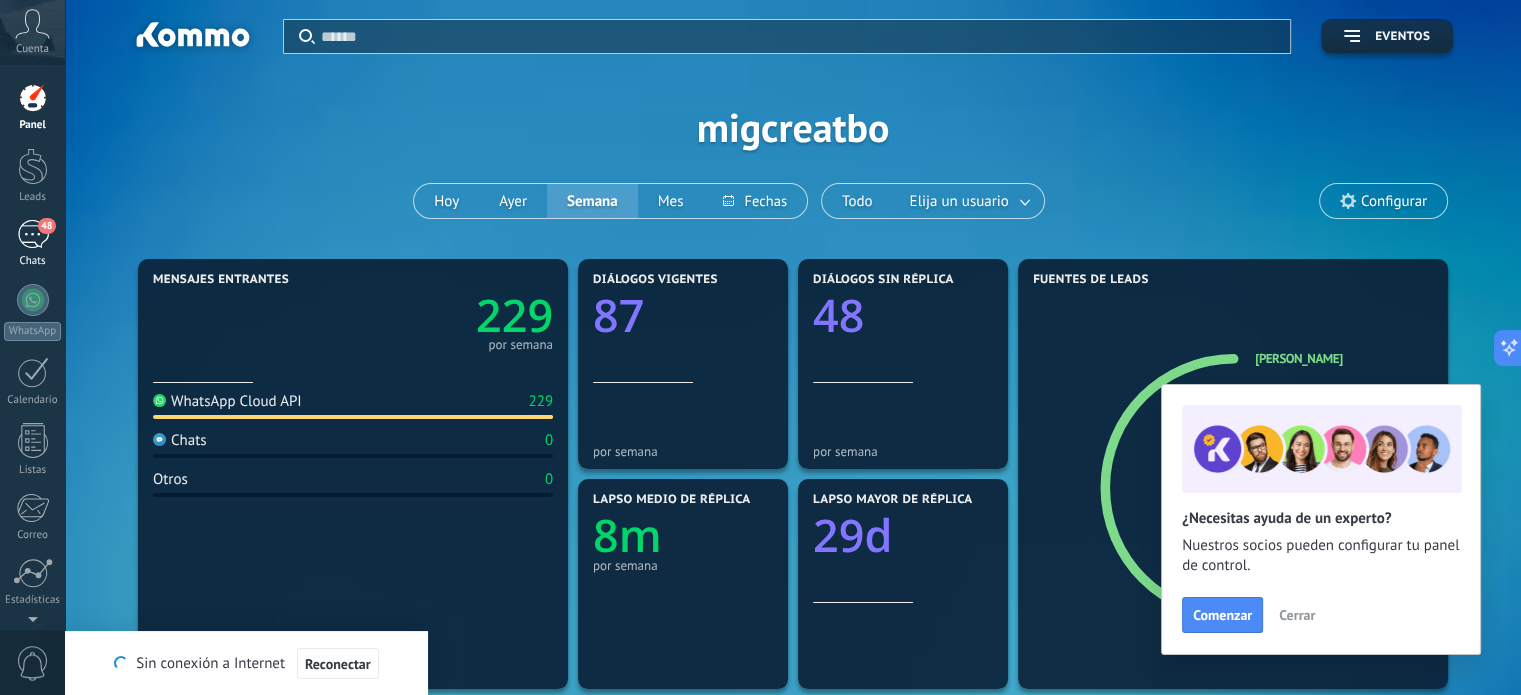 click on "48
Chats" at bounding box center (32, 244) 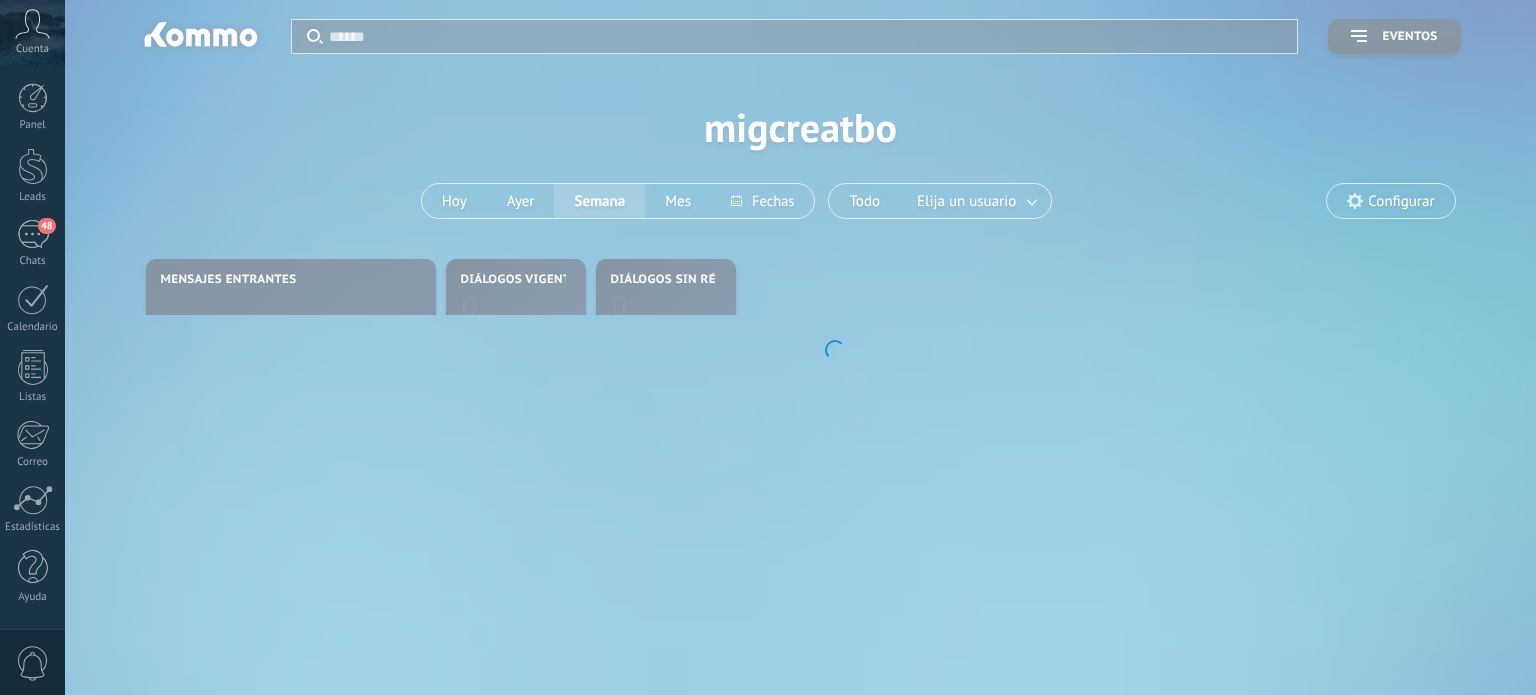 scroll, scrollTop: 0, scrollLeft: 0, axis: both 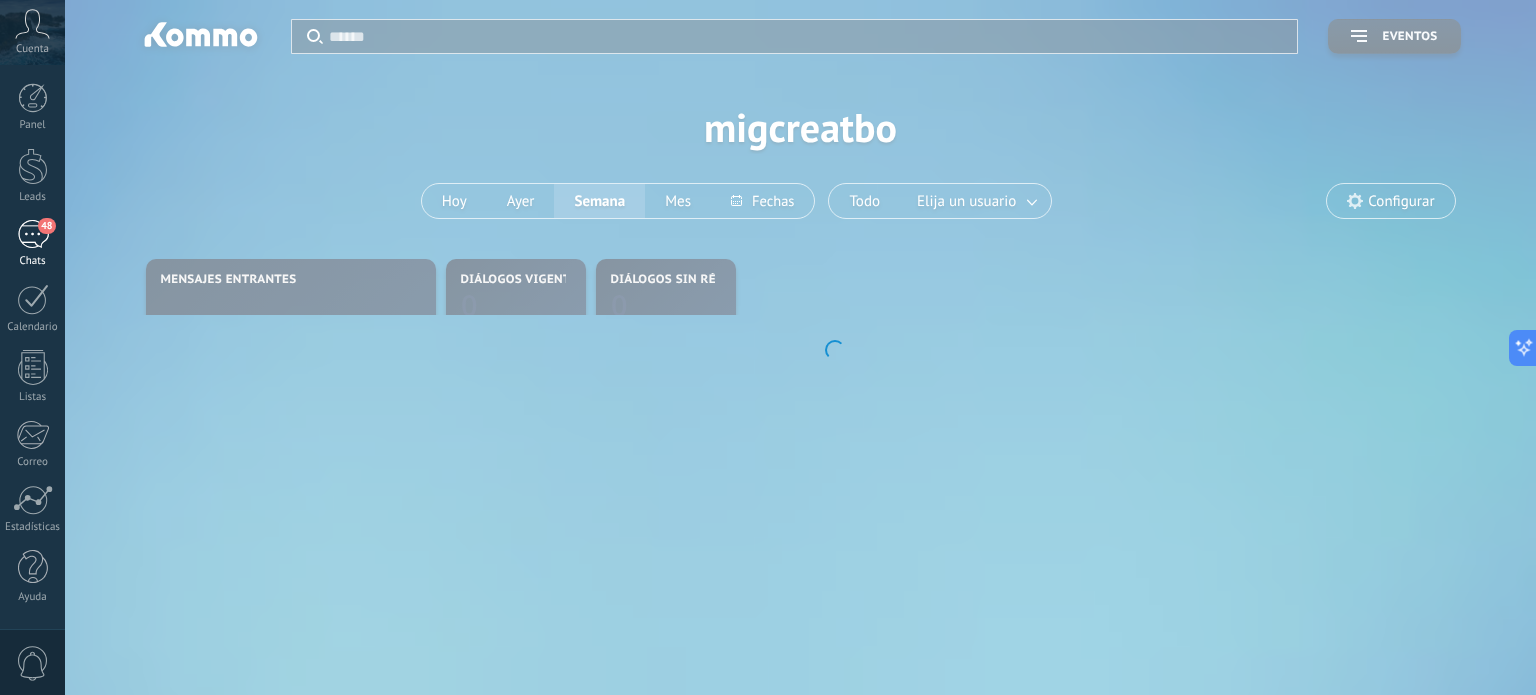 click on "48" at bounding box center [33, 234] 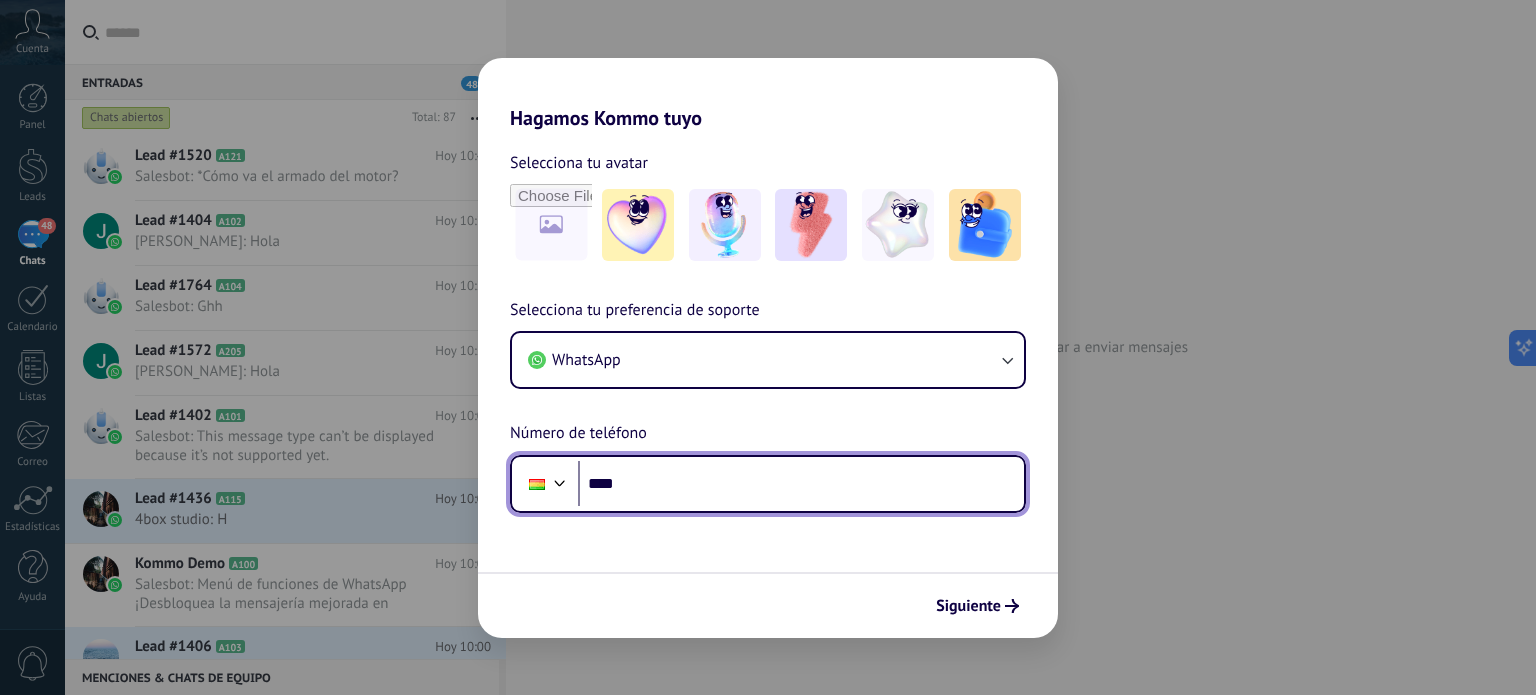 click on "****" at bounding box center (801, 484) 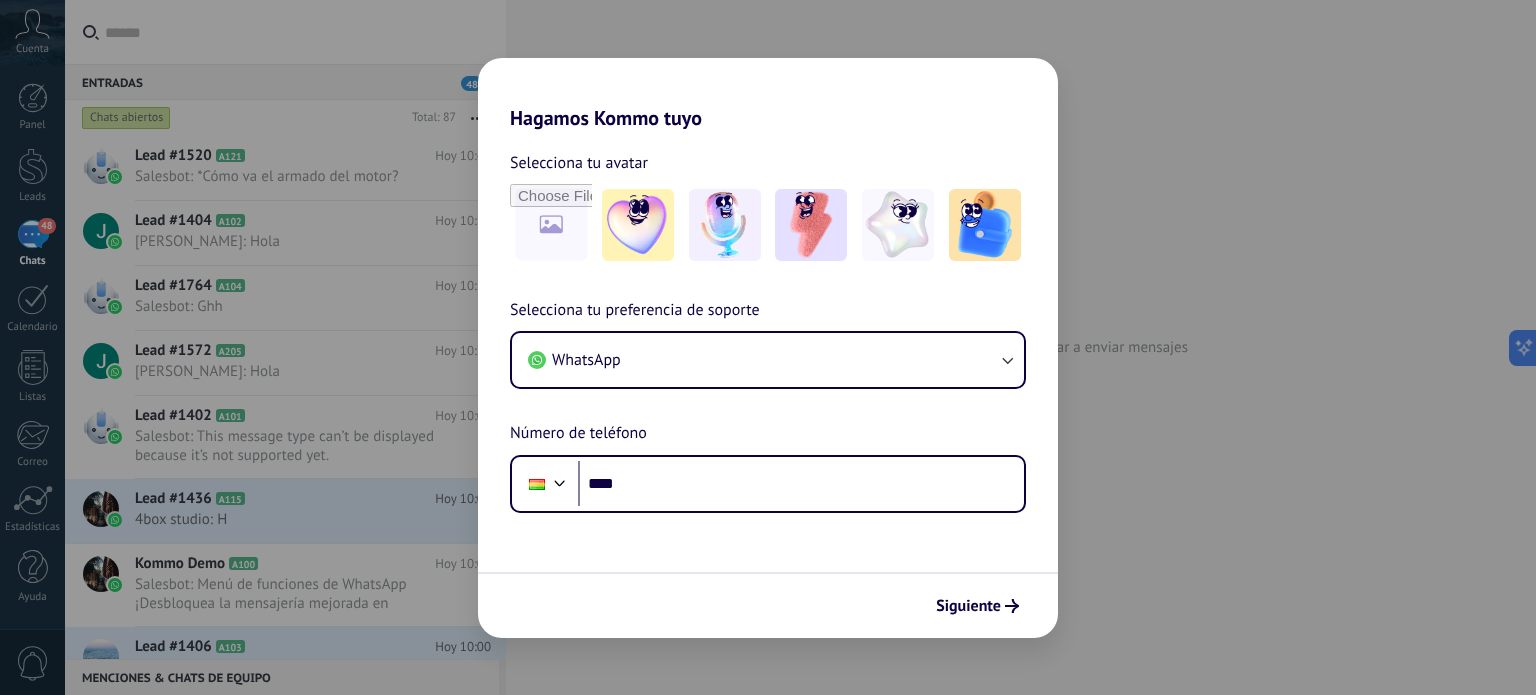 click on "Hagamos Kommo tuyo Selecciona tu avatar Selecciona tu preferencia de soporte WhatsApp Número de teléfono Phone **** Siguiente" at bounding box center [768, 347] 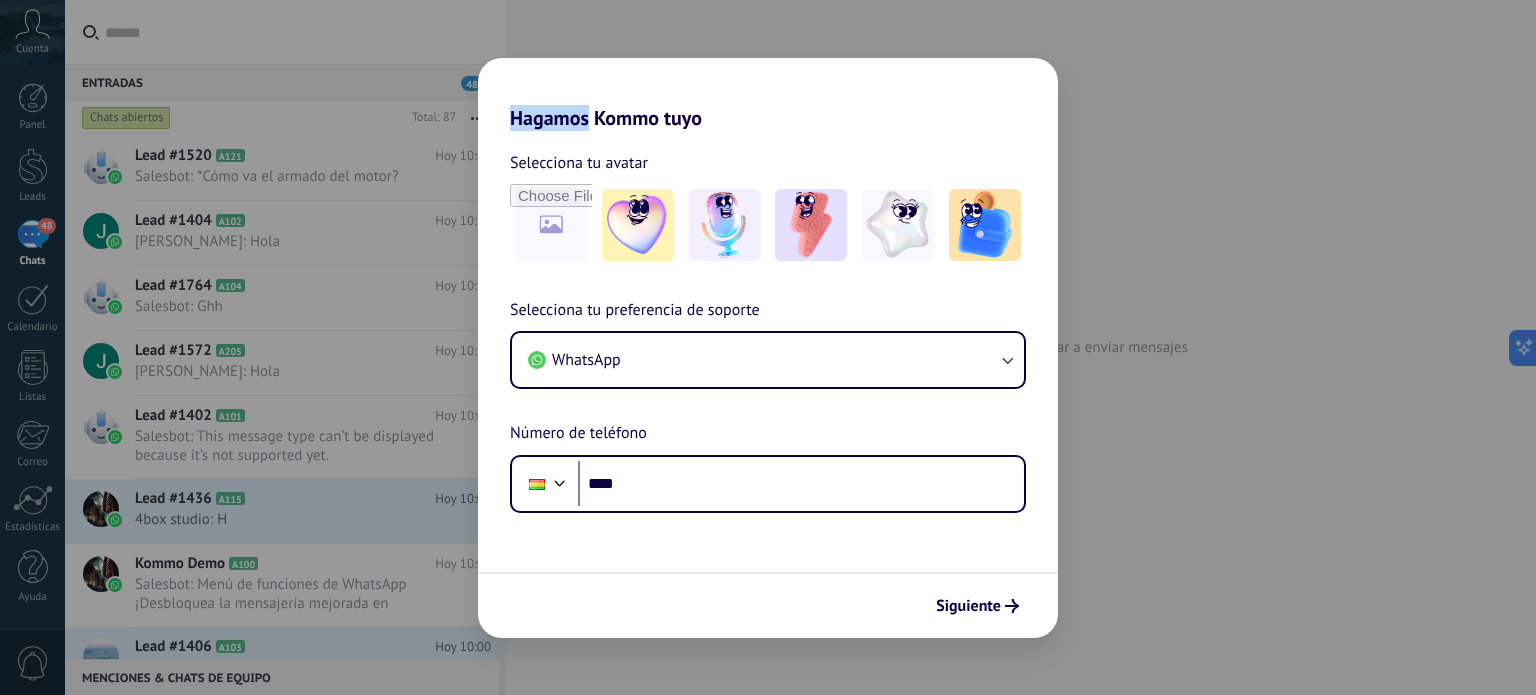 click on "Hagamos Kommo tuyo Selecciona tu avatar Selecciona tu preferencia de soporte WhatsApp Número de teléfono Phone **** Siguiente" at bounding box center [768, 347] 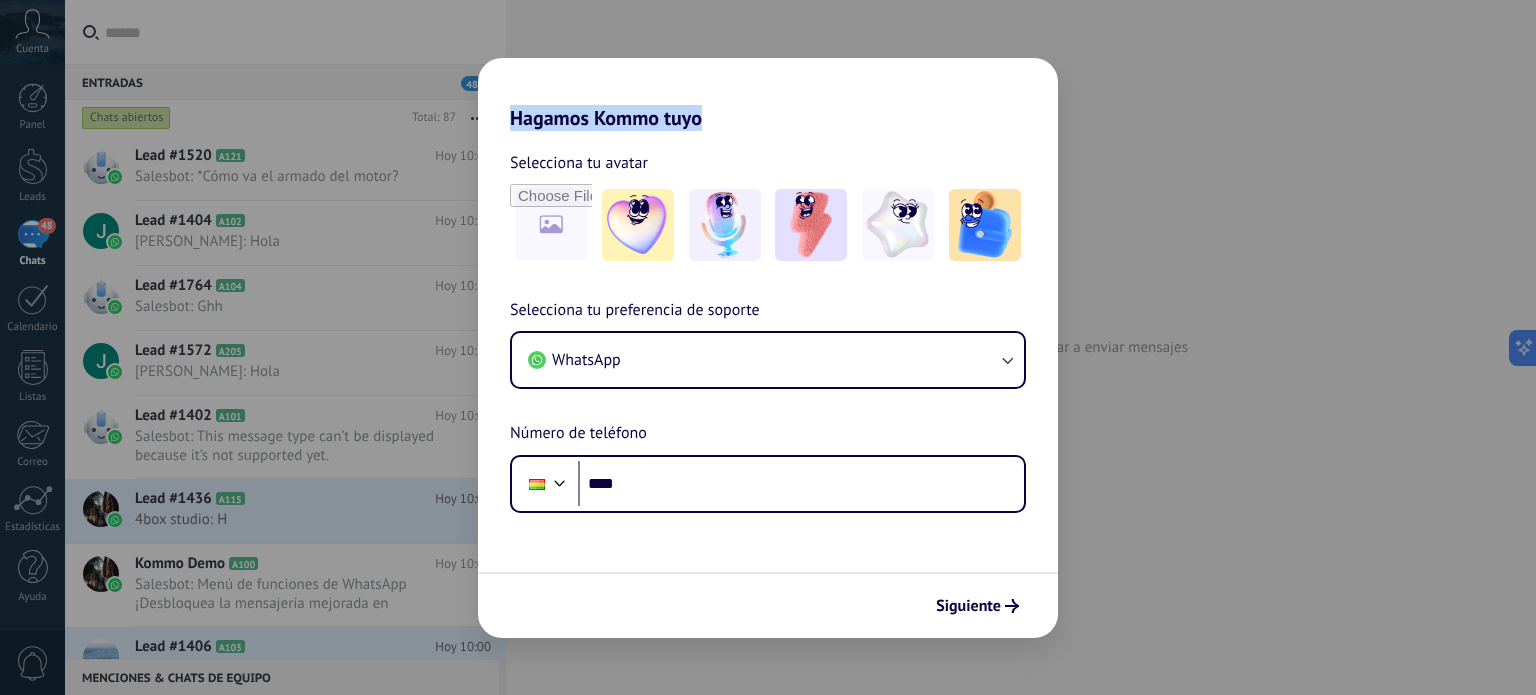 click on "Hagamos Kommo tuyo Selecciona tu avatar Selecciona tu preferencia de soporte WhatsApp Número de teléfono Phone **** Siguiente" at bounding box center [768, 347] 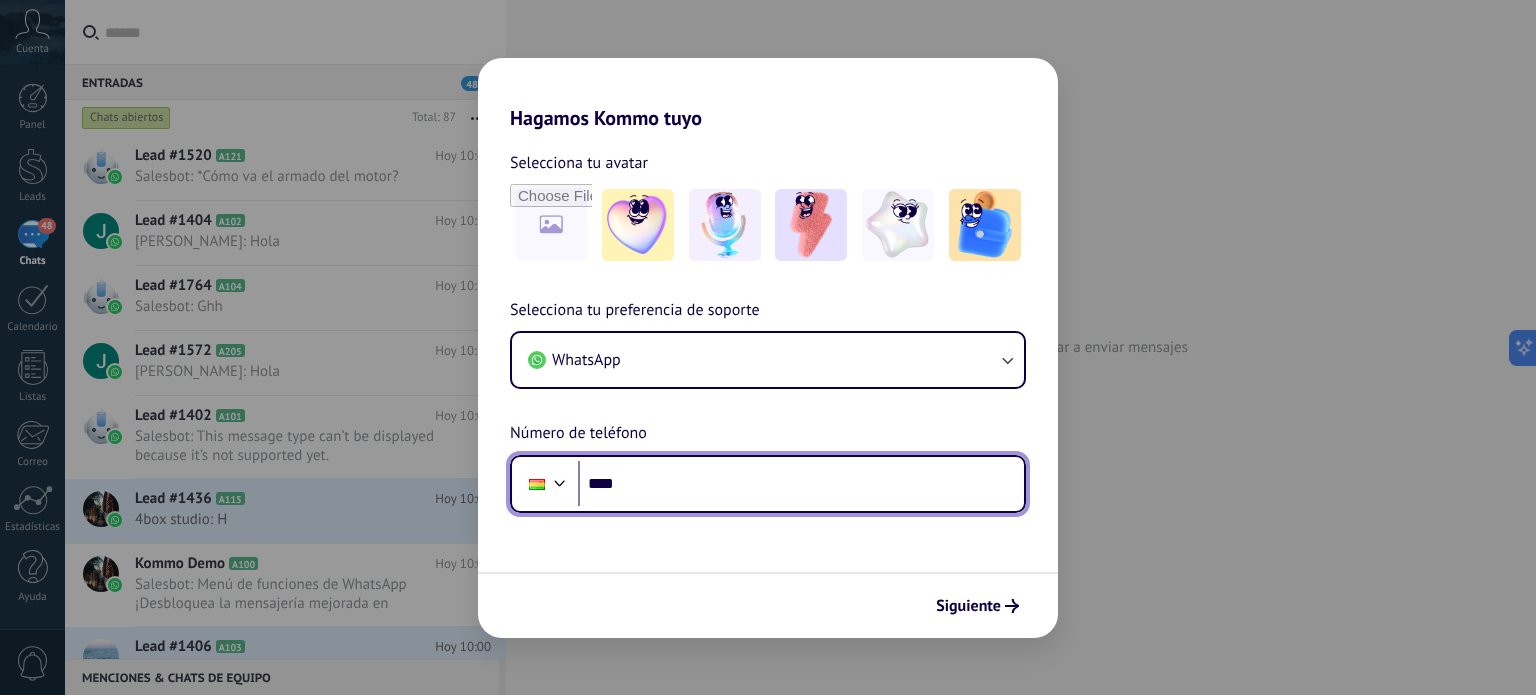 click on "****" at bounding box center [801, 484] 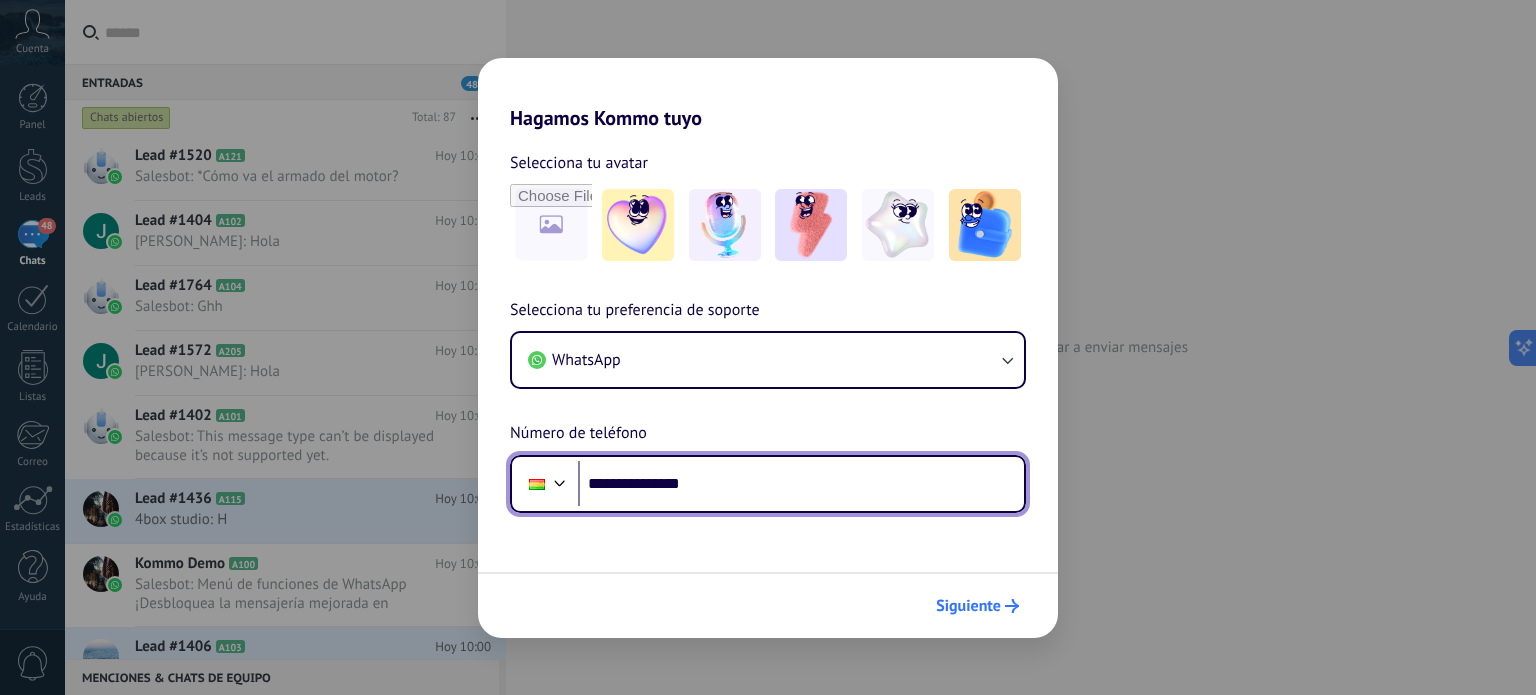 type on "**********" 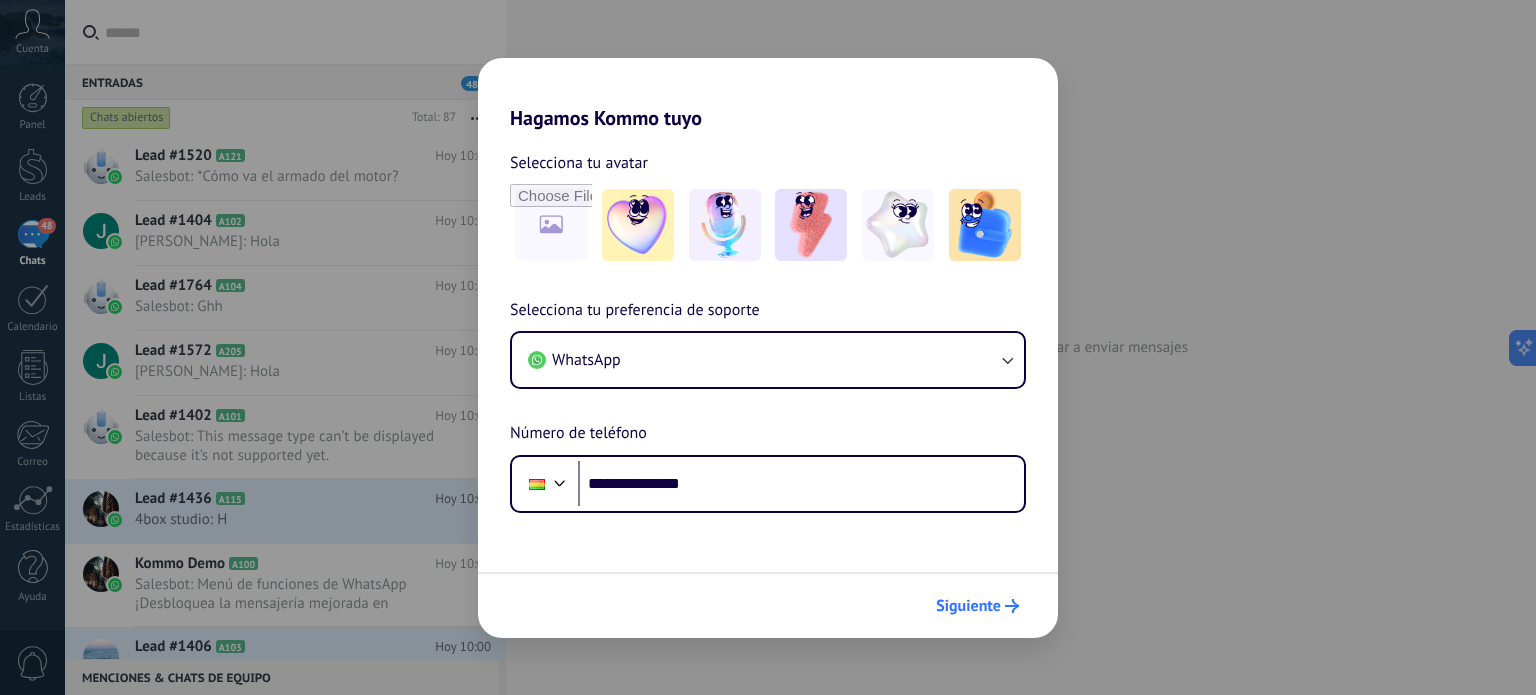 click on "Siguiente" at bounding box center (968, 606) 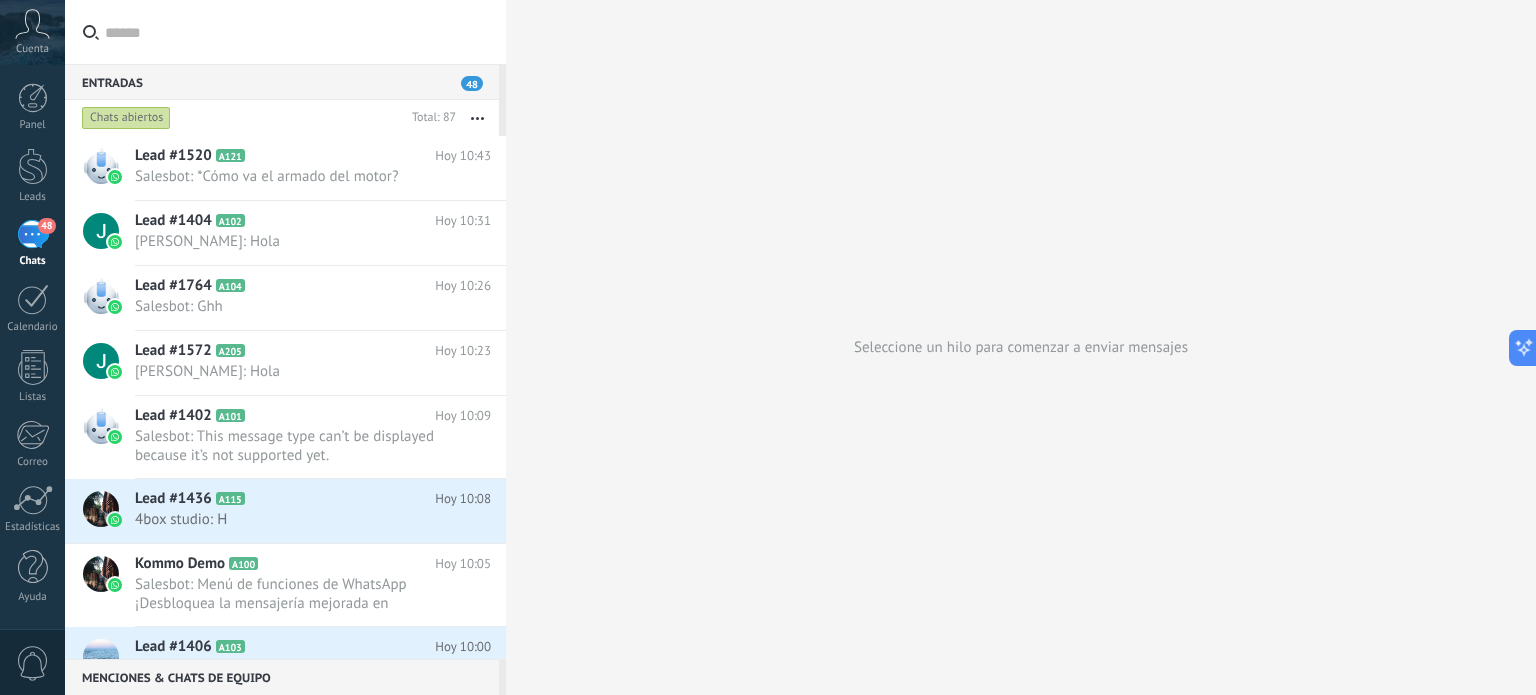 click on "Cuenta" at bounding box center [32, 49] 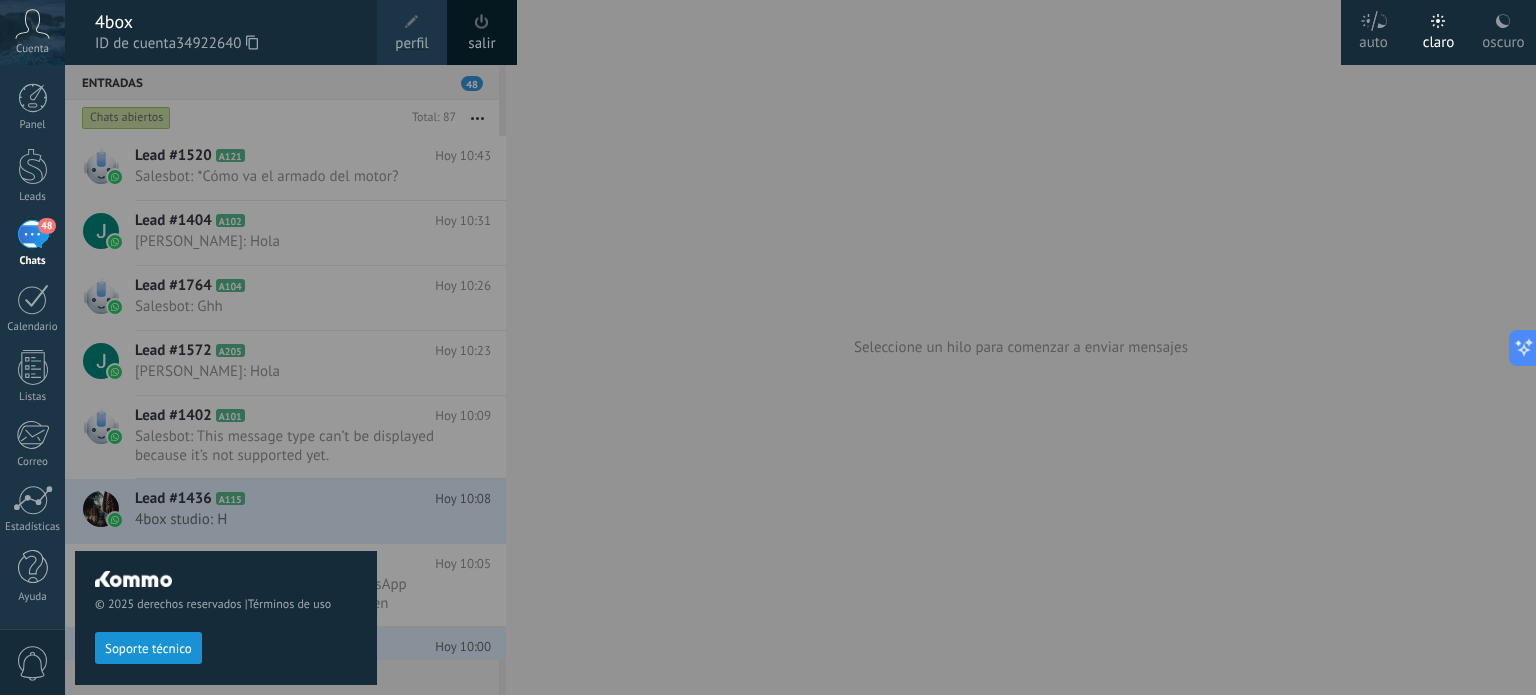 click on "©  2025  derechos reservados |  Términos de uso
Soporte técnico" at bounding box center (226, 380) 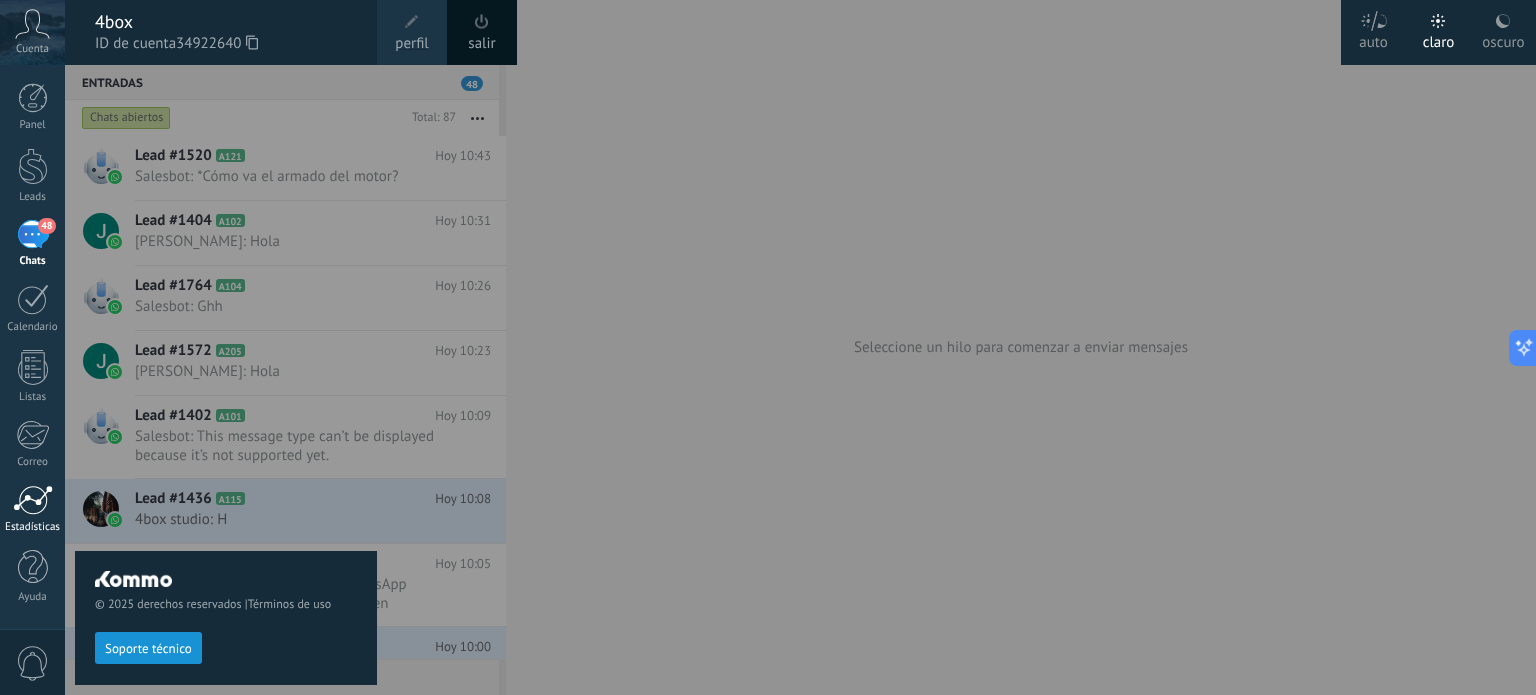 click at bounding box center [33, 500] 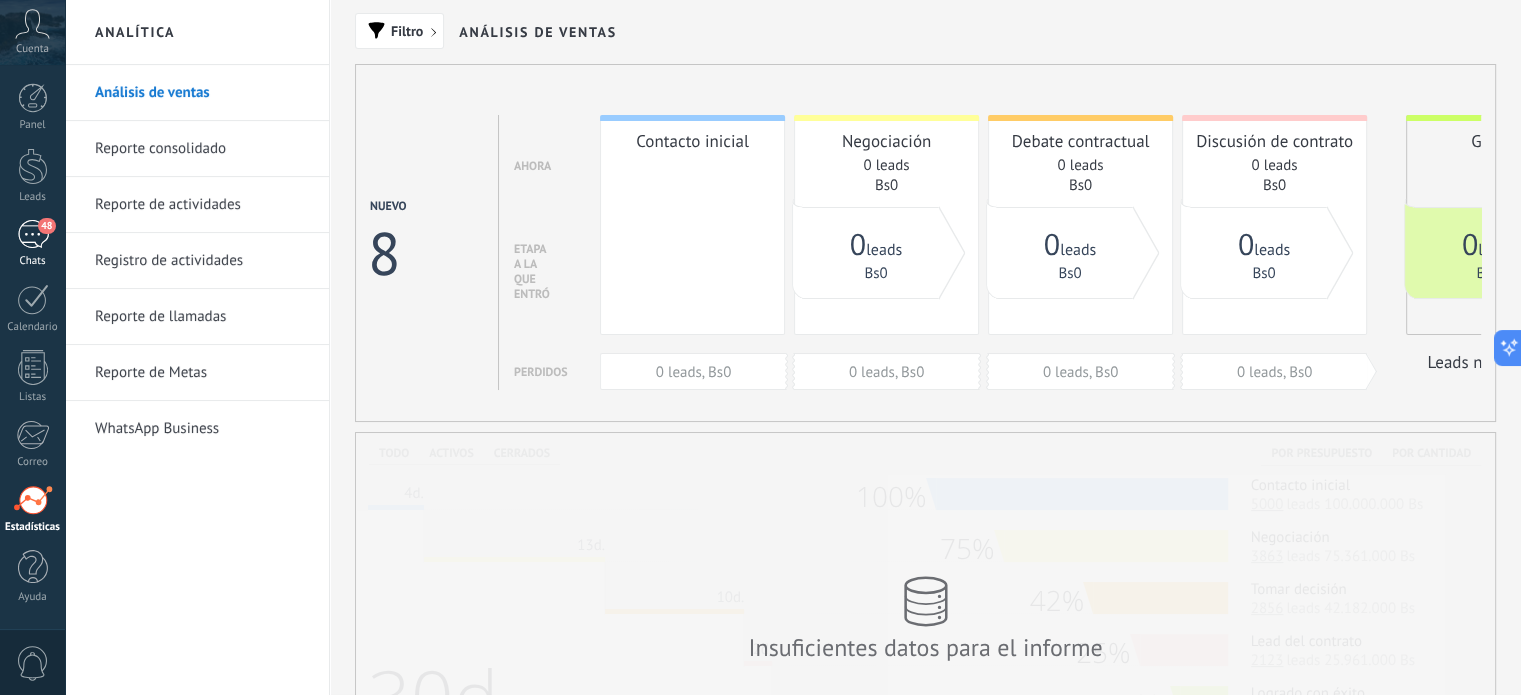 click on "48" at bounding box center (33, 234) 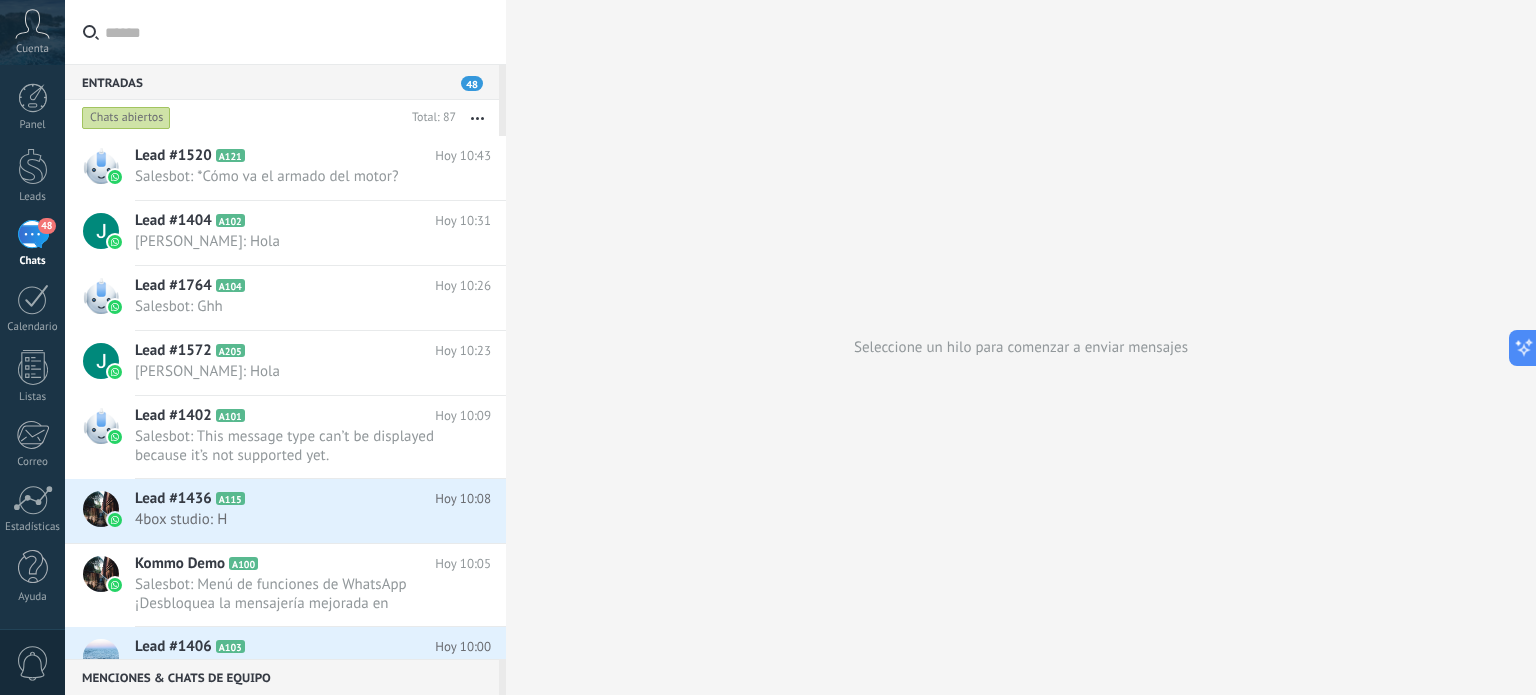 click on "Chats abiertos" at bounding box center [126, 118] 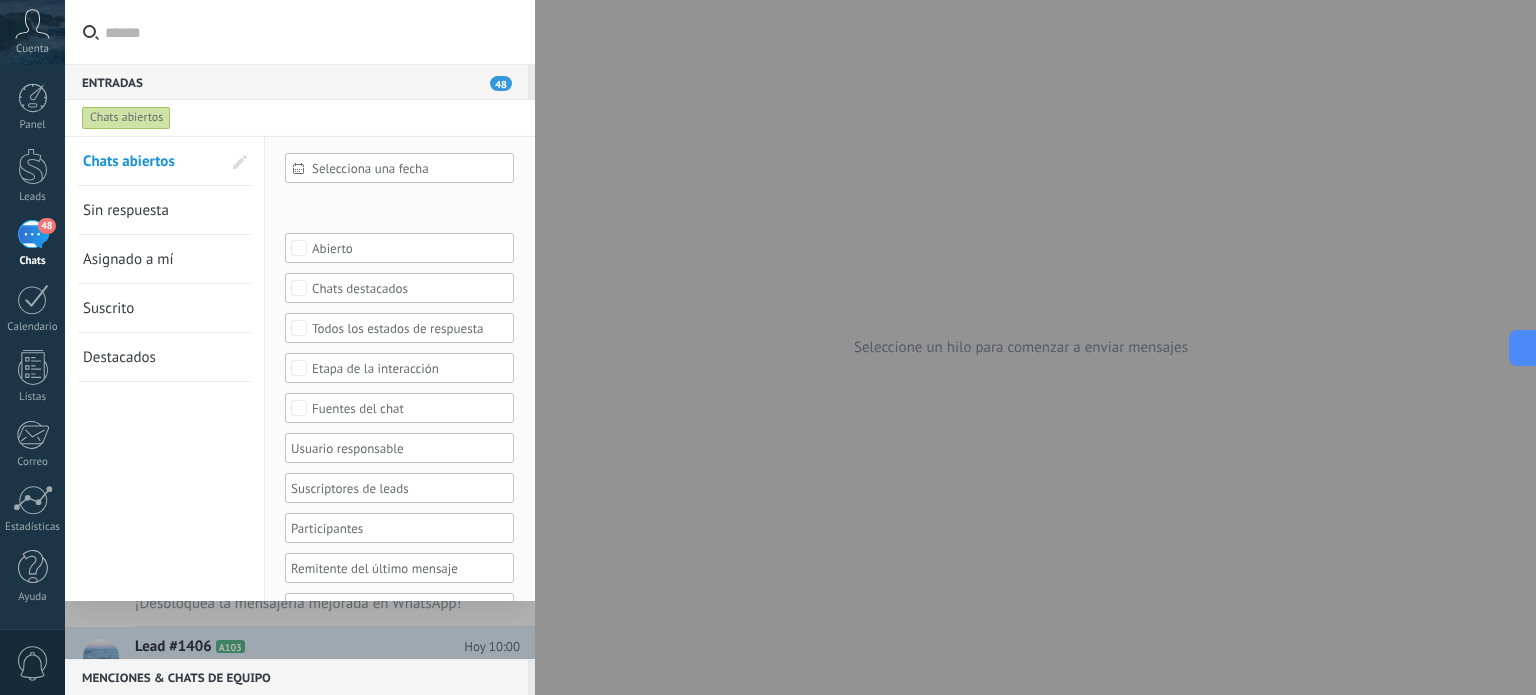 click on "Chats abiertos" at bounding box center (126, 118) 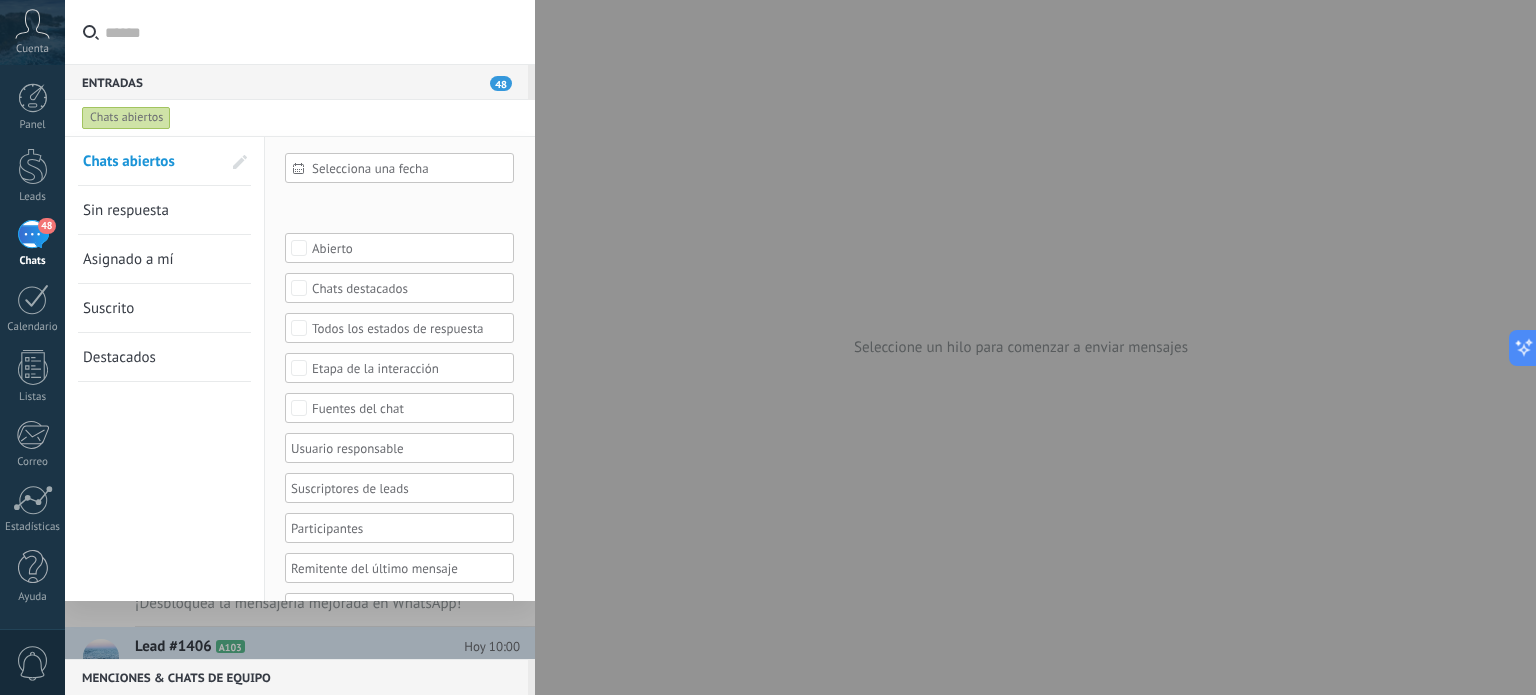 drag, startPoint x: 79, startPoint y: 39, endPoint x: 94, endPoint y: 39, distance: 15 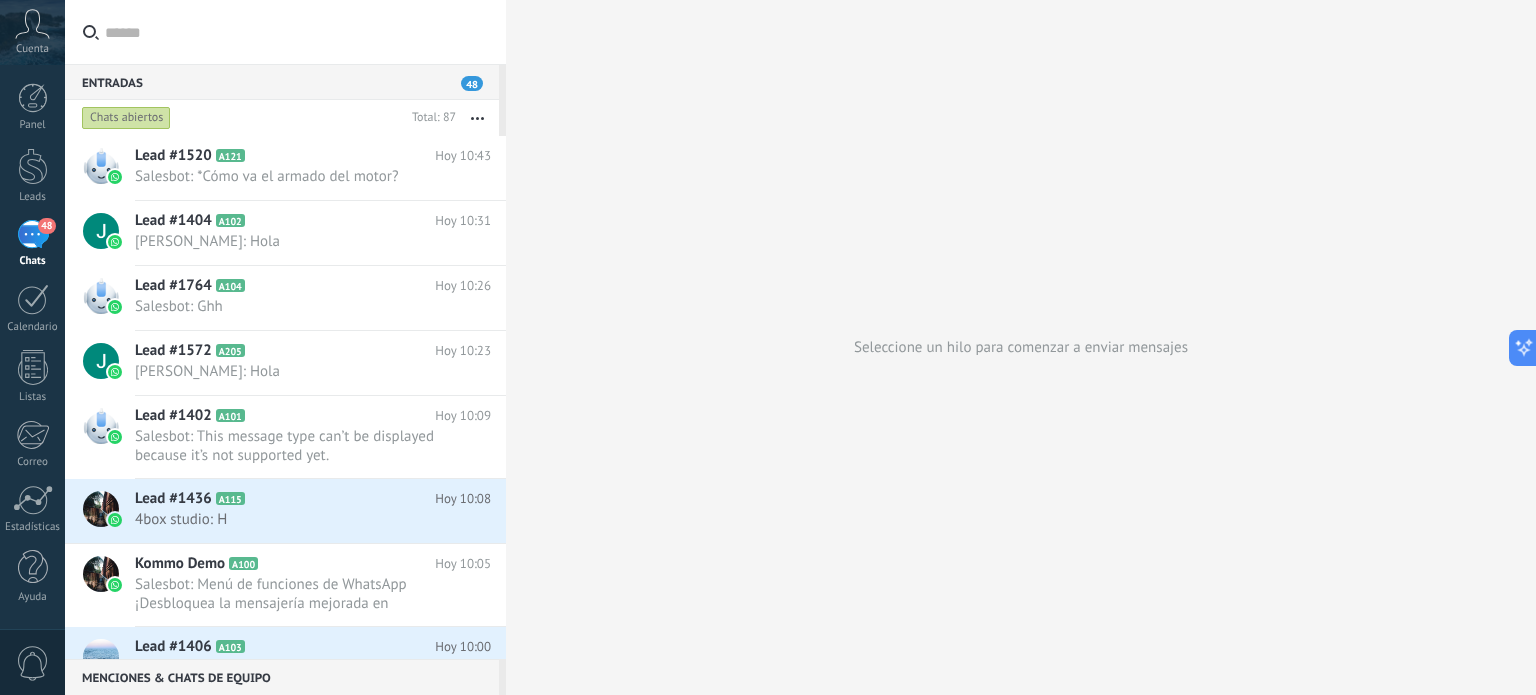 click at bounding box center [297, 32] 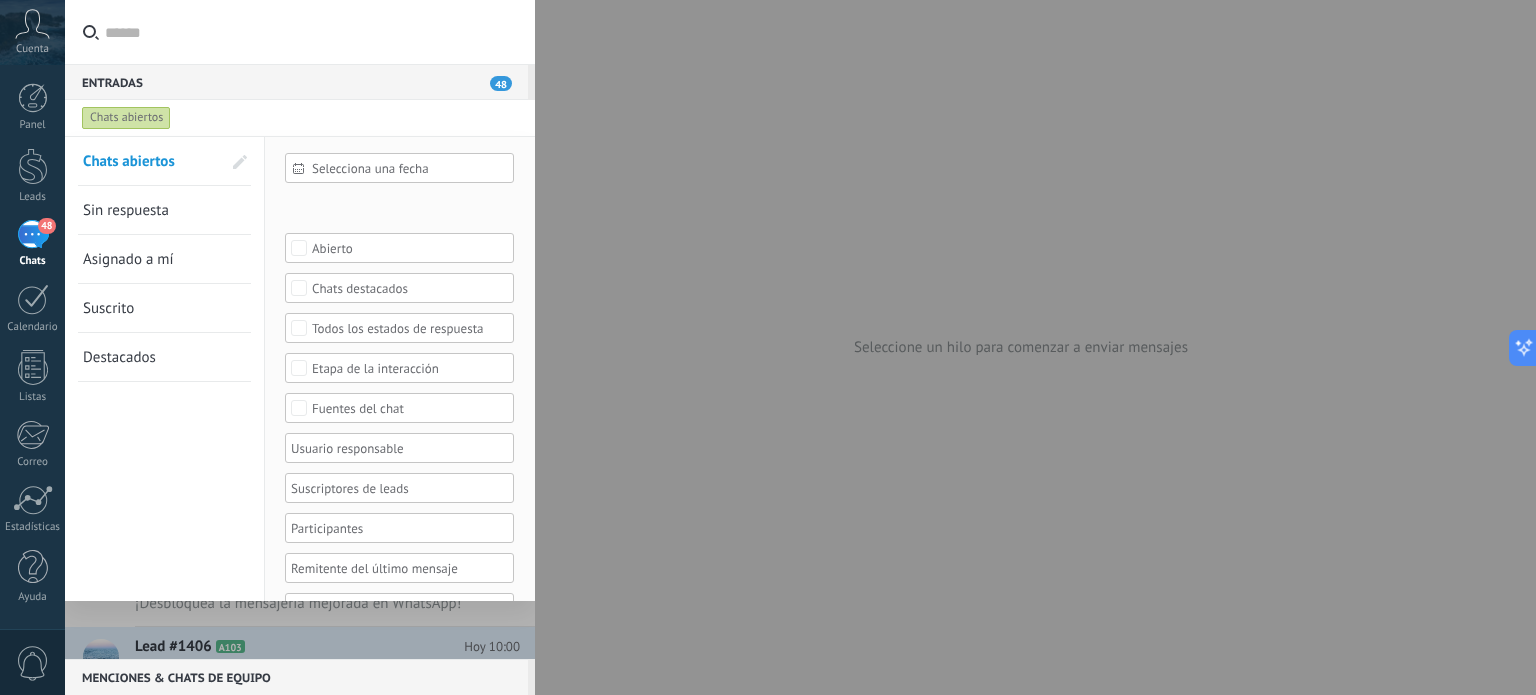 click on "Asignado a mí" at bounding box center (128, 259) 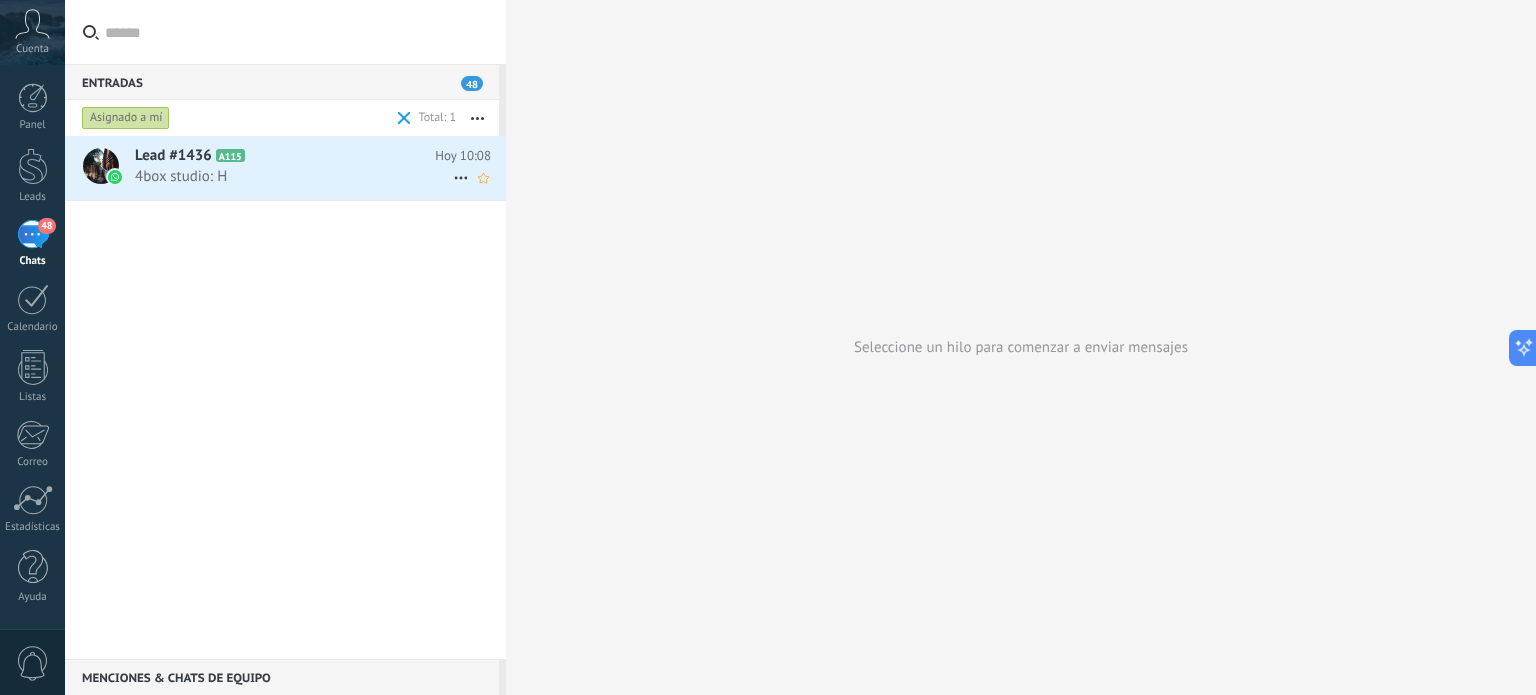 click on "4box studio: H" at bounding box center [294, 176] 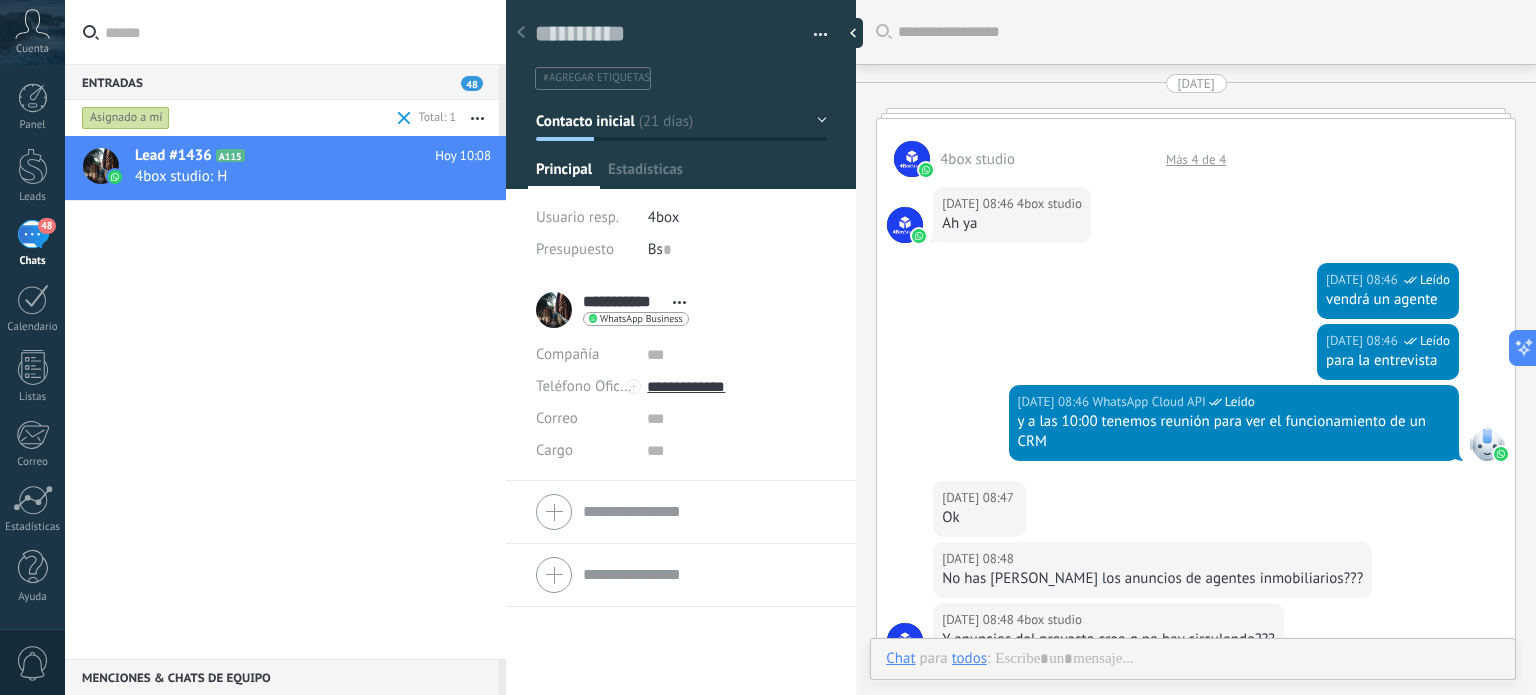 scroll, scrollTop: 2817, scrollLeft: 0, axis: vertical 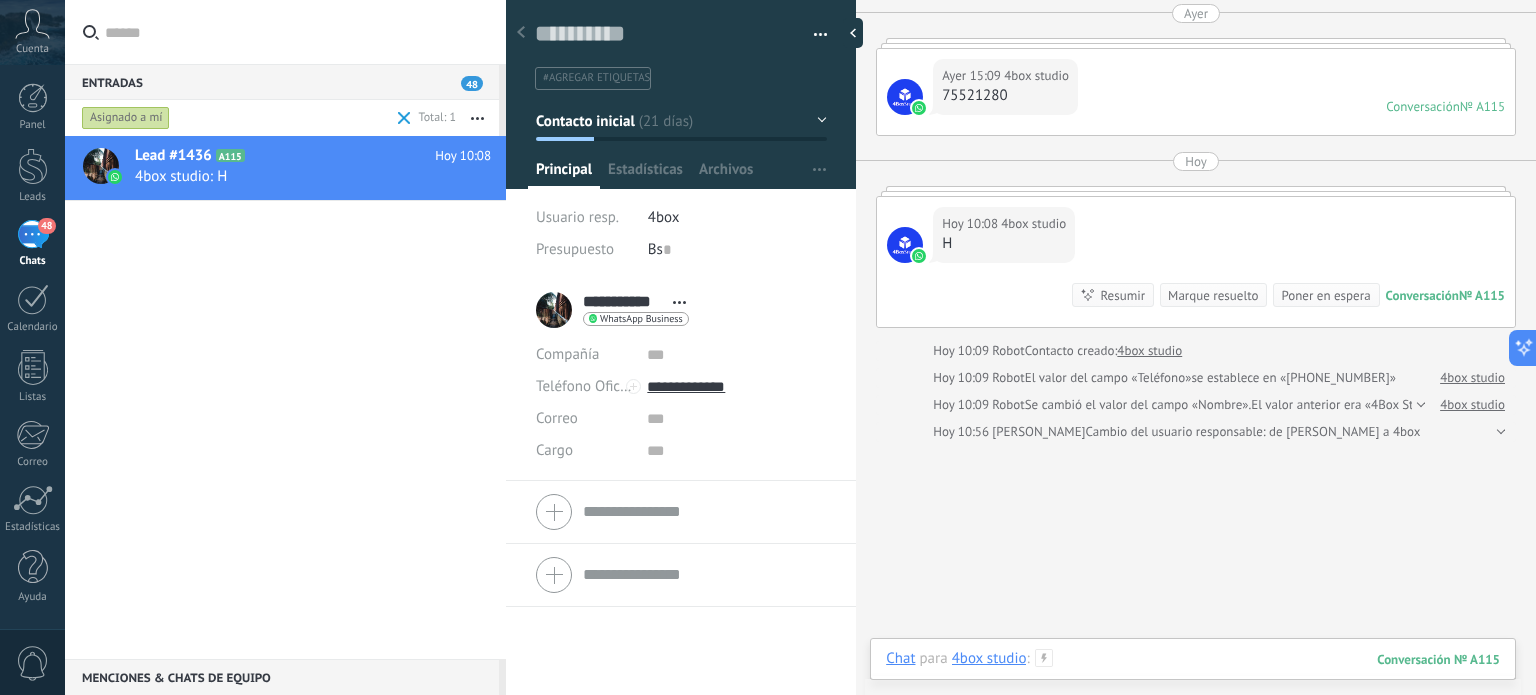 click at bounding box center [1193, 679] 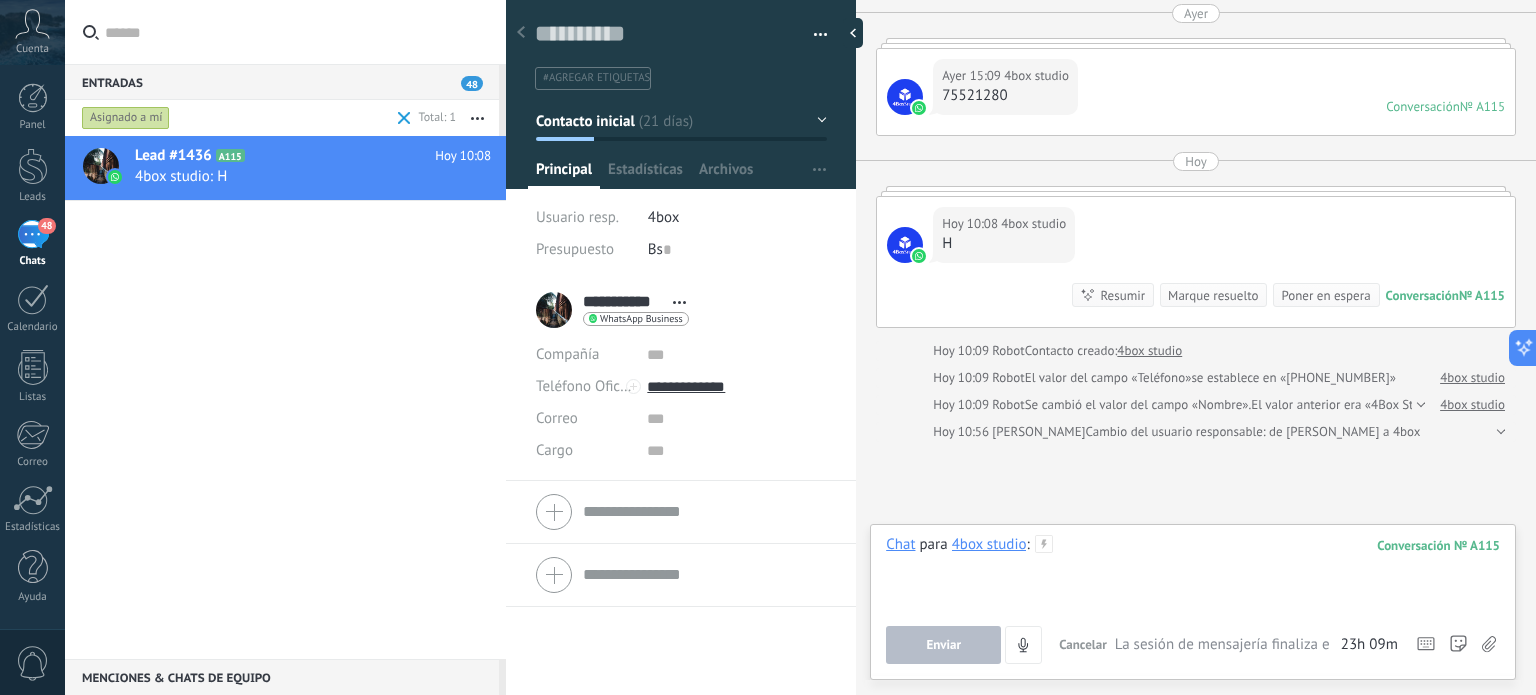 type 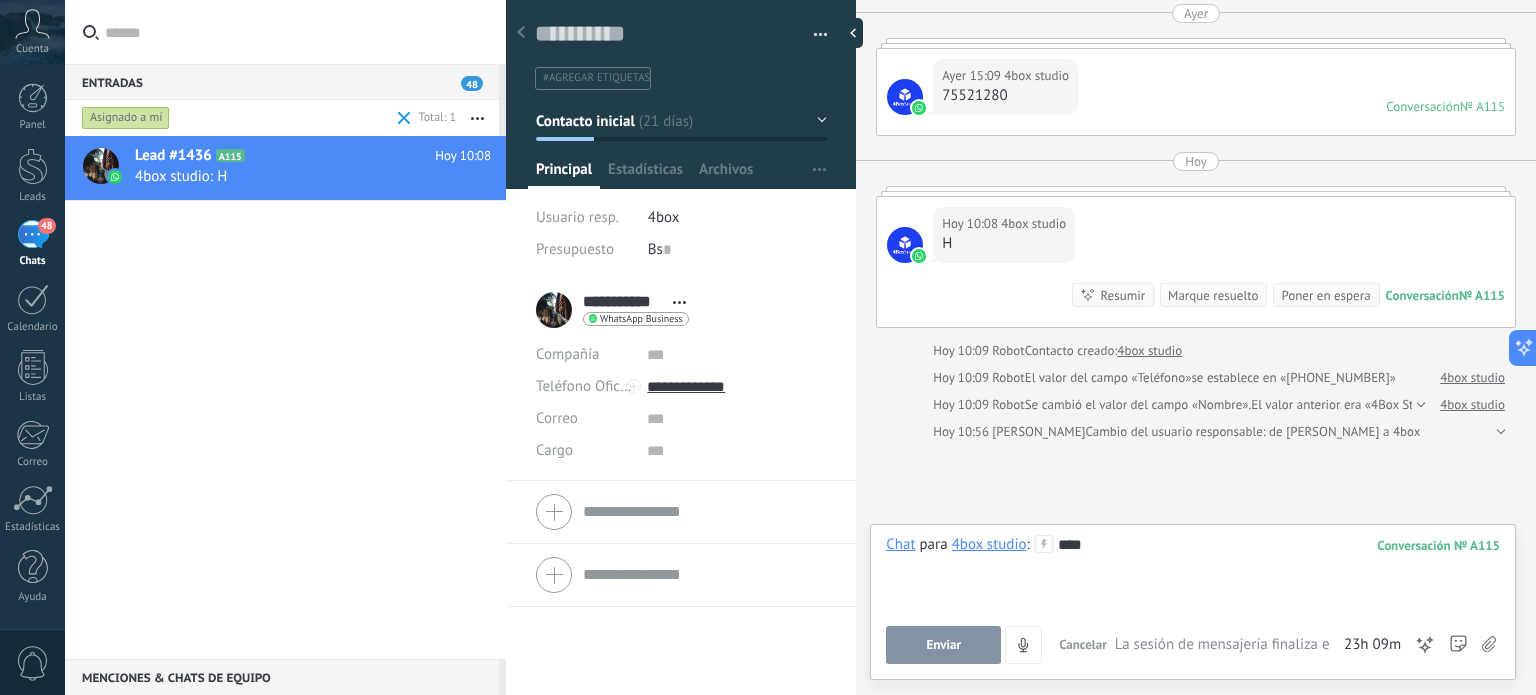 click on "Enviar" at bounding box center [943, 645] 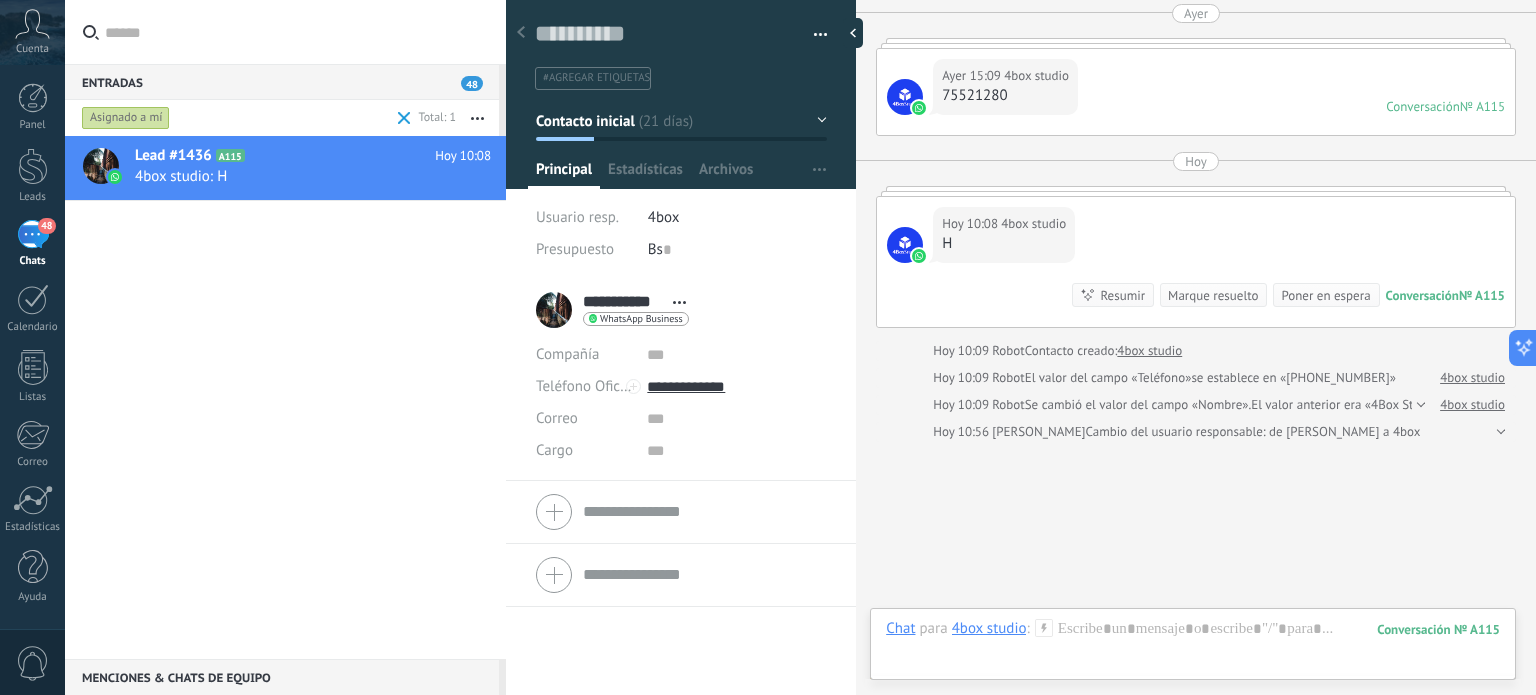 scroll, scrollTop: 3624, scrollLeft: 0, axis: vertical 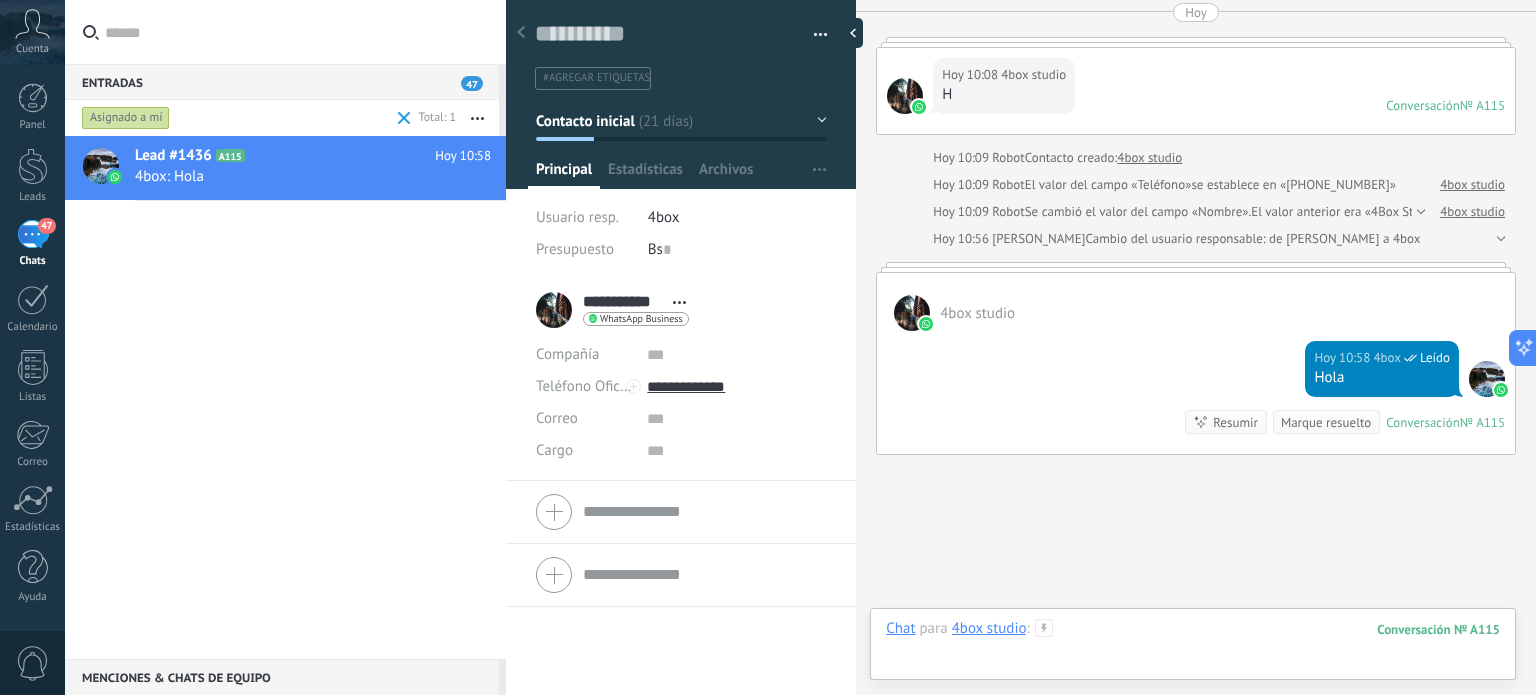 click at bounding box center (1193, 649) 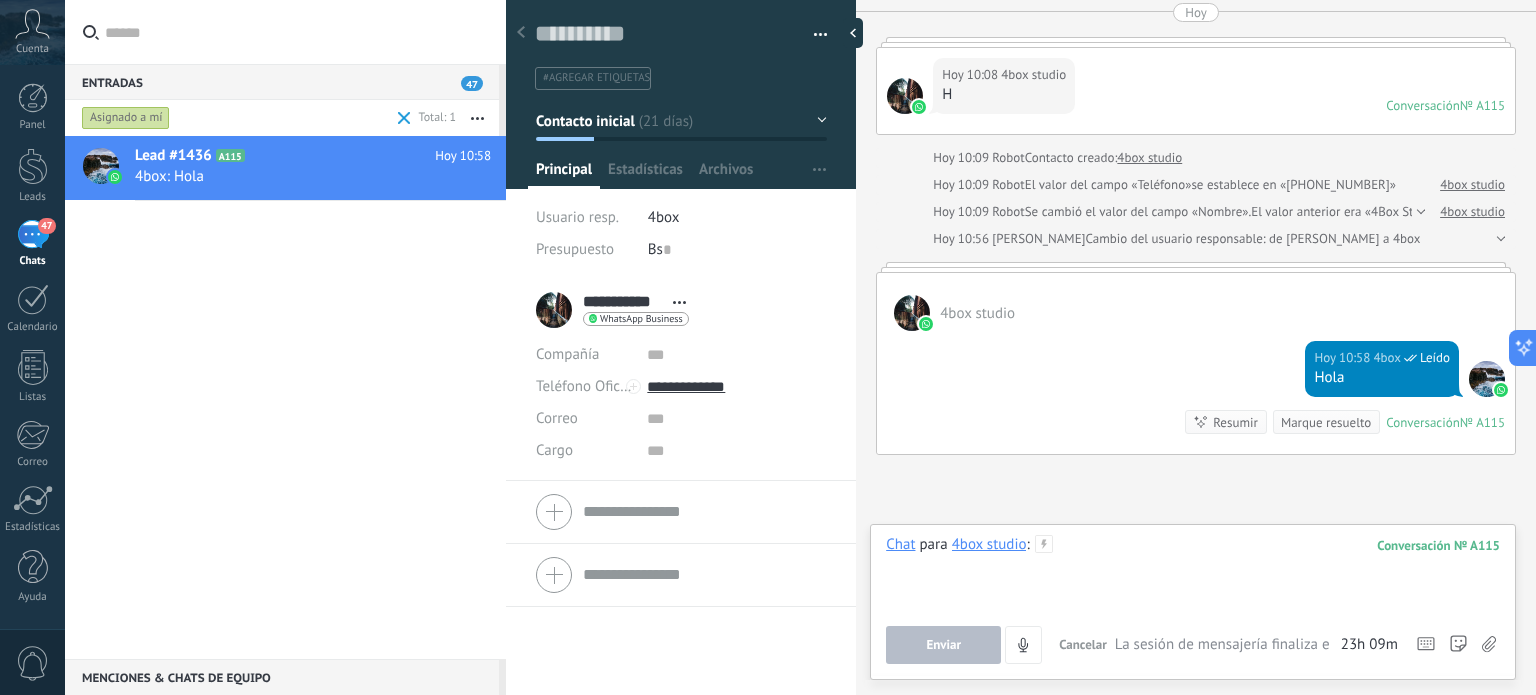 type 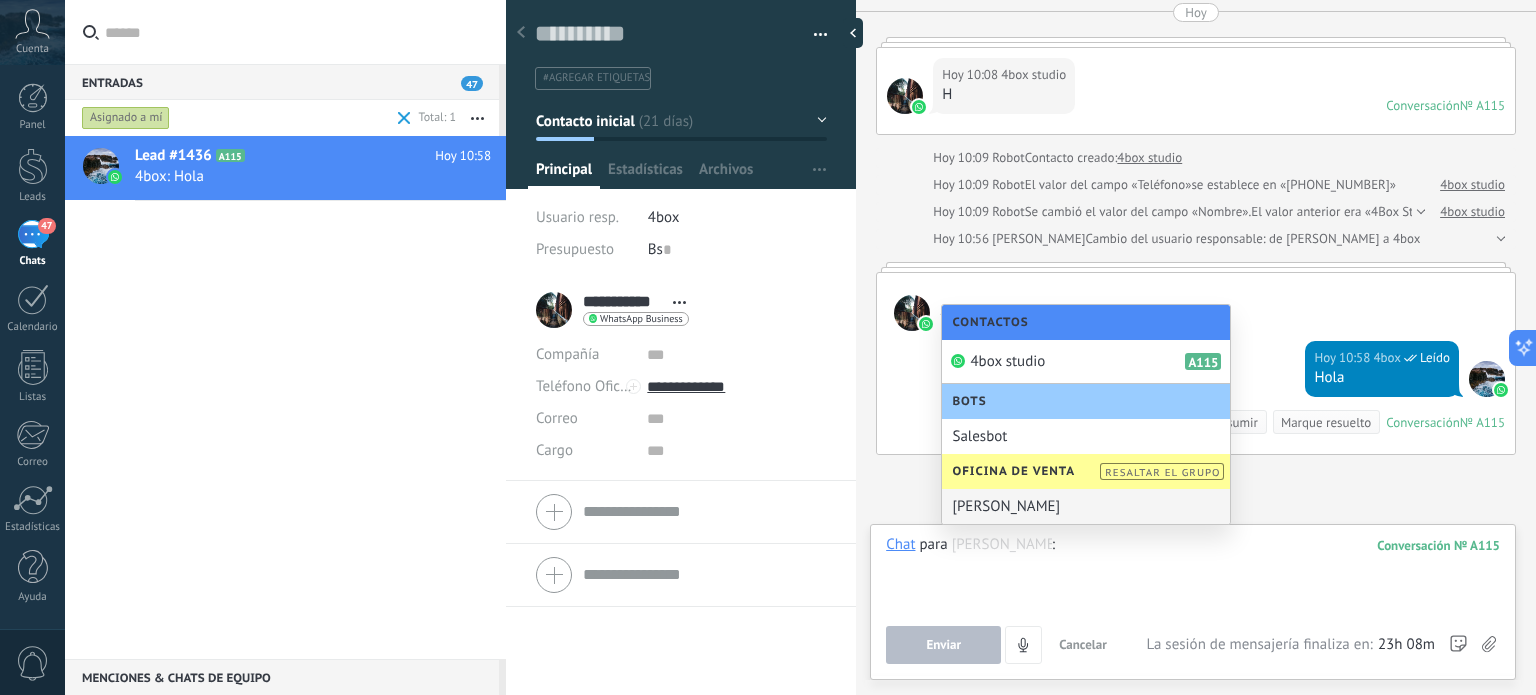 click at bounding box center (1193, 573) 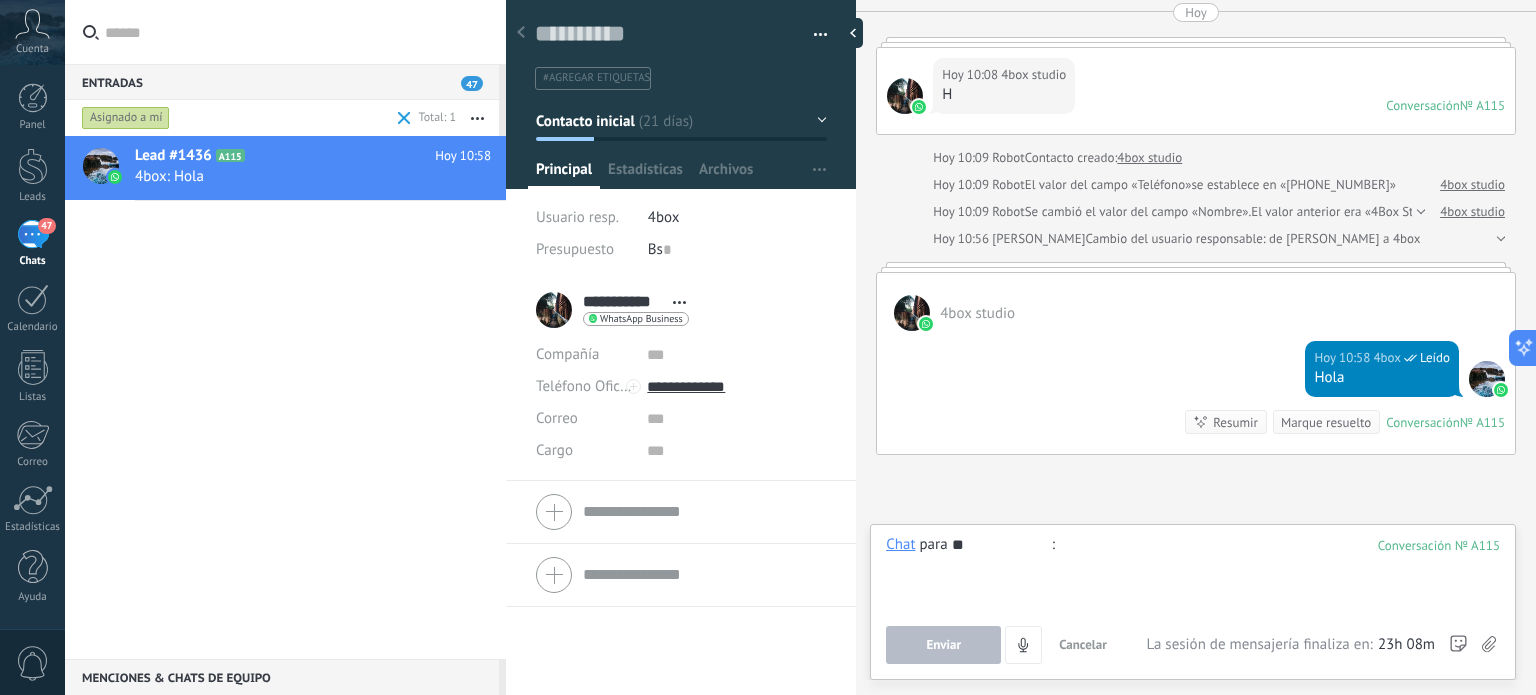 type on "*" 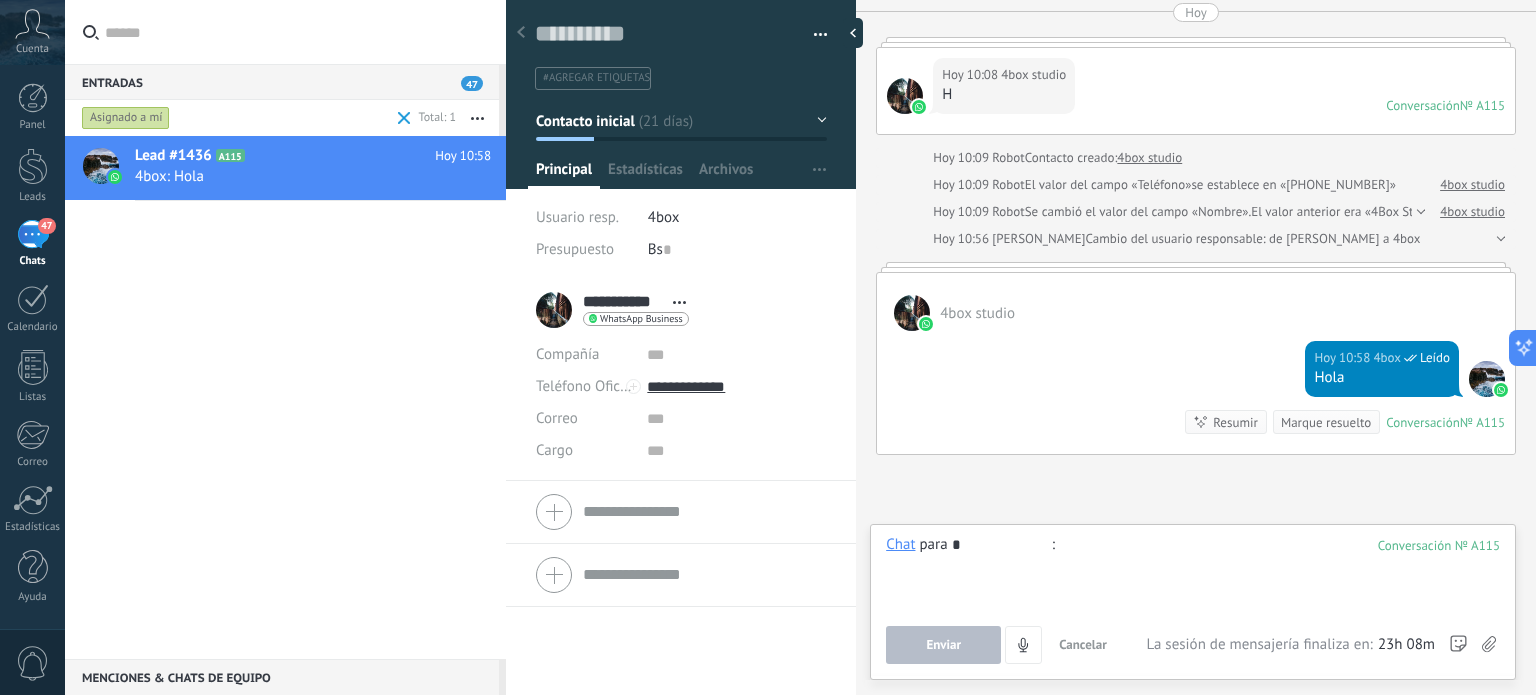 type 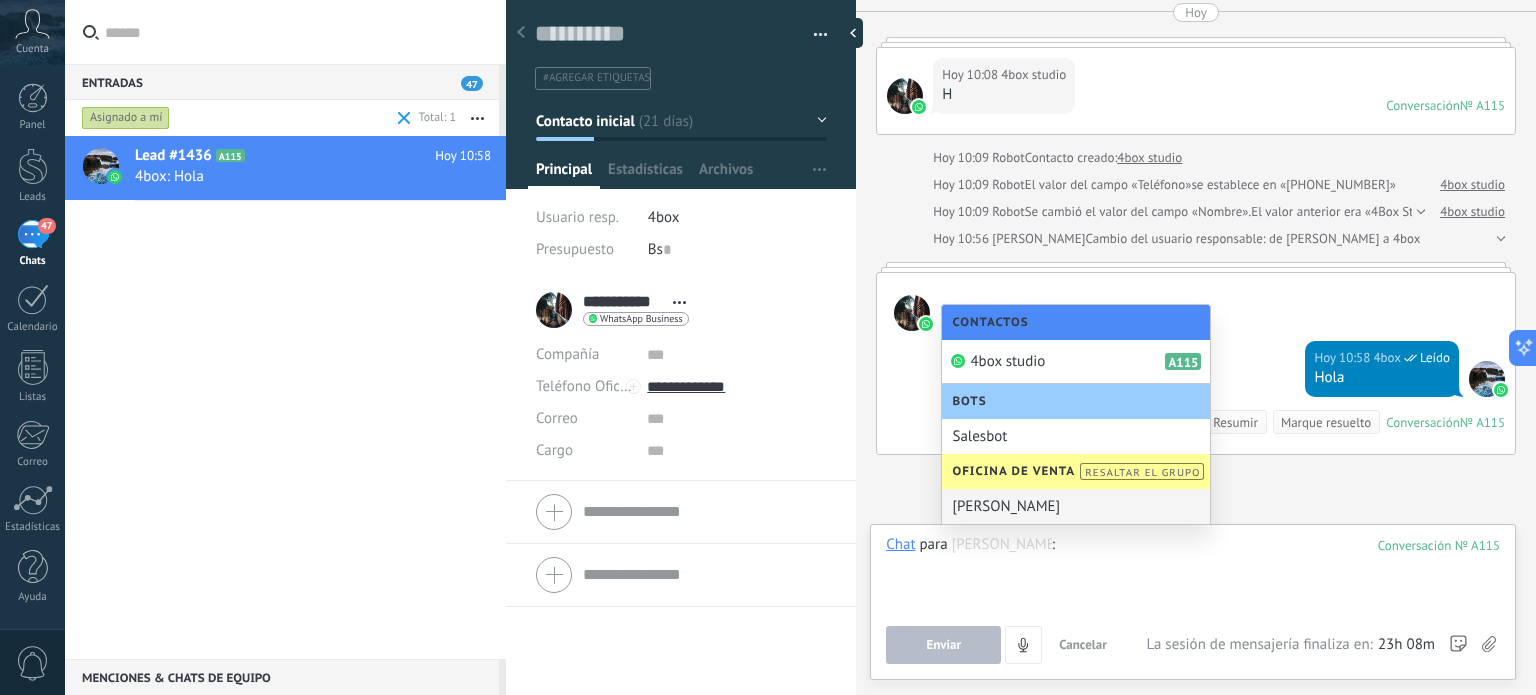 click on "[PERSON_NAME]" at bounding box center (1076, 506) 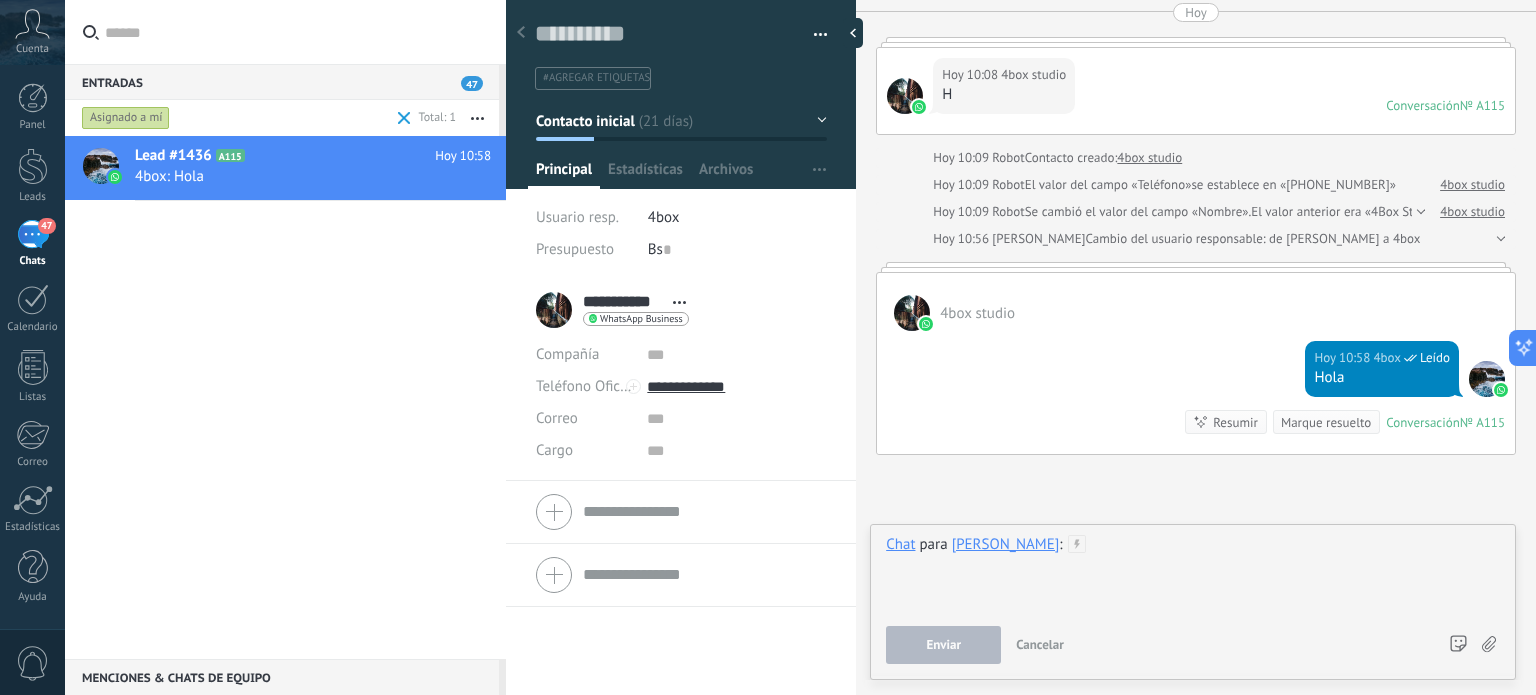 click at bounding box center (1193, 573) 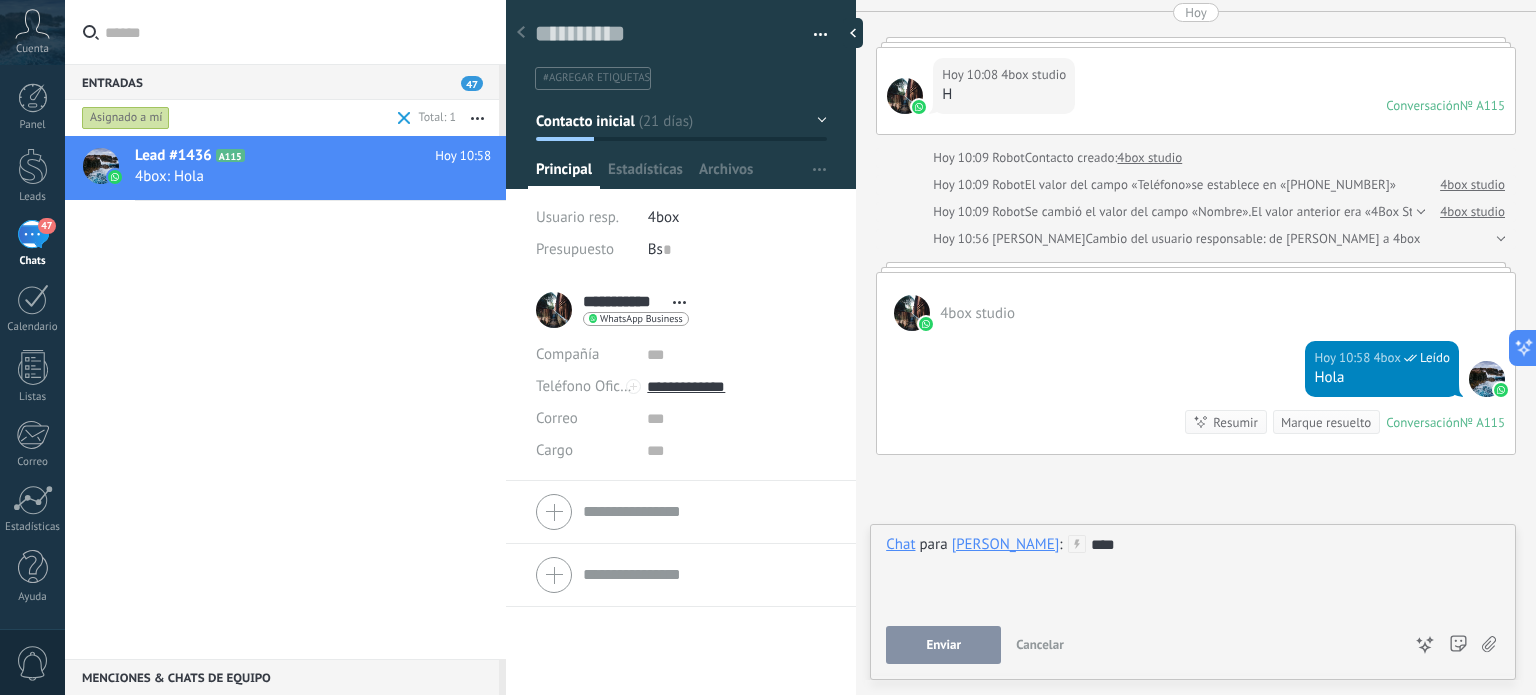 click on "Enviar" at bounding box center (943, 645) 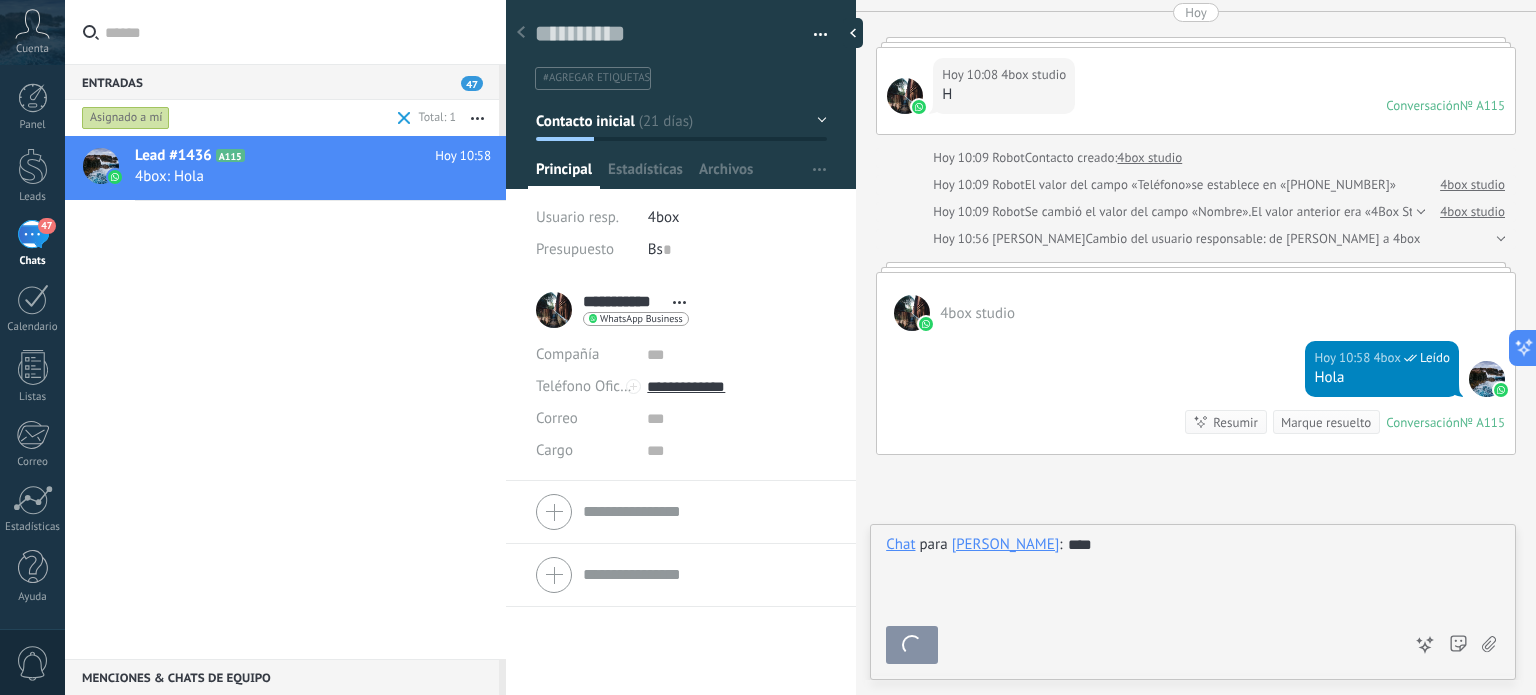 scroll, scrollTop: 3848, scrollLeft: 0, axis: vertical 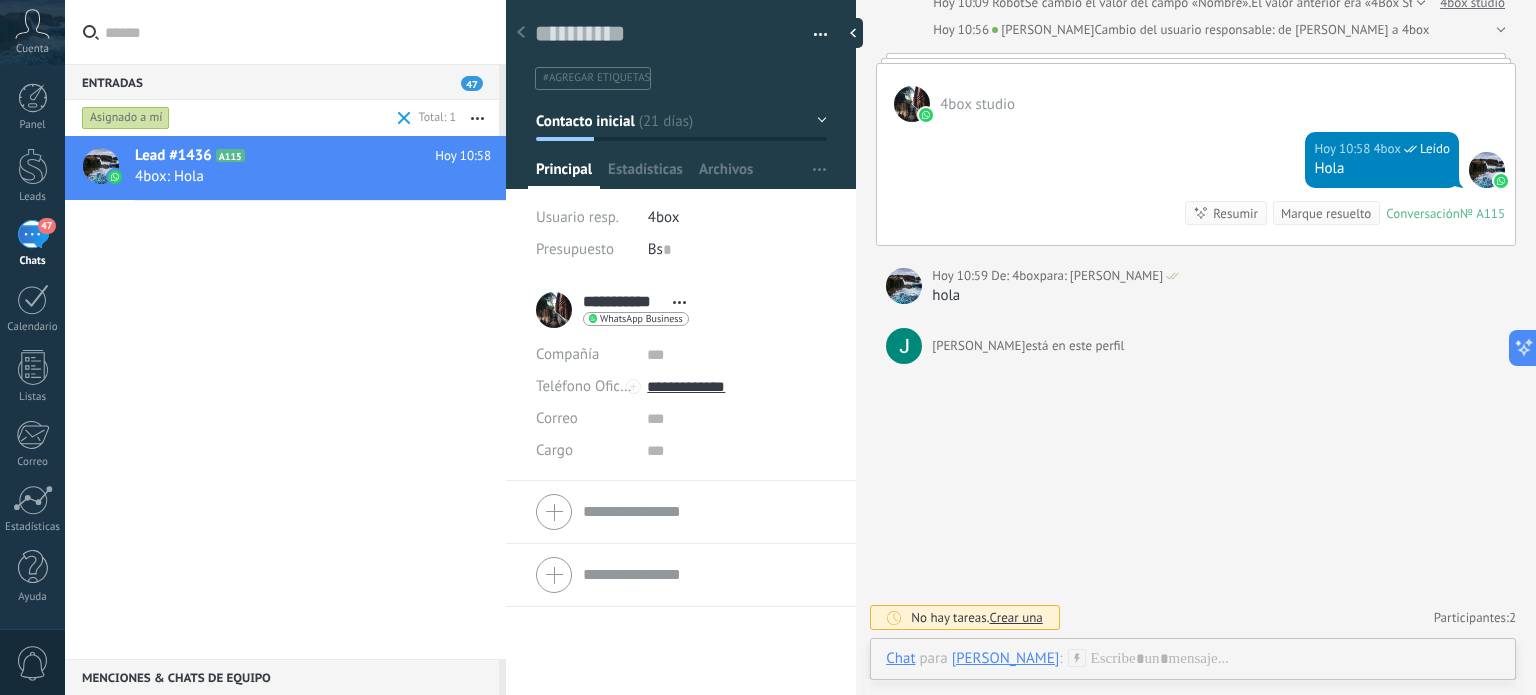 click on "[PERSON_NAME]" at bounding box center [1006, 658] 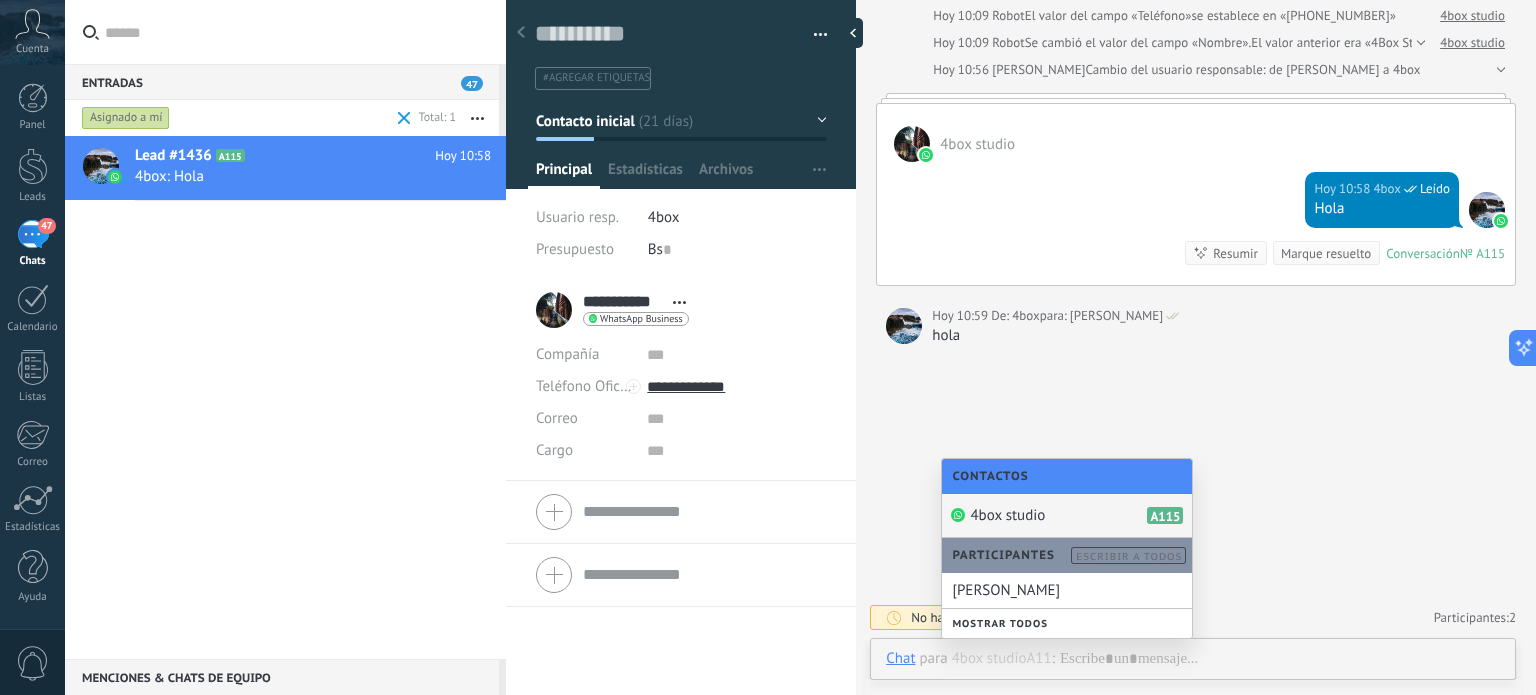click on "4box studio" at bounding box center (1007, 515) 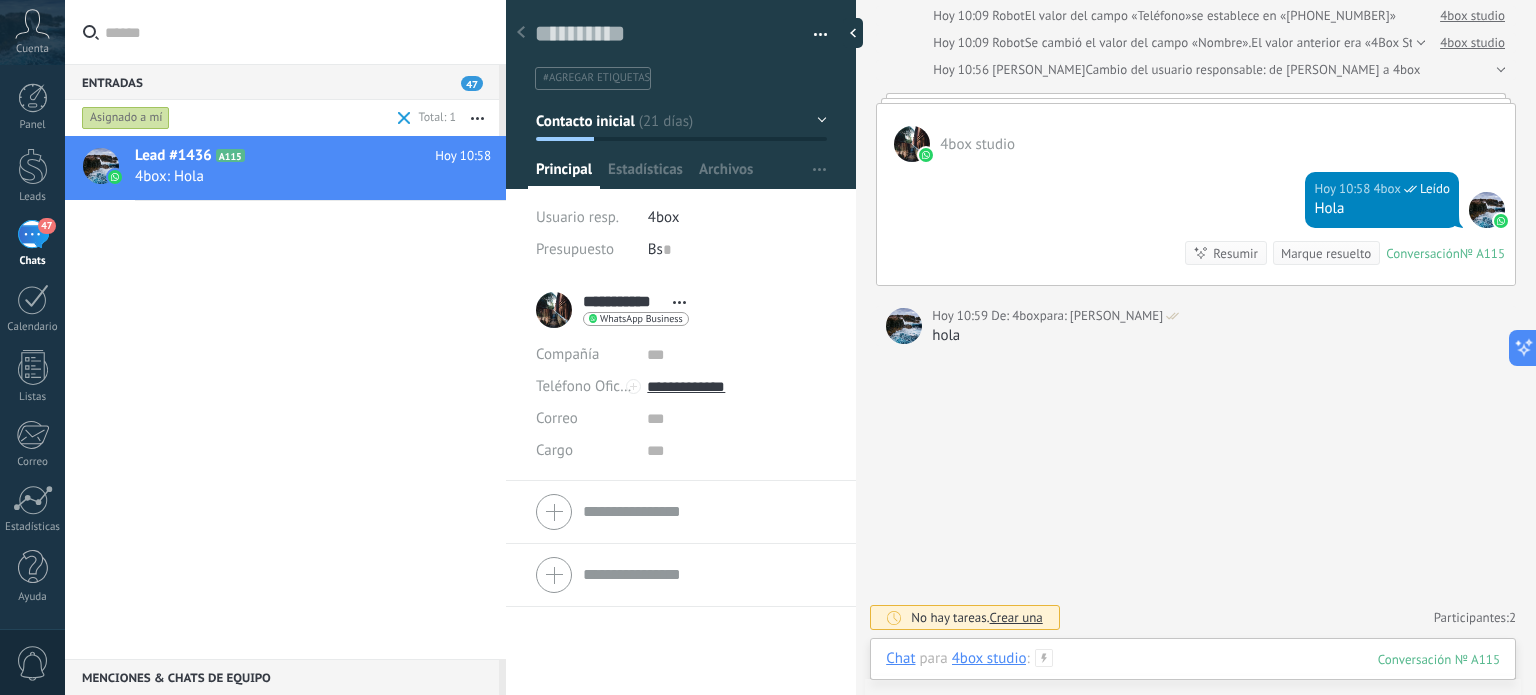 click at bounding box center (1193, 679) 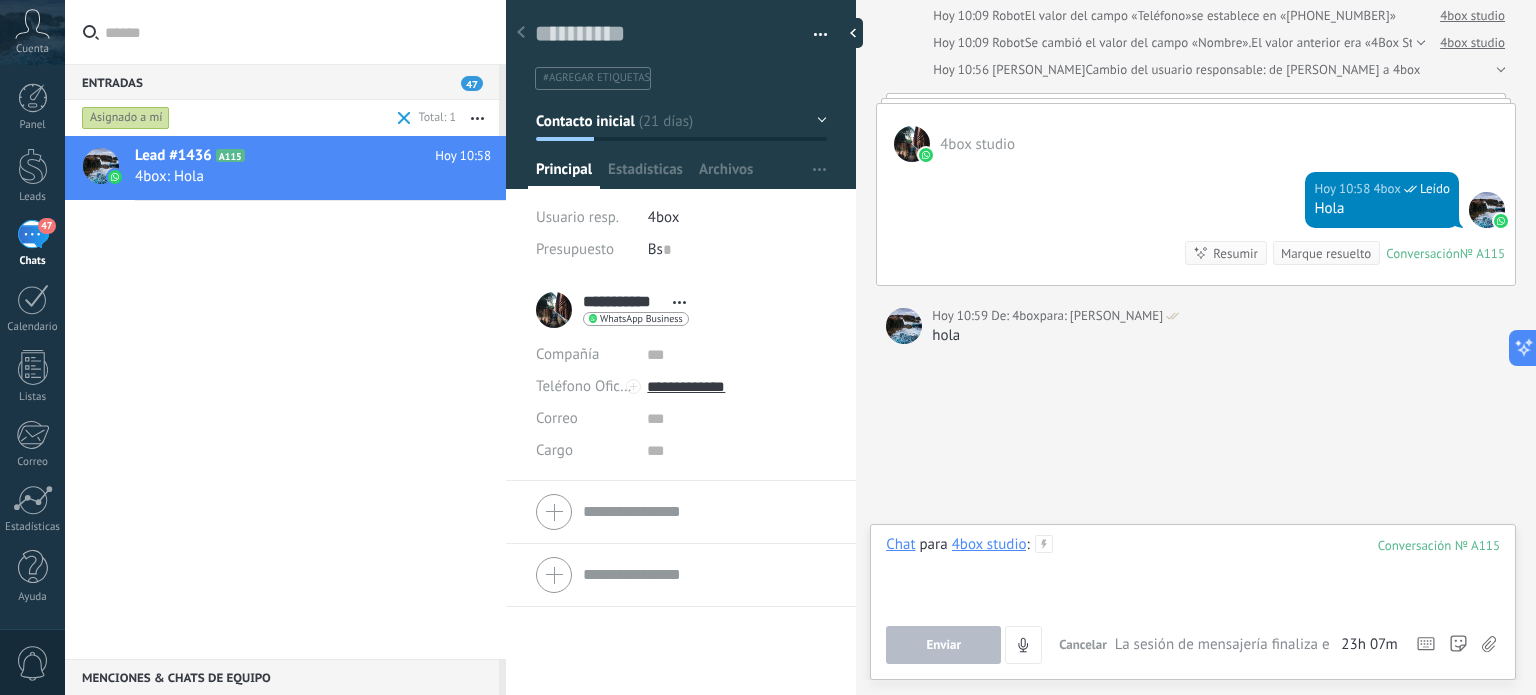 type 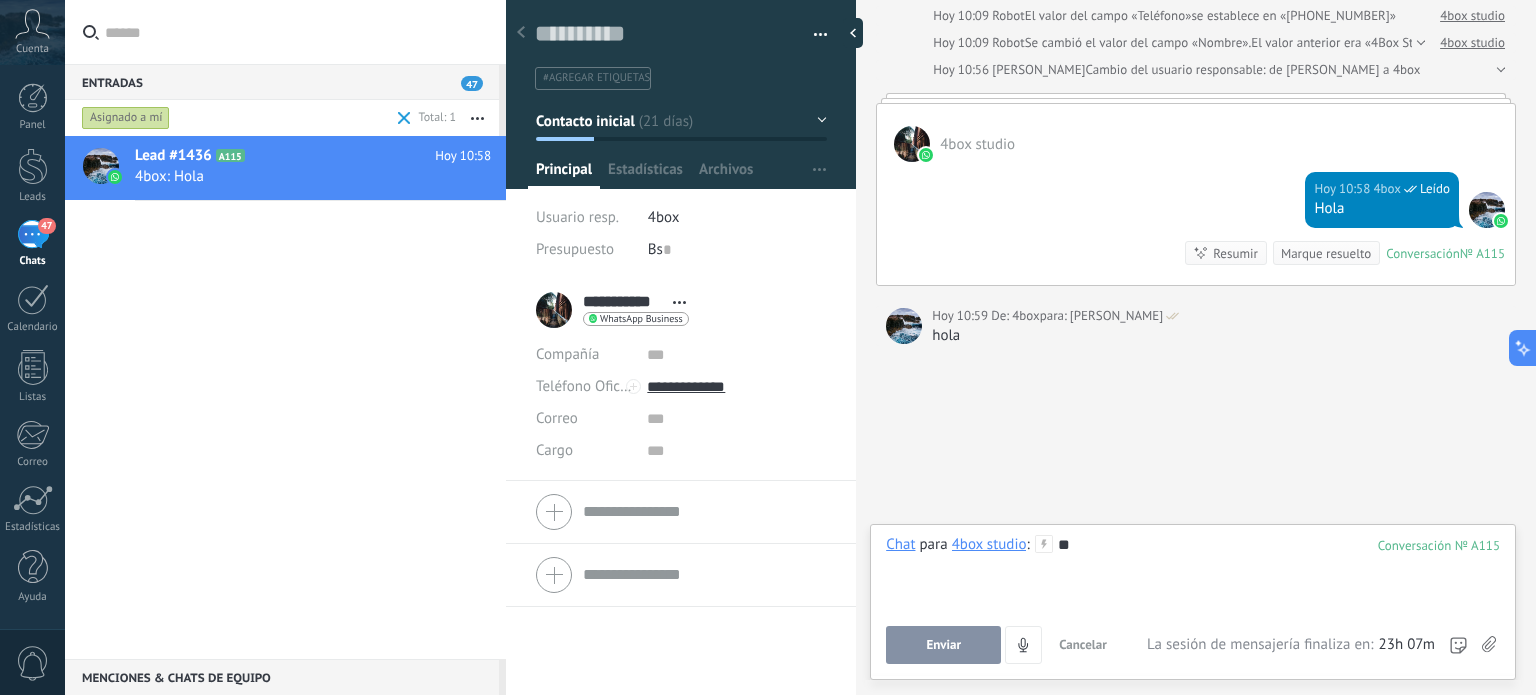 click at bounding box center (1488, 645) 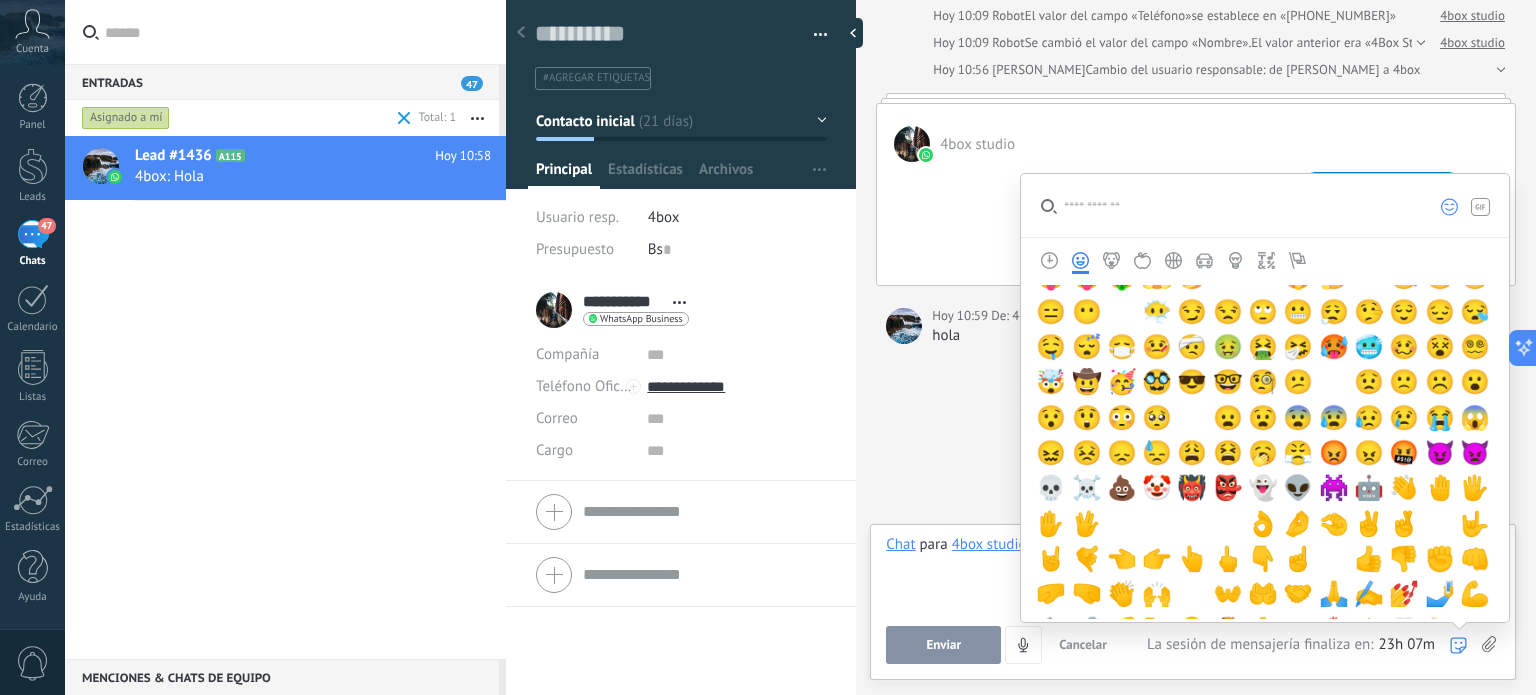 scroll, scrollTop: 200, scrollLeft: 0, axis: vertical 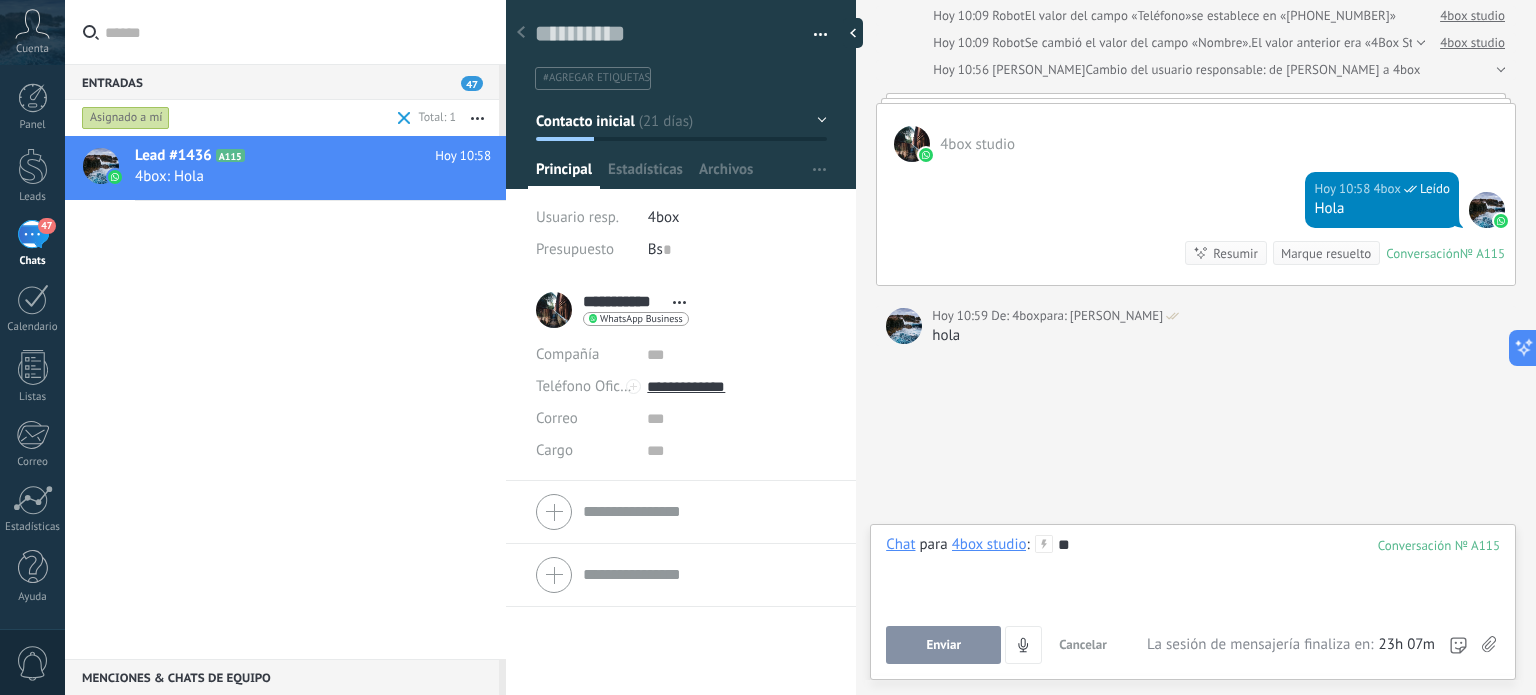 click on "Enviar" at bounding box center [943, 645] 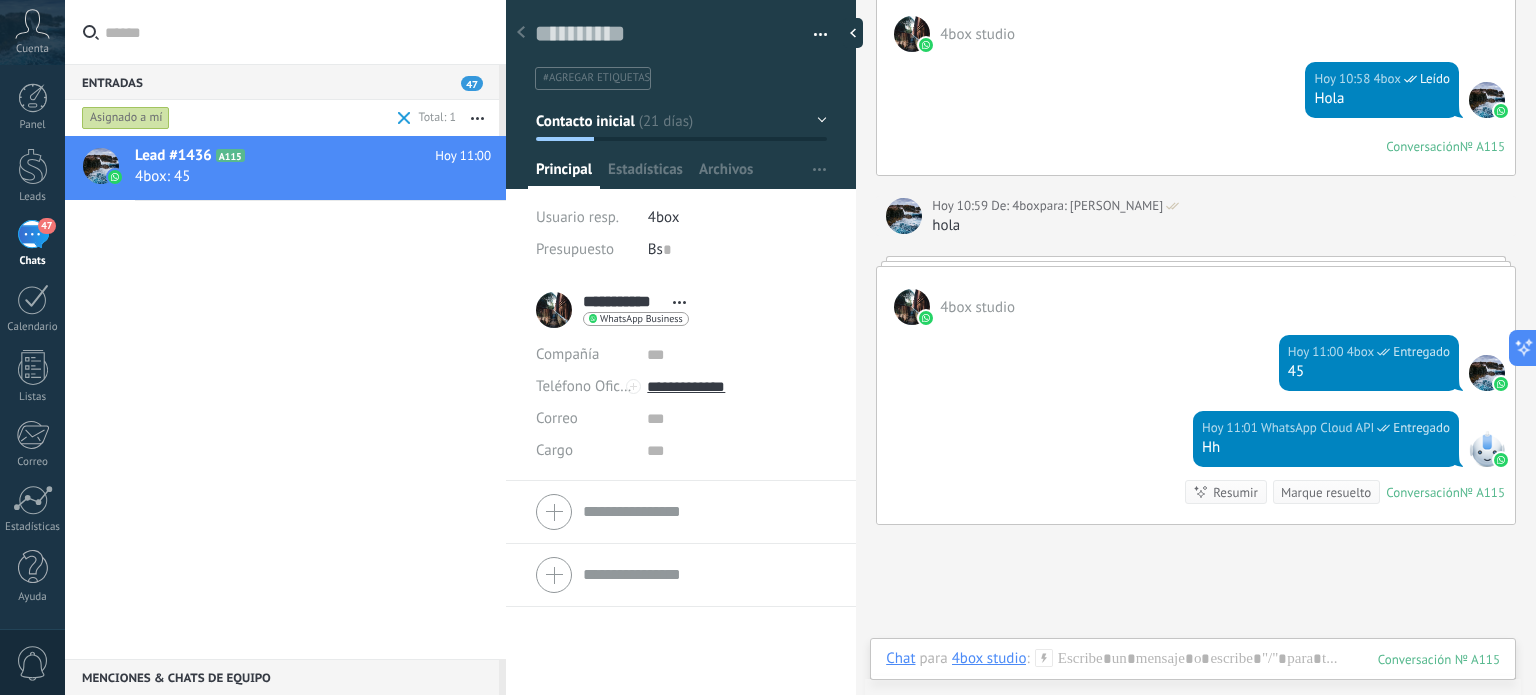 scroll, scrollTop: 3984, scrollLeft: 0, axis: vertical 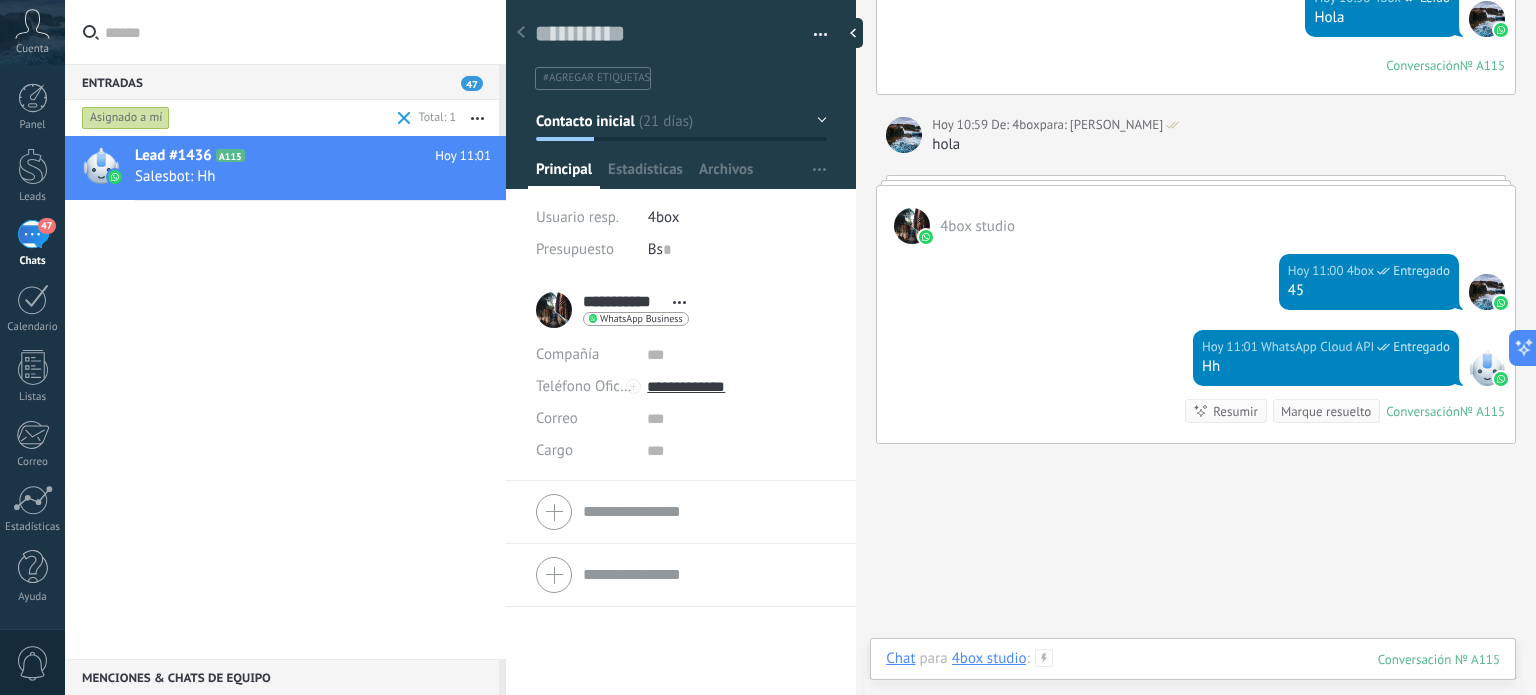 click at bounding box center [1193, 679] 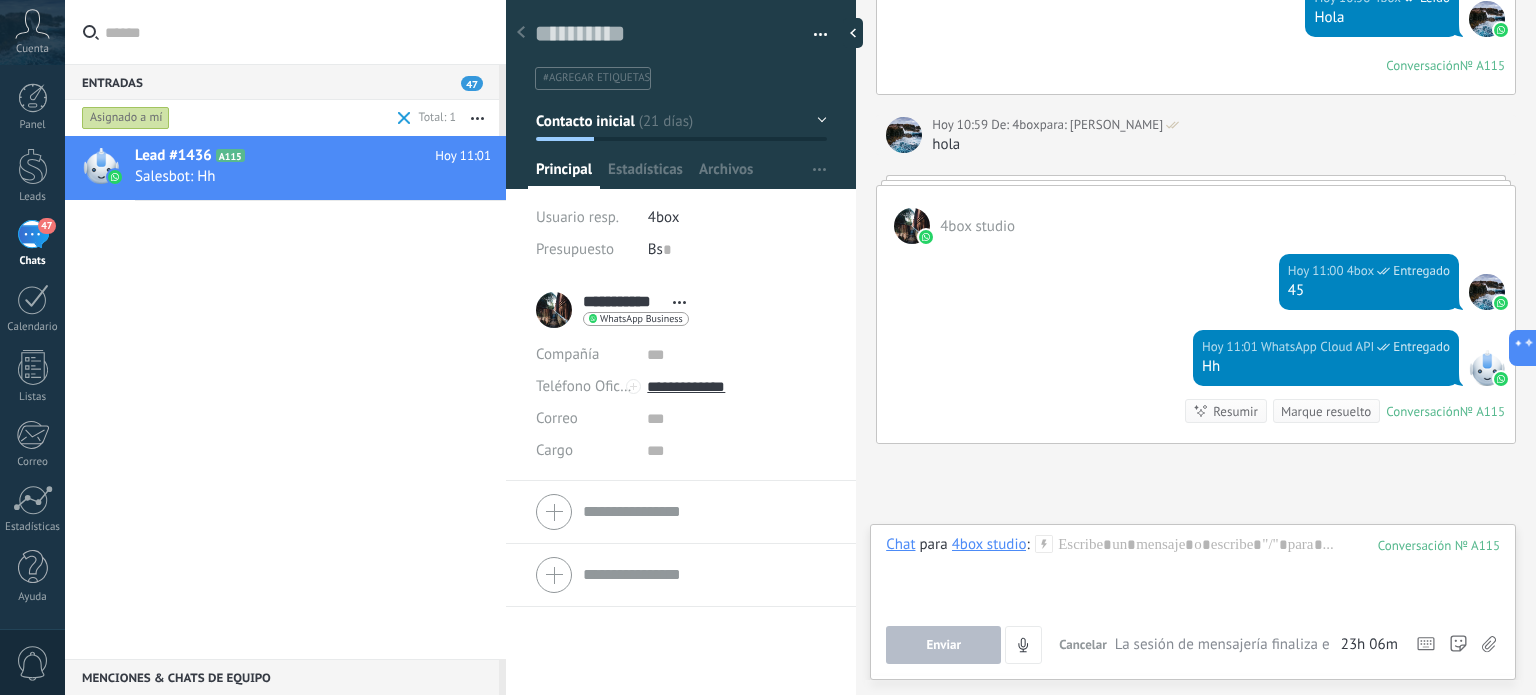 click on "Hoy 11:00 4box  Entregado 45" at bounding box center (1196, 287) 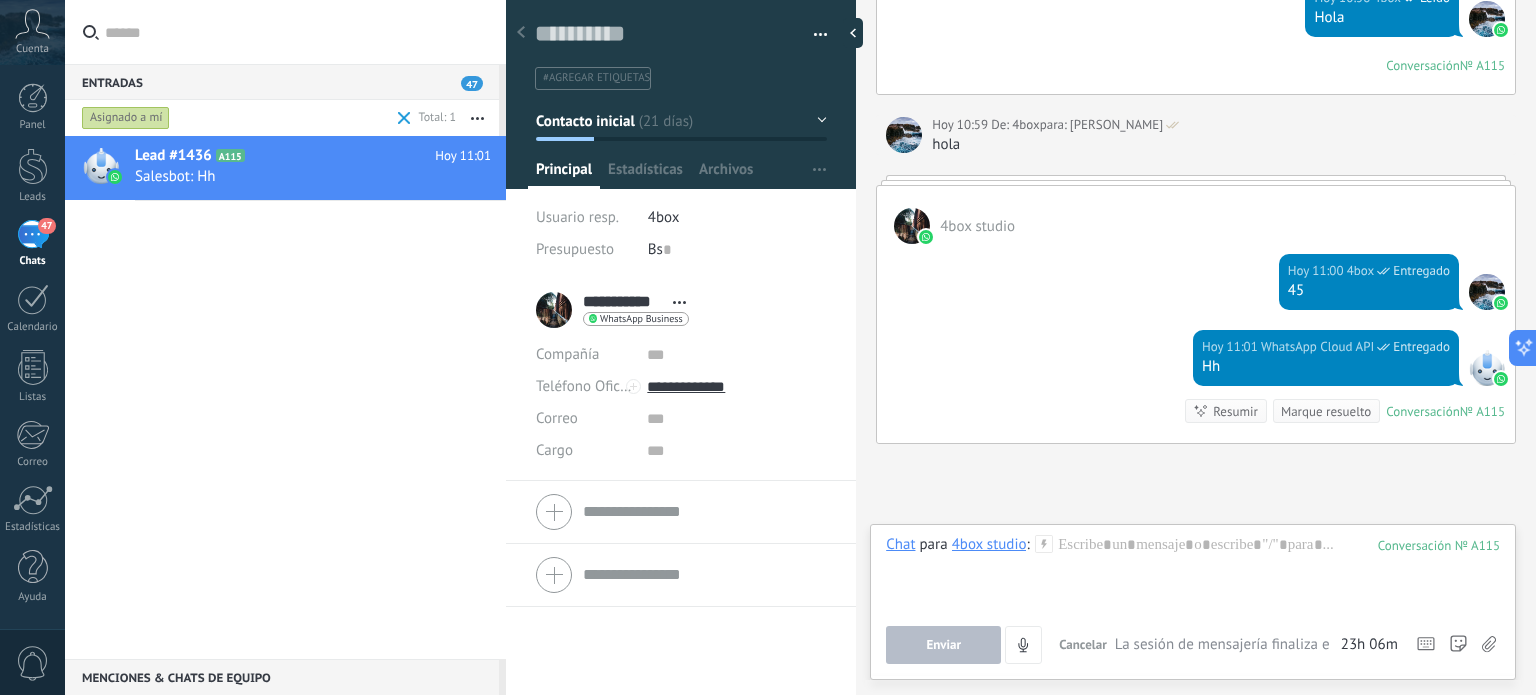 click on "Entradas 47" at bounding box center (282, 82) 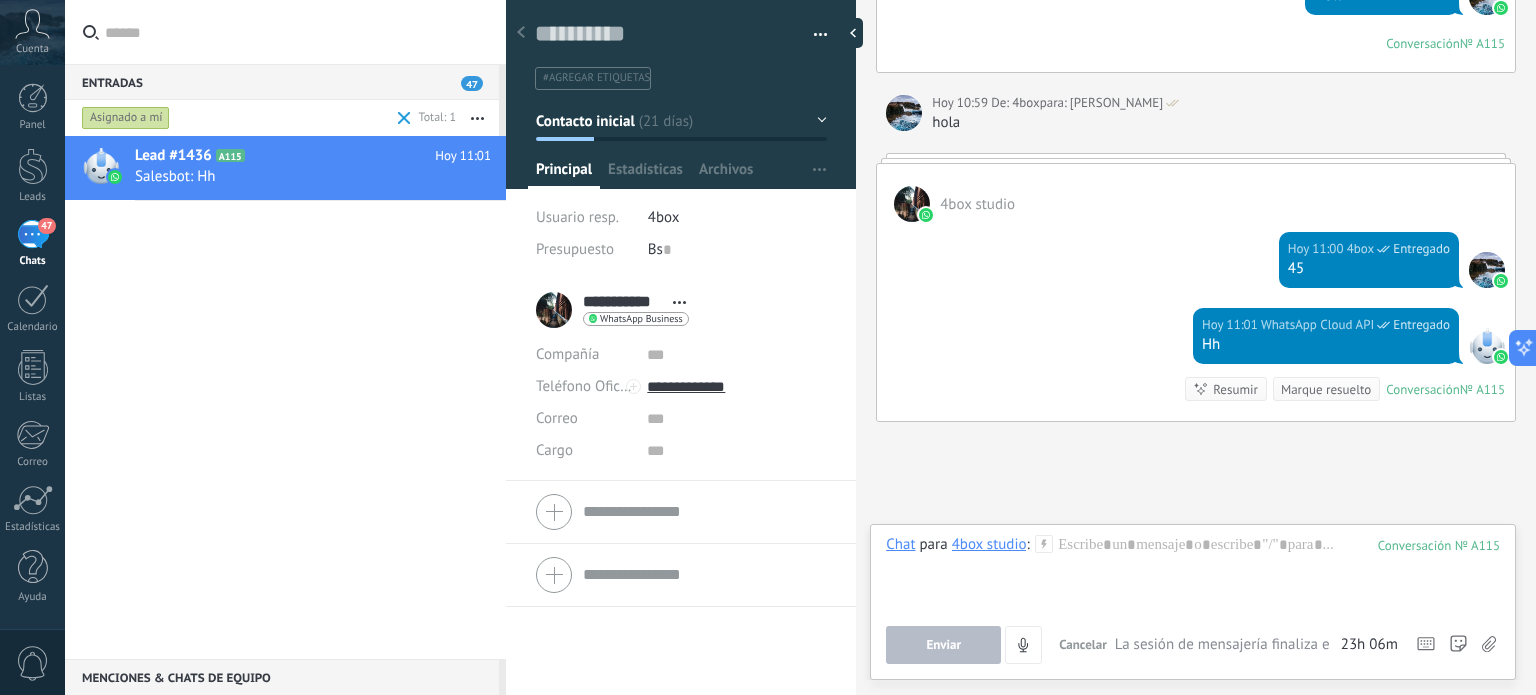 scroll, scrollTop: 3991, scrollLeft: 0, axis: vertical 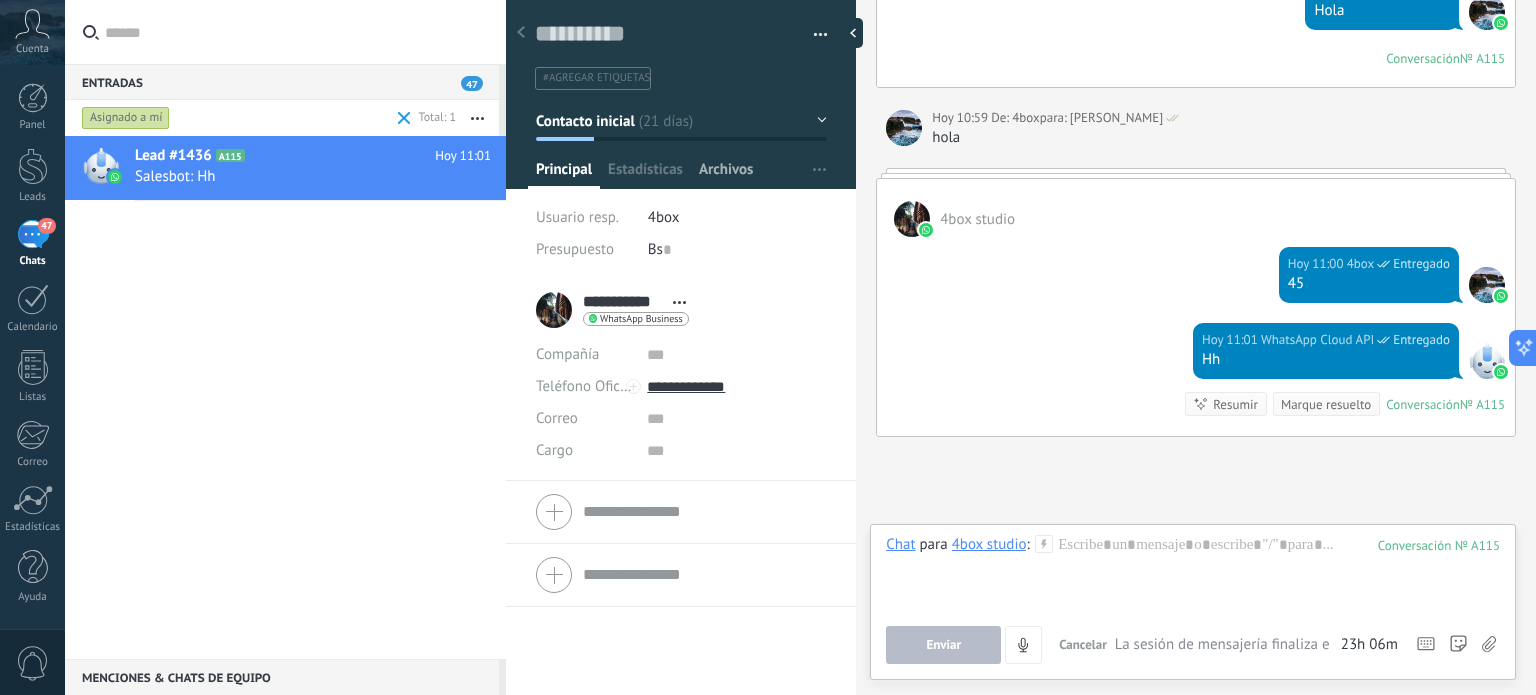 click on "Archivos" at bounding box center [726, 174] 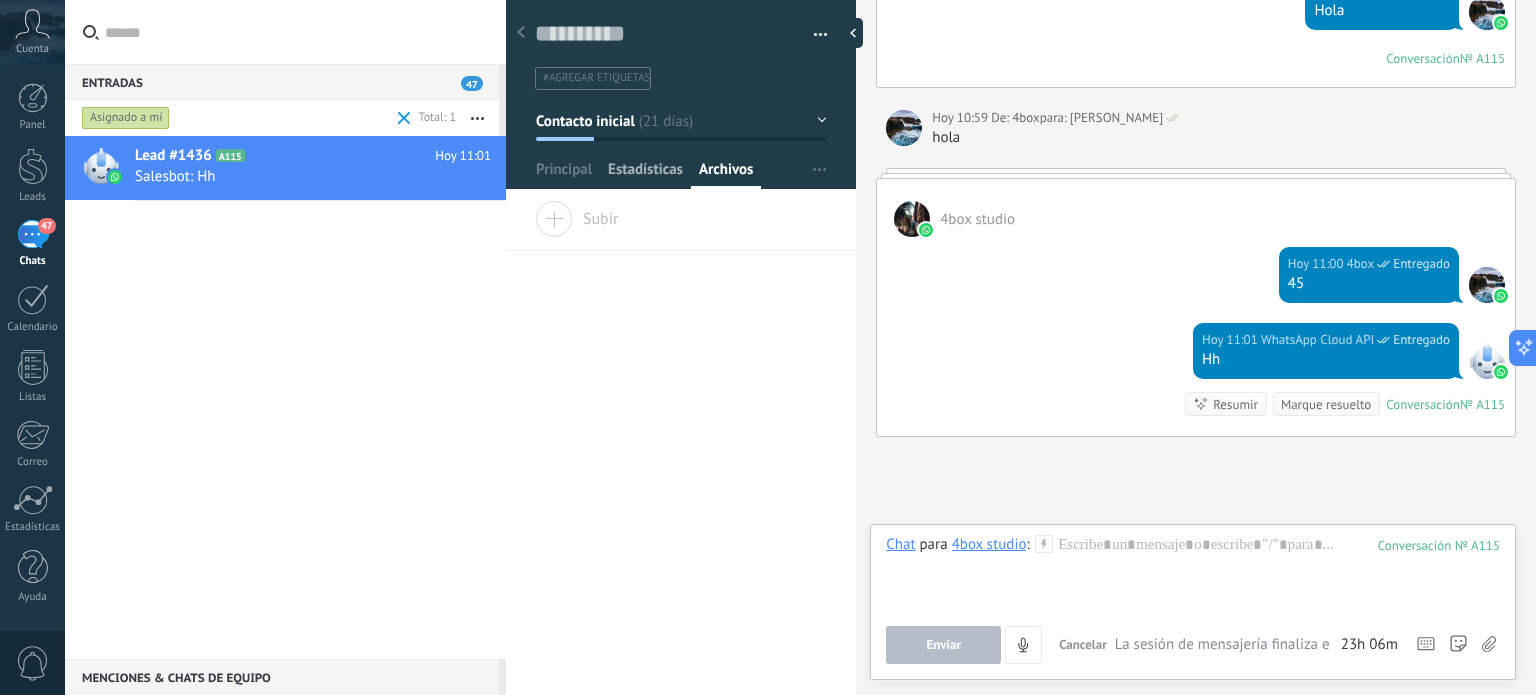 click on "Estadísticas" at bounding box center [645, 174] 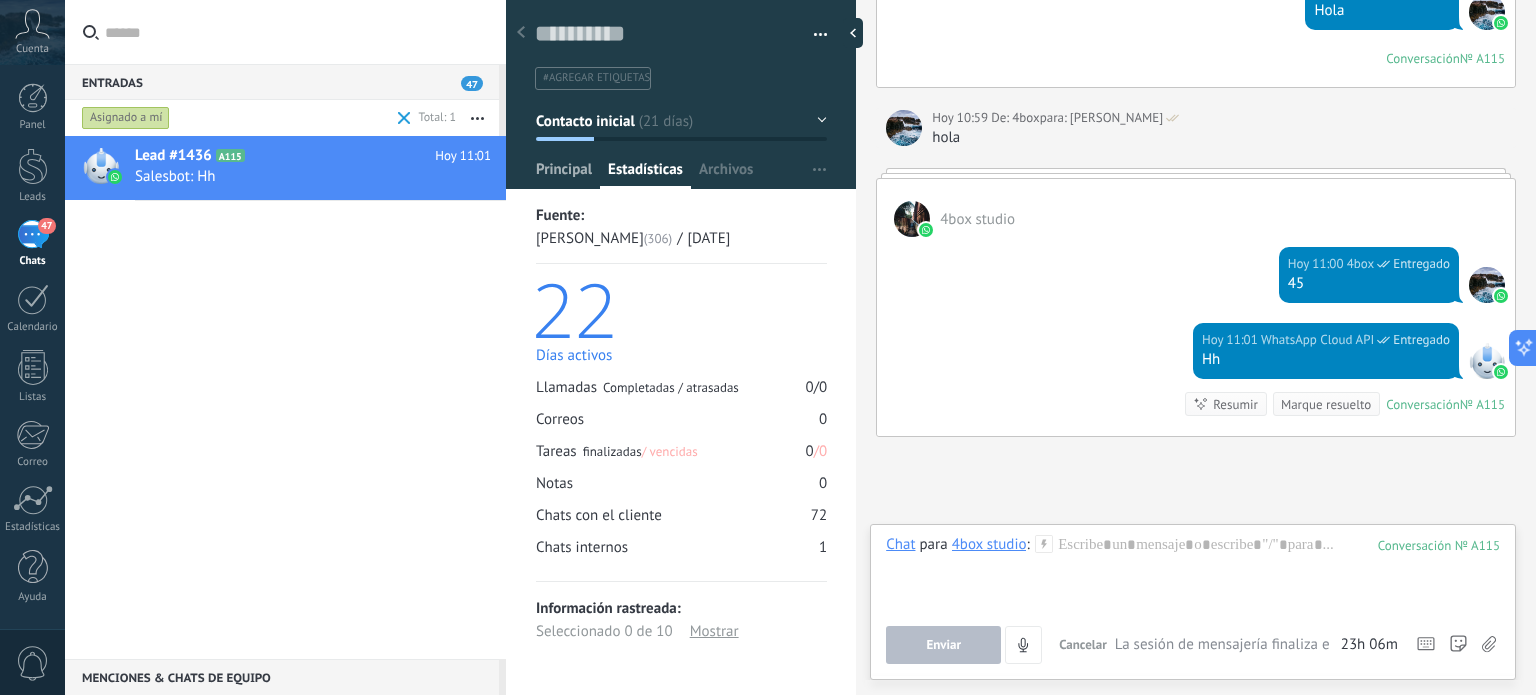 click on "Principal" at bounding box center (564, 174) 